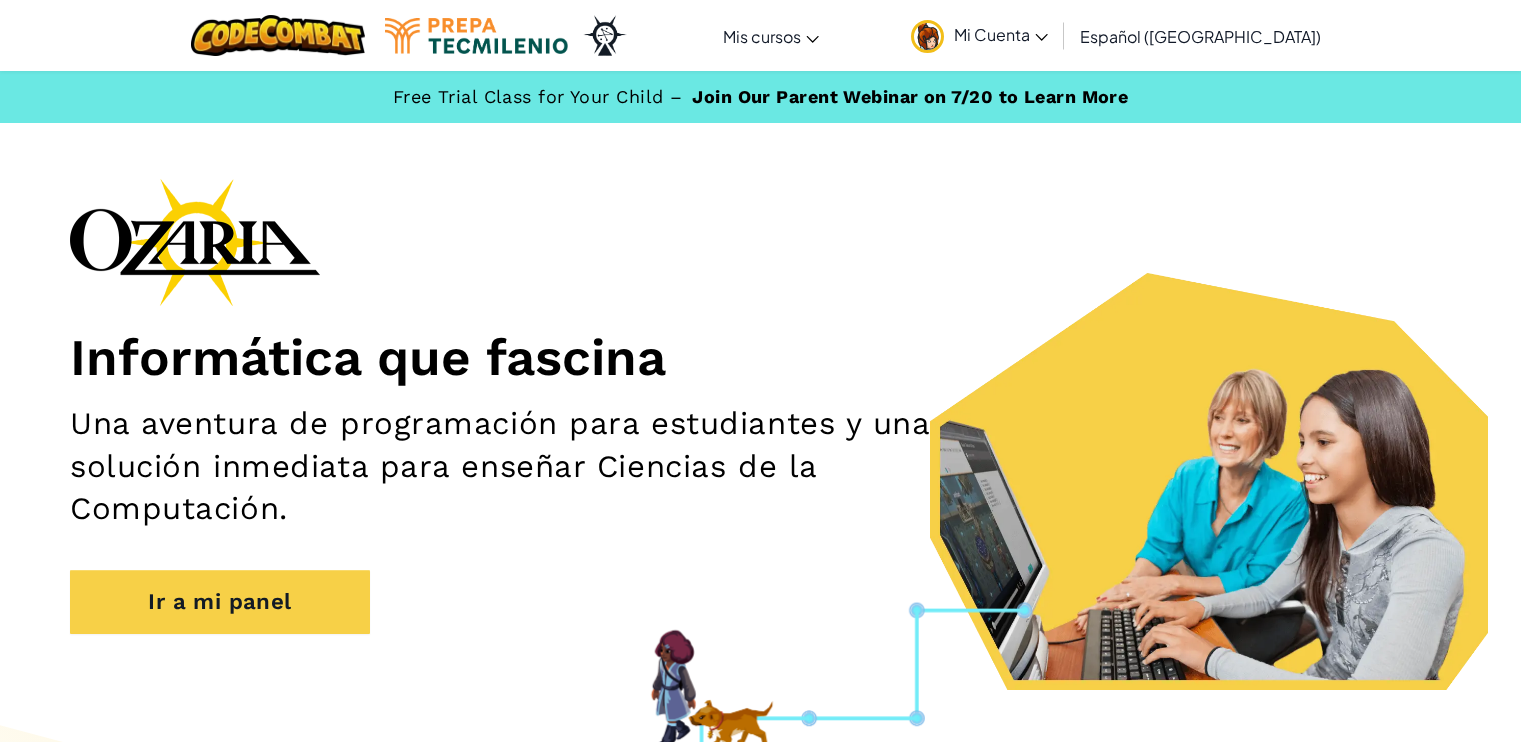 scroll, scrollTop: 0, scrollLeft: 0, axis: both 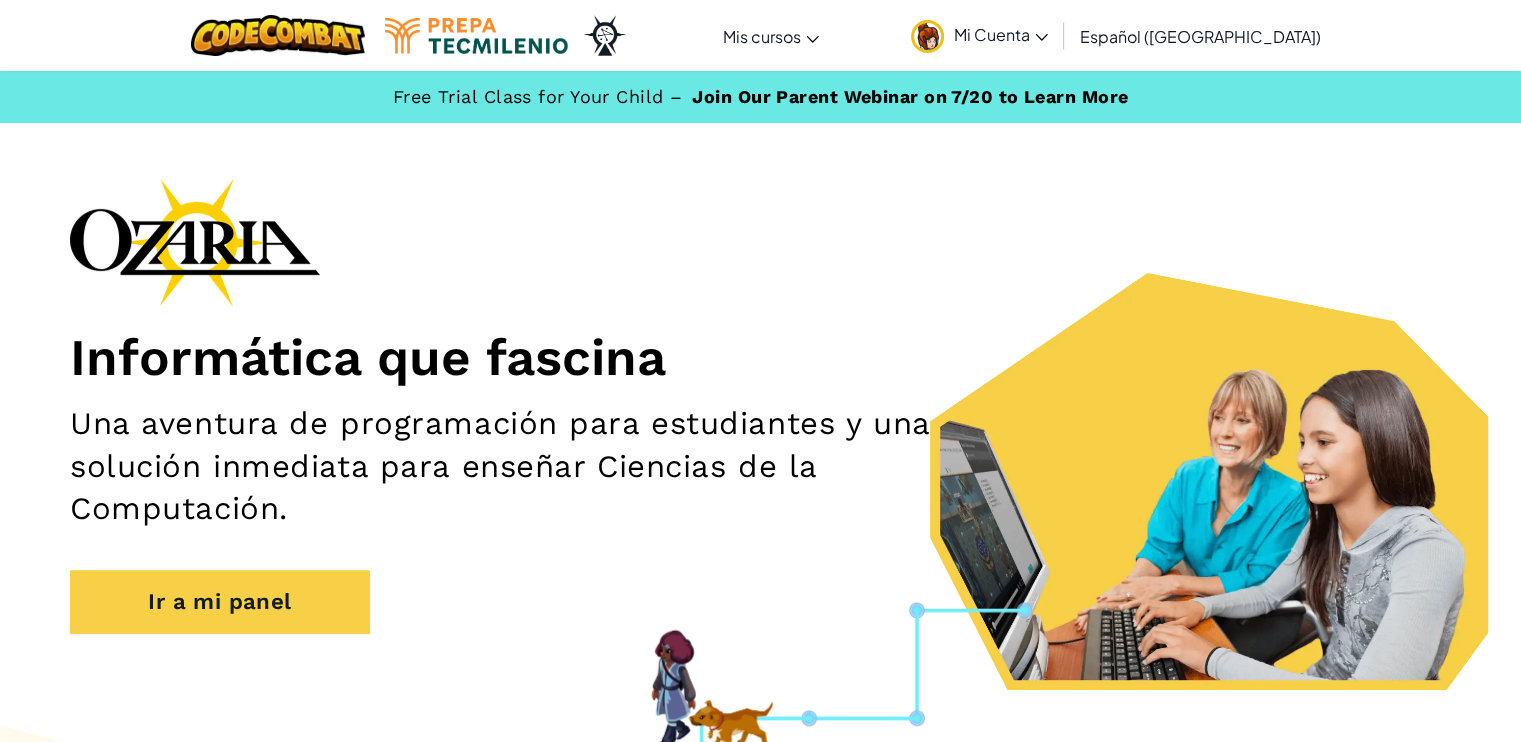 click on "Mi Cuenta" at bounding box center (1001, 34) 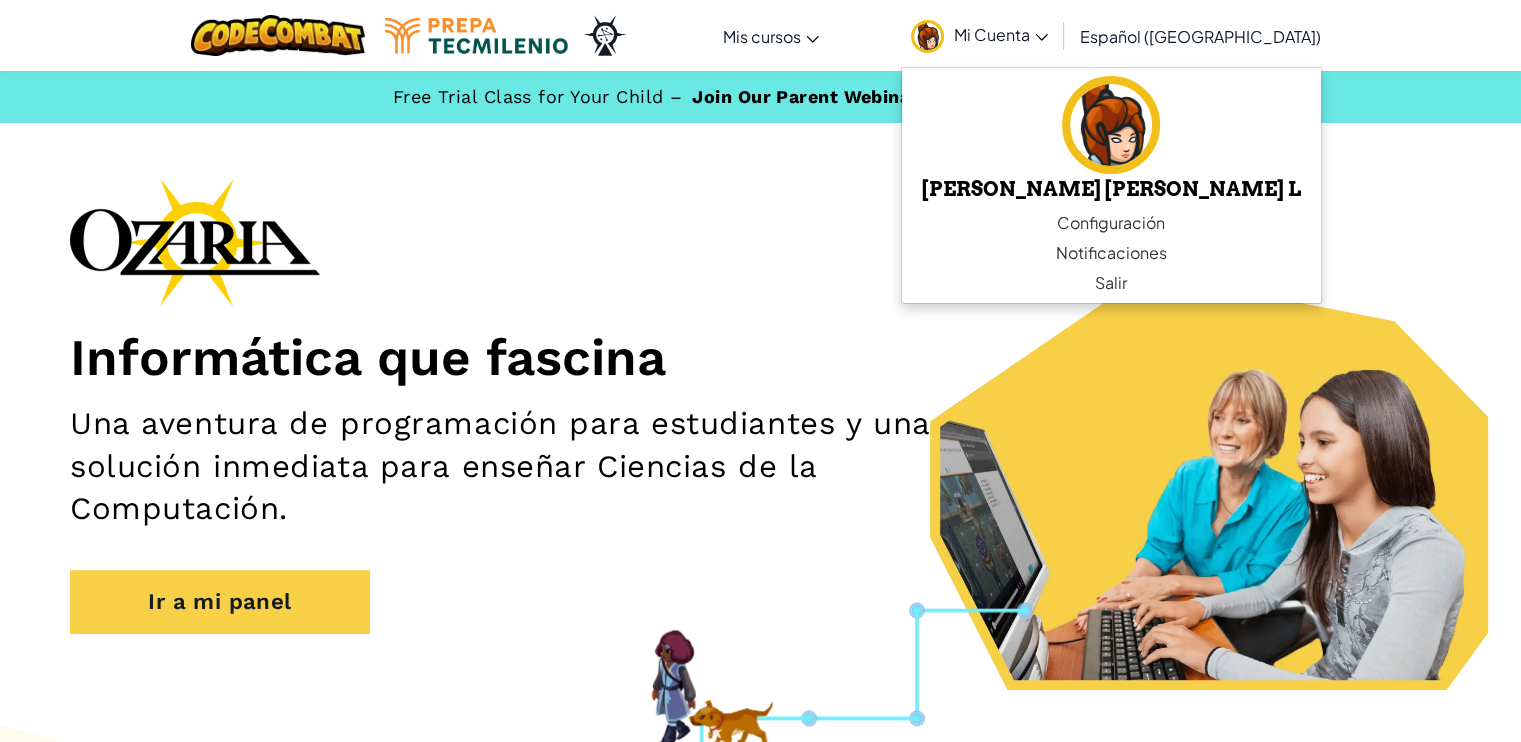 click on "Informática que fascina Una aventura de programación para estudiantes y una solución inmediata para enseñar Ciencias de la Computación. Ir a mi panel" at bounding box center [760, 415] 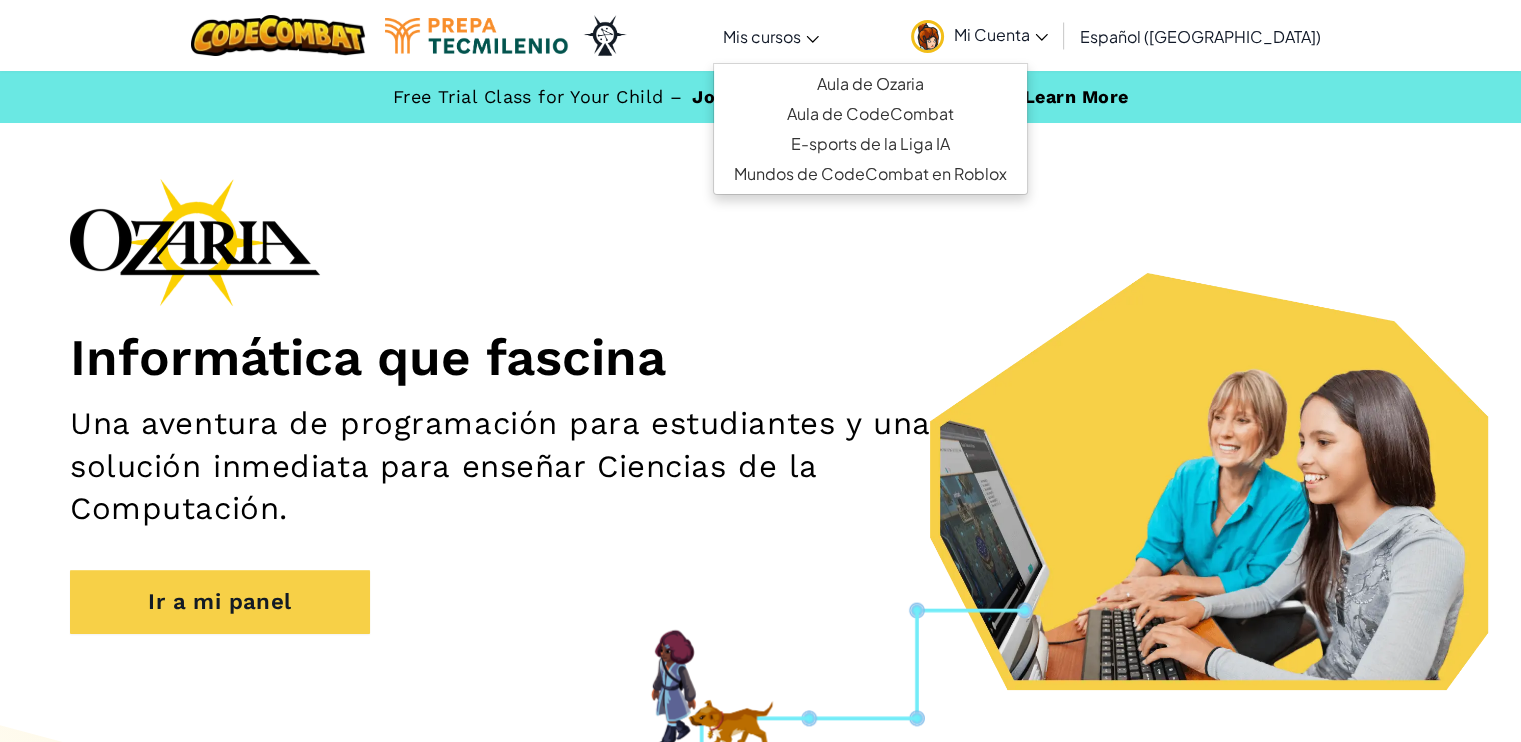 click on "Mis cursos" at bounding box center (771, 36) 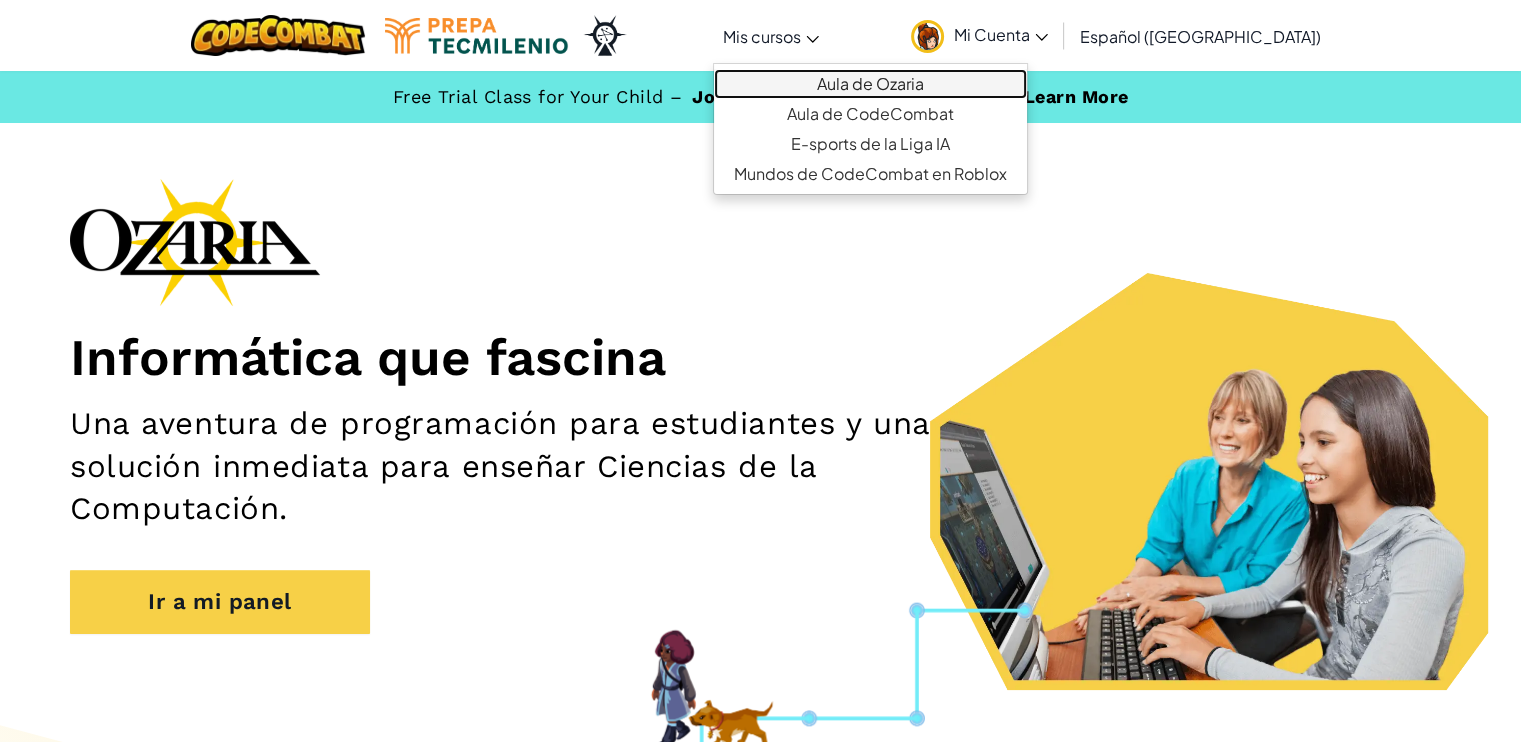 click on "Aula de Ozaria" at bounding box center [870, 84] 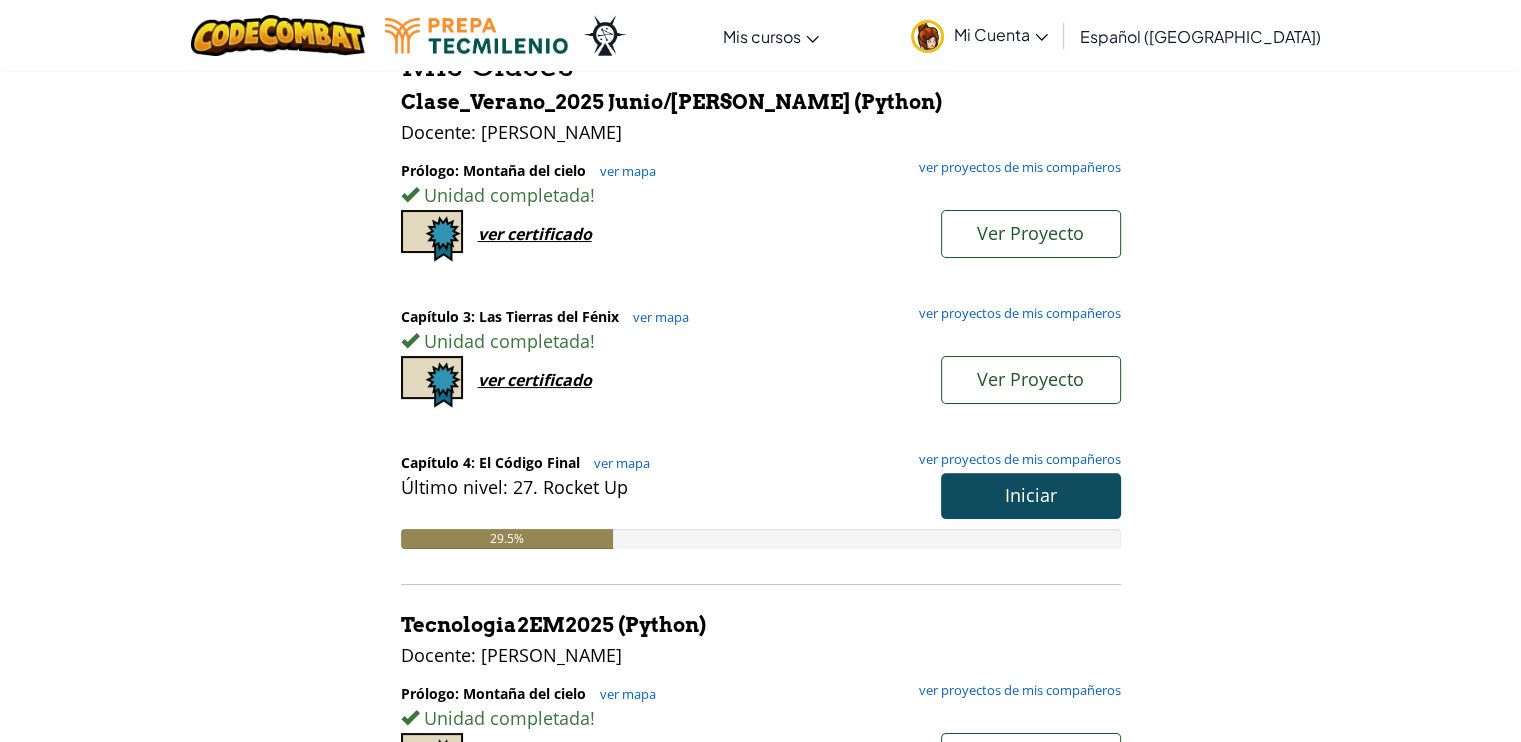 scroll, scrollTop: 300, scrollLeft: 0, axis: vertical 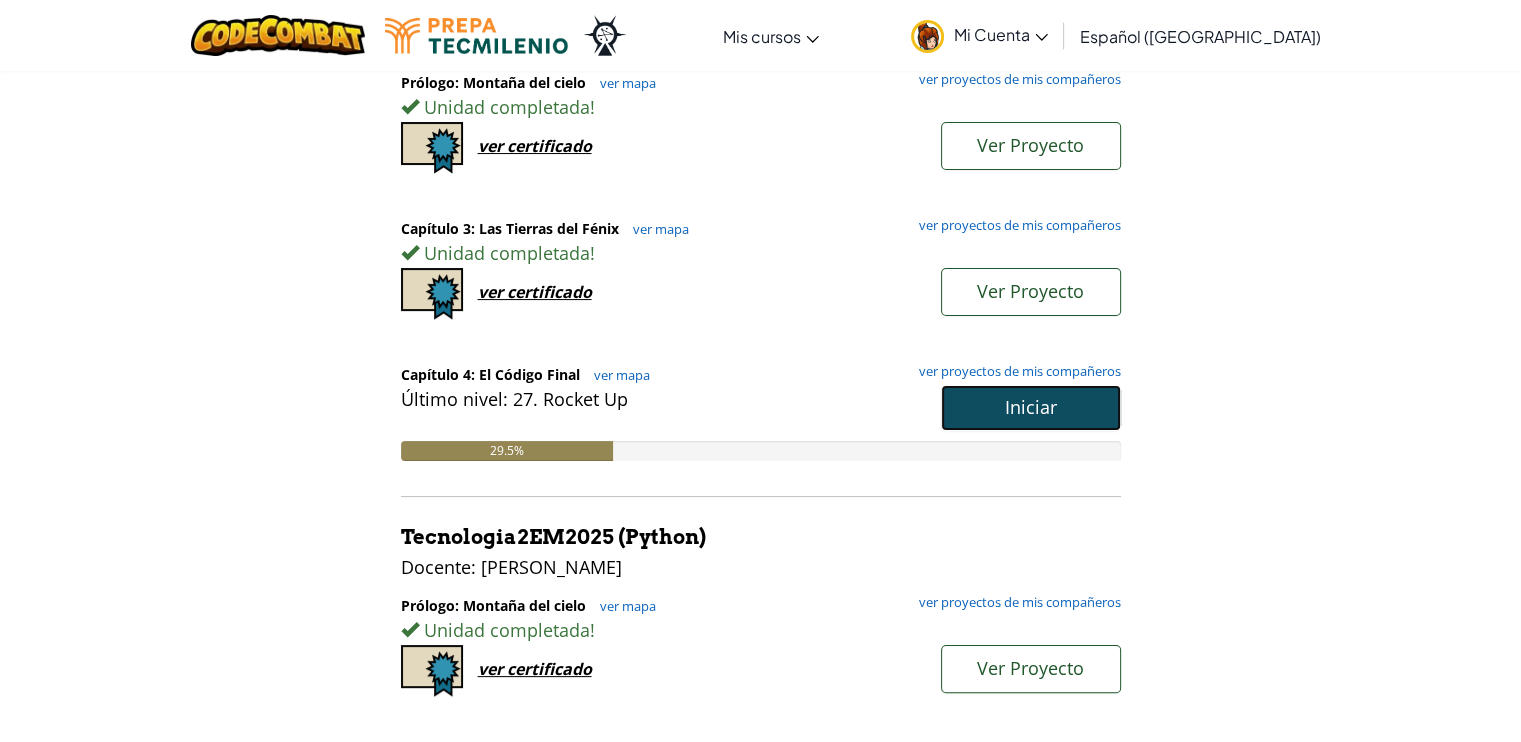 click on "Iniciar" at bounding box center (1031, 408) 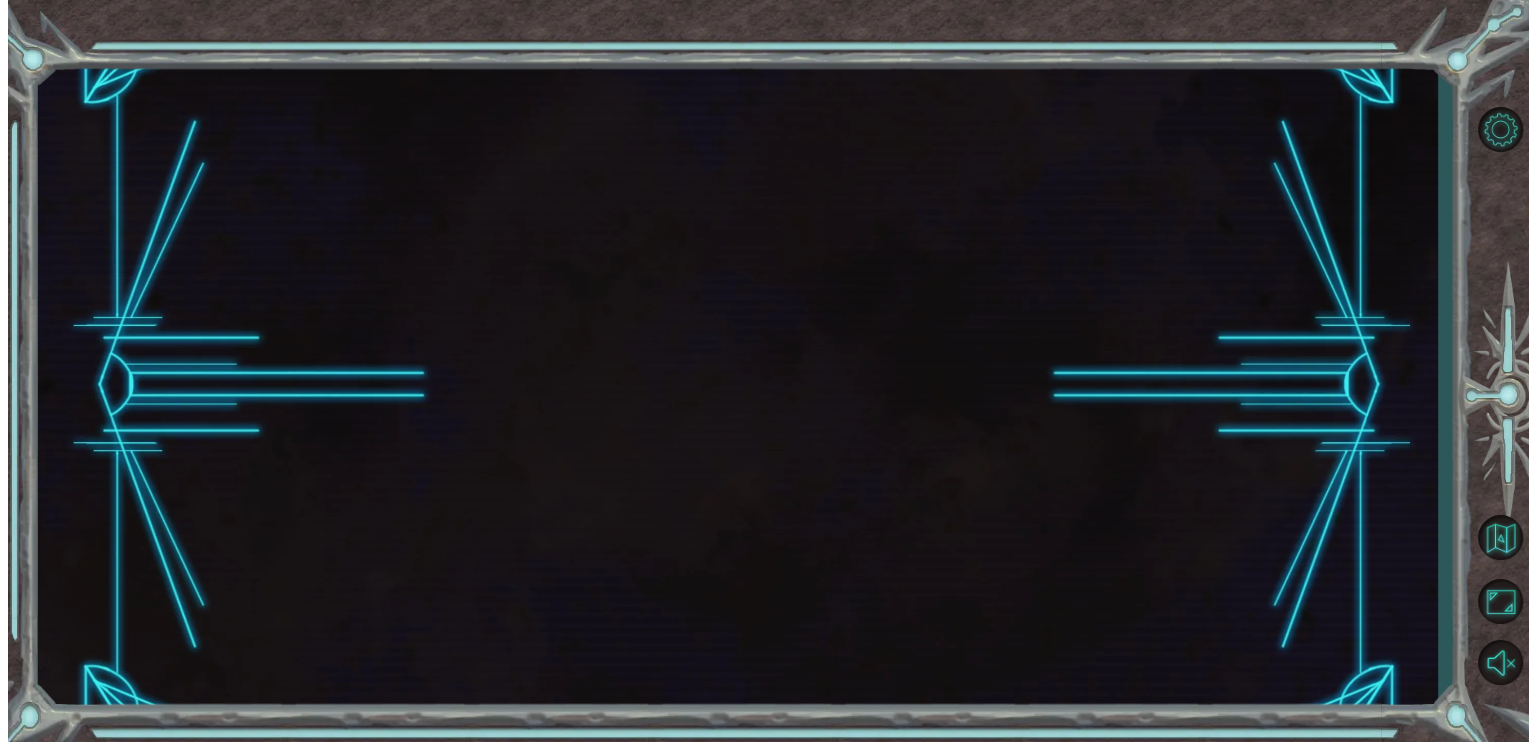 scroll, scrollTop: 0, scrollLeft: 0, axis: both 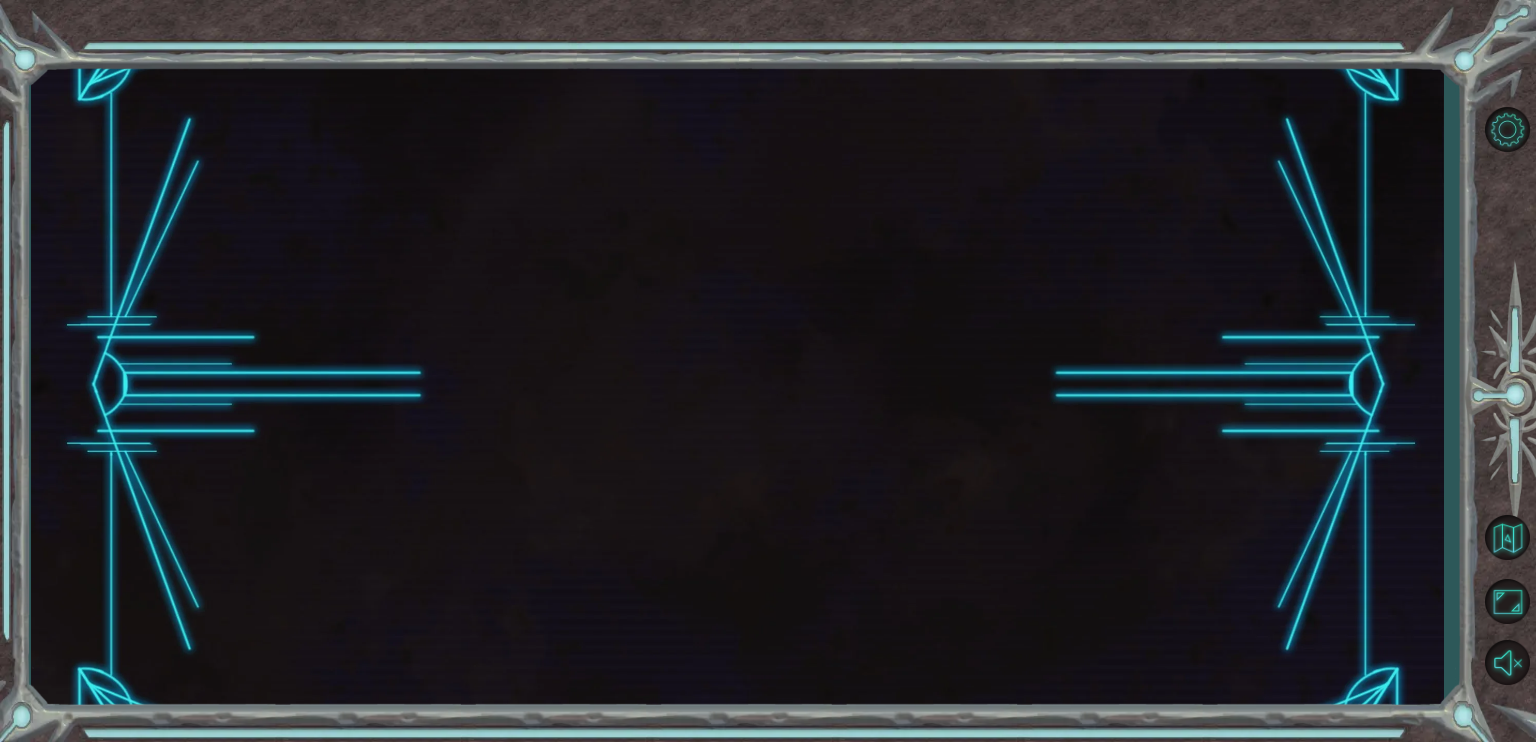 click at bounding box center (737, 385) 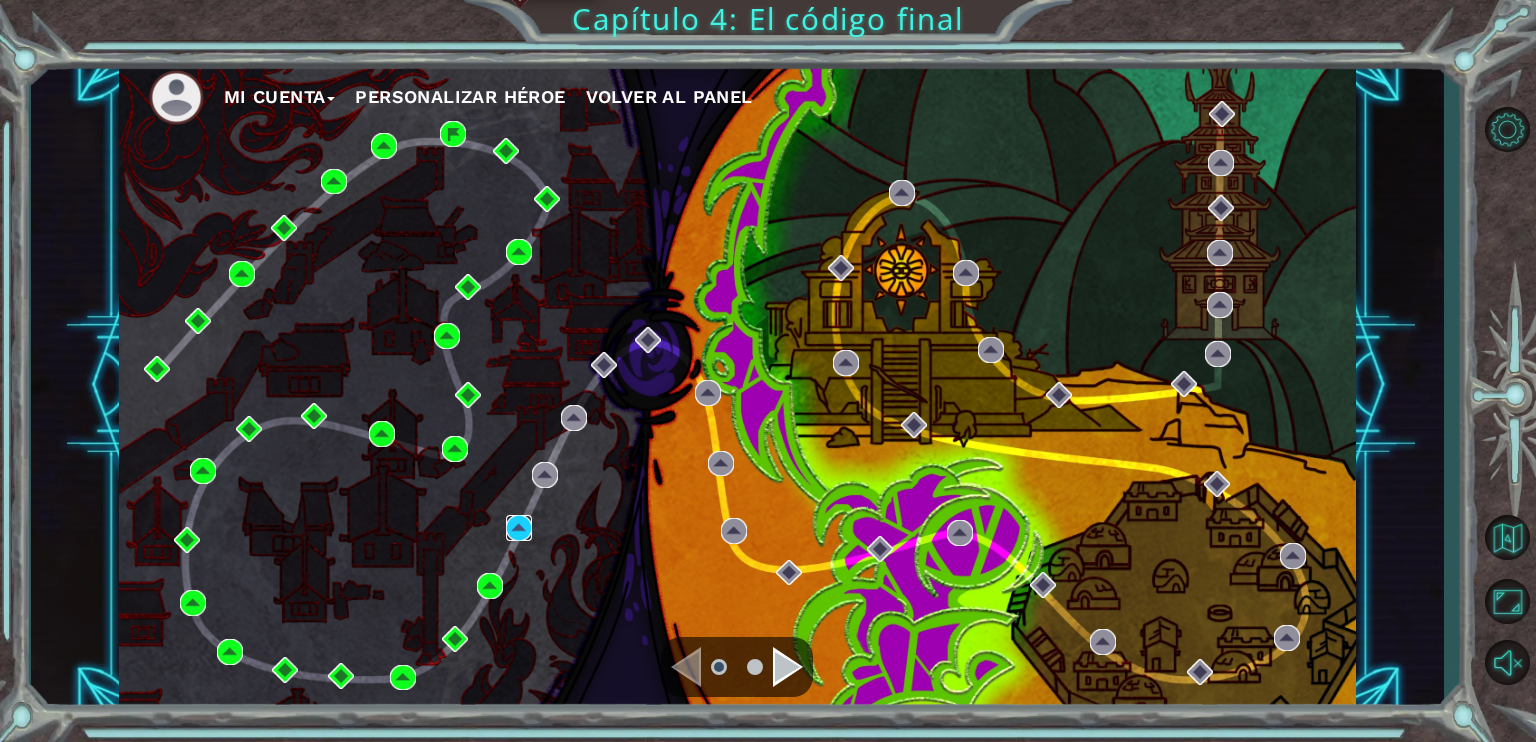 click at bounding box center [519, 528] 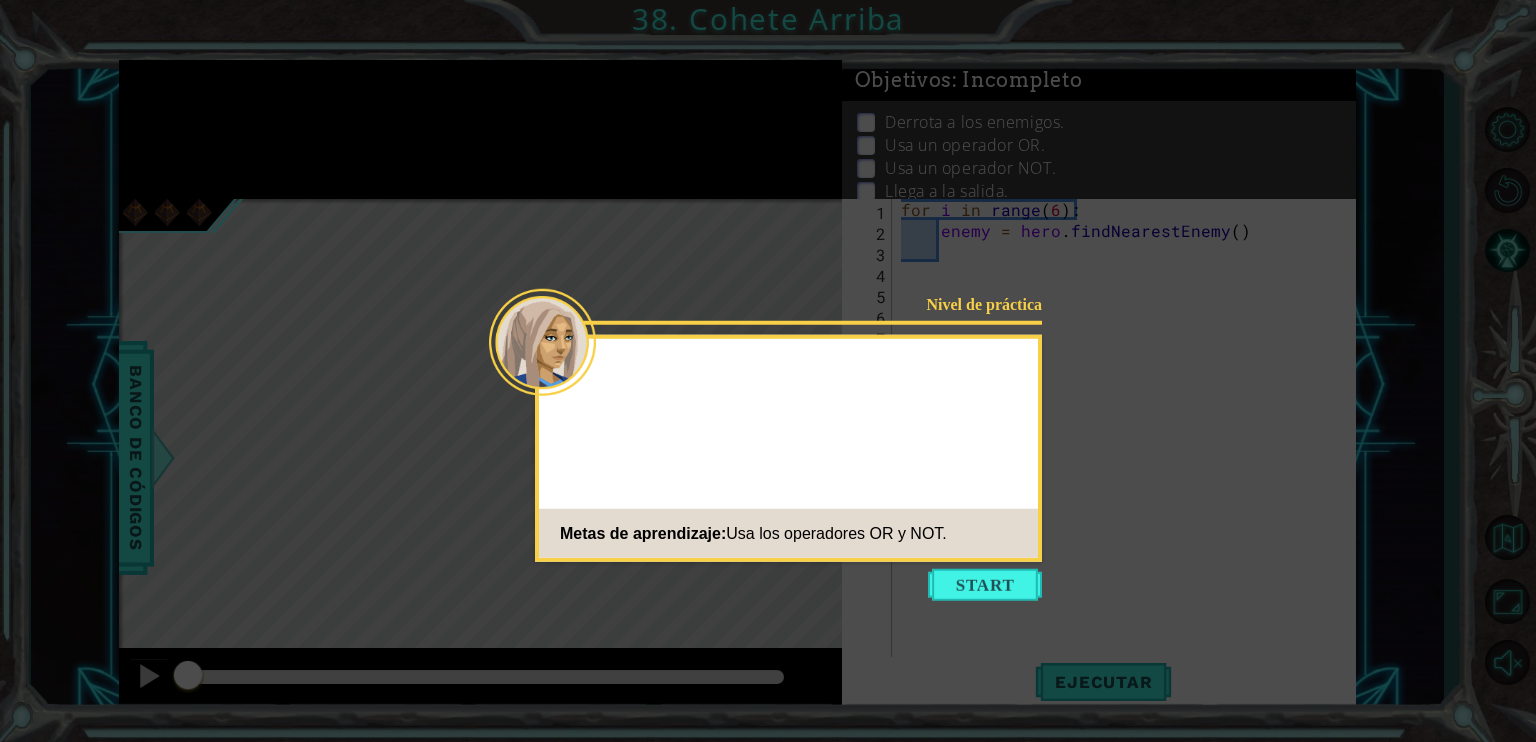 drag, startPoint x: 672, startPoint y: 177, endPoint x: 733, endPoint y: 281, distance: 120.56948 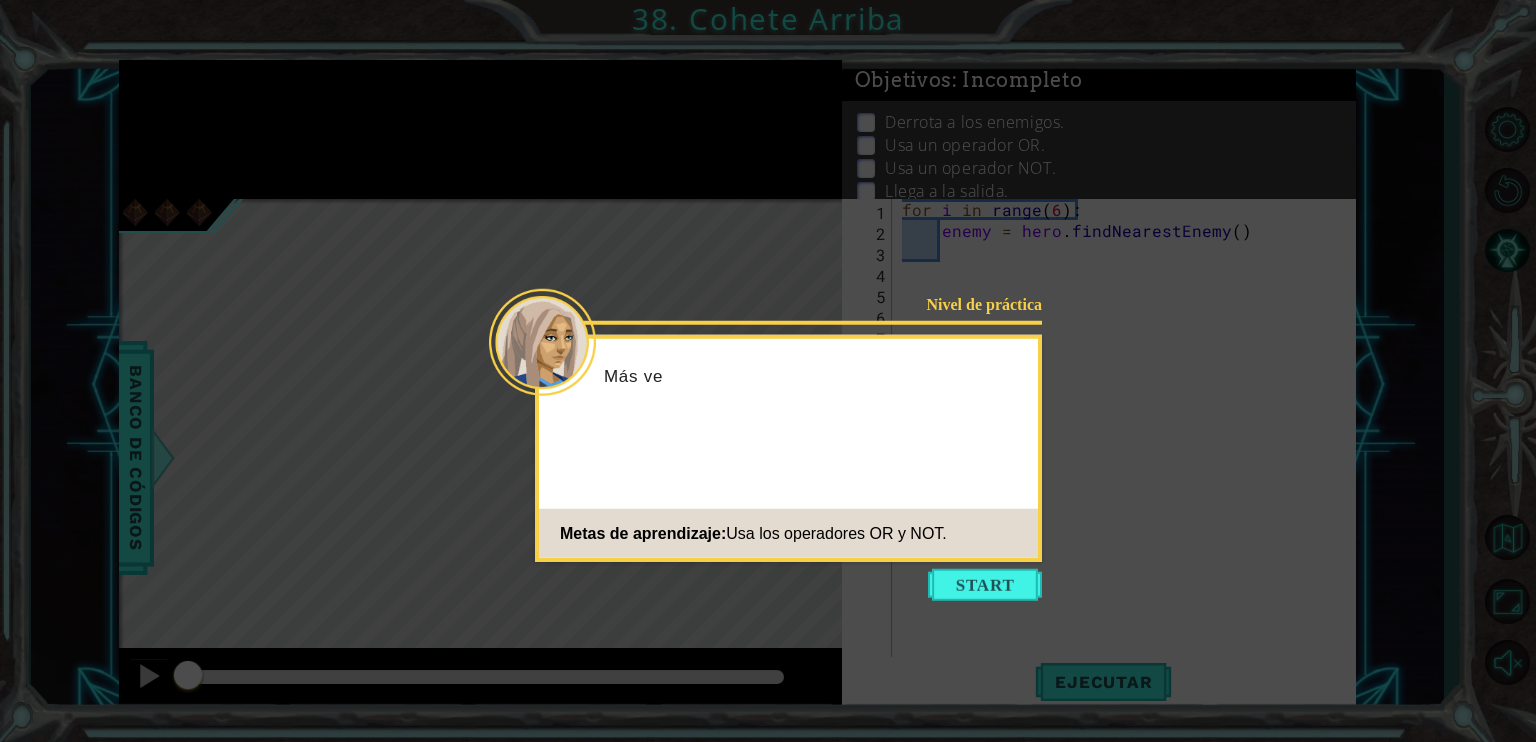 click at bounding box center [985, 585] 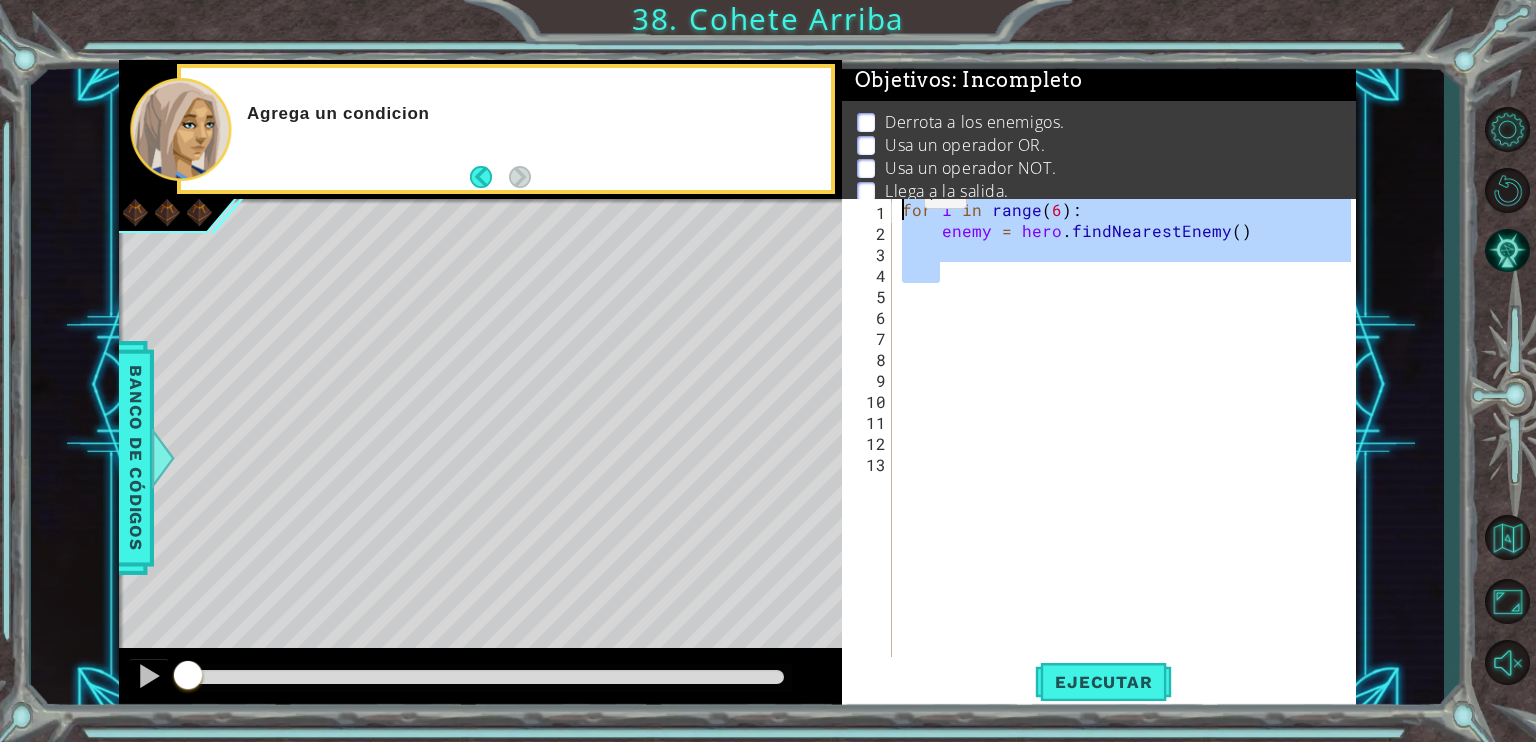 drag, startPoint x: 1011, startPoint y: 269, endPoint x: 887, endPoint y: 173, distance: 156.81836 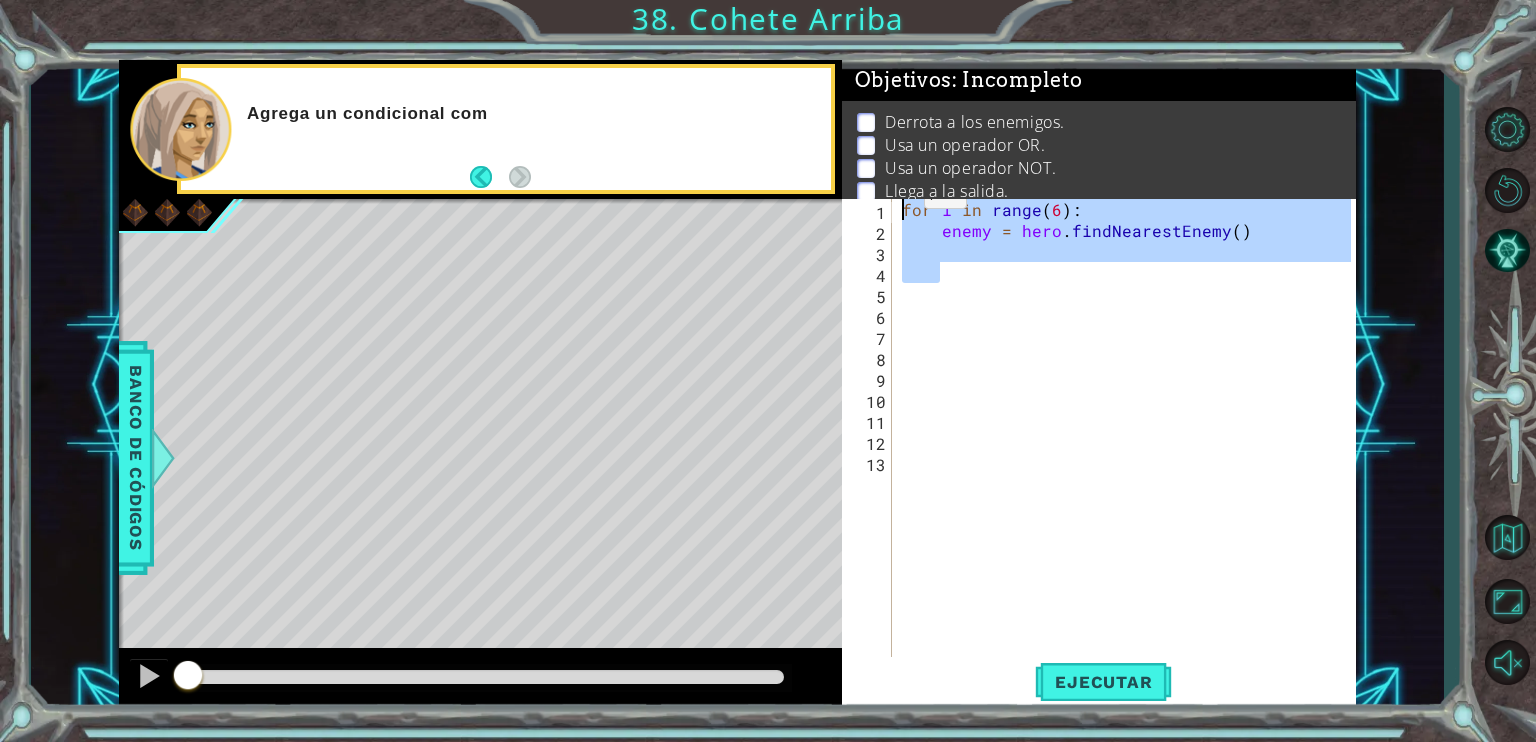 paste on "hero.moveUp(1" 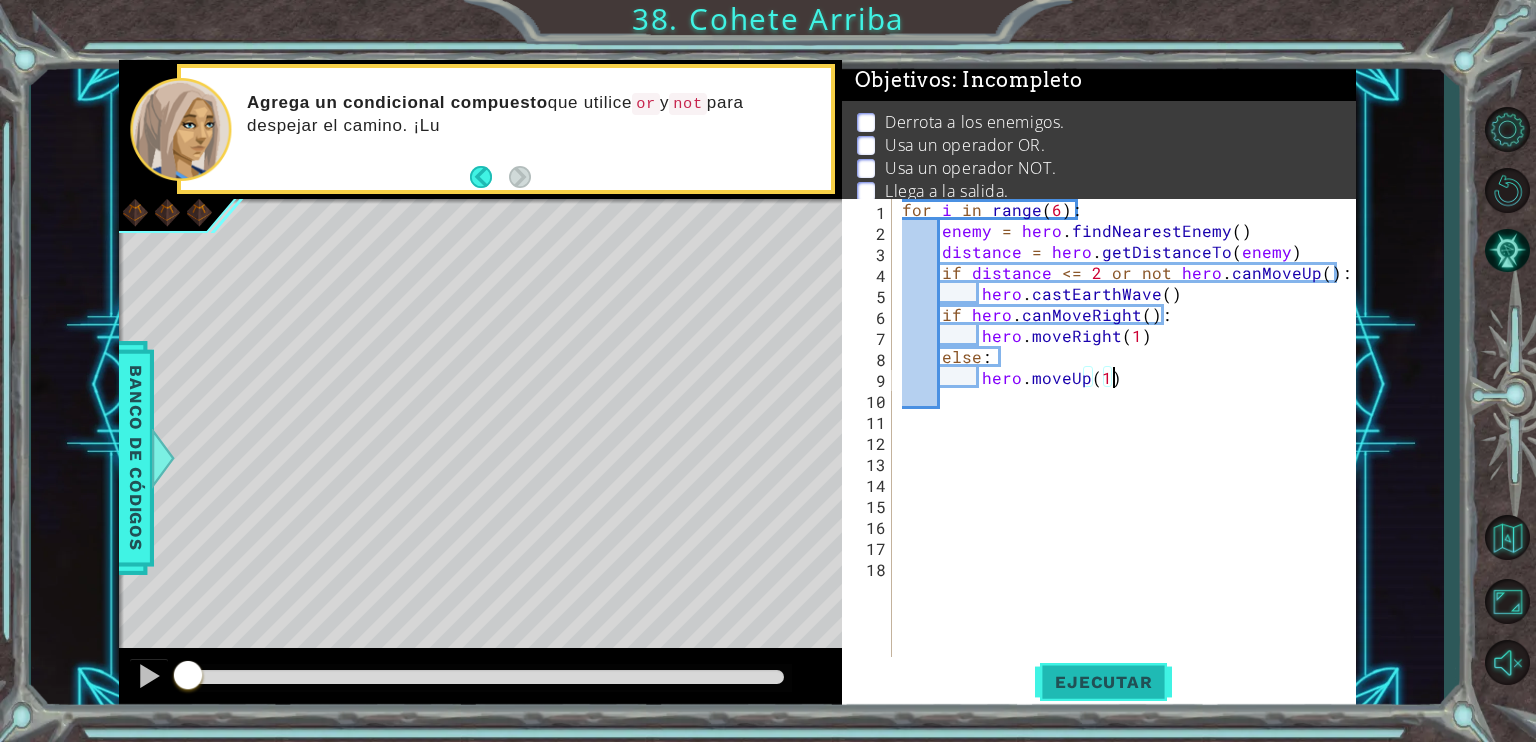 click on "Ejecutar" at bounding box center (1103, 682) 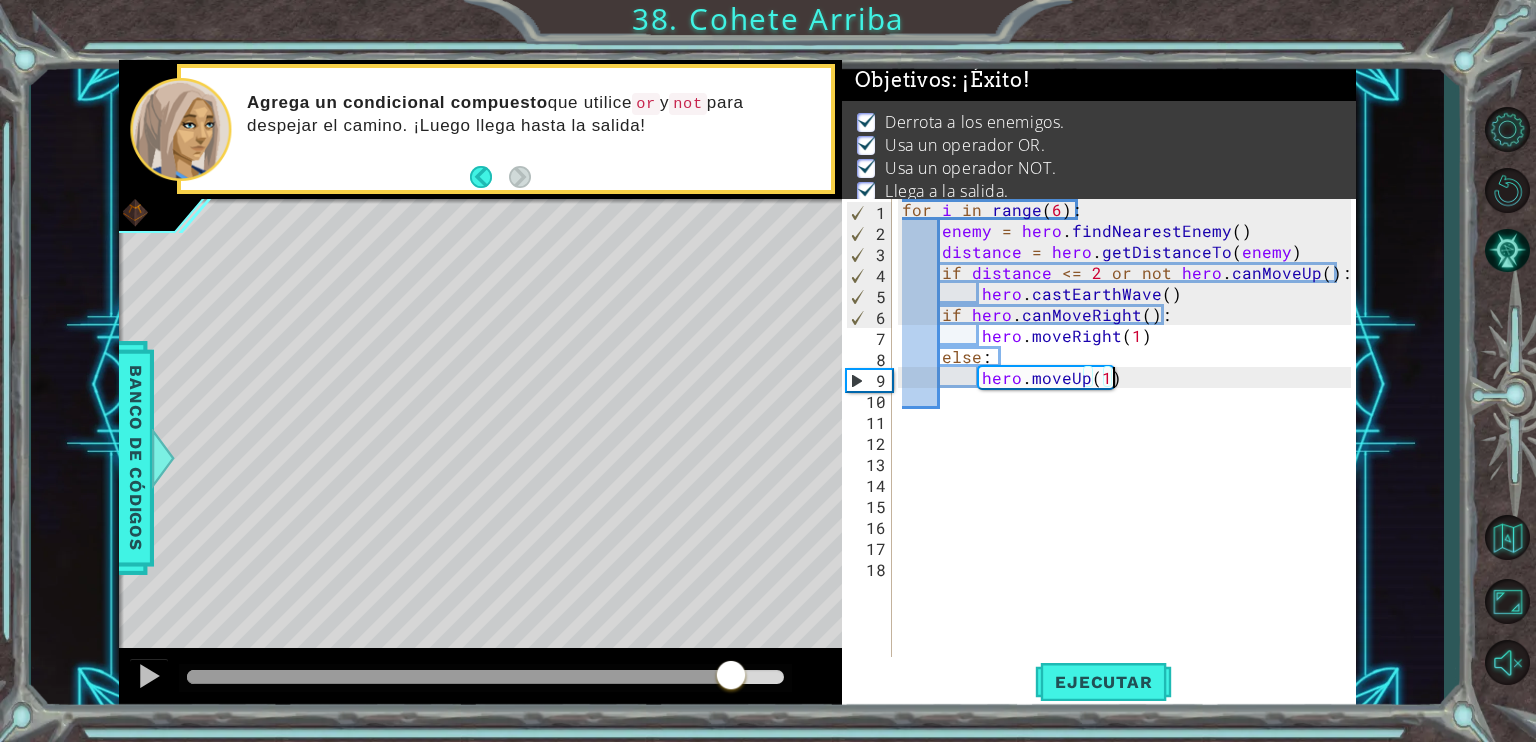drag, startPoint x: 409, startPoint y: 663, endPoint x: 756, endPoint y: 665, distance: 347.00577 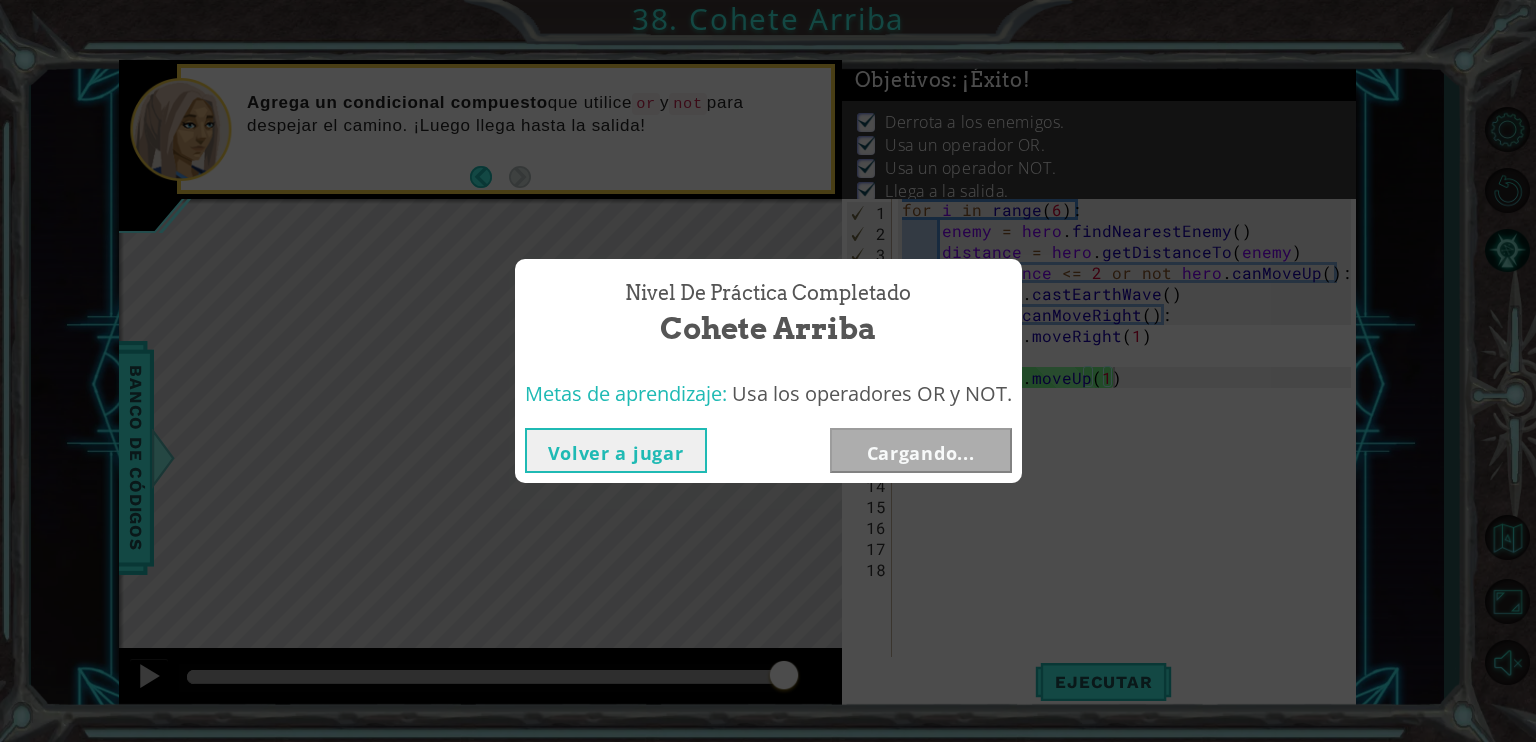 click on "Cargando..." at bounding box center [921, 450] 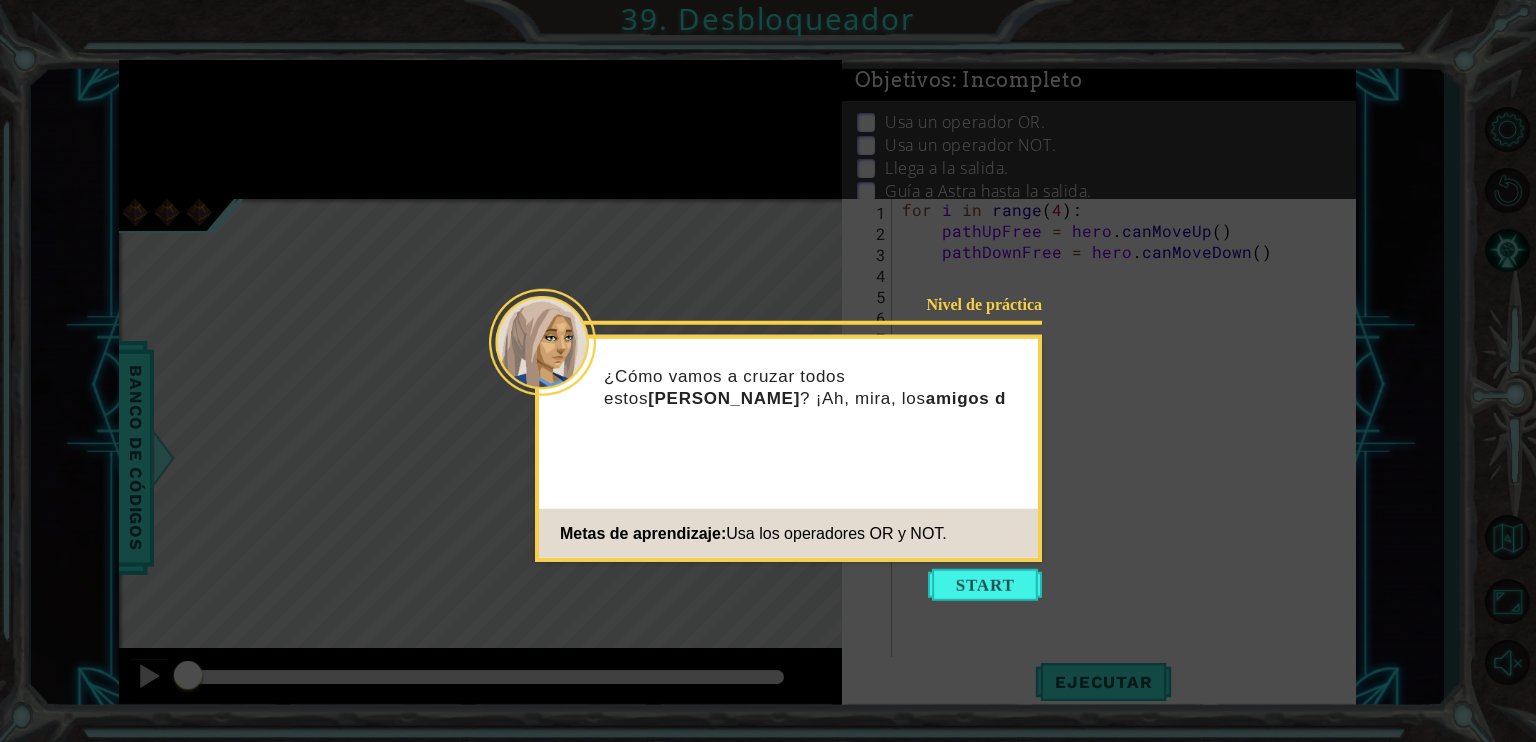 click 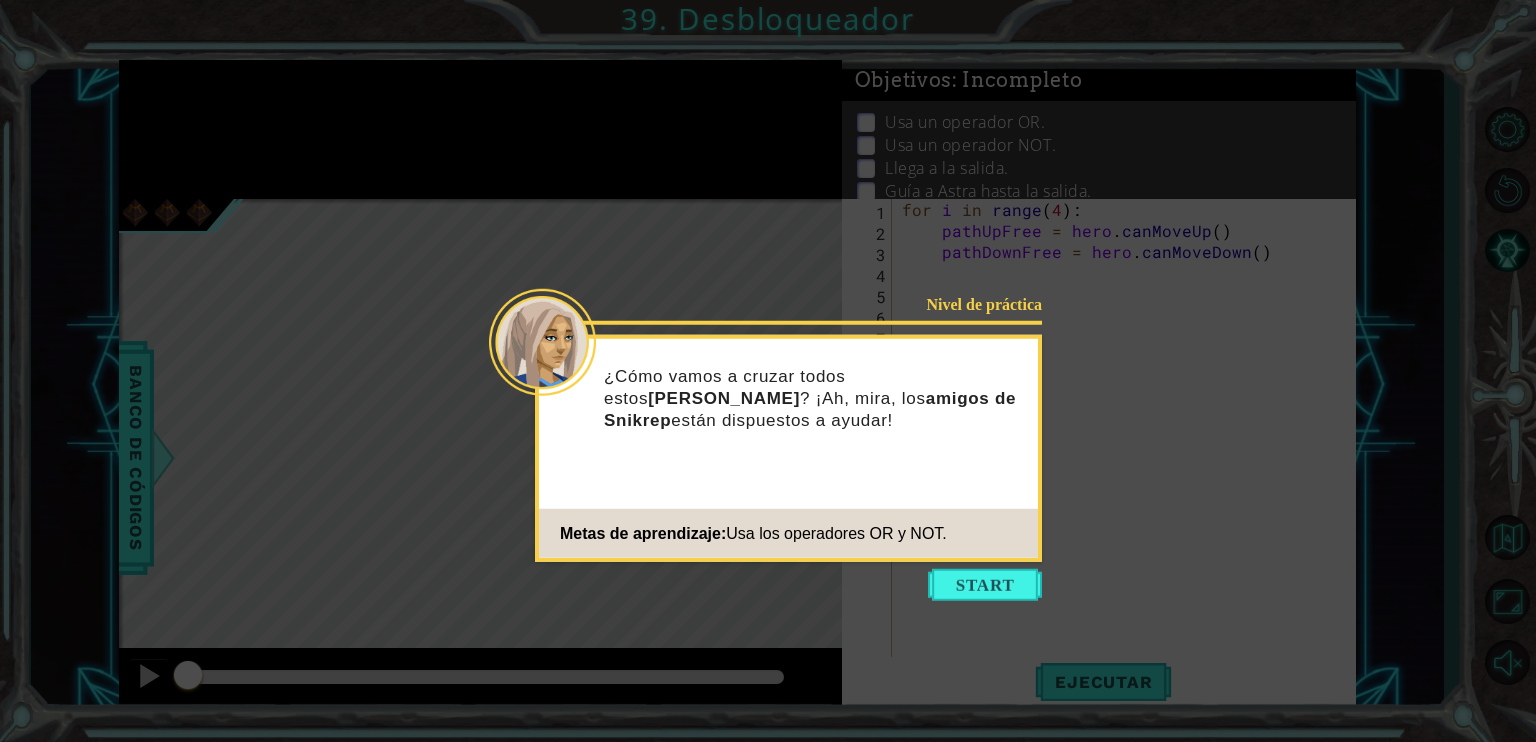 click at bounding box center (985, 585) 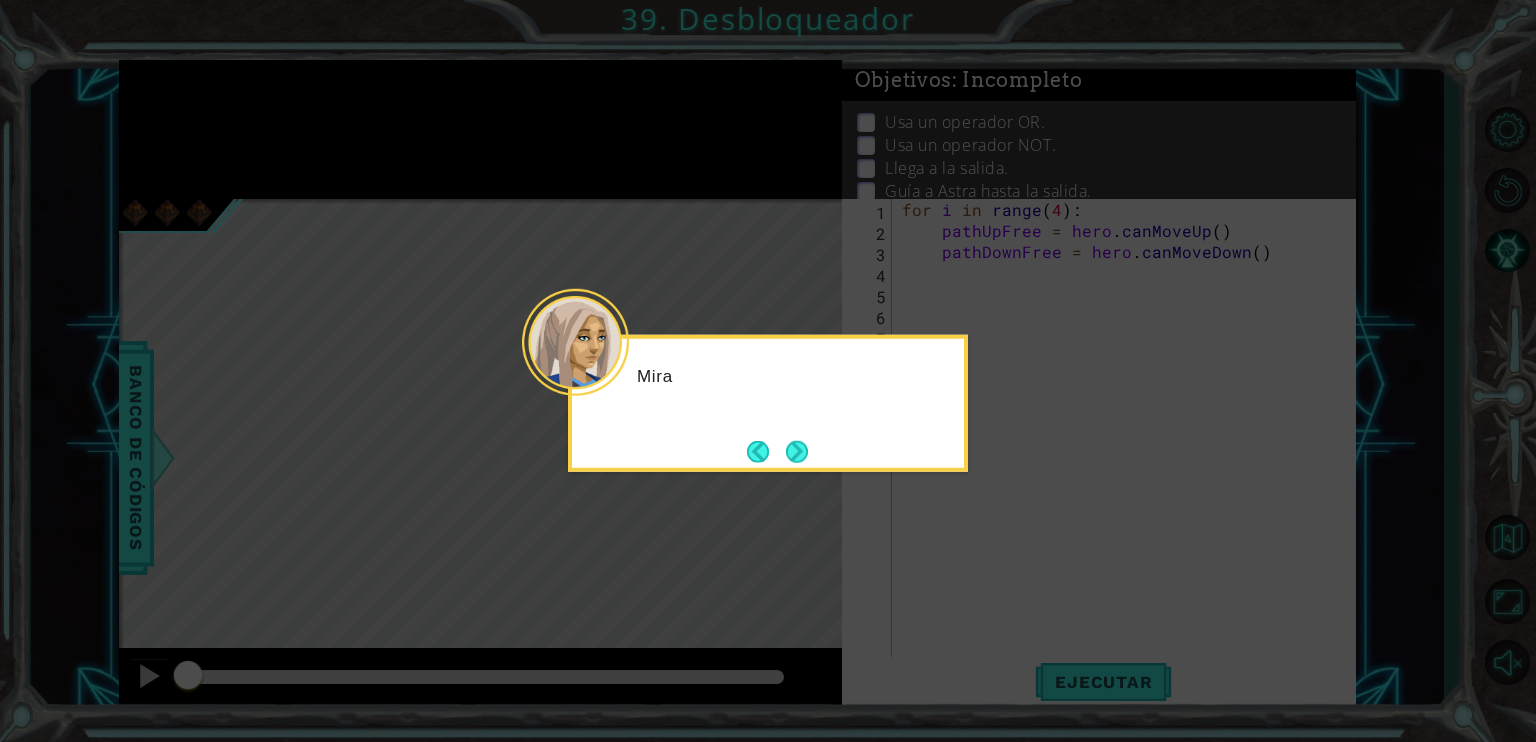 click at bounding box center [797, 451] 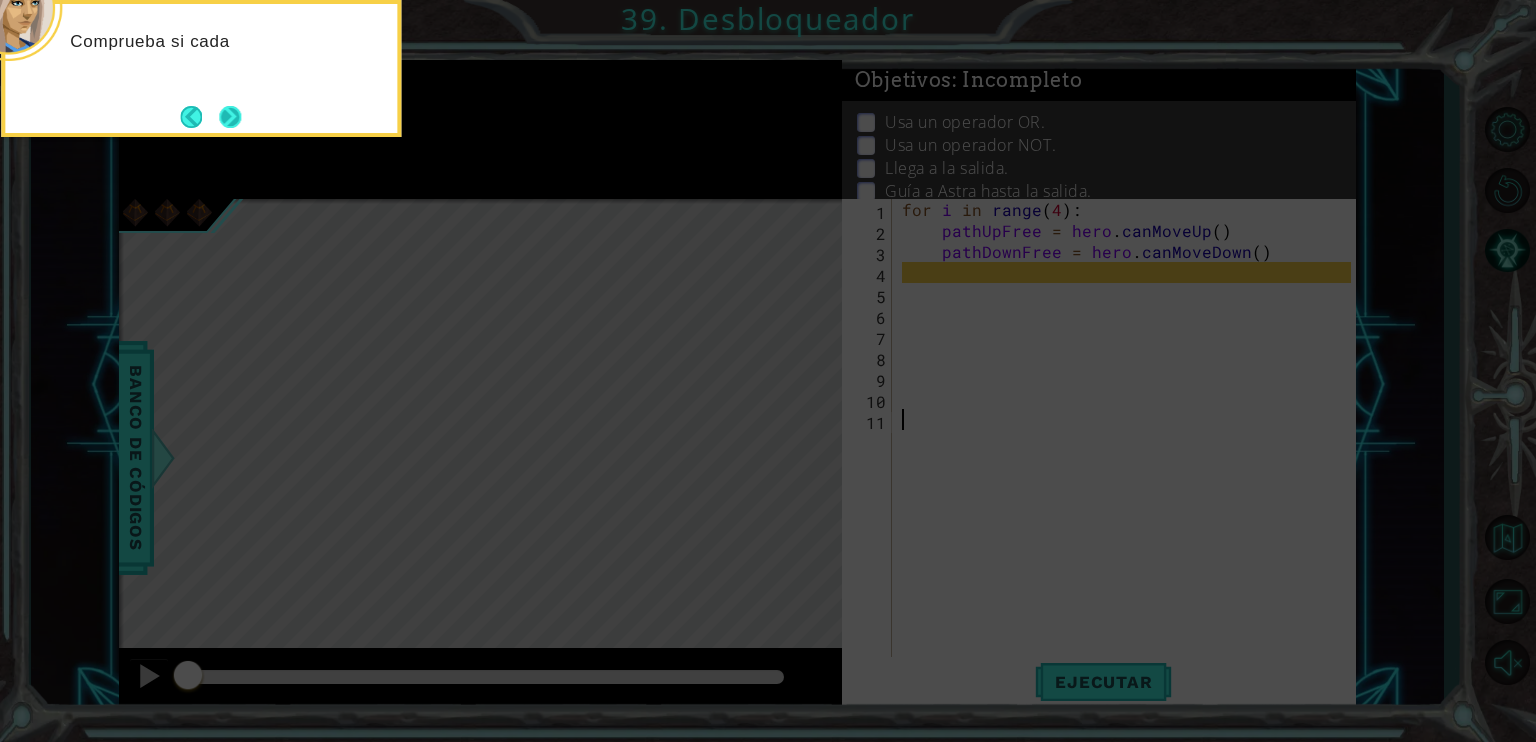 click at bounding box center (230, 117) 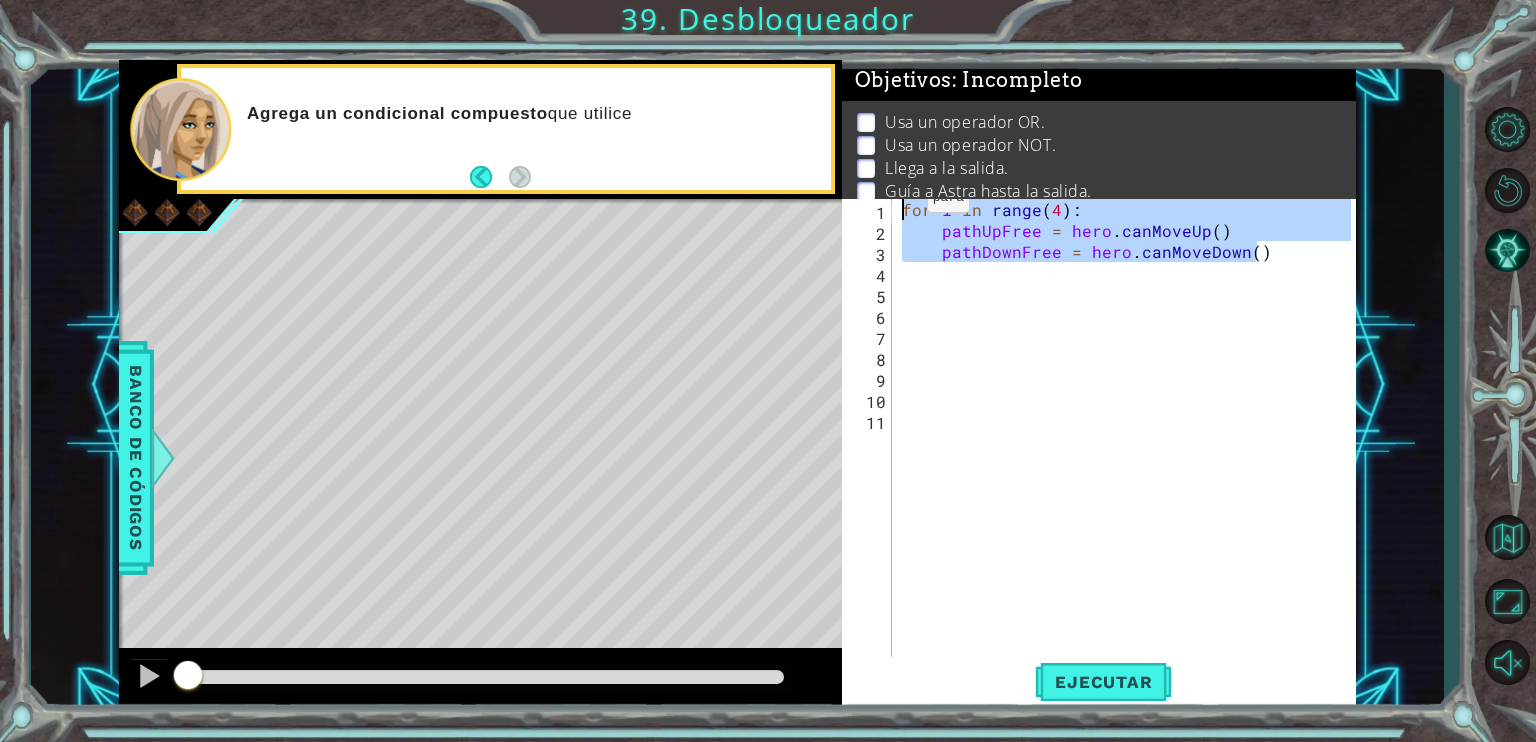 drag, startPoint x: 1267, startPoint y: 251, endPoint x: 760, endPoint y: 180, distance: 511.94727 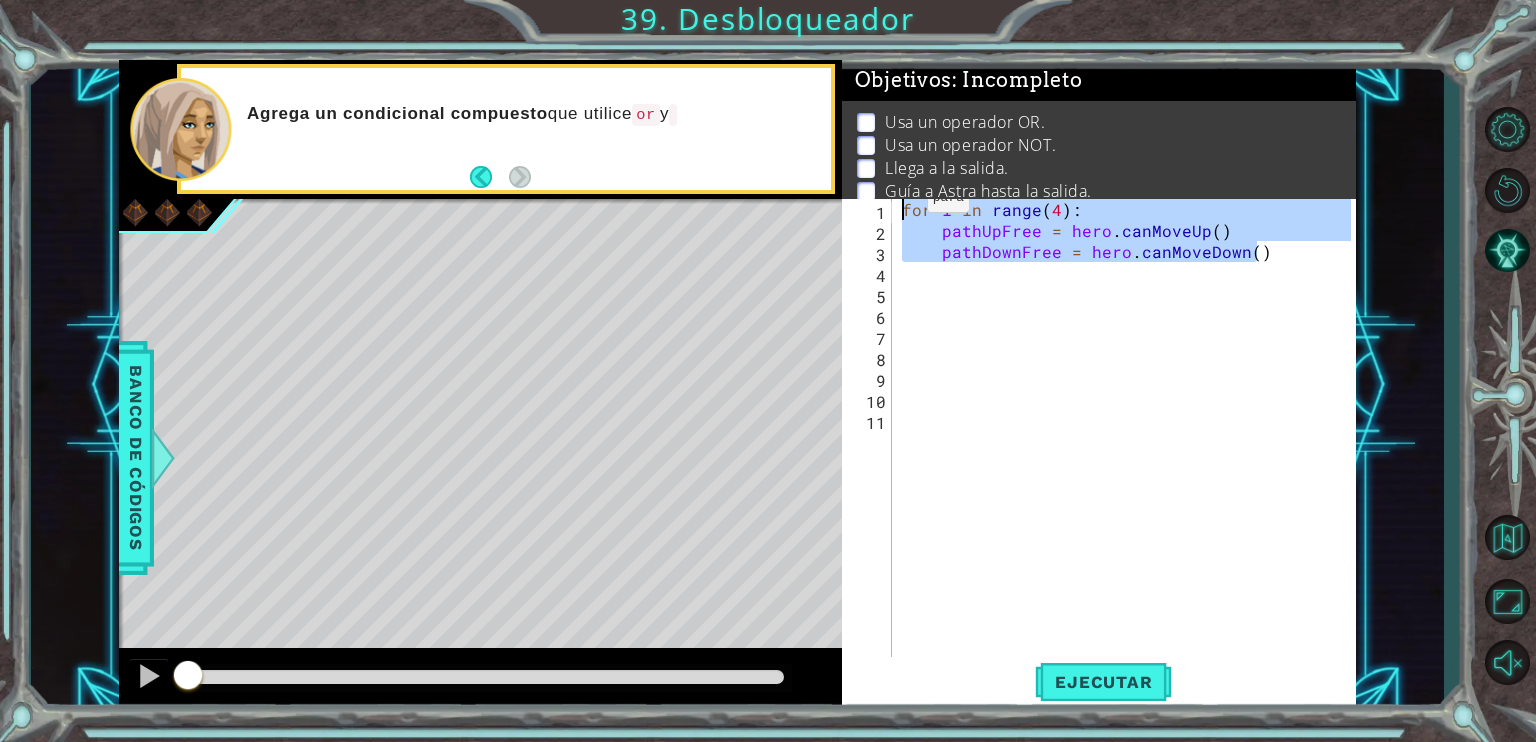 paste on "hero.moveRight(2" 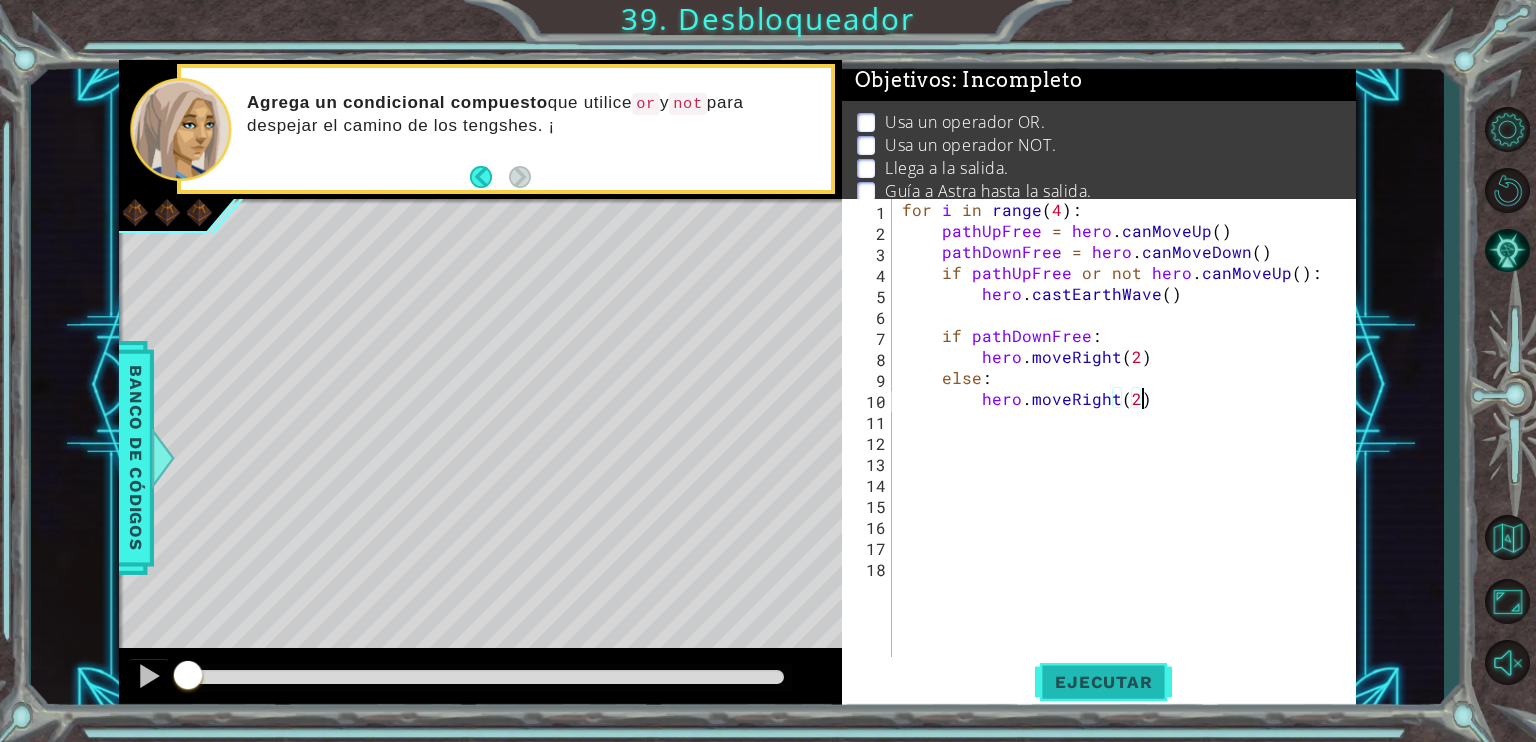 click on "Ejecutar" at bounding box center [1103, 682] 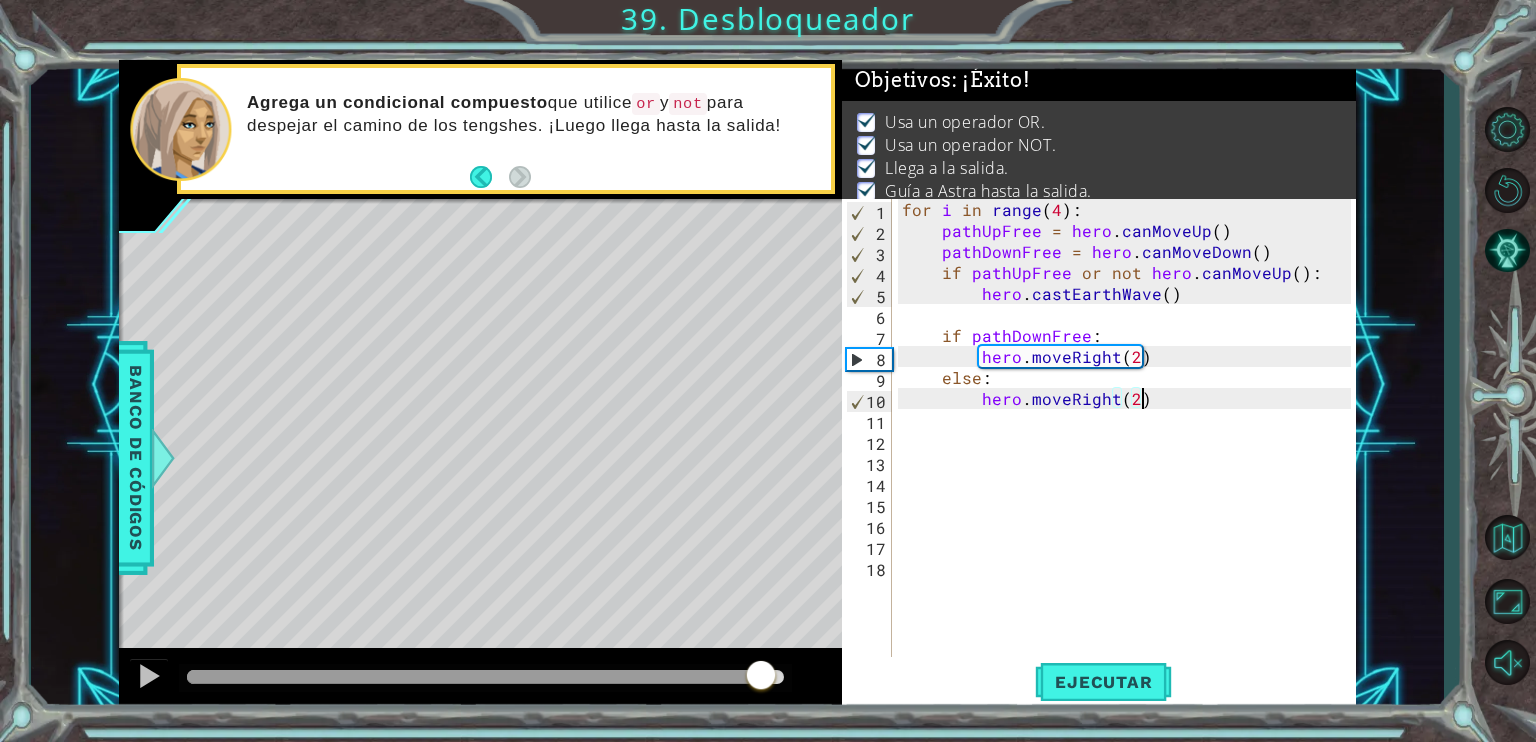 drag, startPoint x: 216, startPoint y: 676, endPoint x: 769, endPoint y: 677, distance: 553.0009 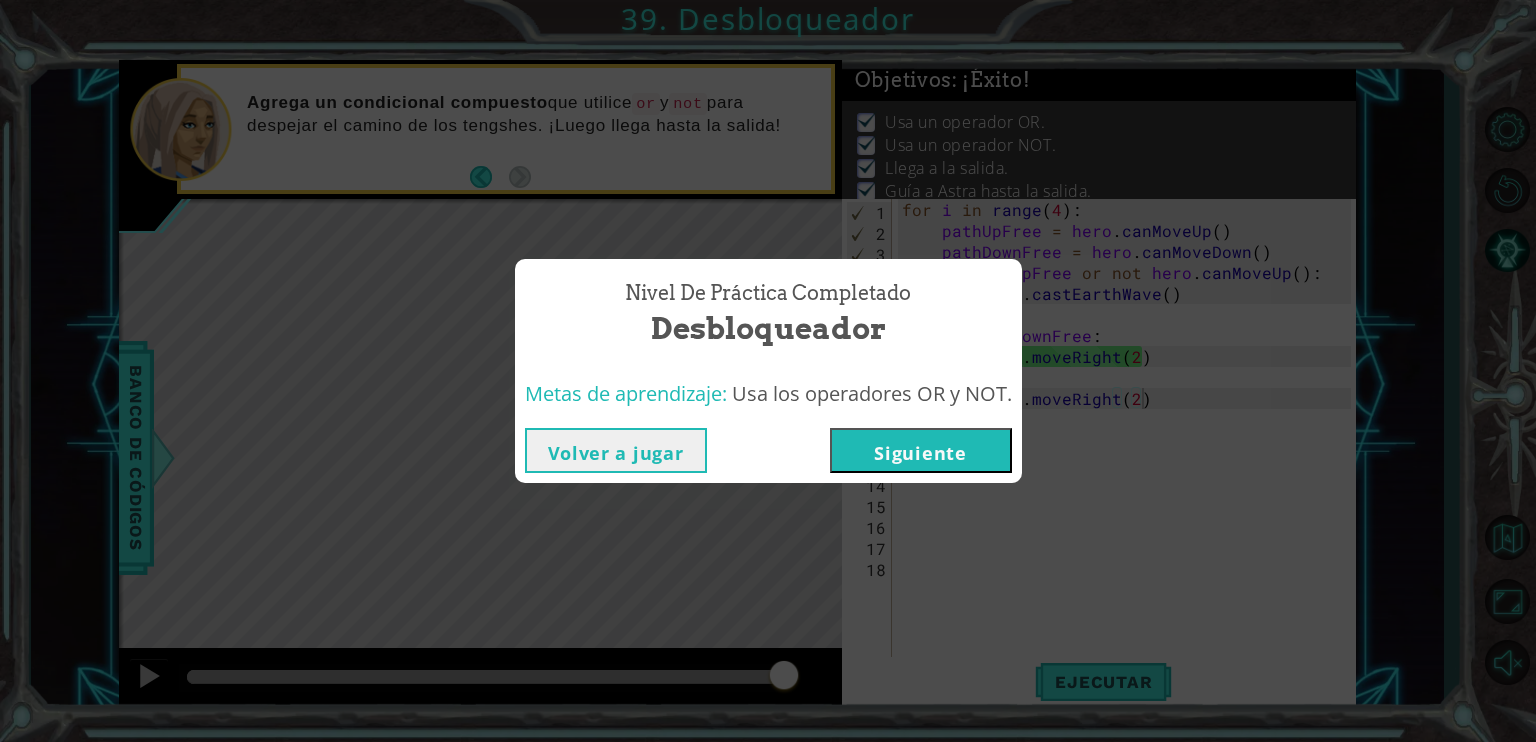 click on "Nivel de práctica Completado     Desbloqueador     Metas de aprendizaje:       Usa los operadores OR y NOT.
Volver a jugar
[GEOGRAPHIC_DATA]" at bounding box center [768, 371] 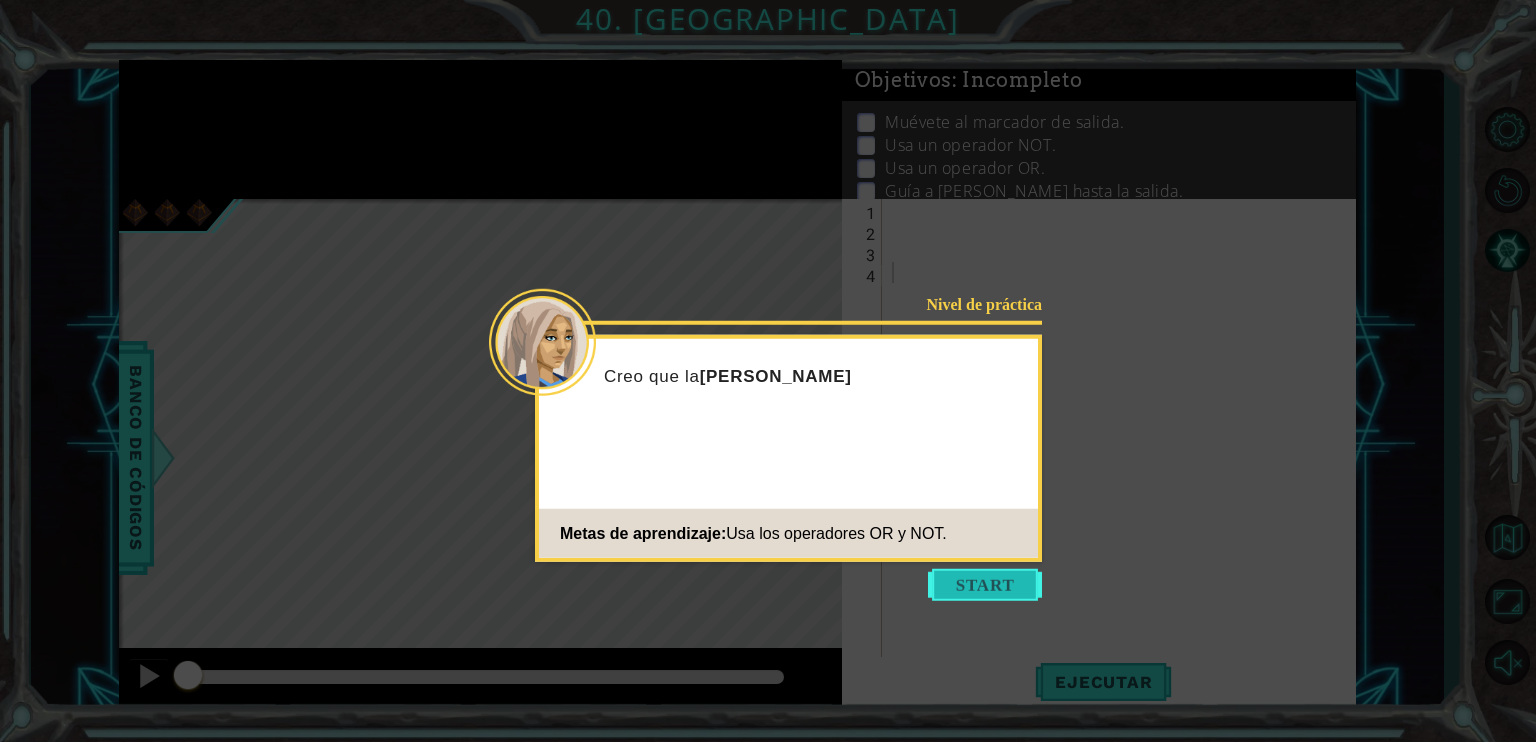 click at bounding box center (985, 585) 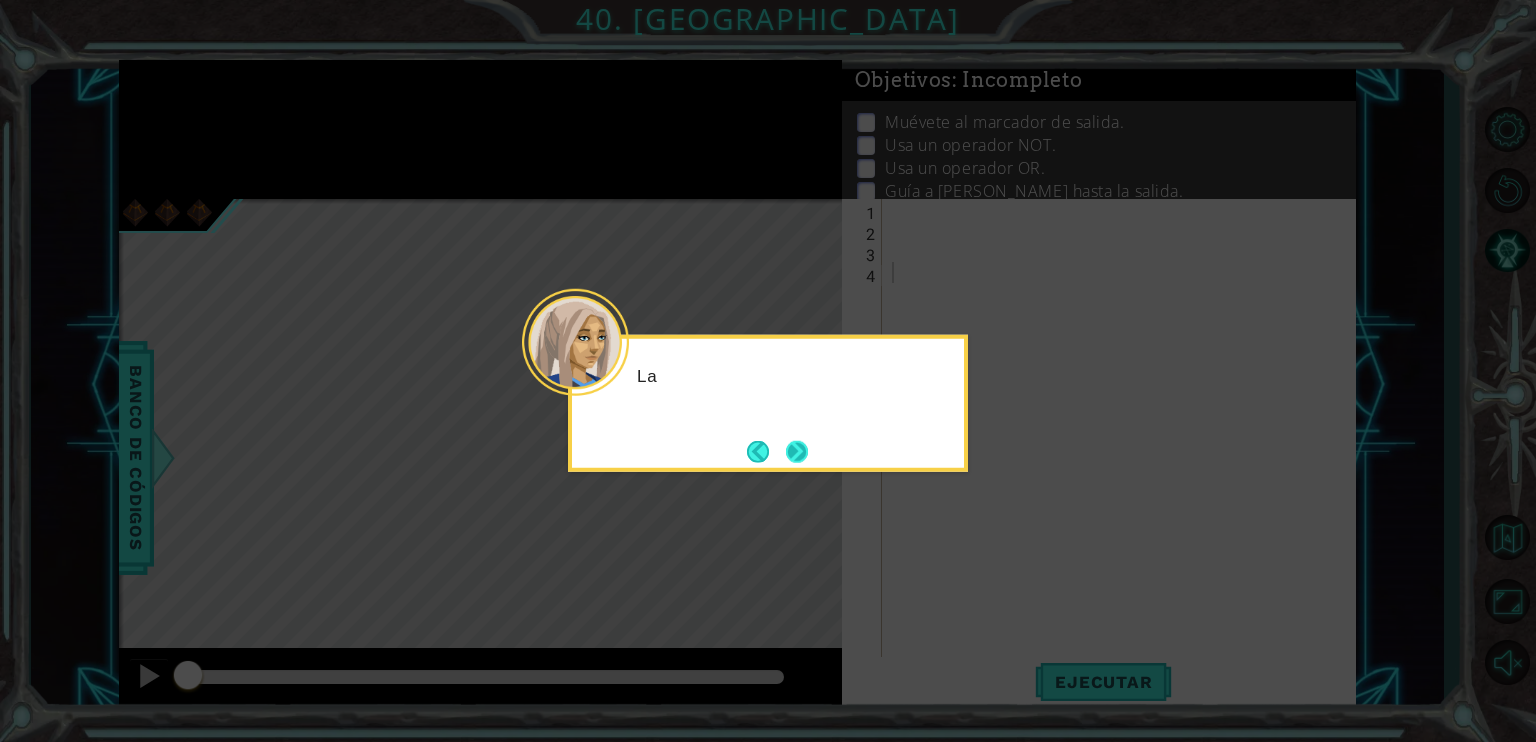 click at bounding box center (797, 451) 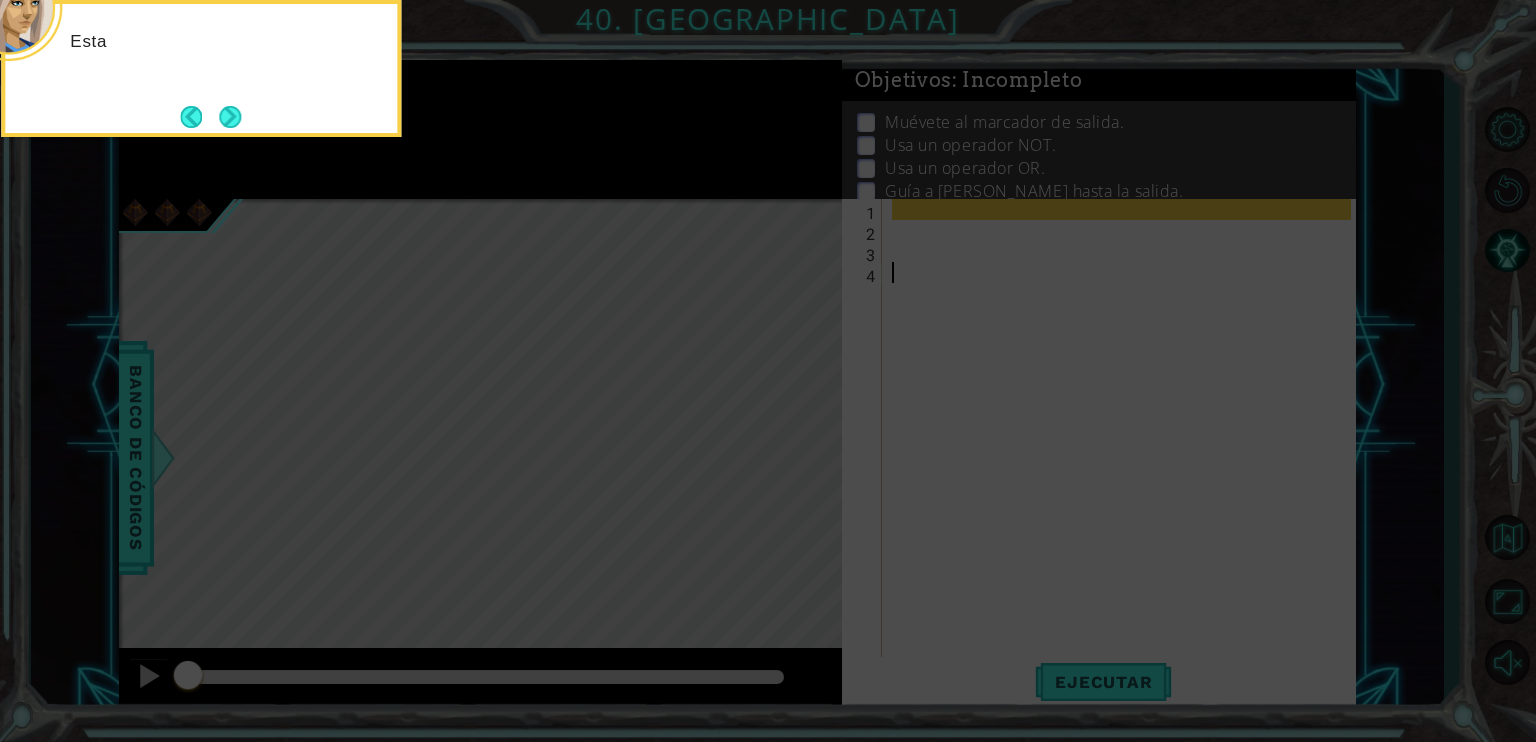 click 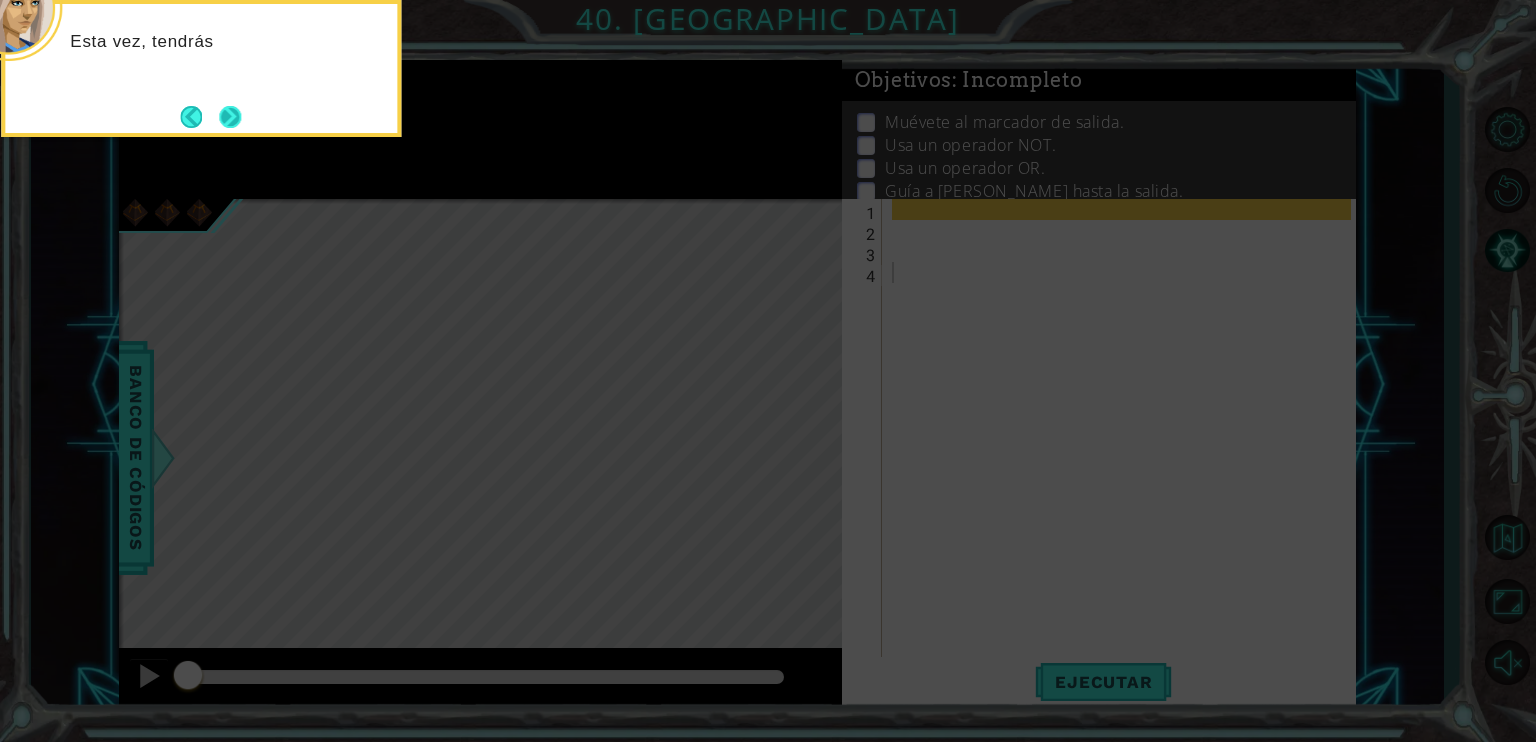 drag, startPoint x: 252, startPoint y: 104, endPoint x: 240, endPoint y: 110, distance: 13.416408 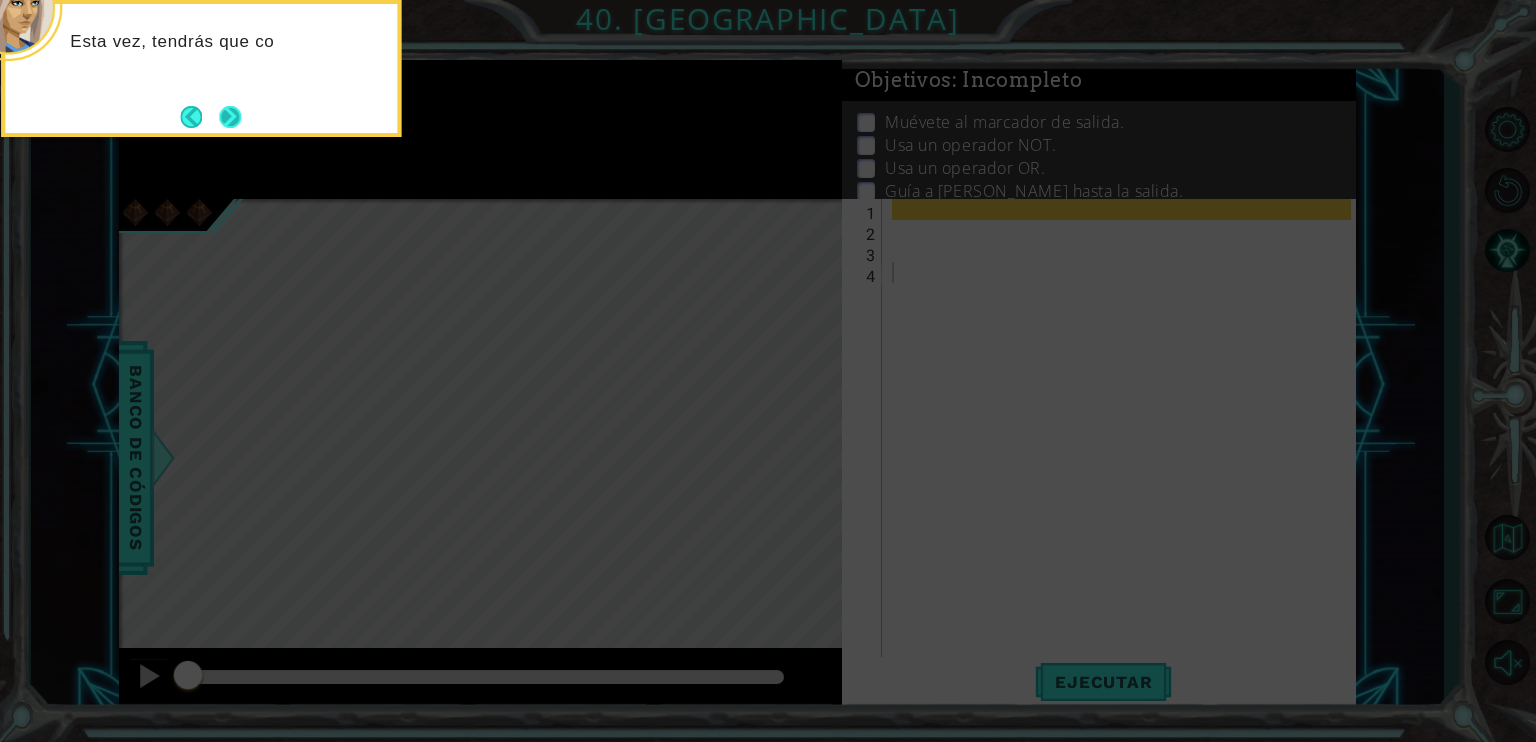 click at bounding box center [230, 117] 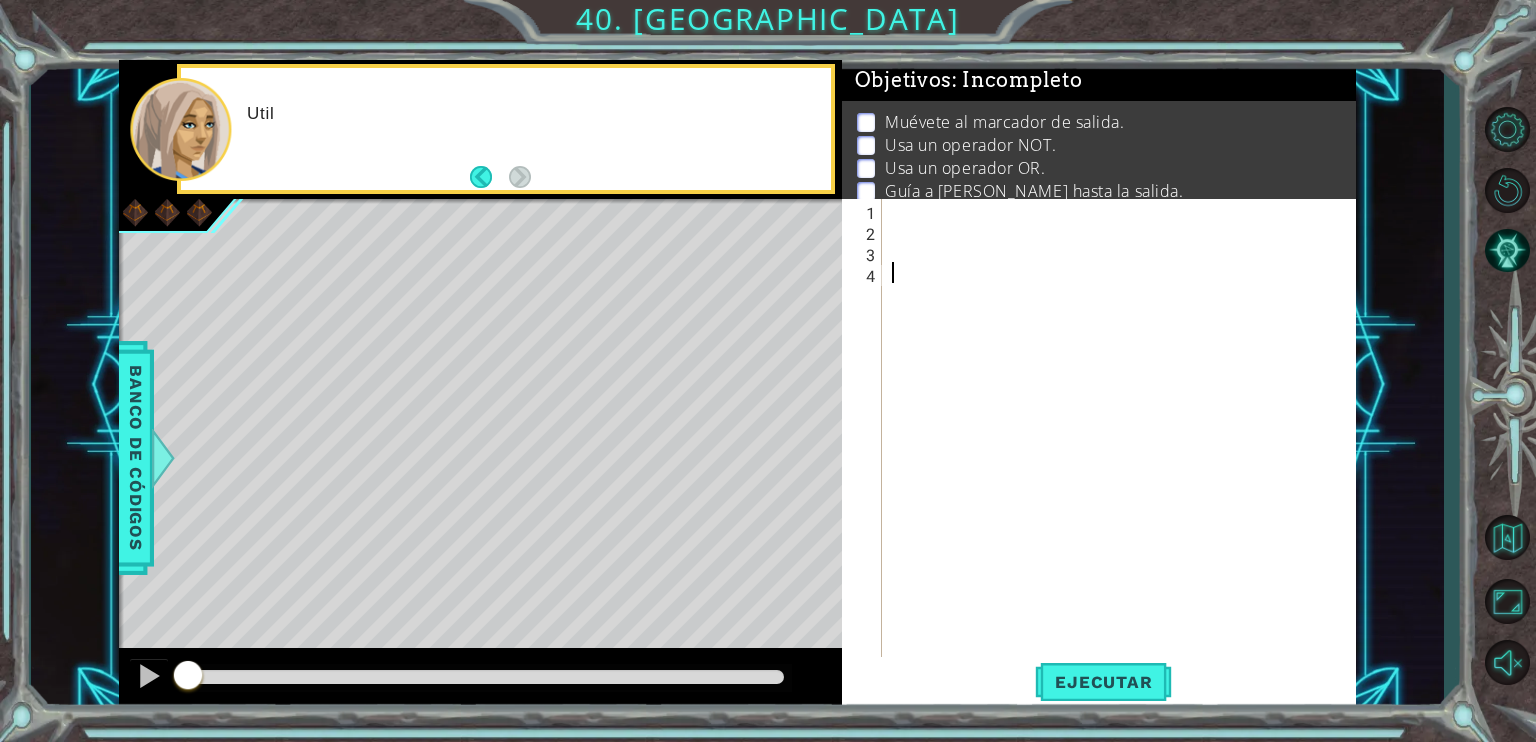 paste on "hero.moveDown(1)" 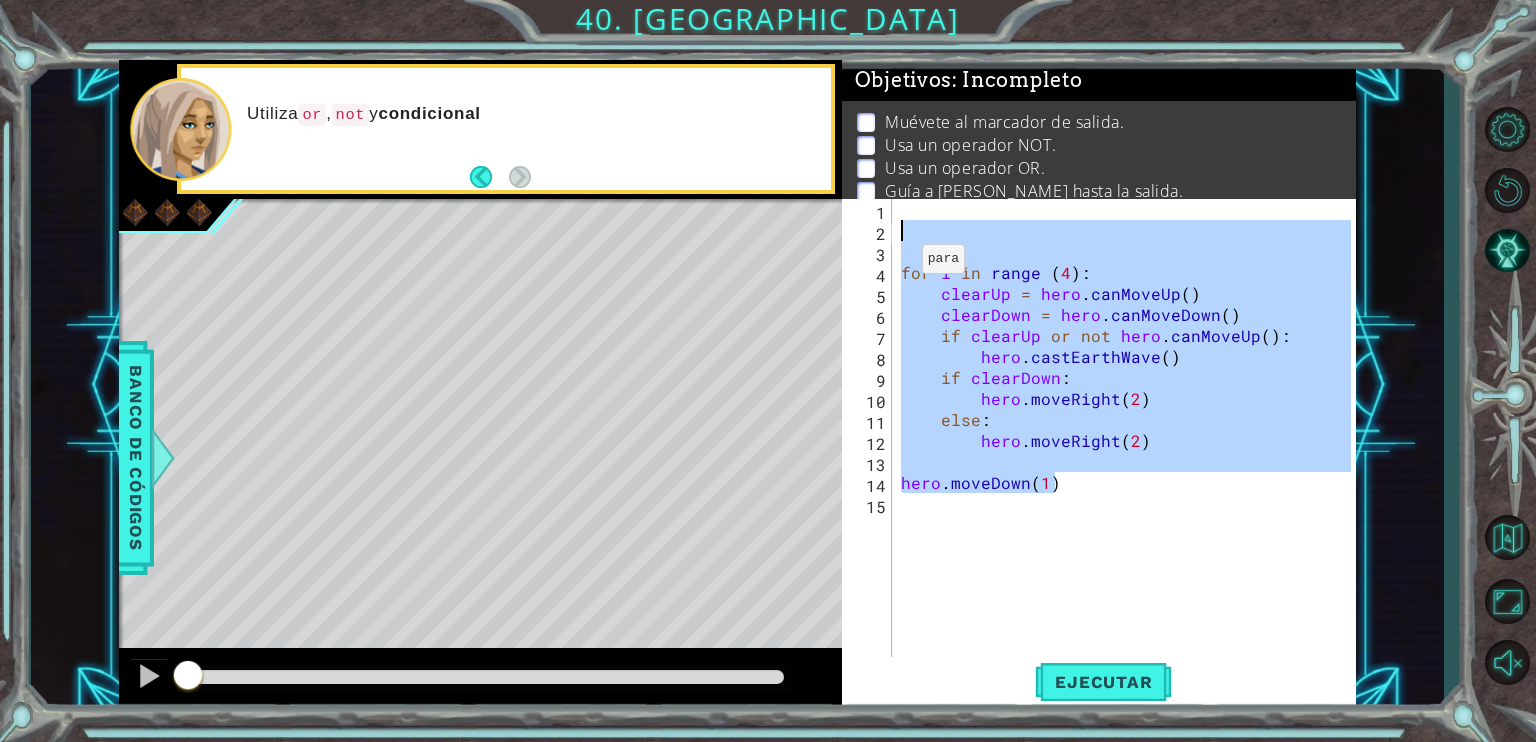 drag, startPoint x: 1097, startPoint y: 492, endPoint x: 852, endPoint y: 168, distance: 406.20316 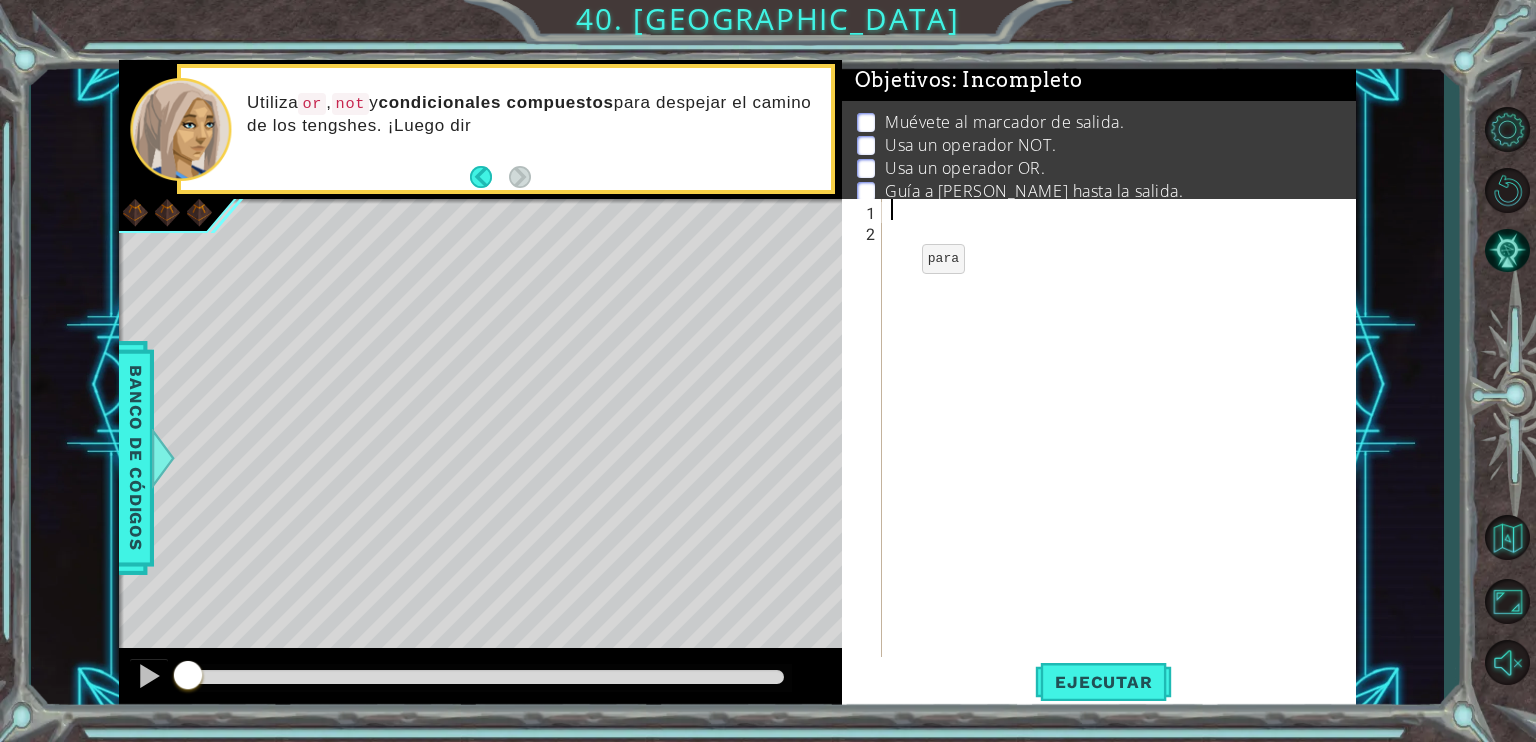 paste on "hero.moveDown(1)" 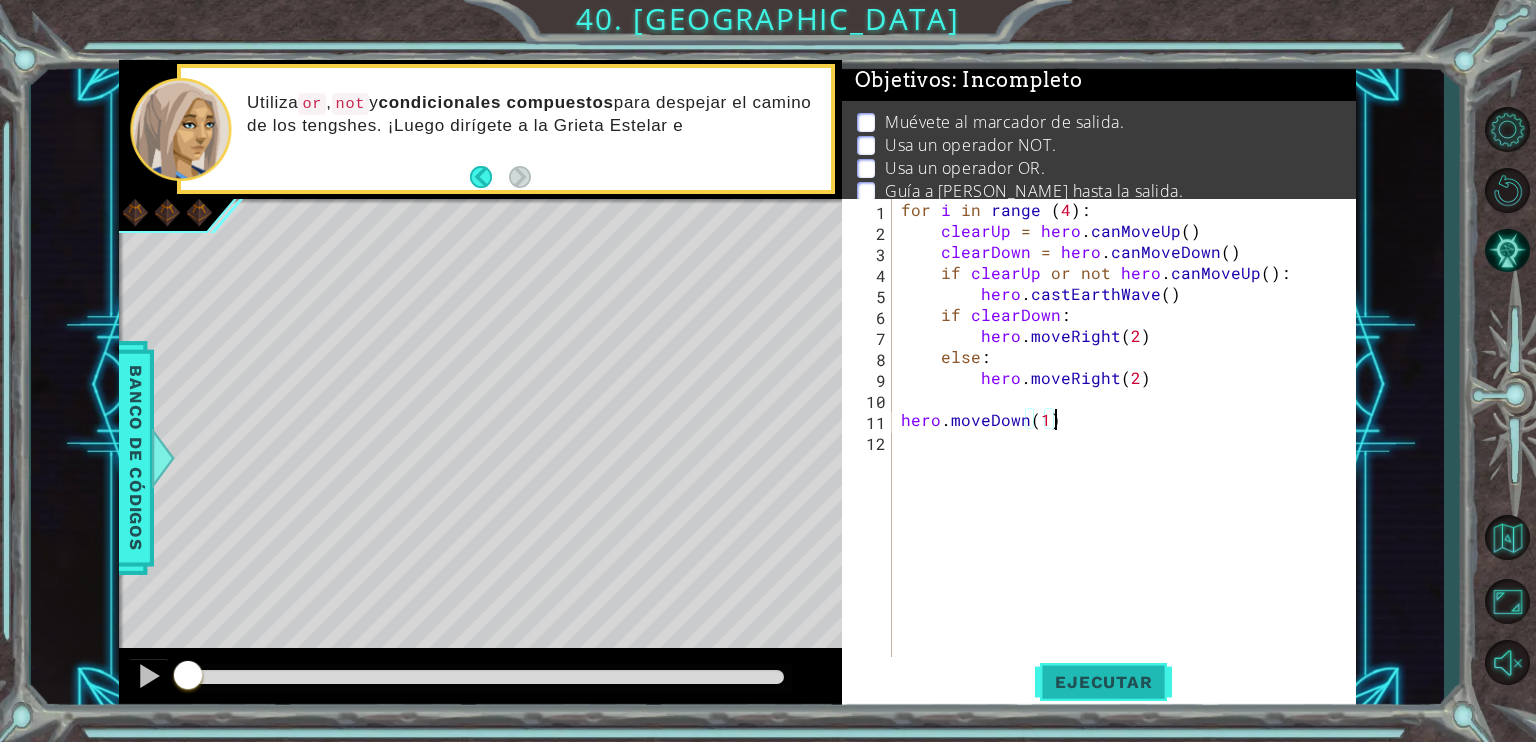 click on "Ejecutar" at bounding box center [1103, 682] 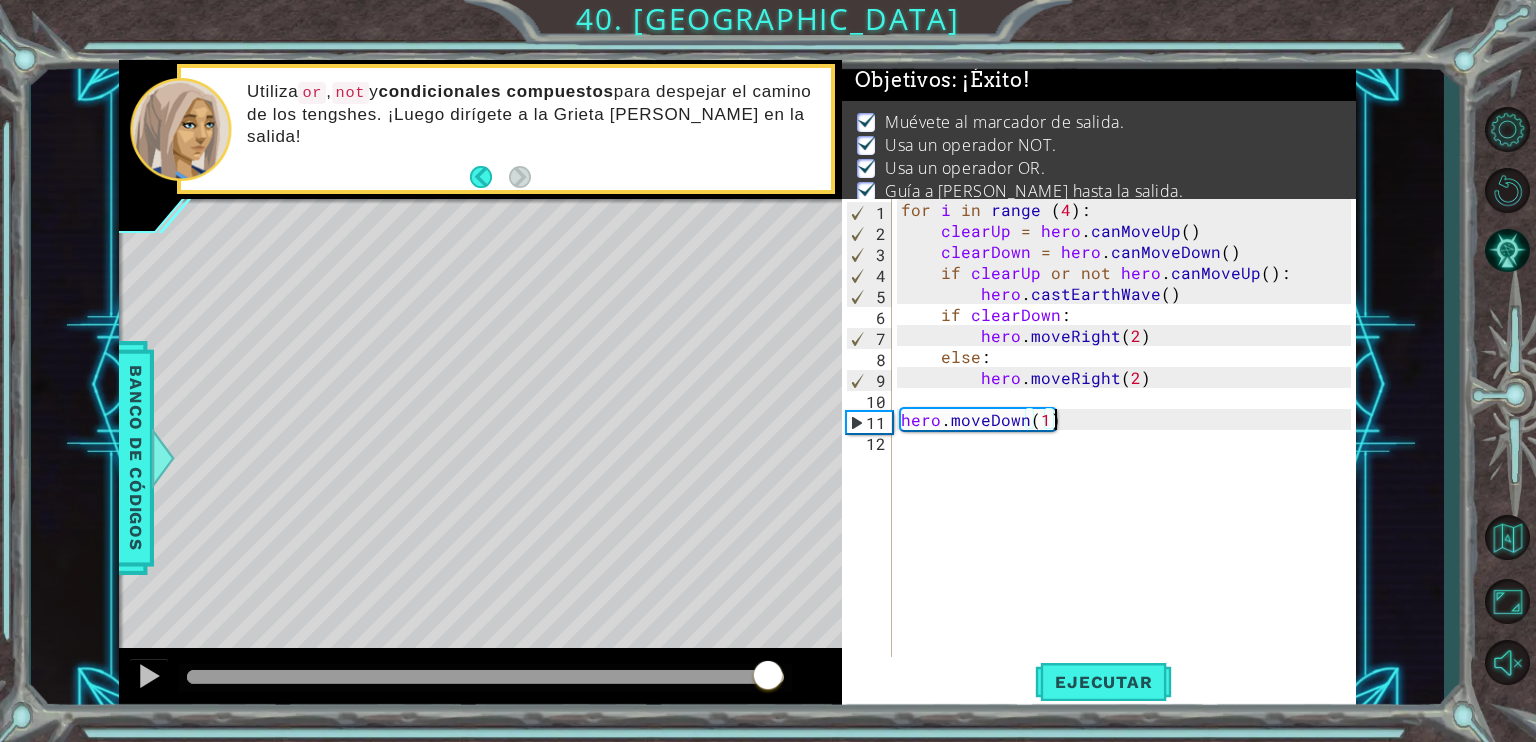 drag, startPoint x: 219, startPoint y: 677, endPoint x: 768, endPoint y: 672, distance: 549.02277 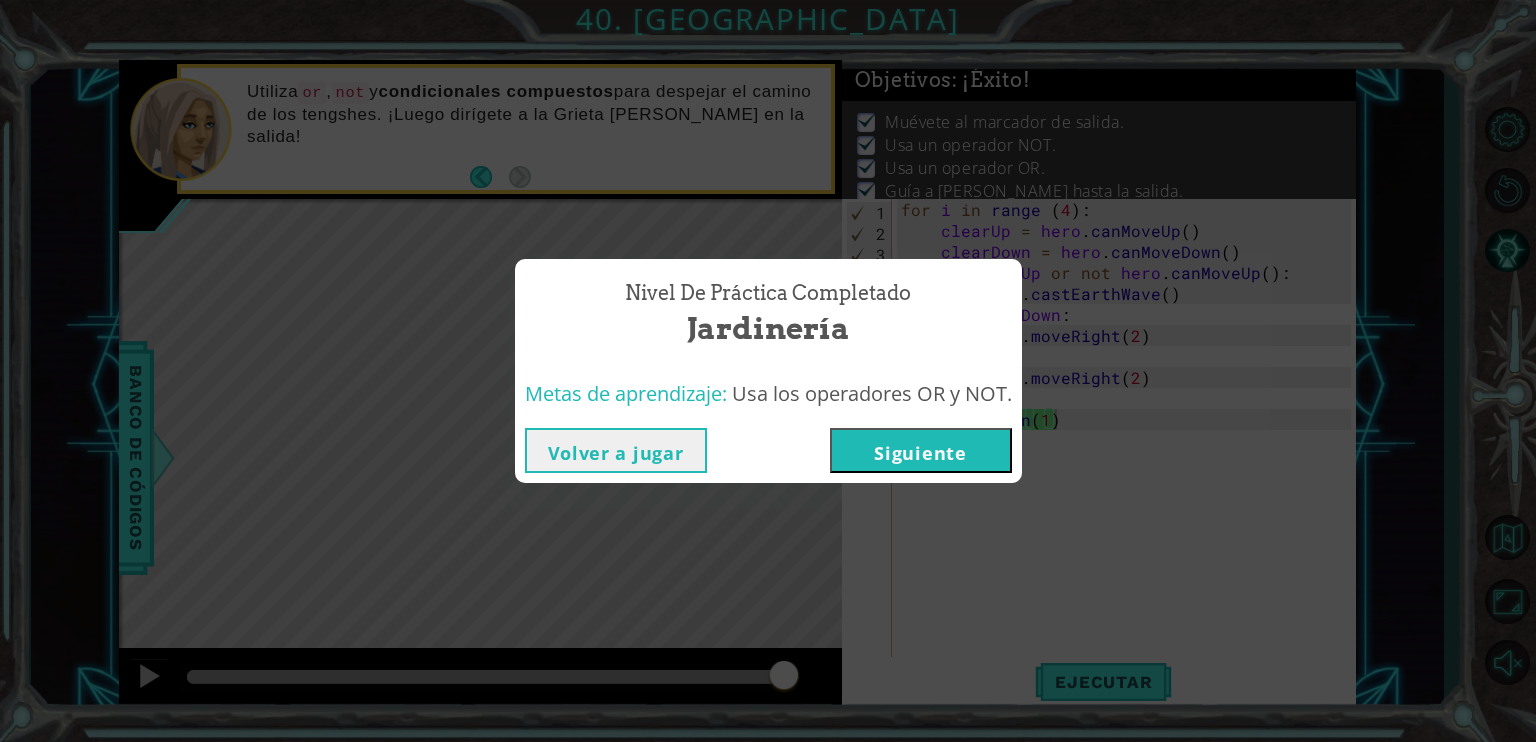 click on "Siguiente" at bounding box center [921, 450] 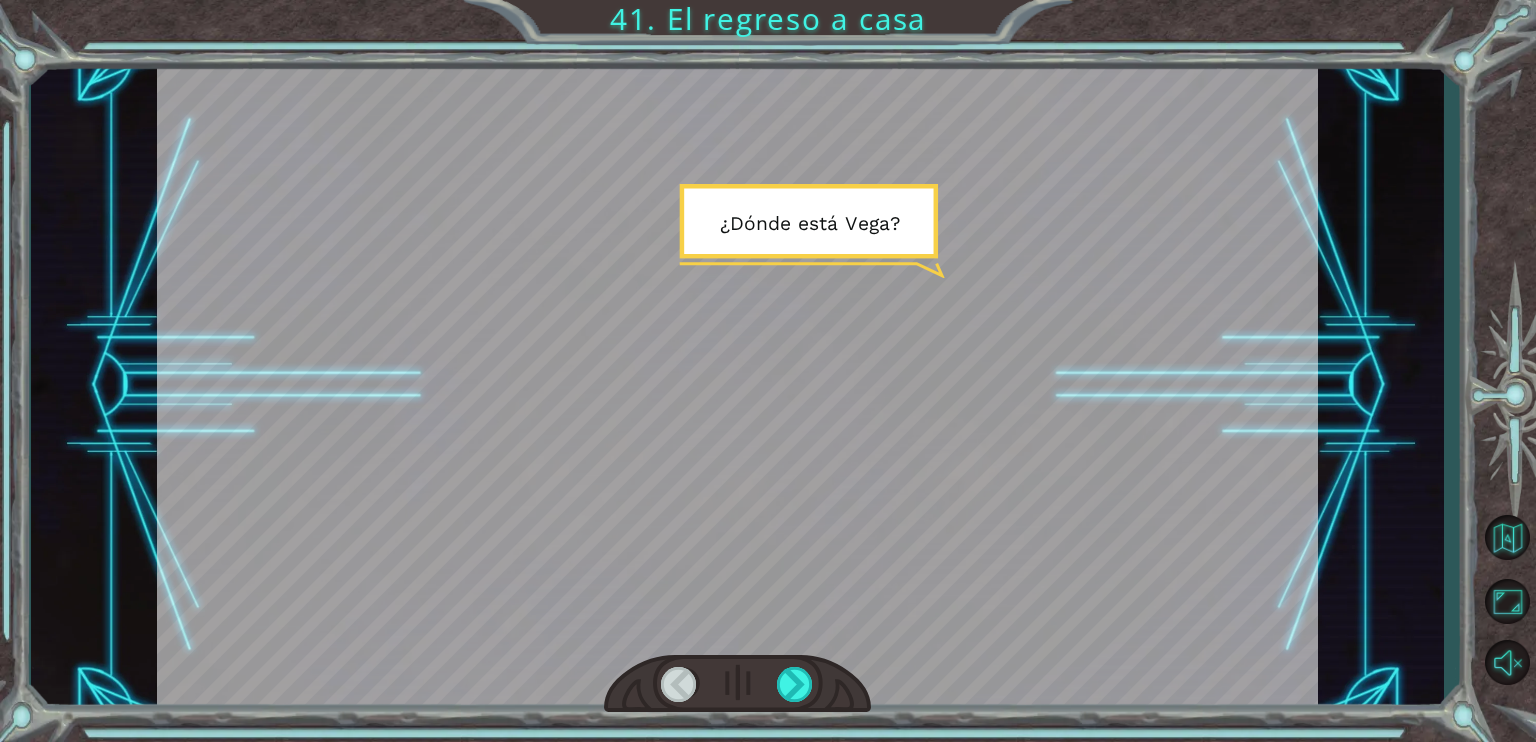 drag, startPoint x: 732, startPoint y: 400, endPoint x: 786, endPoint y: 737, distance: 341.29898 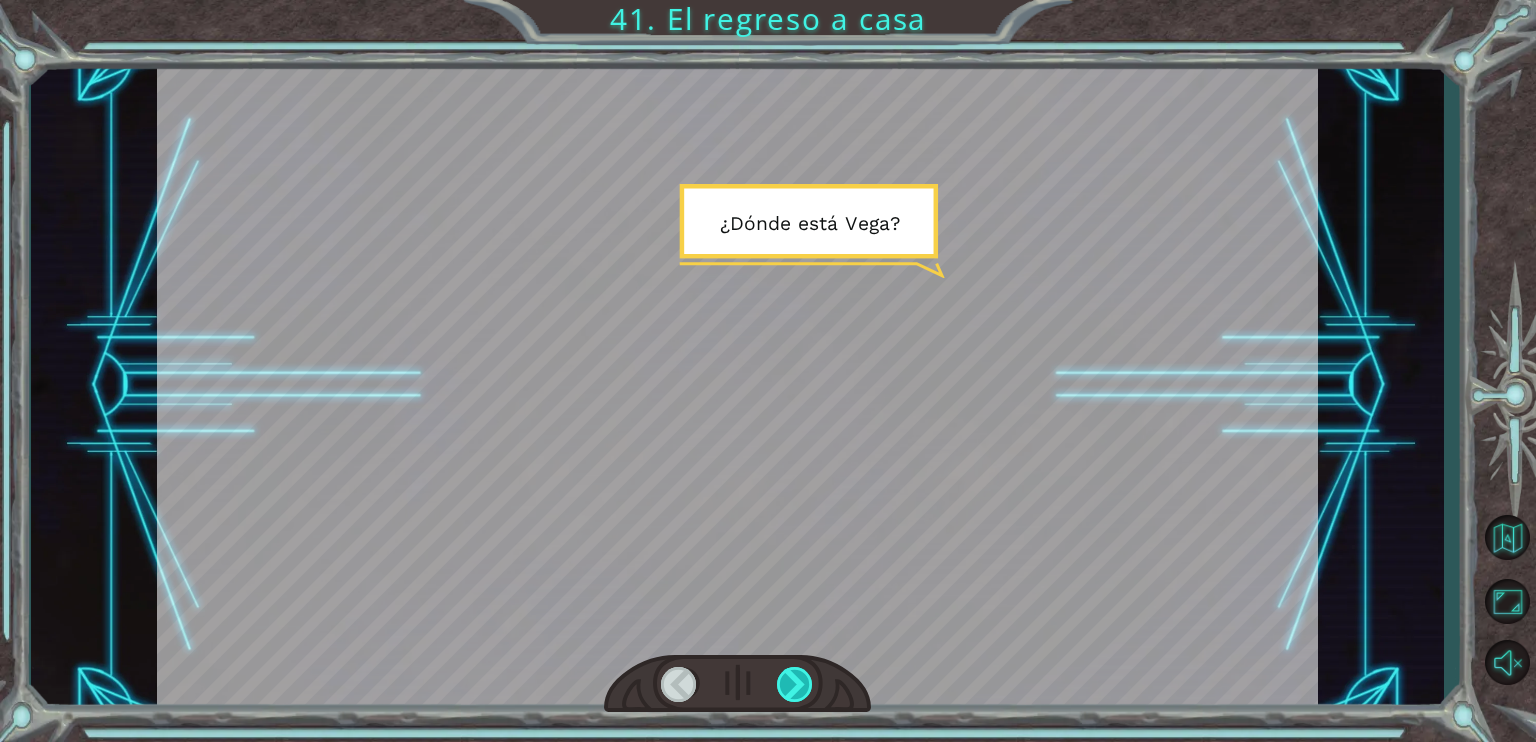 click at bounding box center (795, 684) 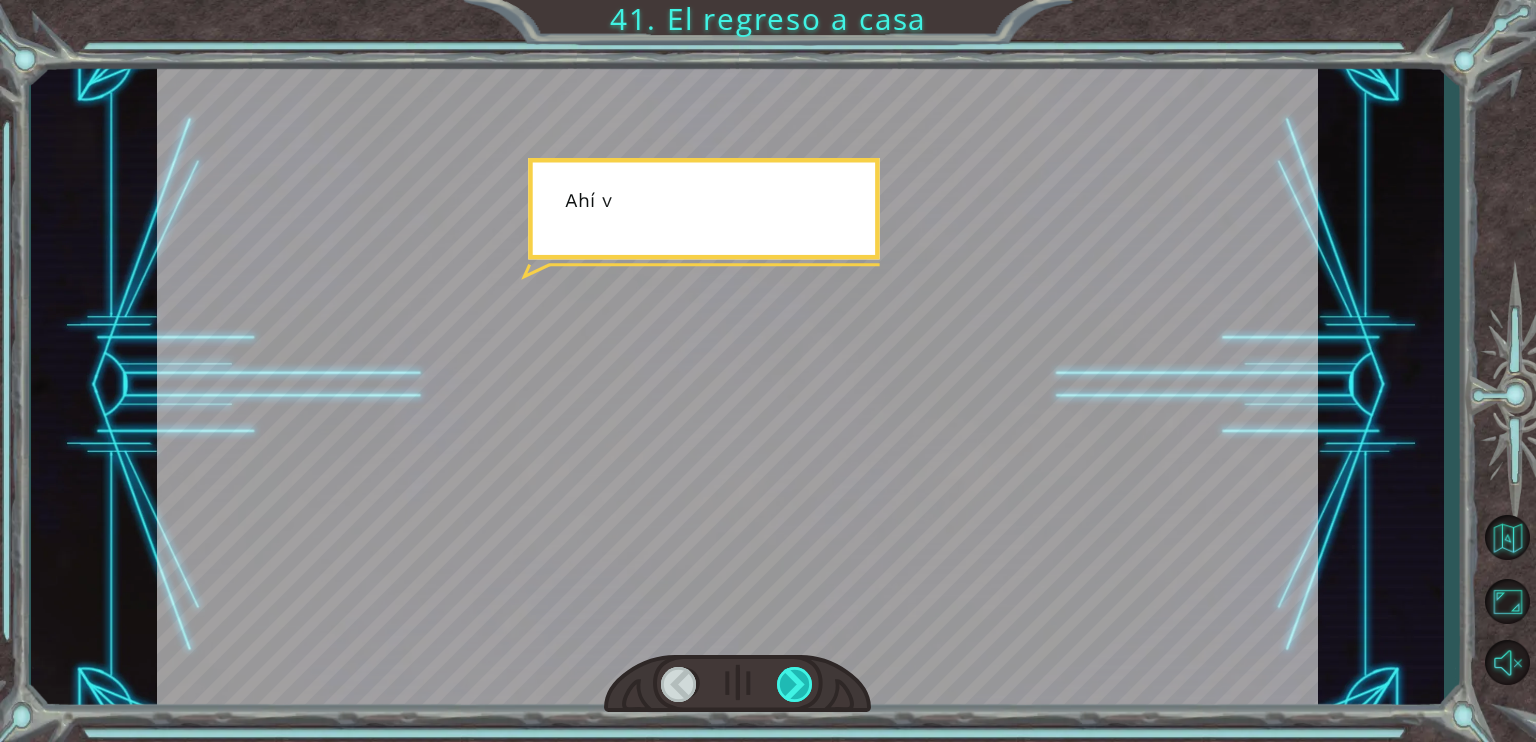 click at bounding box center [795, 684] 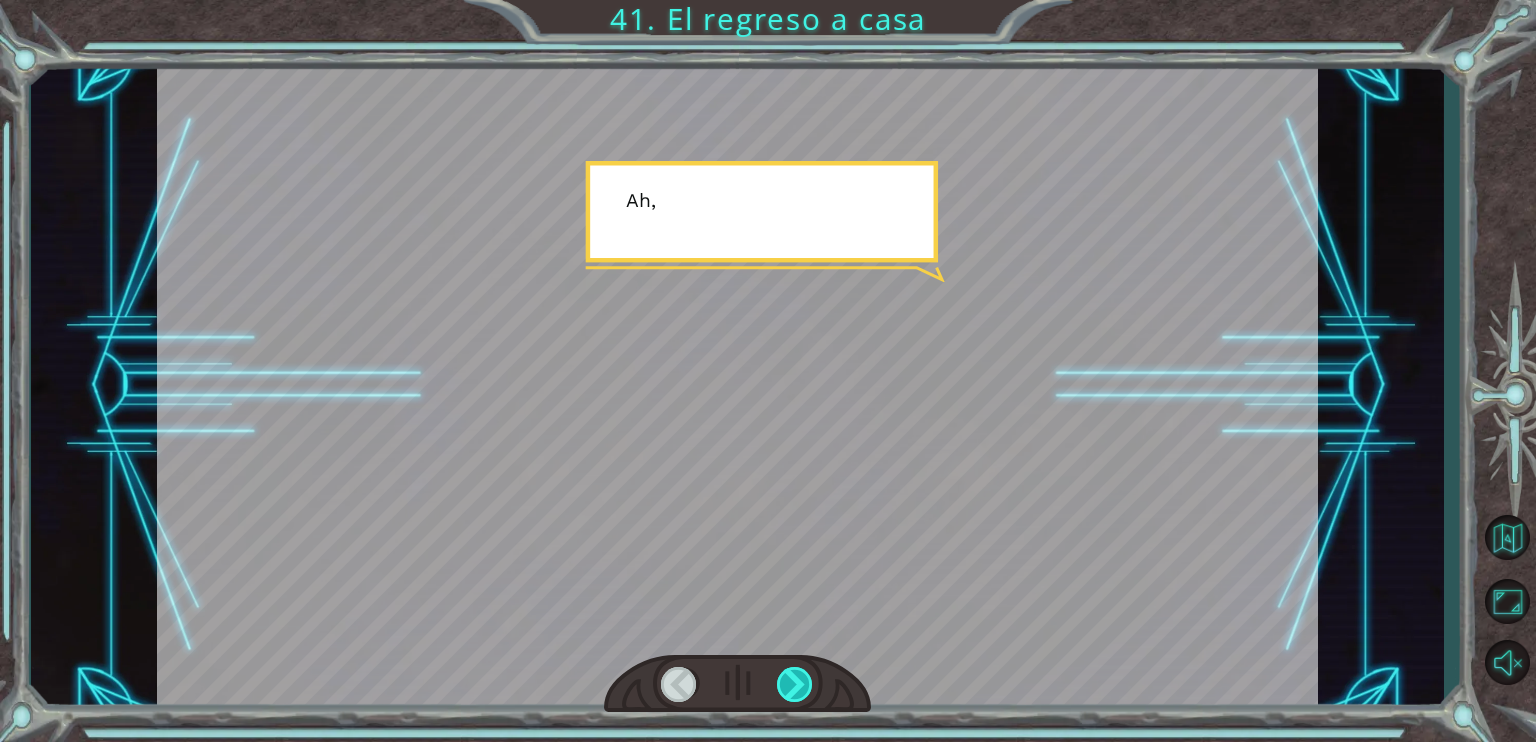 click at bounding box center (795, 684) 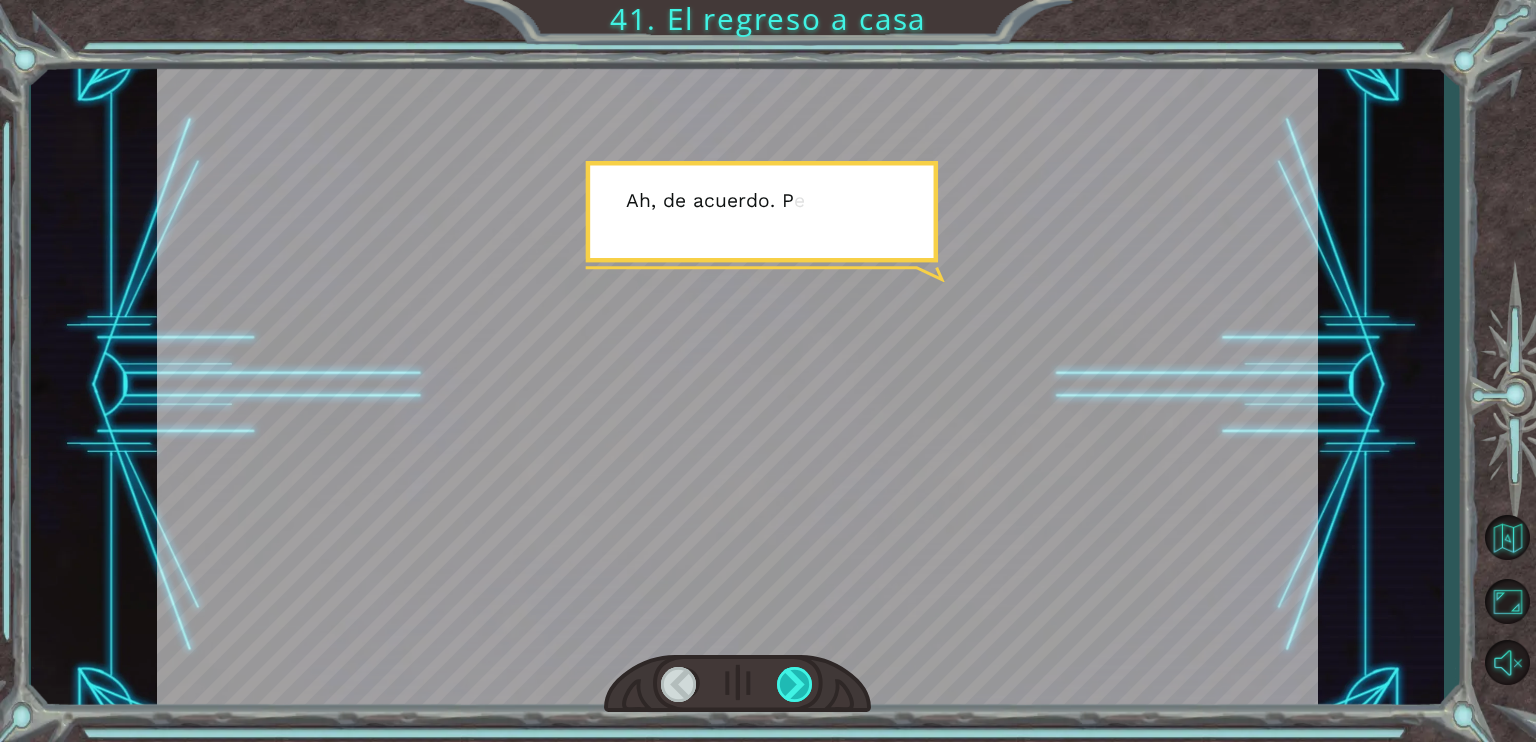 click at bounding box center [795, 684] 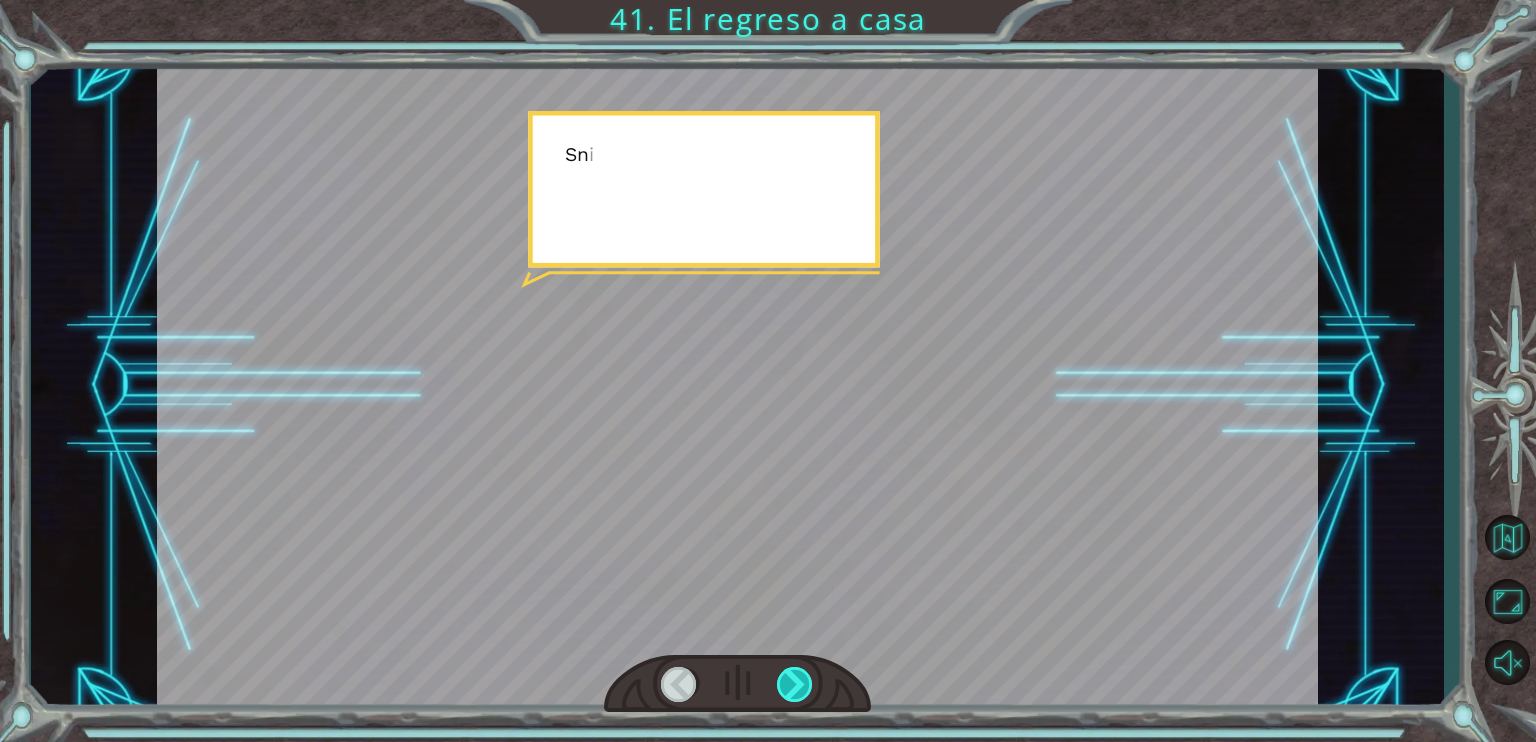 click at bounding box center (795, 684) 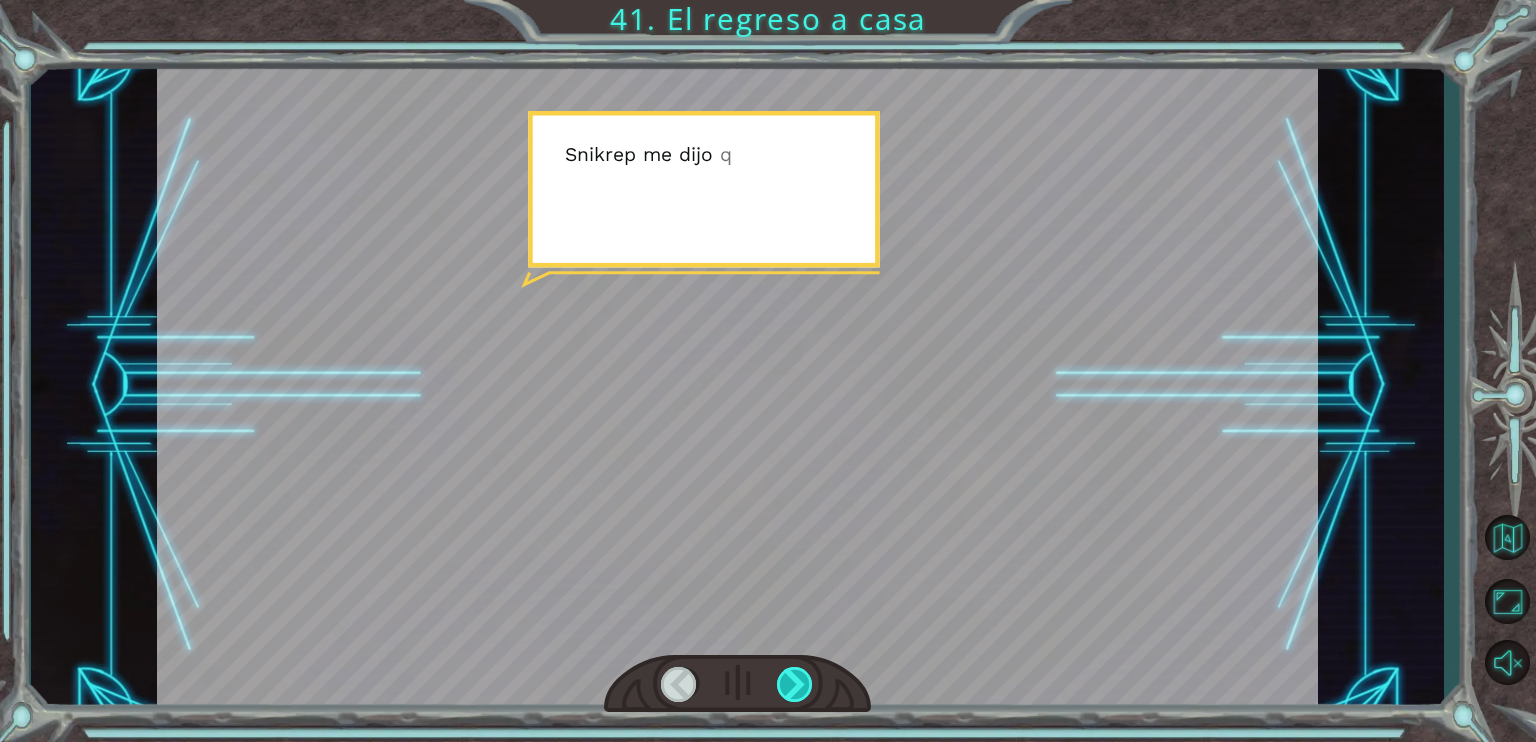 click at bounding box center (795, 684) 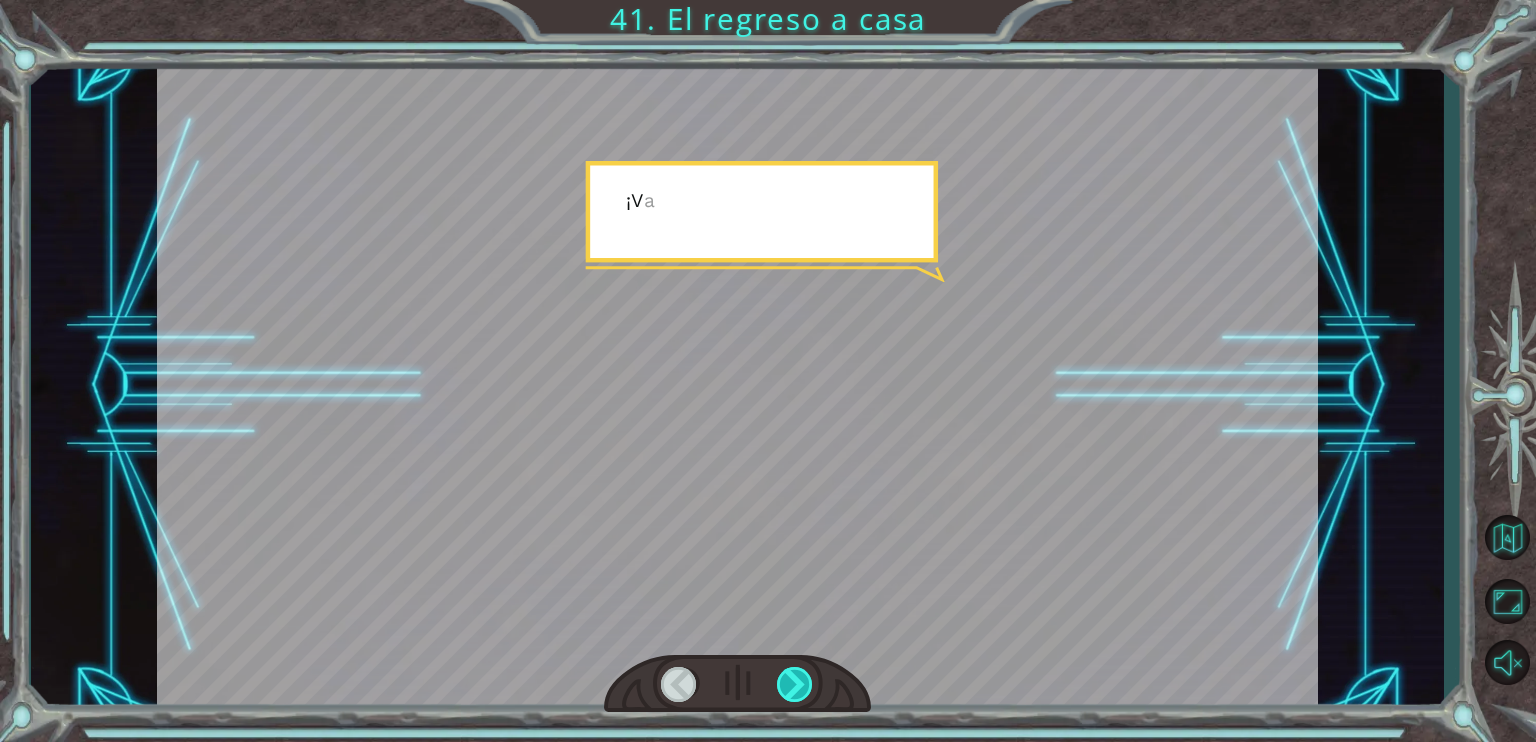 click at bounding box center [795, 684] 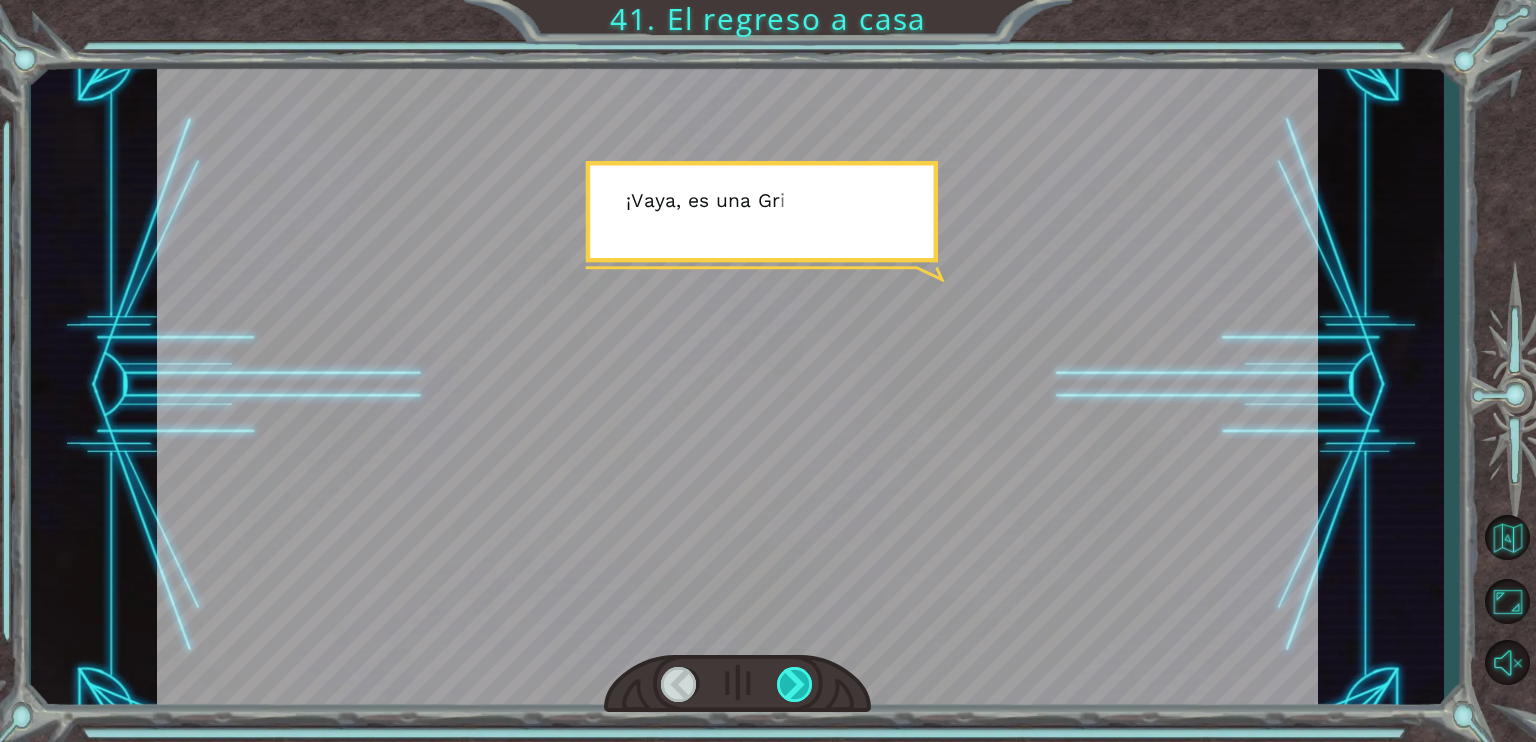 click at bounding box center (795, 684) 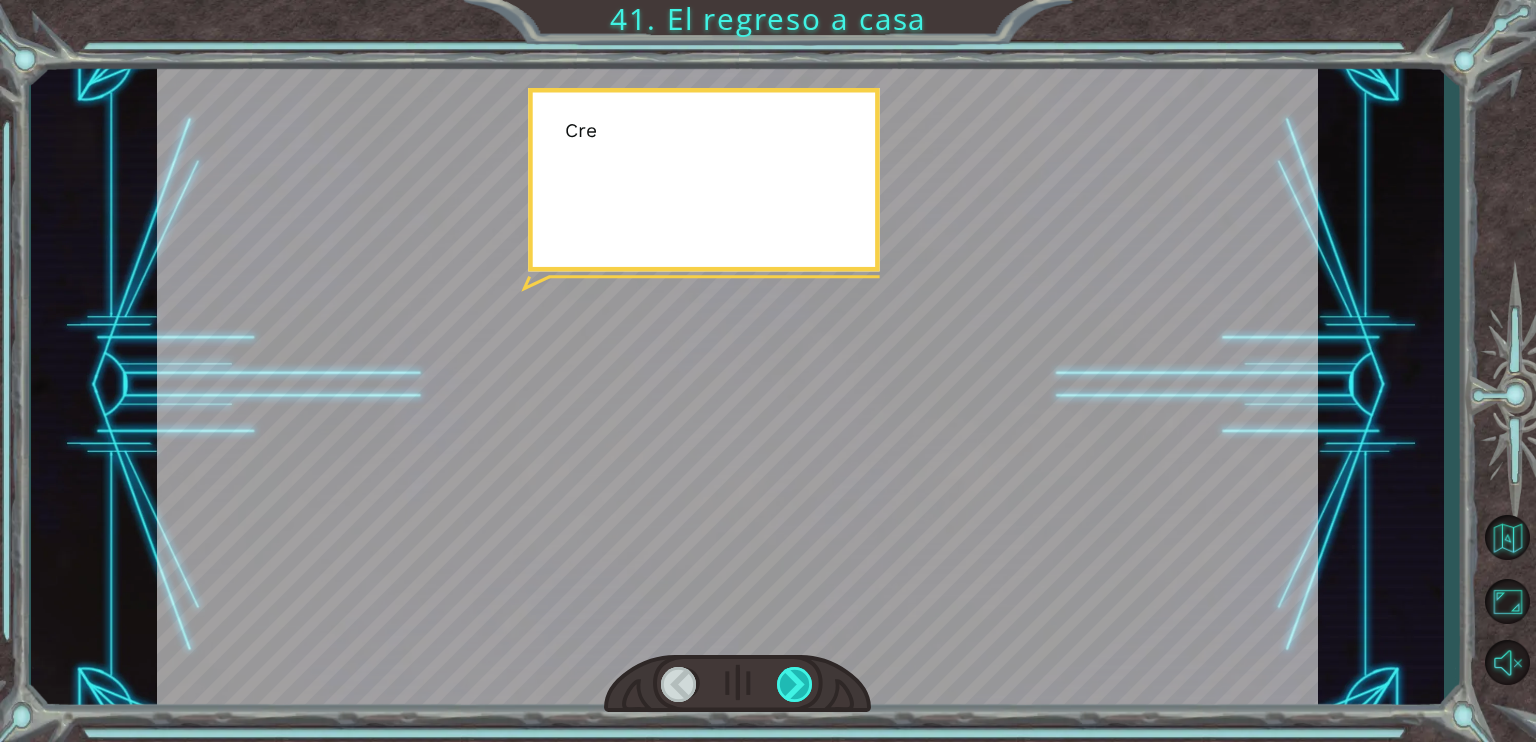 click at bounding box center (795, 684) 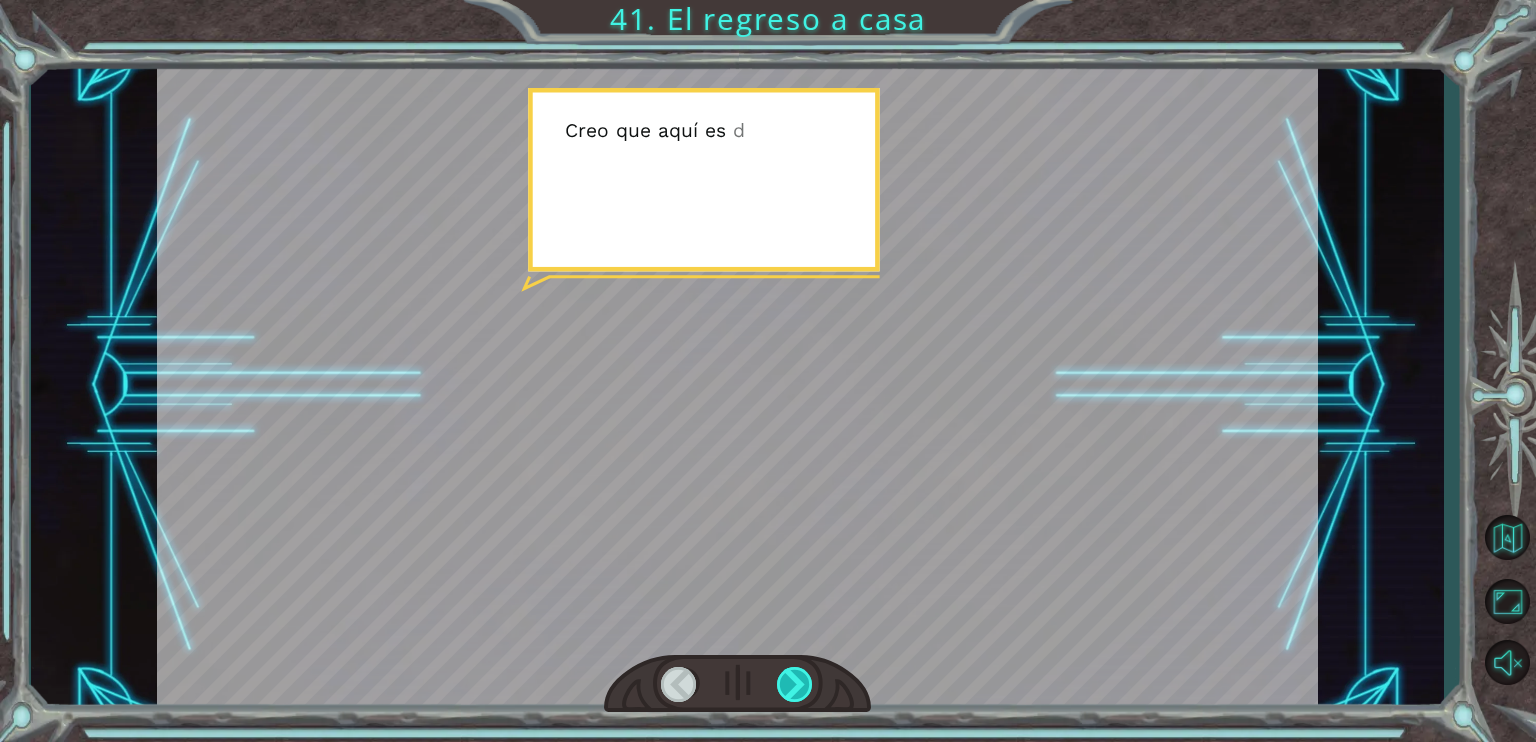 click at bounding box center (795, 684) 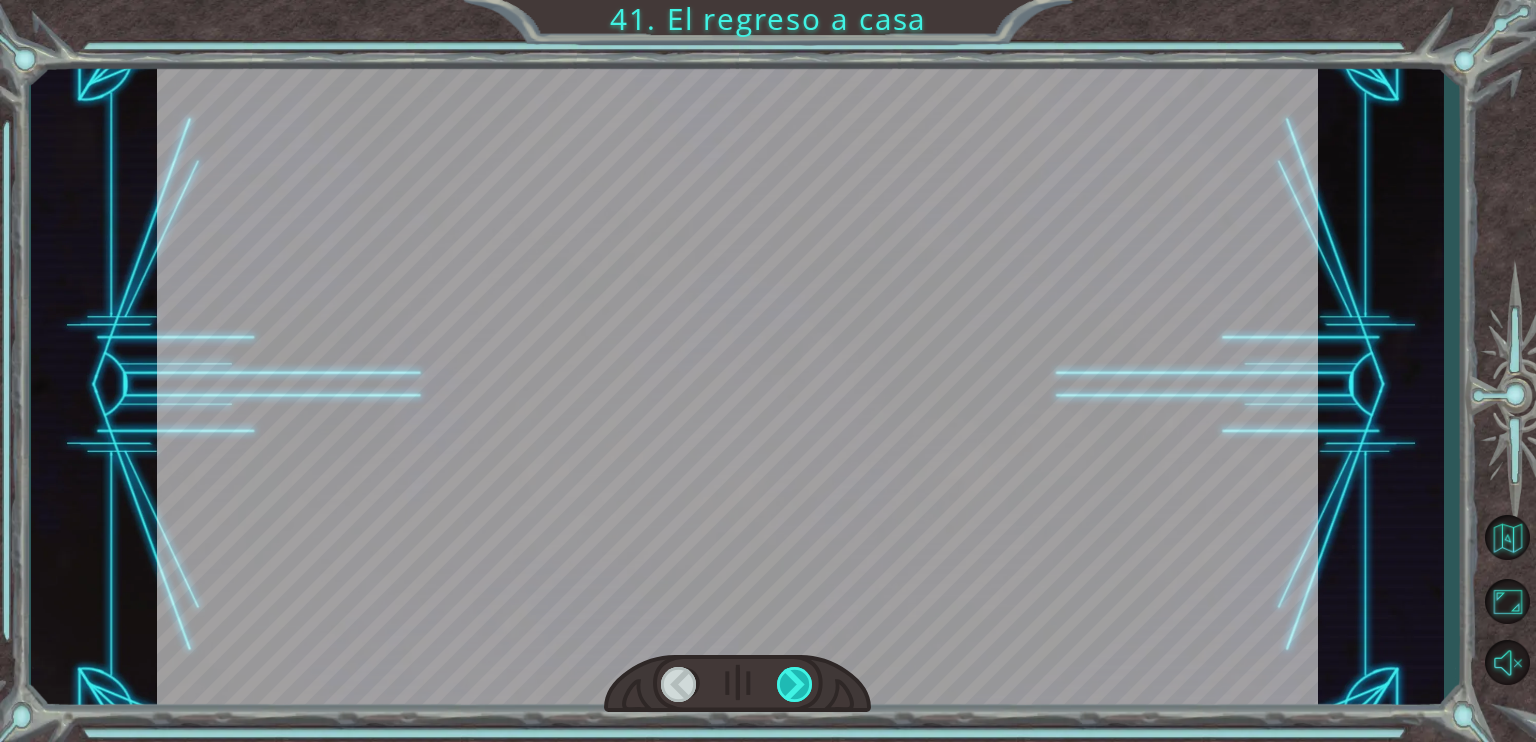 click at bounding box center (795, 684) 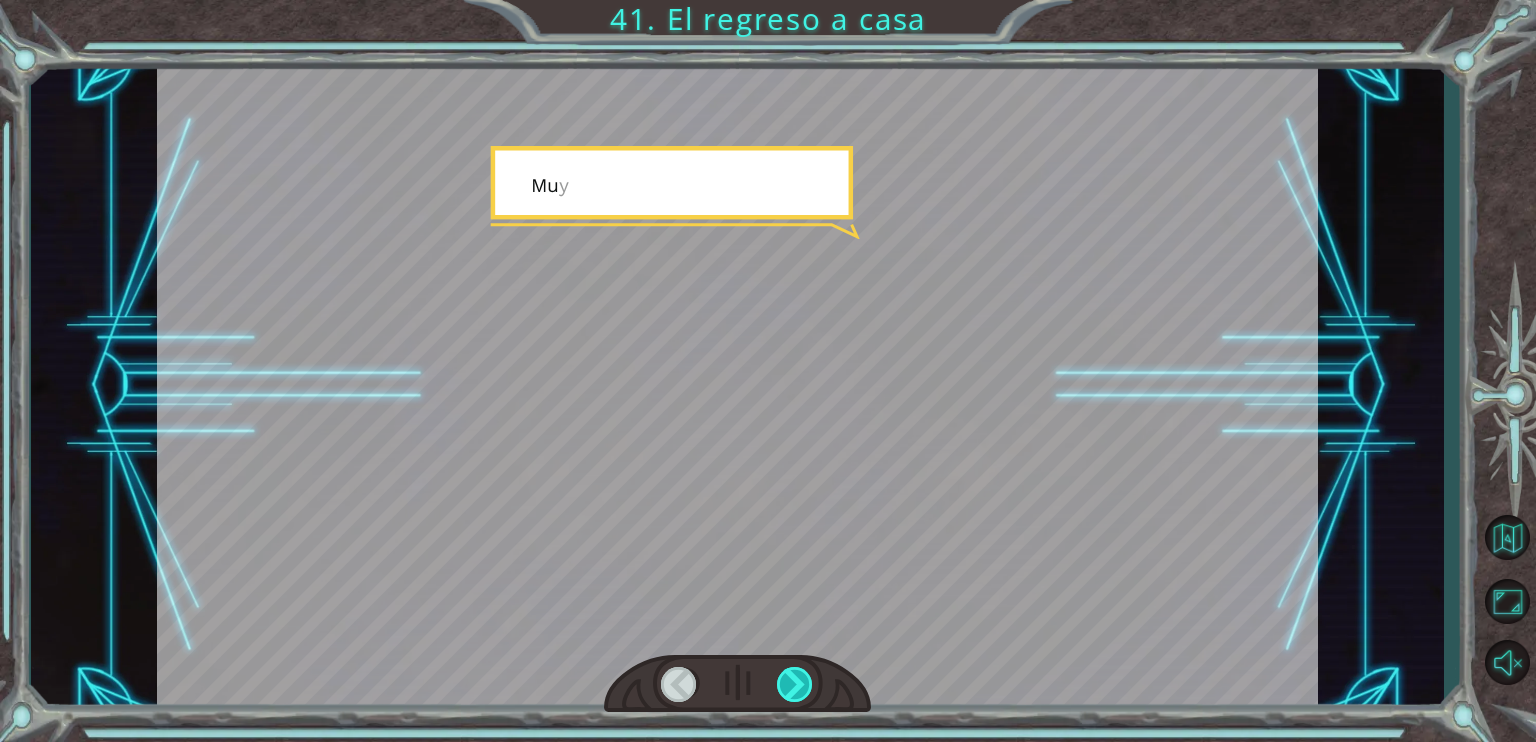 click at bounding box center (795, 684) 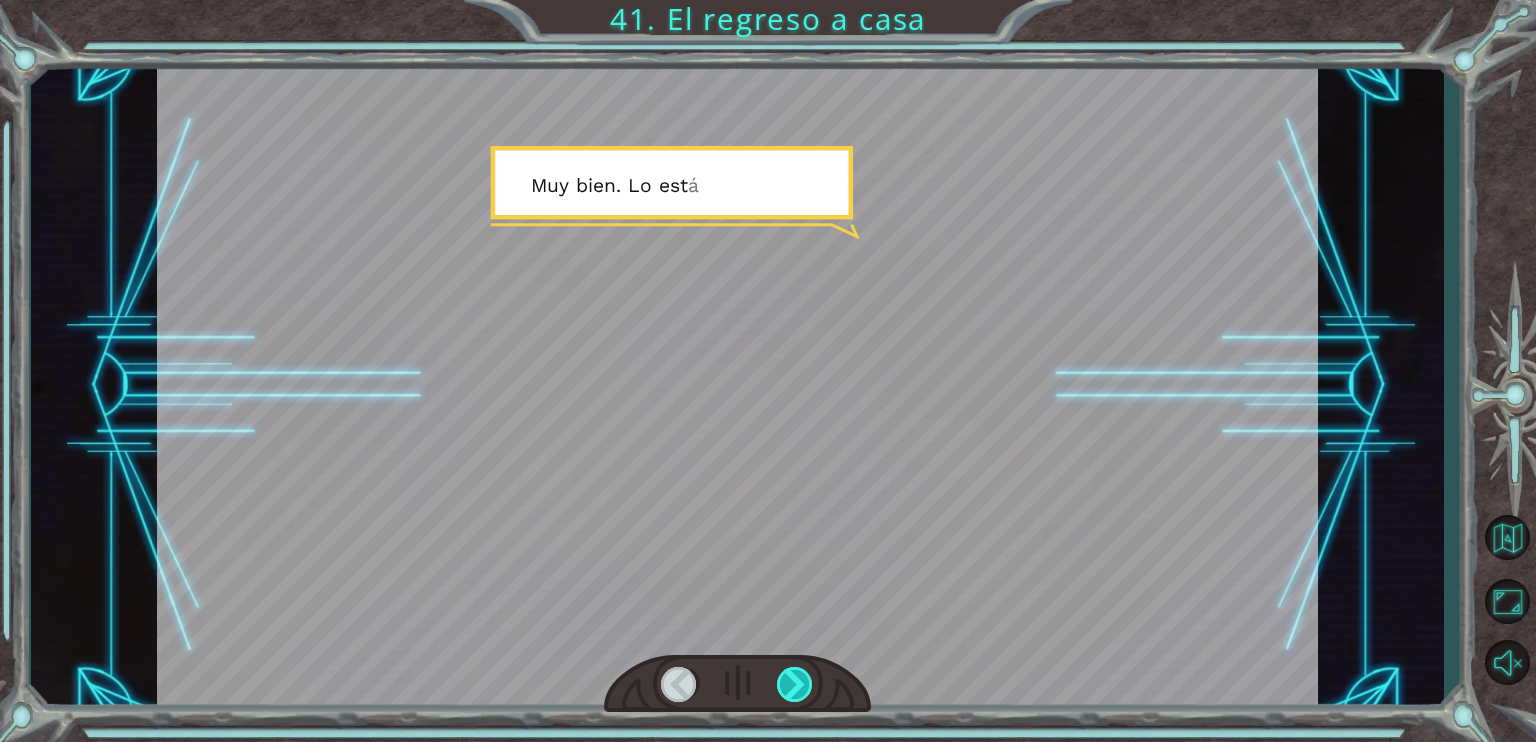 click at bounding box center (795, 684) 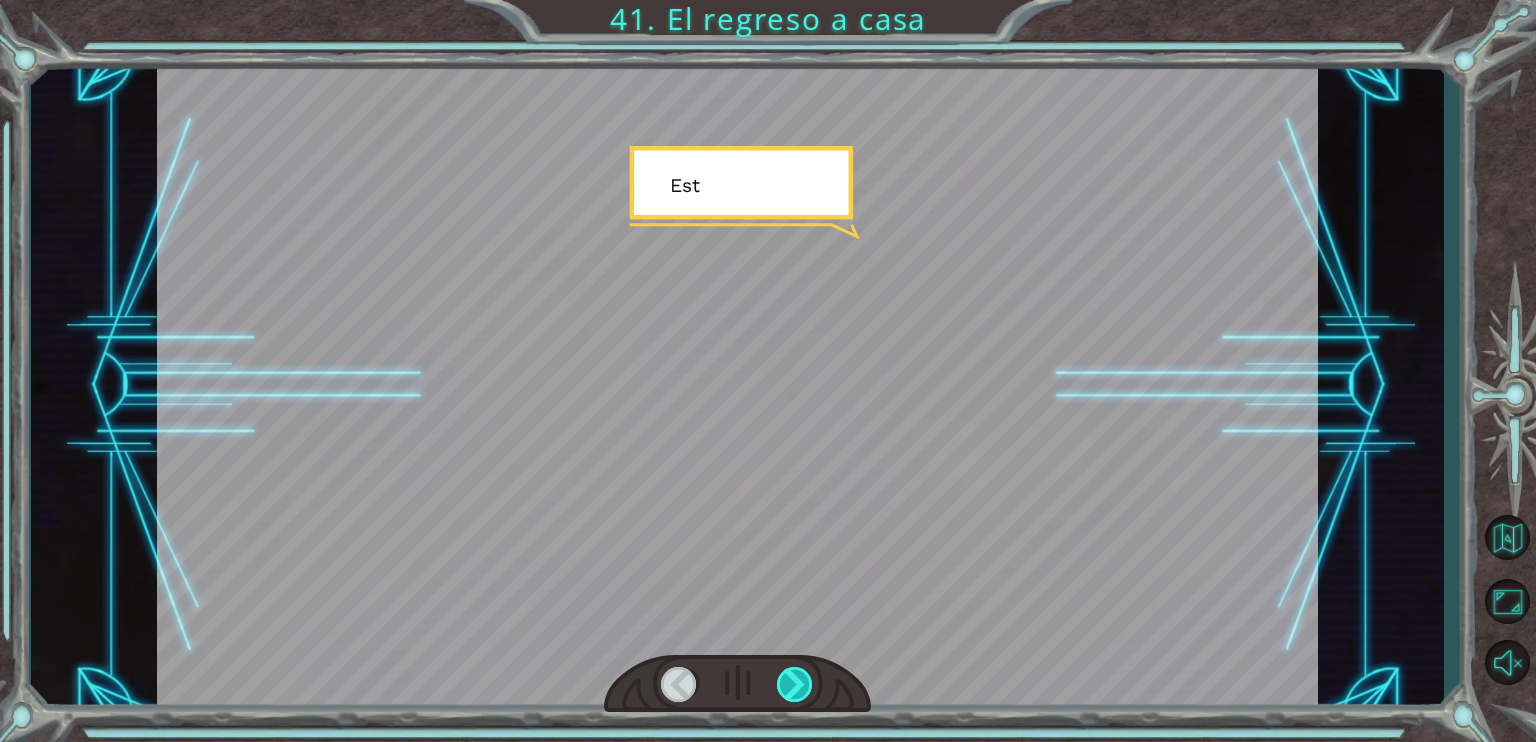 click at bounding box center (795, 684) 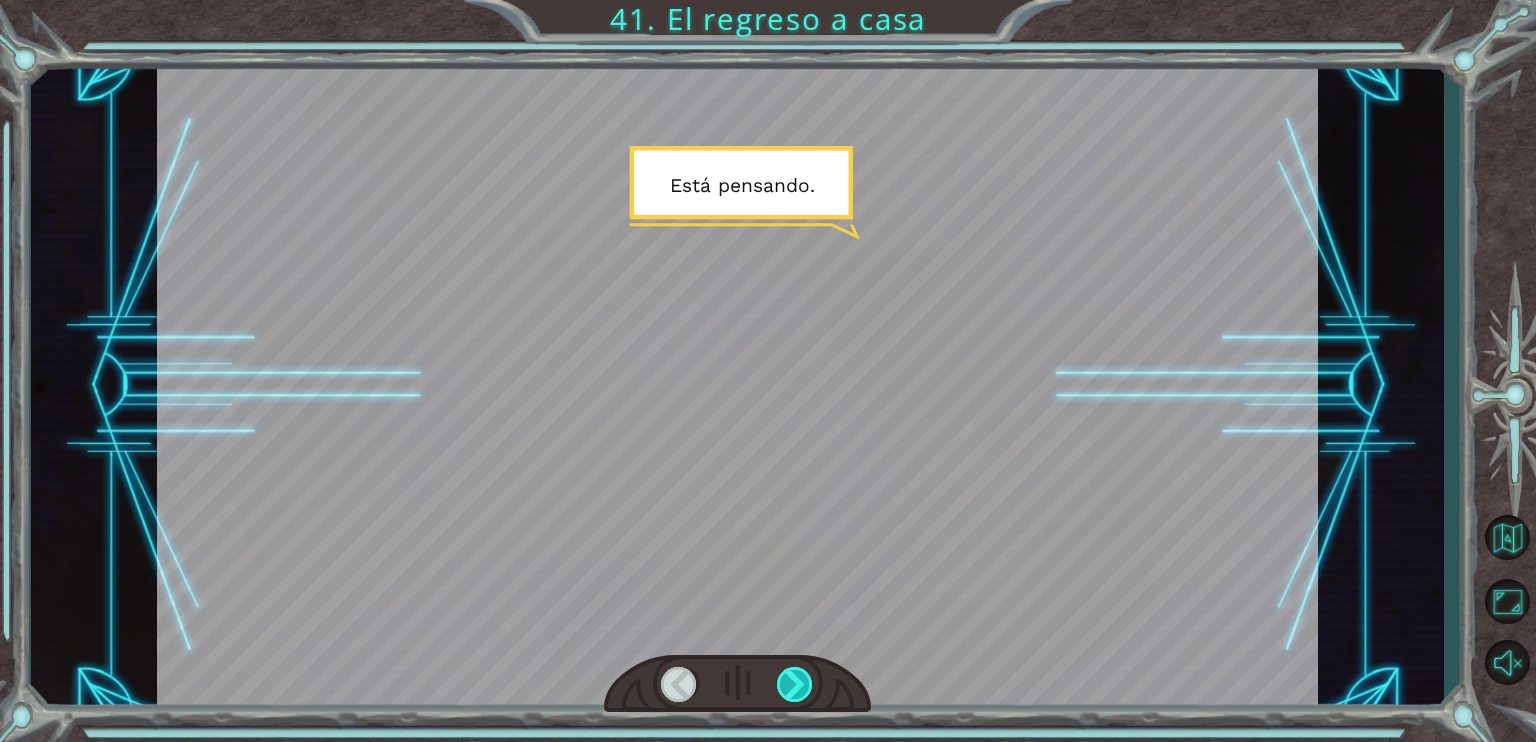 click at bounding box center [795, 684] 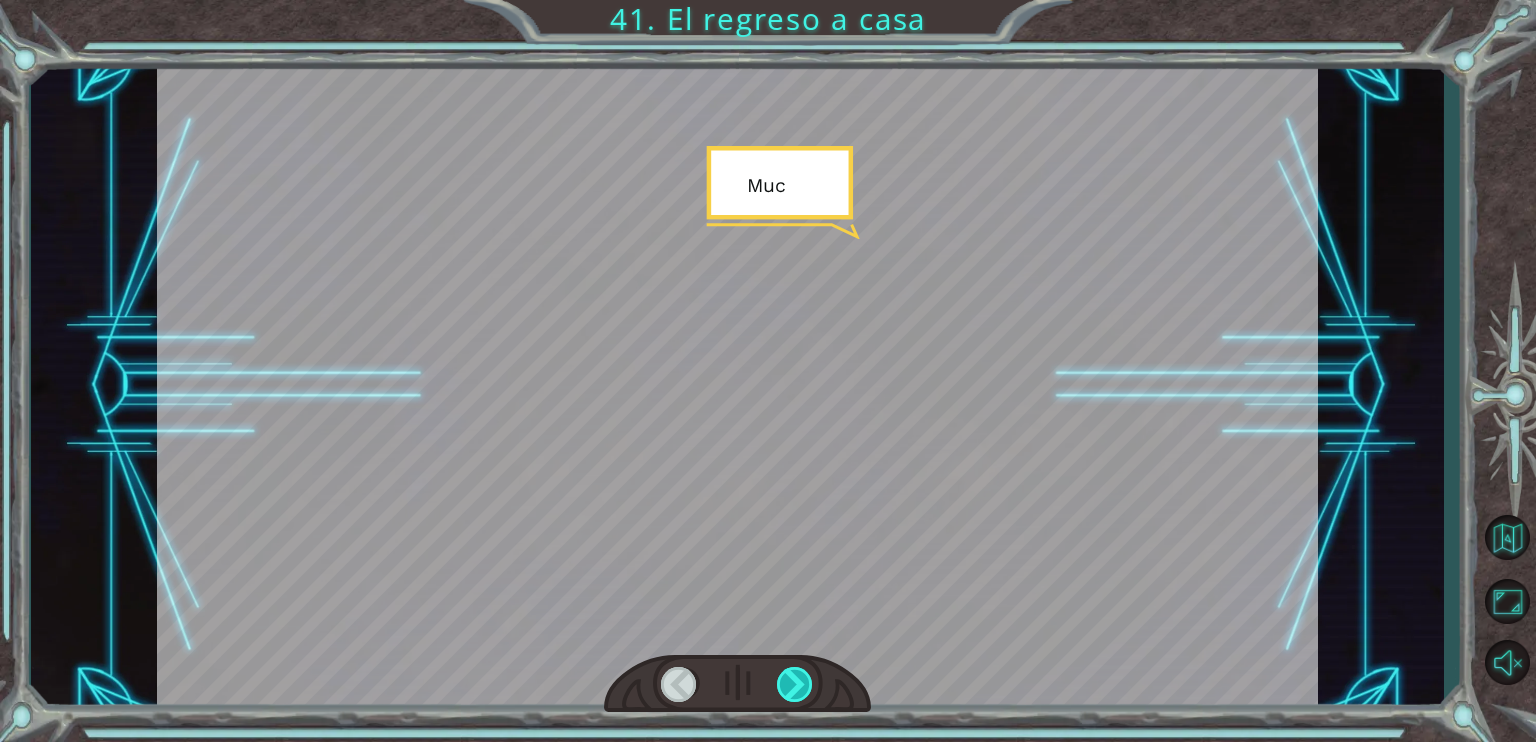 click at bounding box center (795, 684) 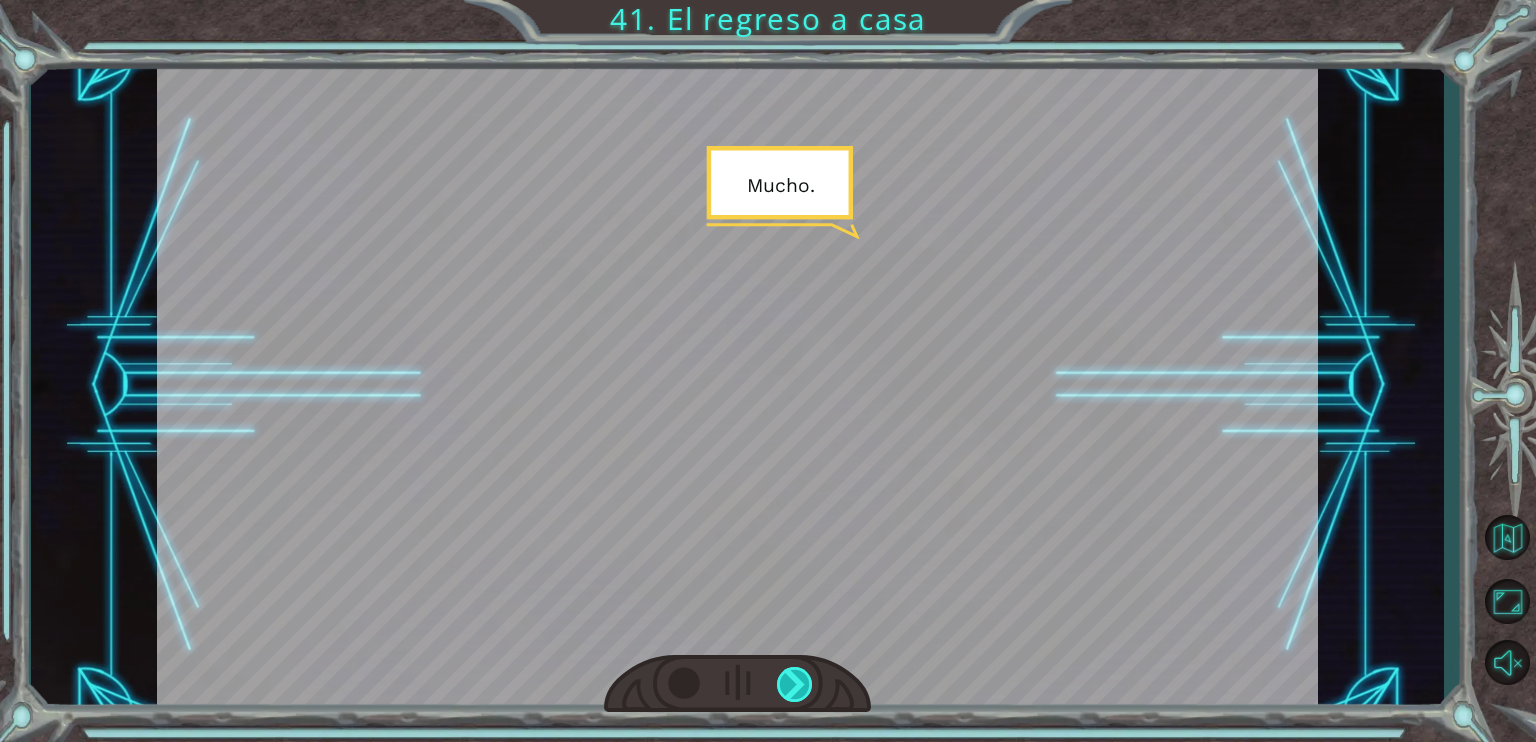 click at bounding box center (795, 684) 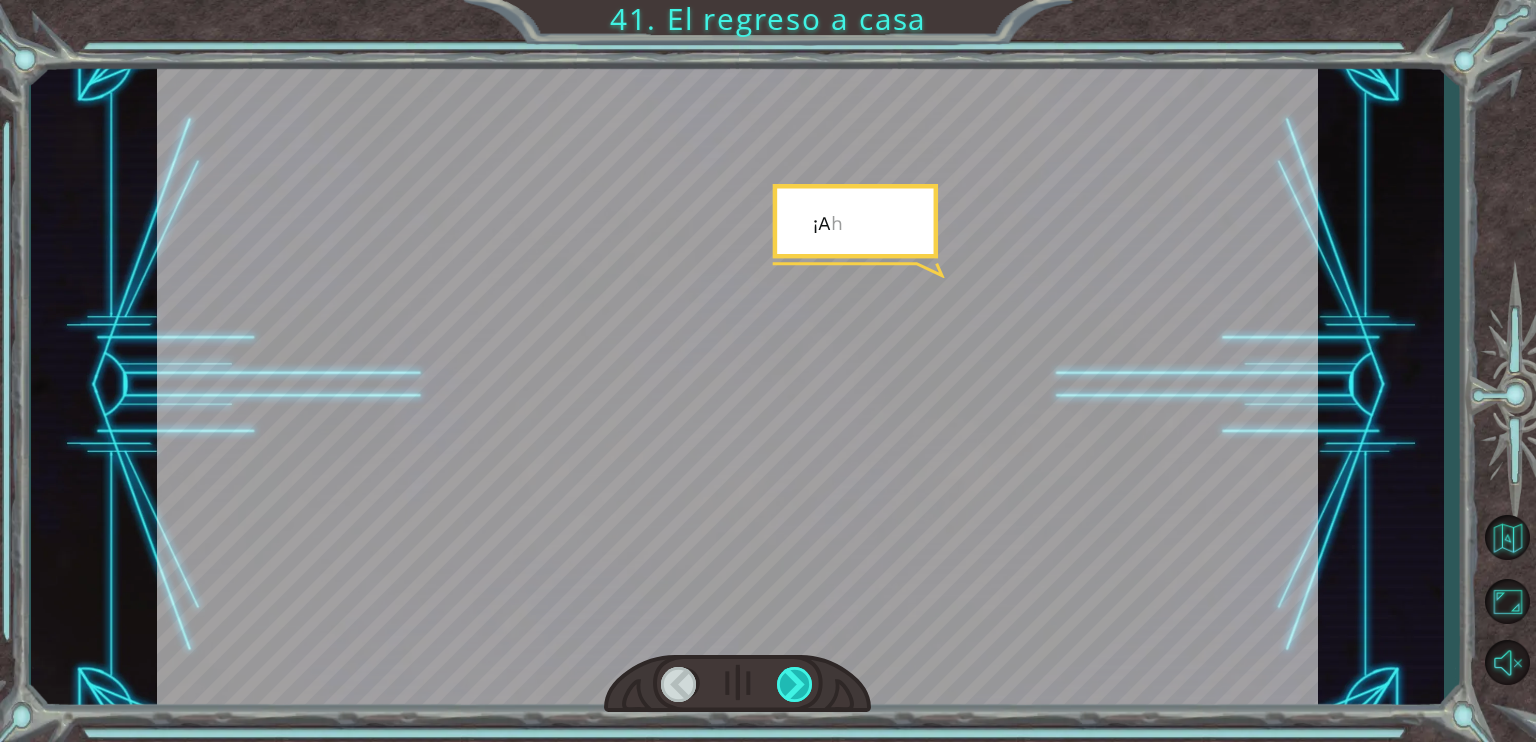 click at bounding box center (795, 684) 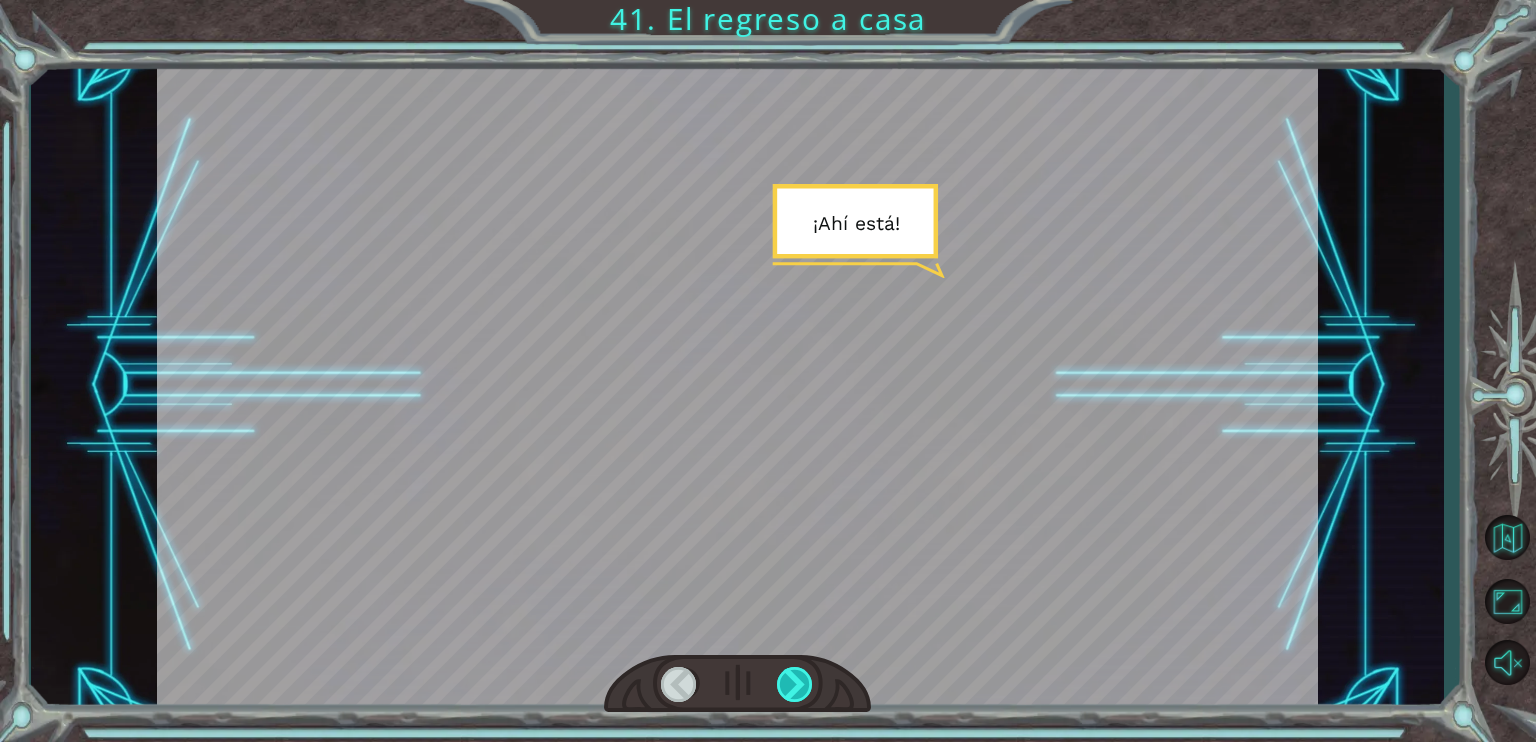 click at bounding box center (795, 684) 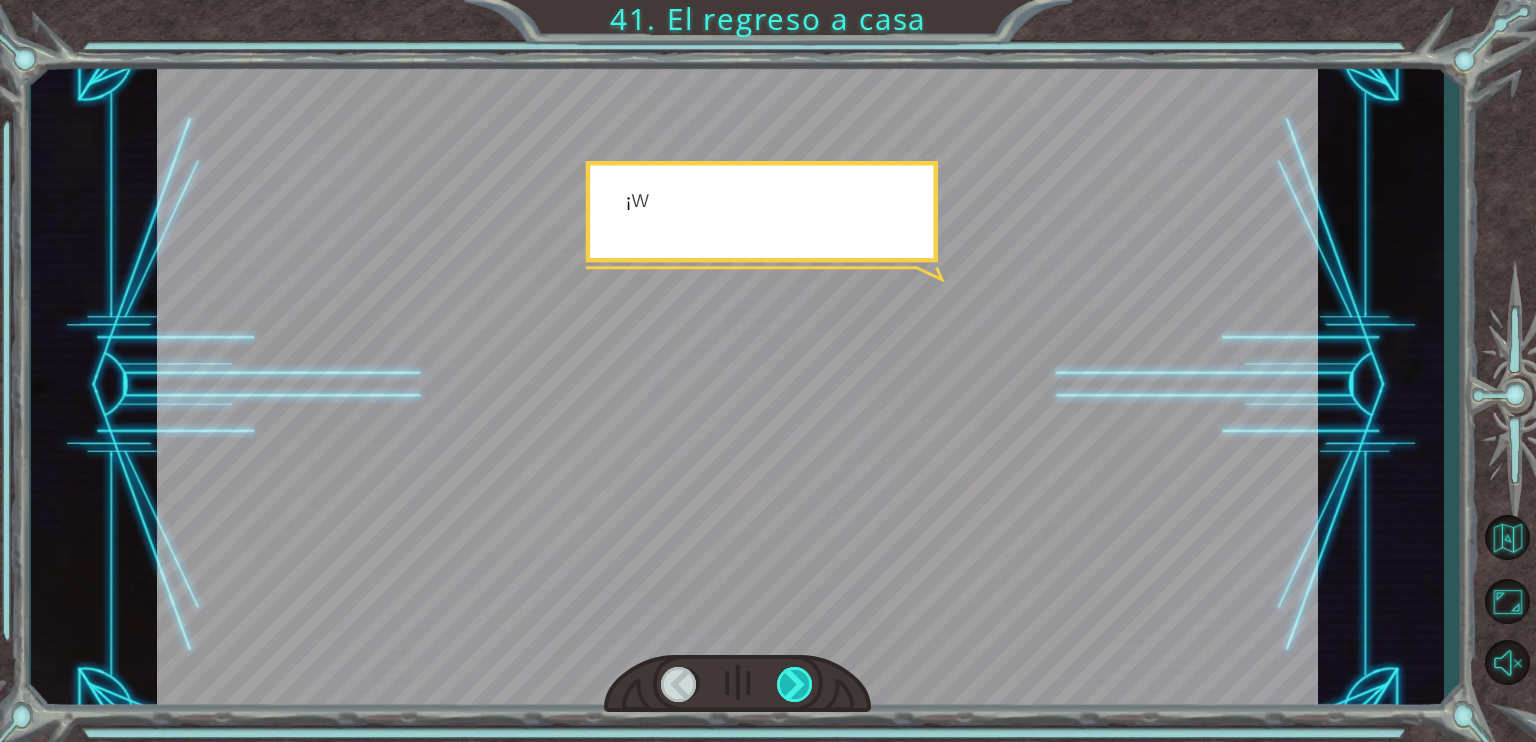 click at bounding box center (795, 684) 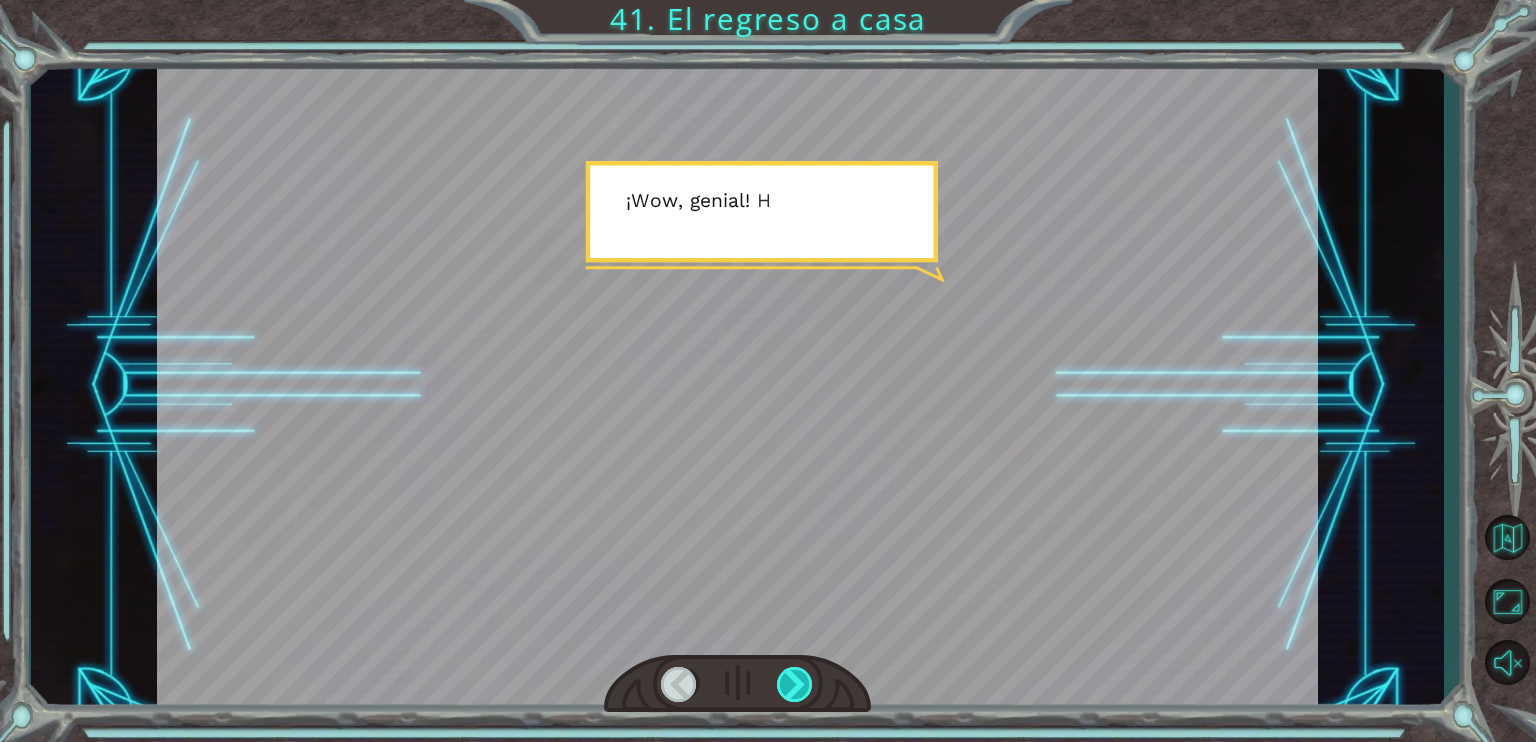 click at bounding box center (795, 684) 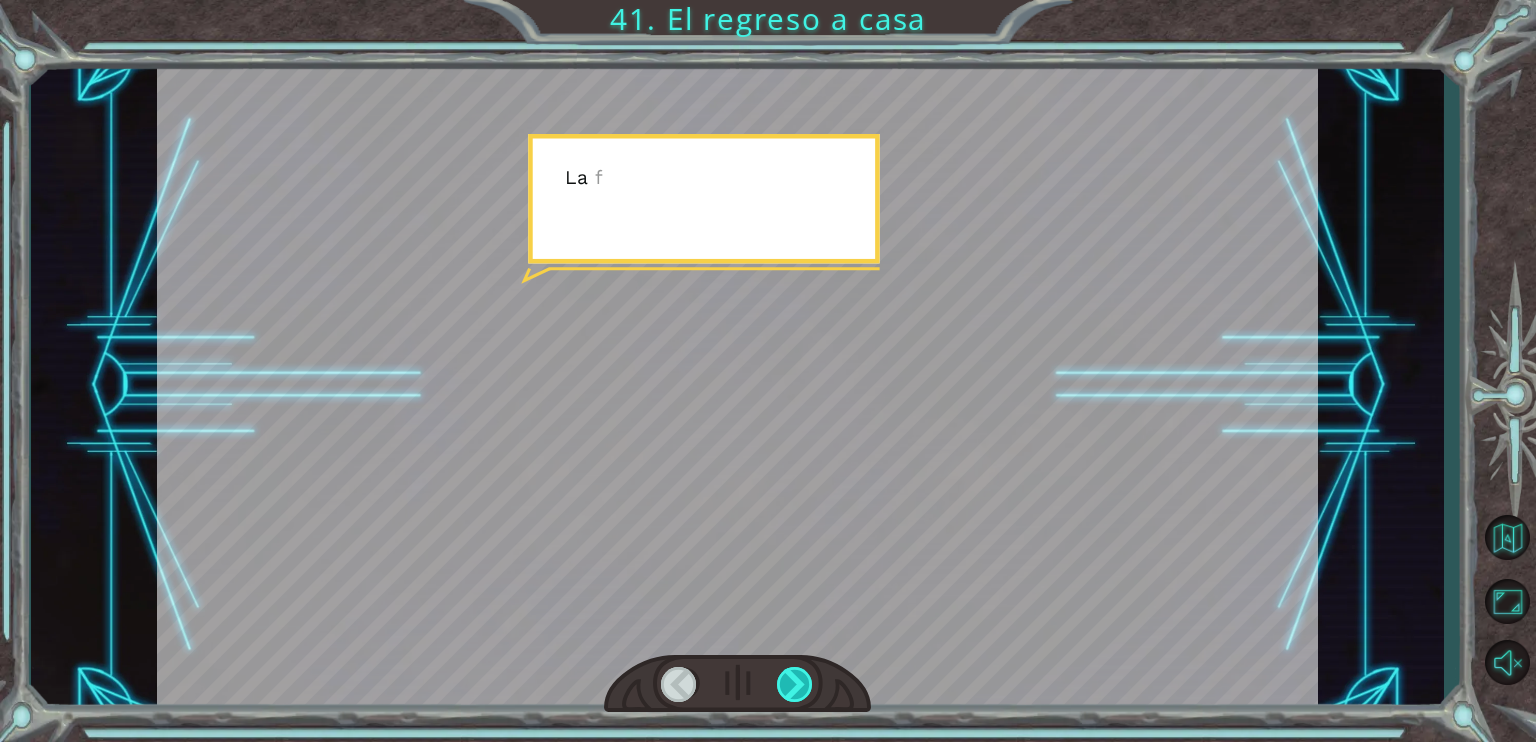 click at bounding box center (795, 684) 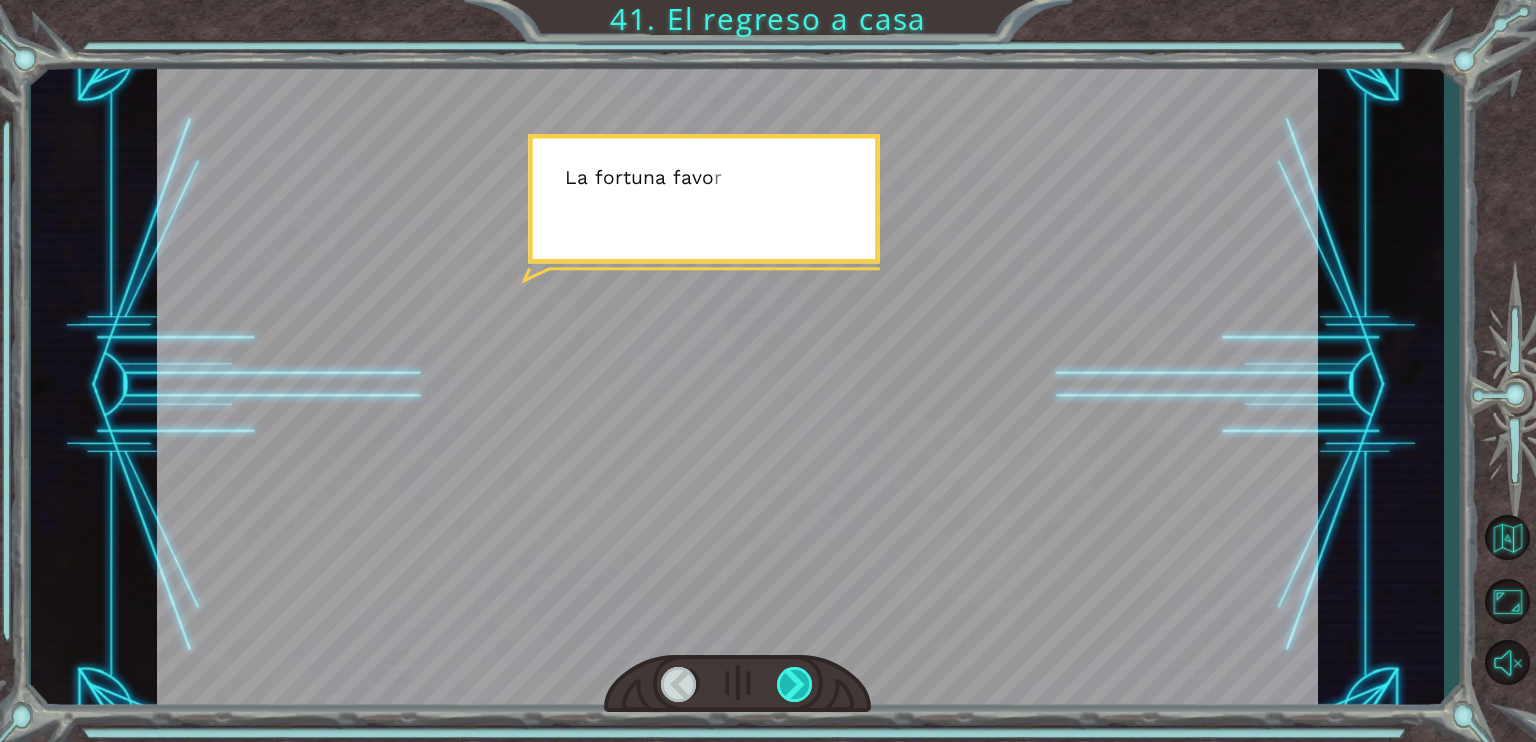 click at bounding box center [795, 684] 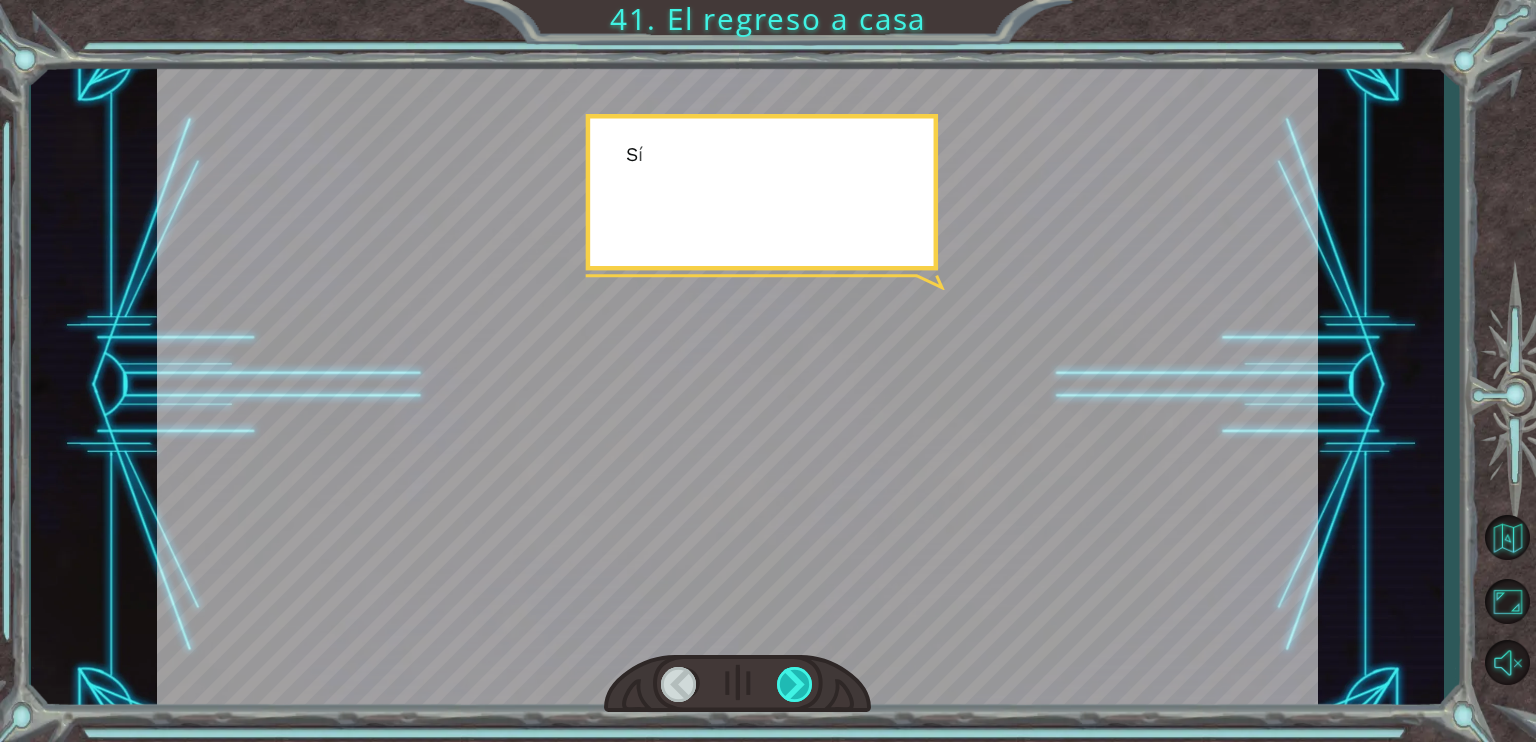 click at bounding box center [795, 684] 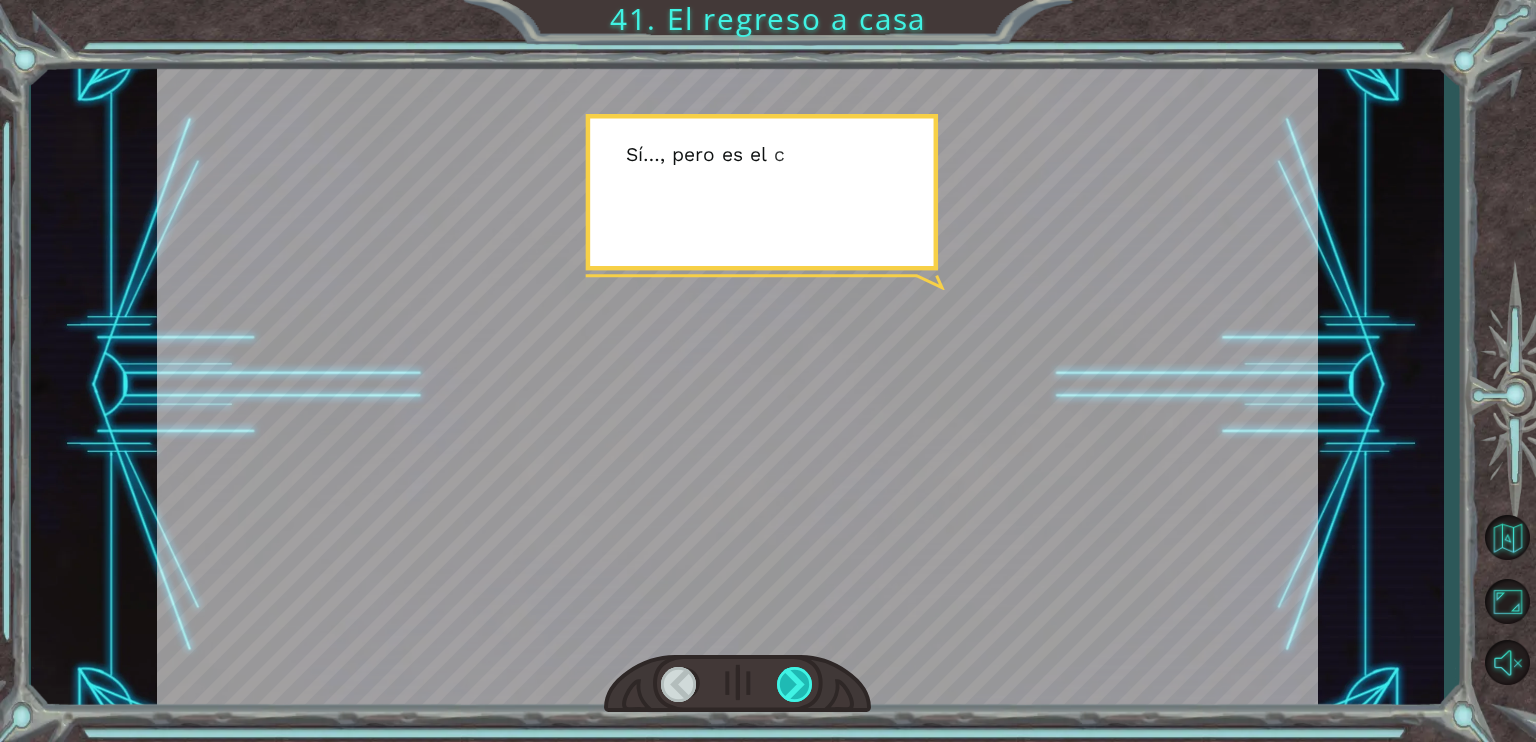 click at bounding box center [795, 684] 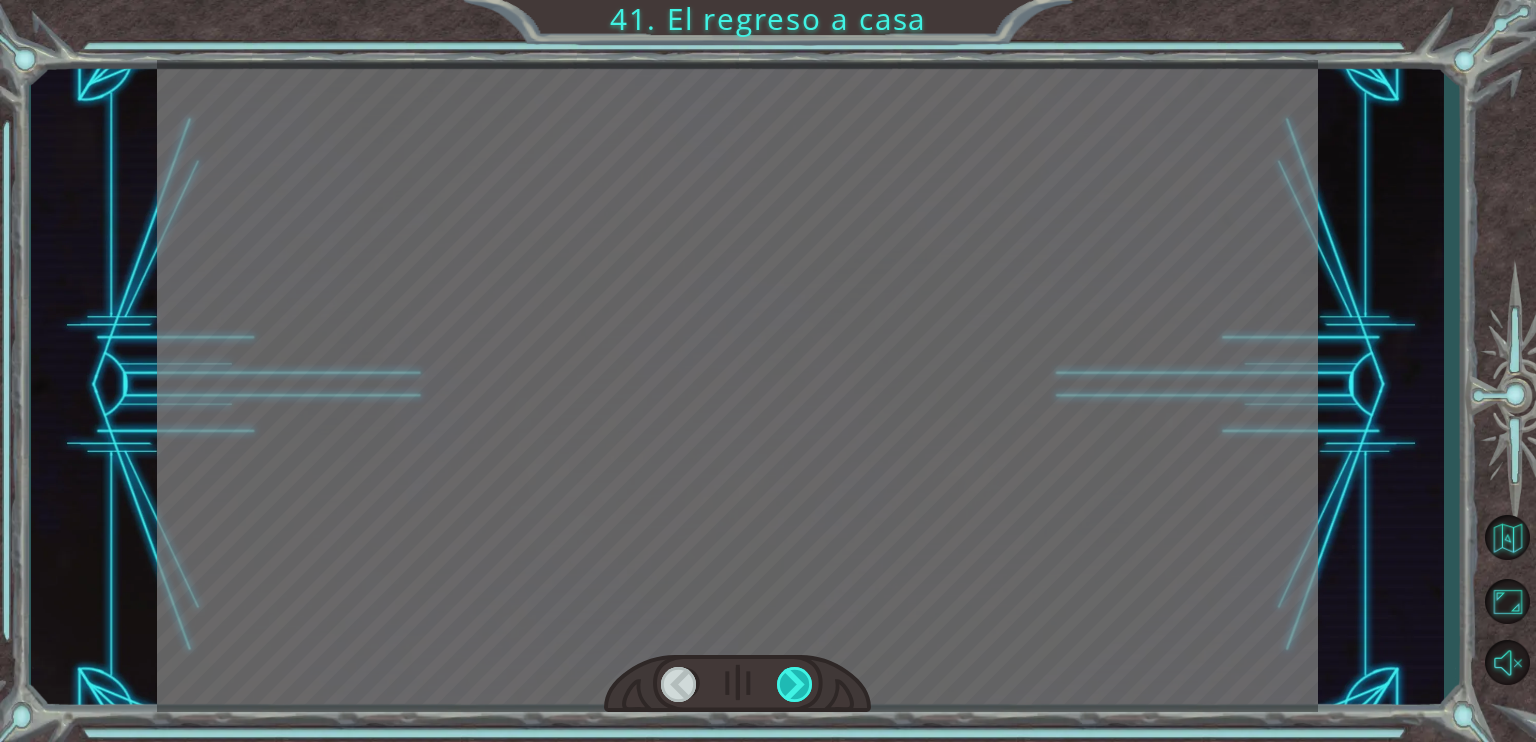 click at bounding box center [795, 684] 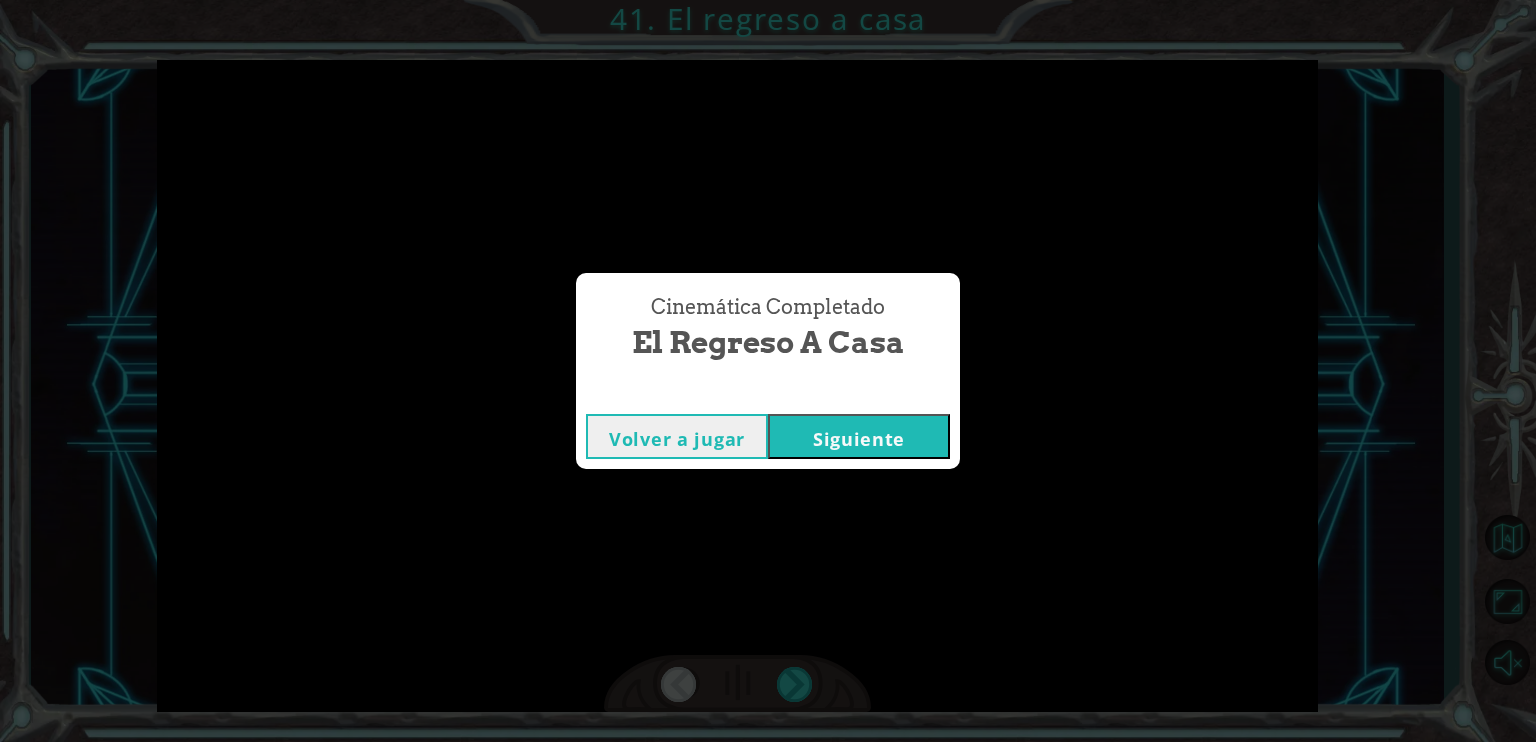 click on "Siguiente" at bounding box center (859, 436) 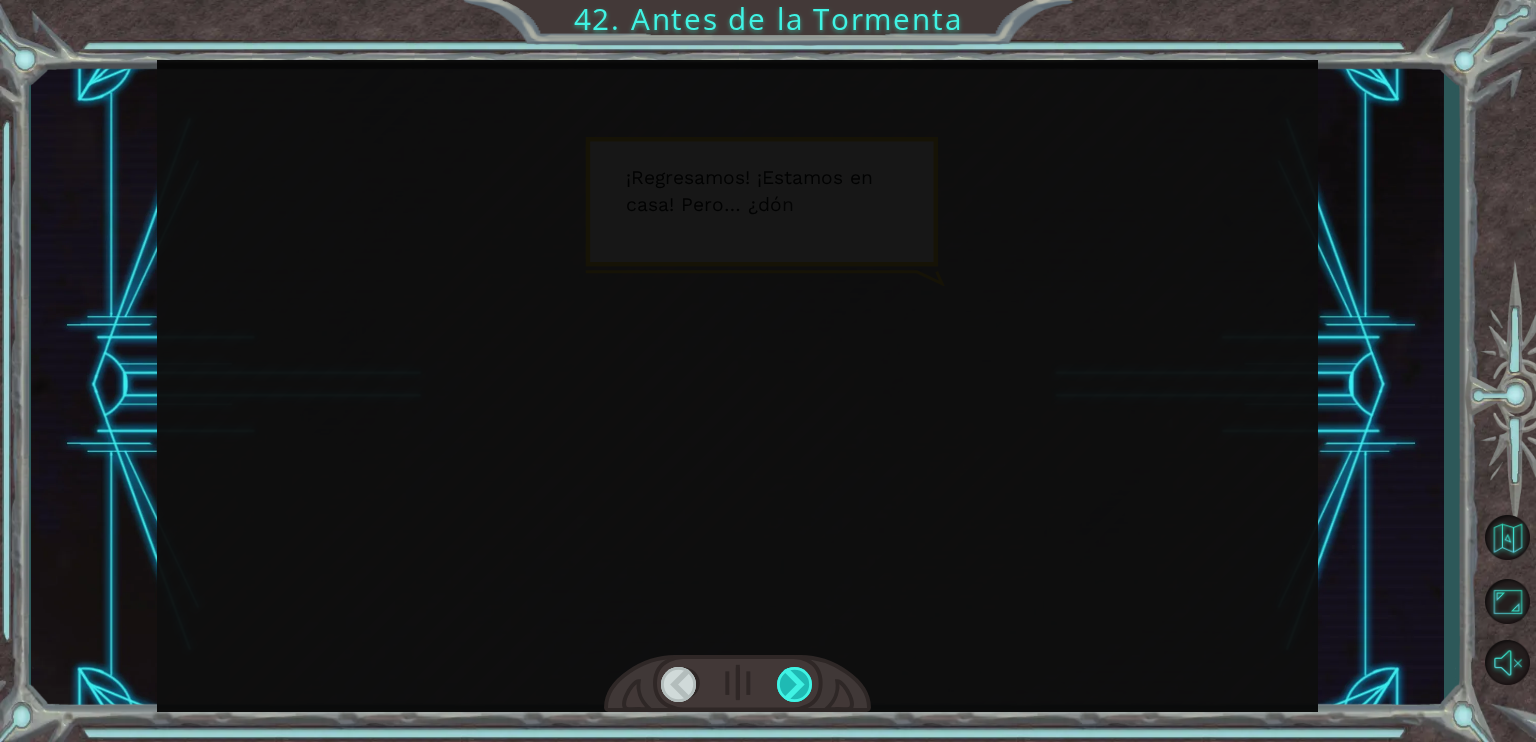 click at bounding box center [795, 684] 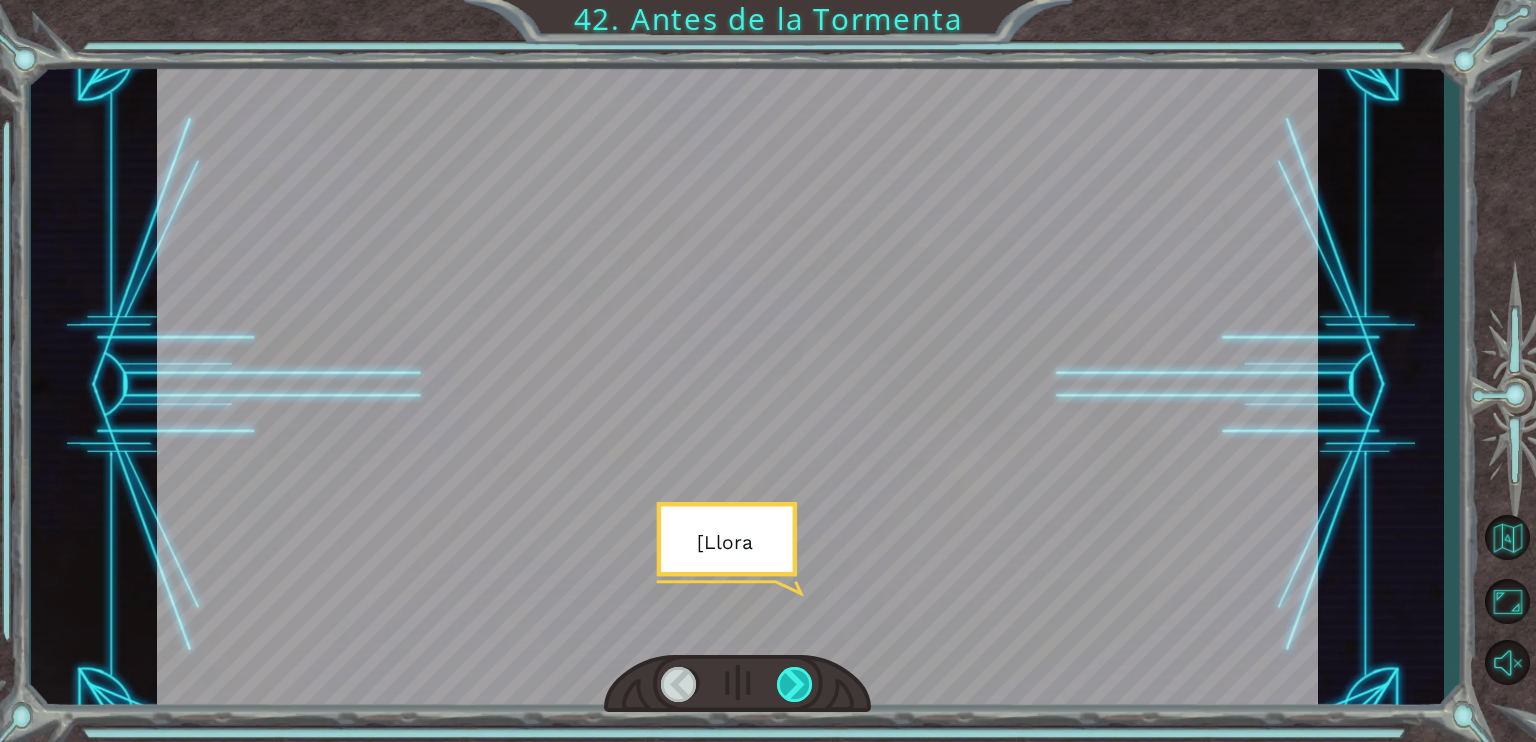 click at bounding box center (795, 684) 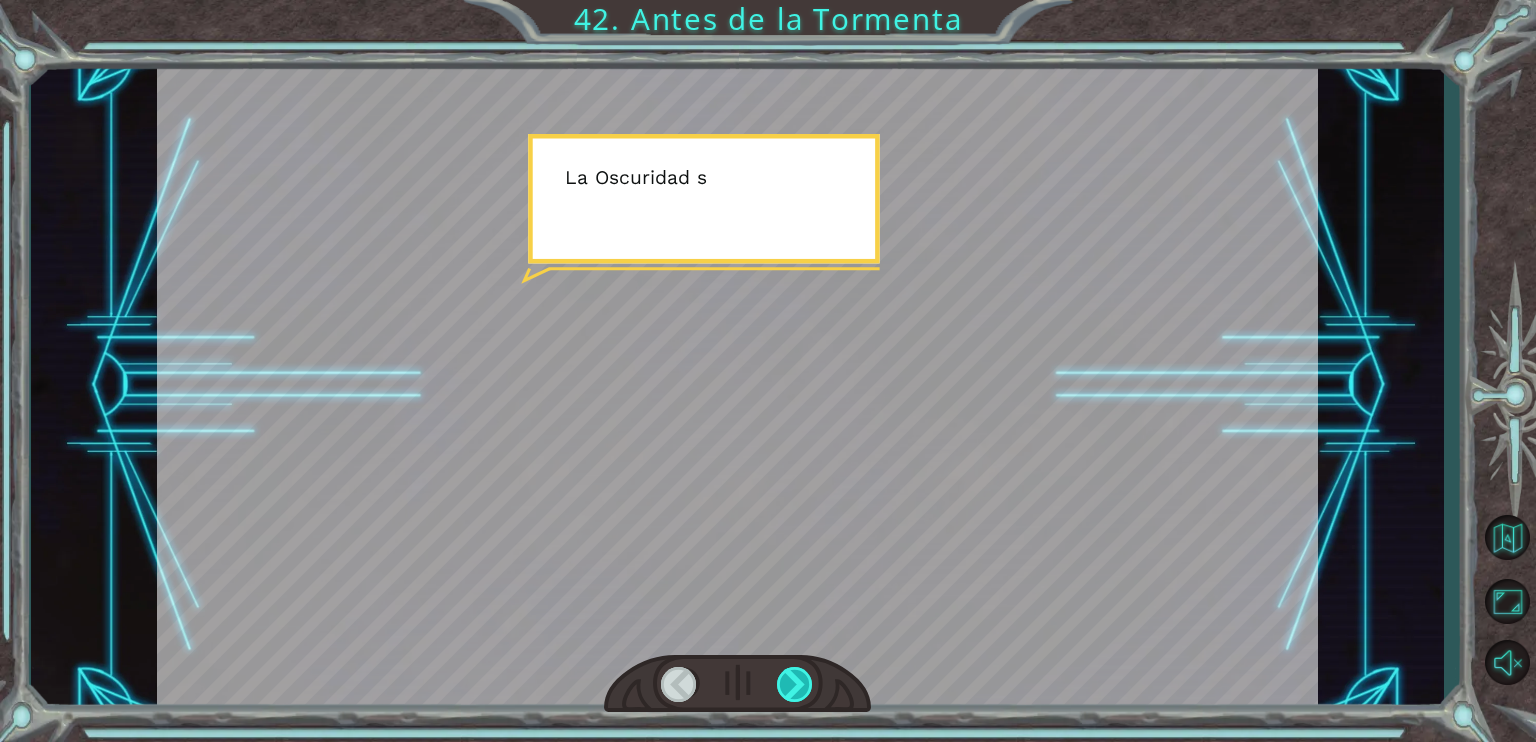 click at bounding box center [795, 684] 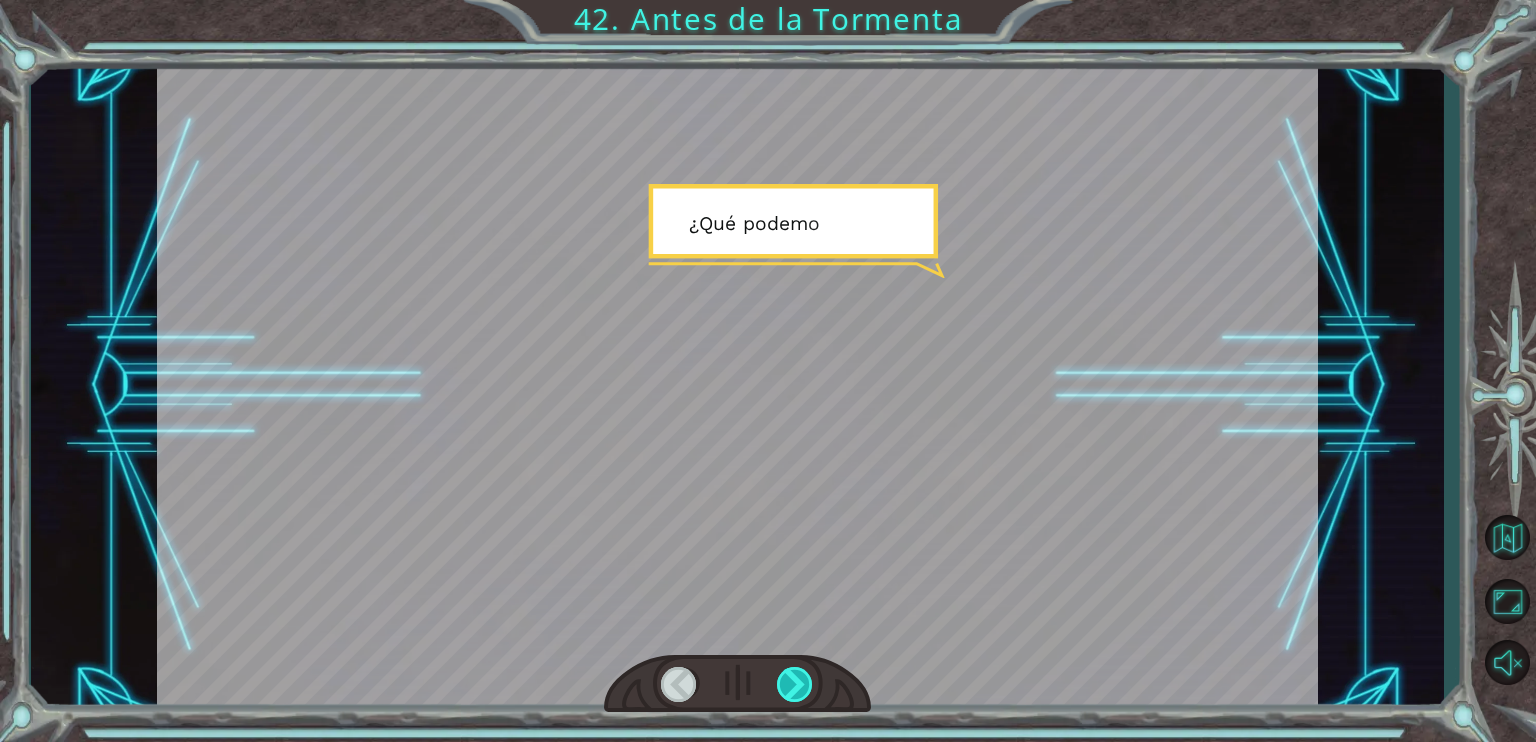 click at bounding box center (795, 684) 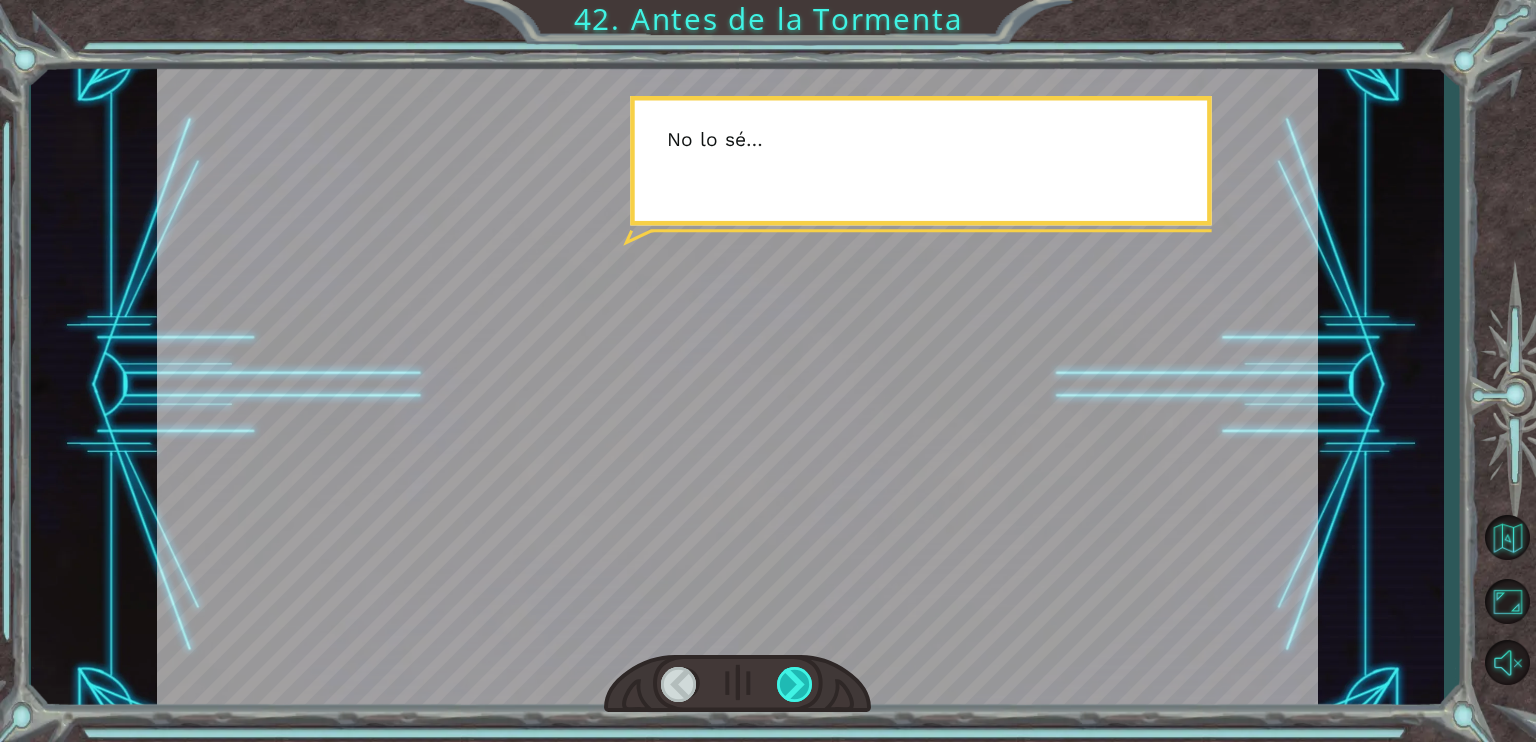 click at bounding box center [795, 684] 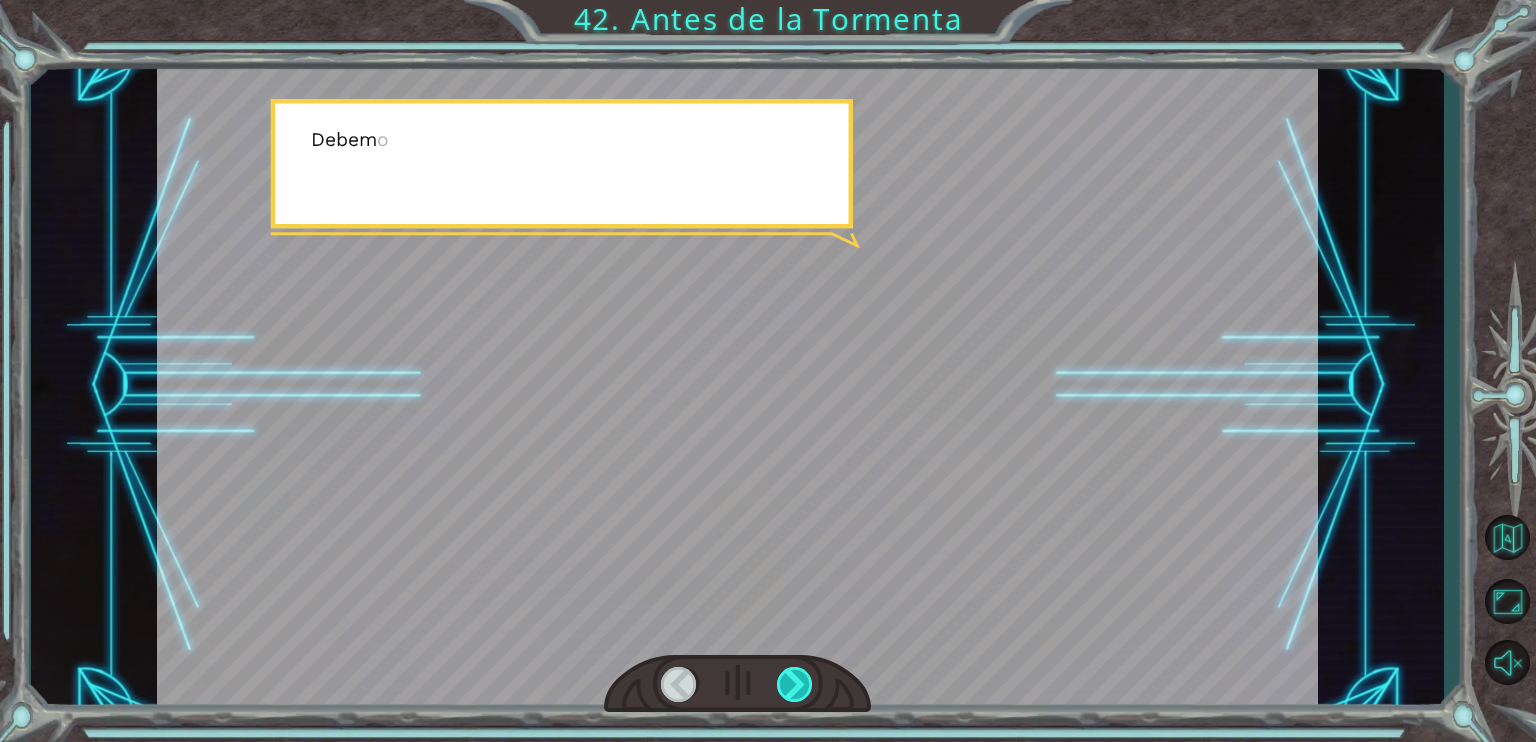 click at bounding box center [795, 684] 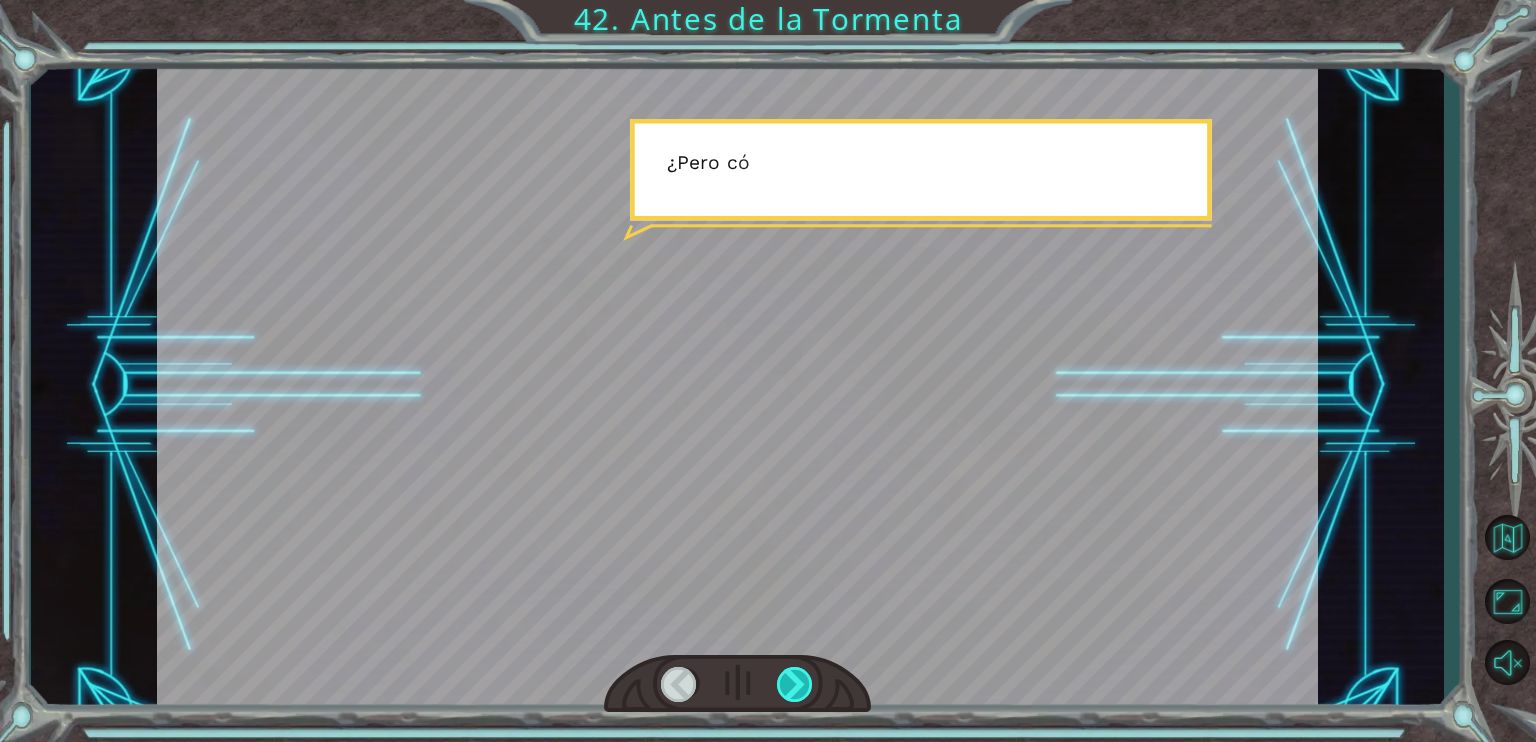 click at bounding box center [795, 684] 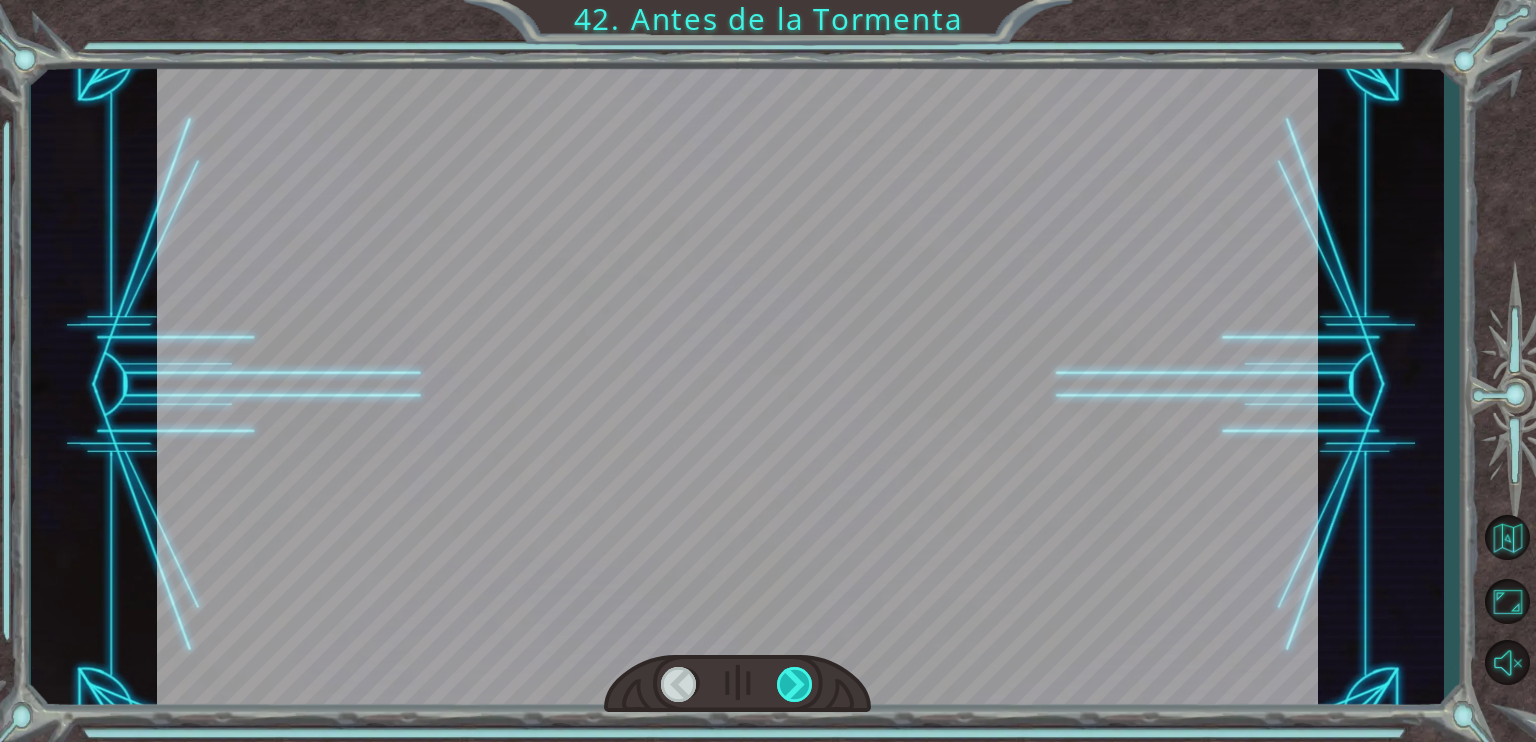 click at bounding box center [795, 684] 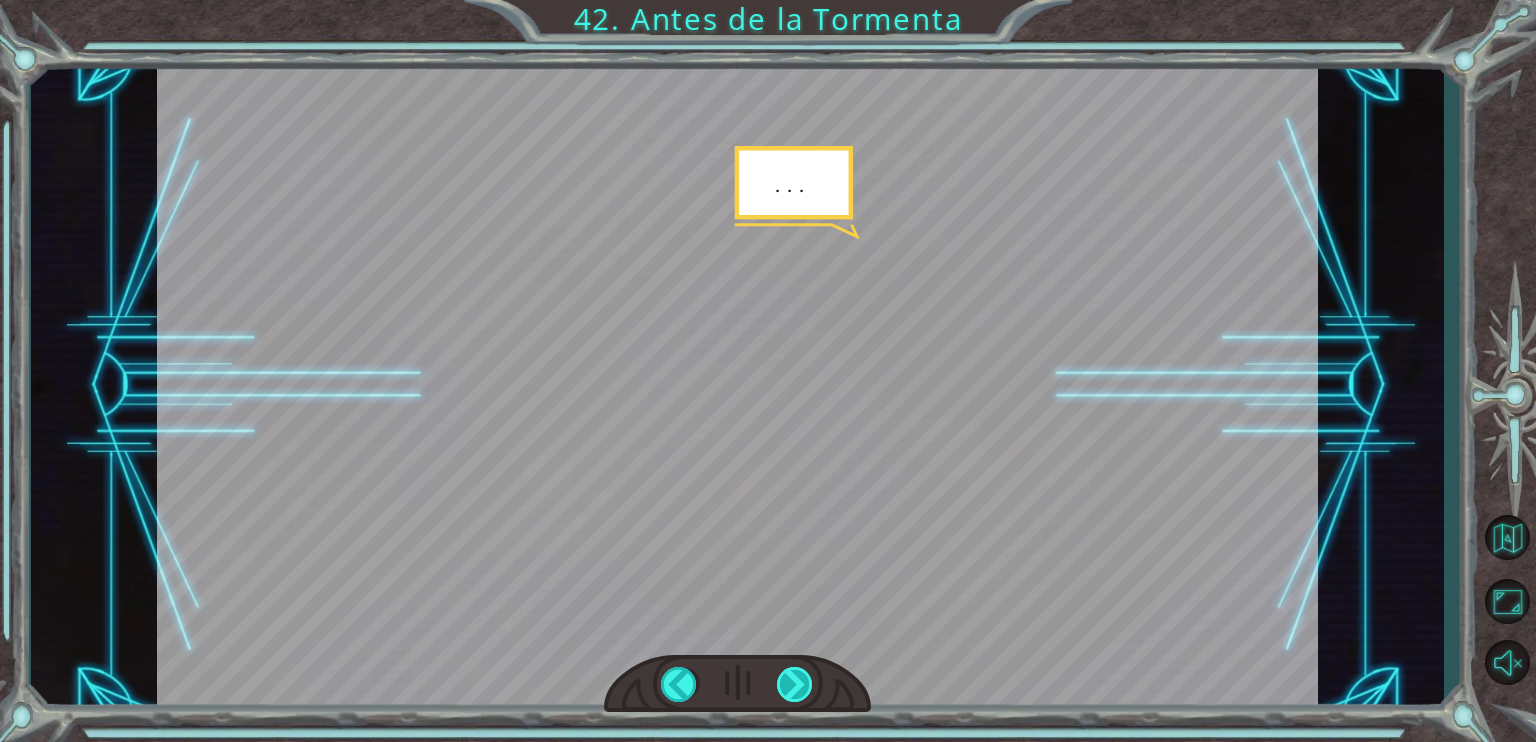 click at bounding box center (795, 684) 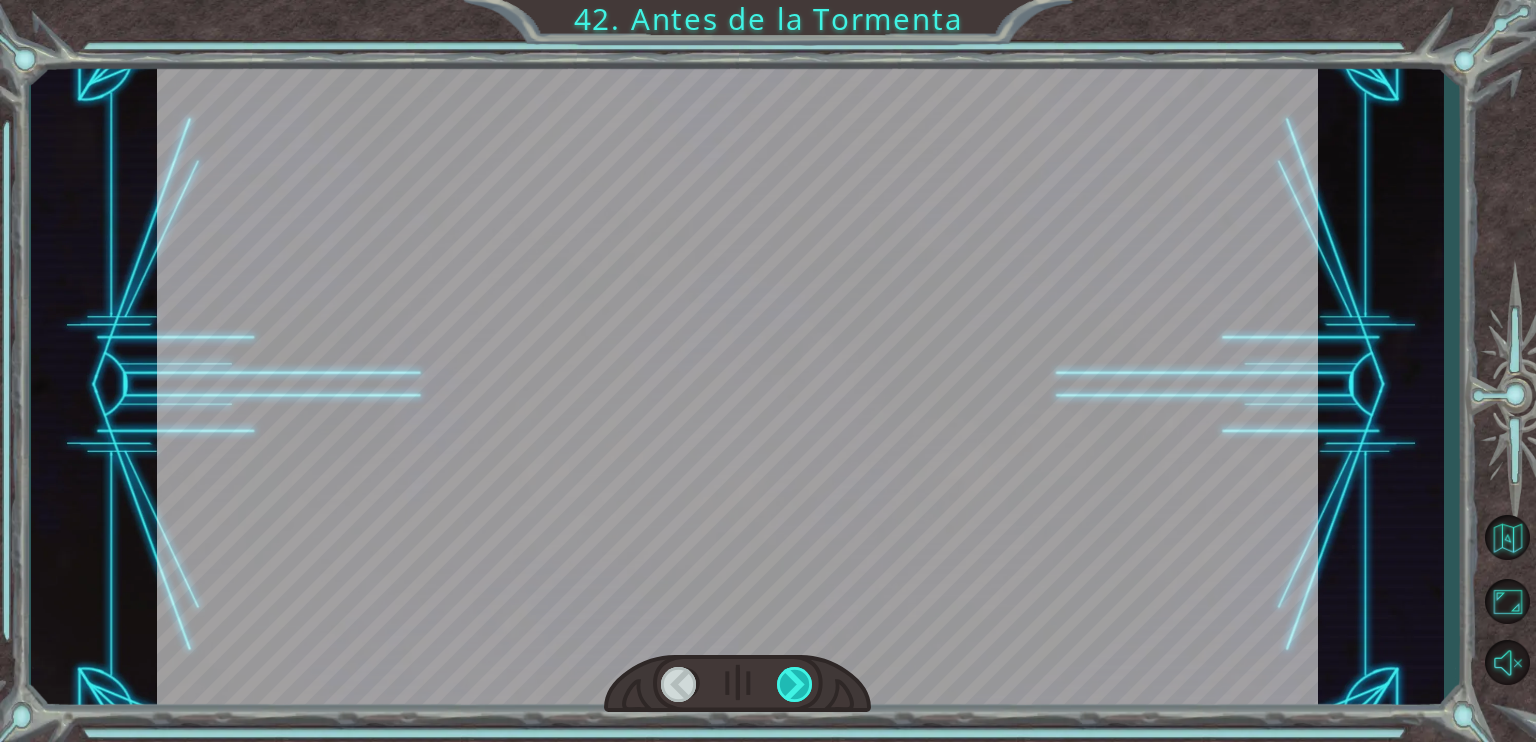 click at bounding box center [795, 684] 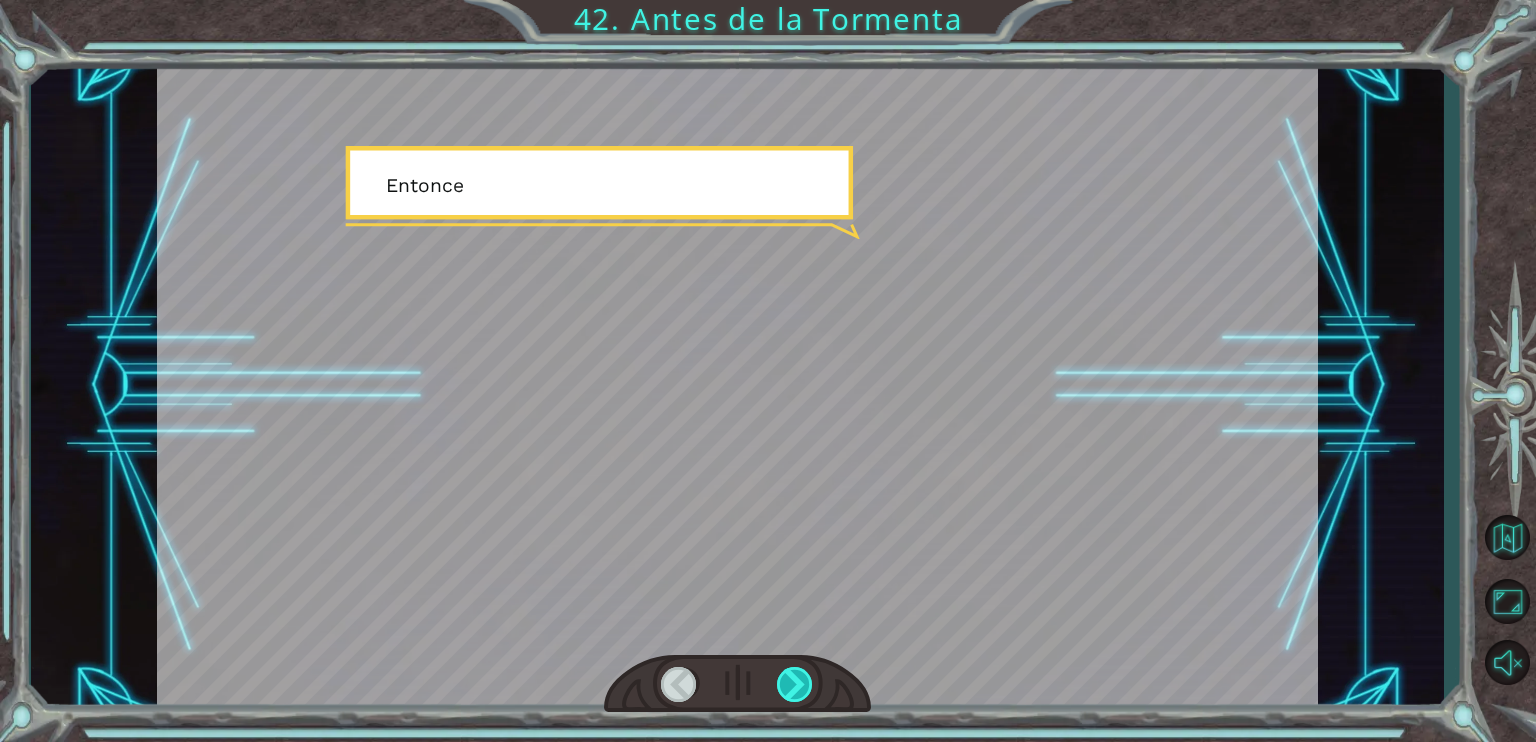 click at bounding box center (795, 684) 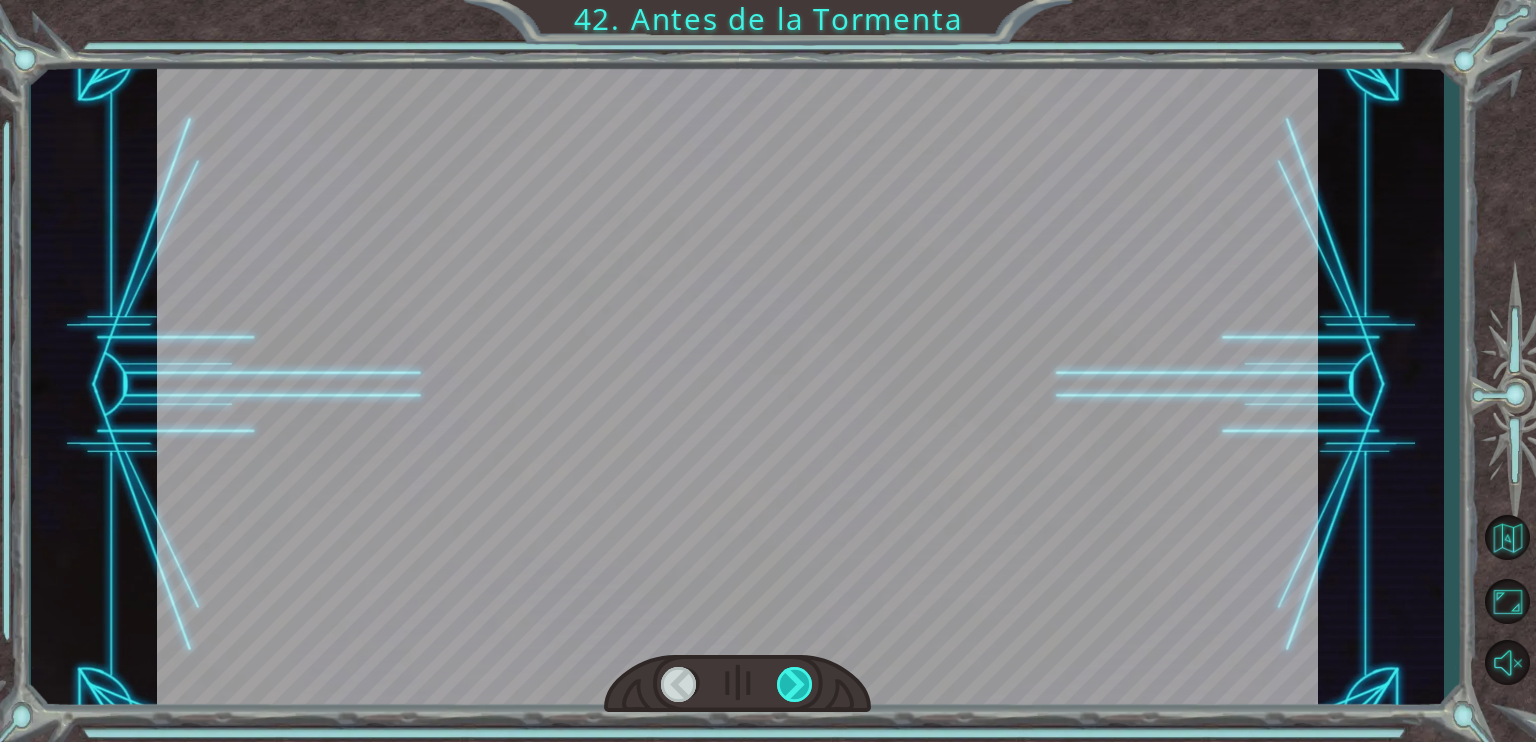 click at bounding box center [795, 684] 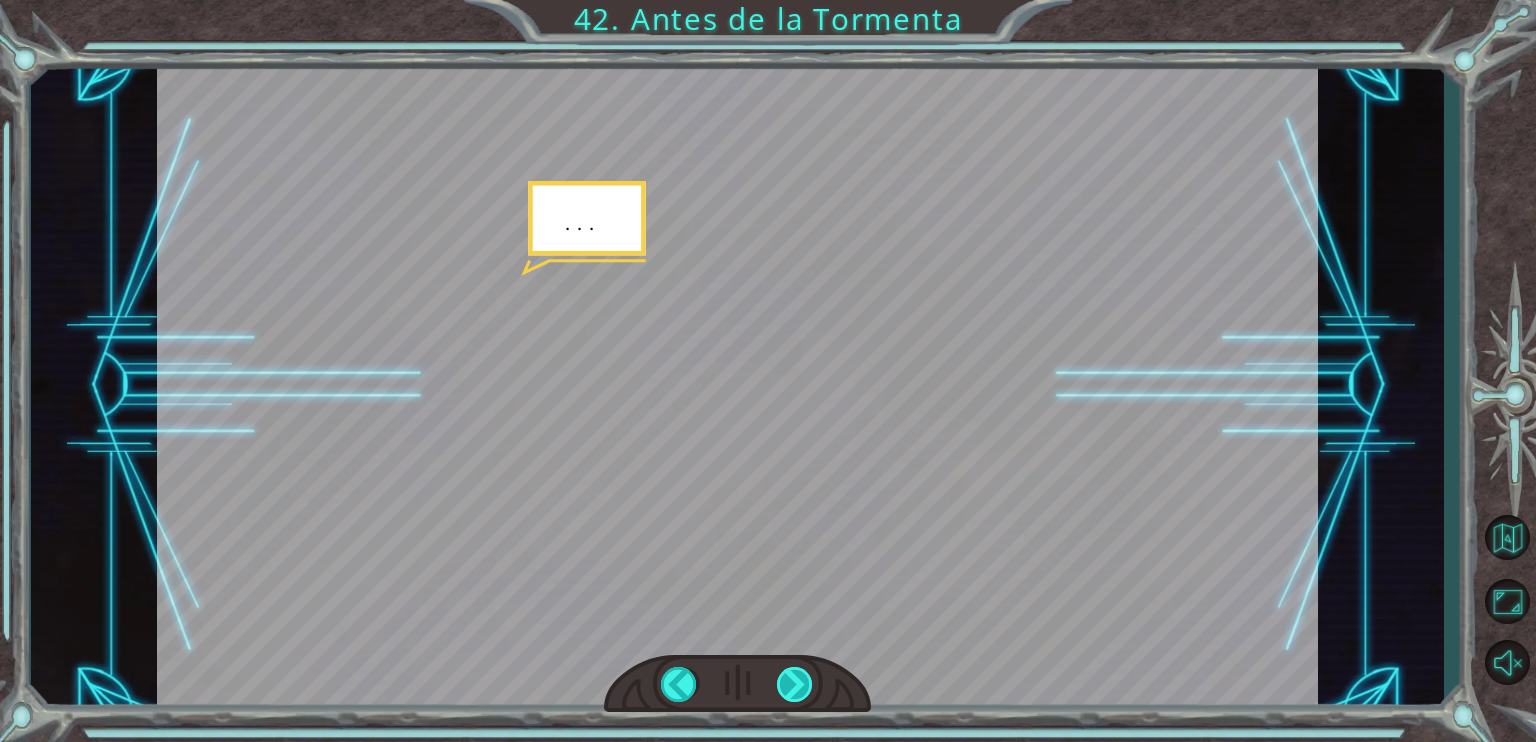 click at bounding box center [795, 684] 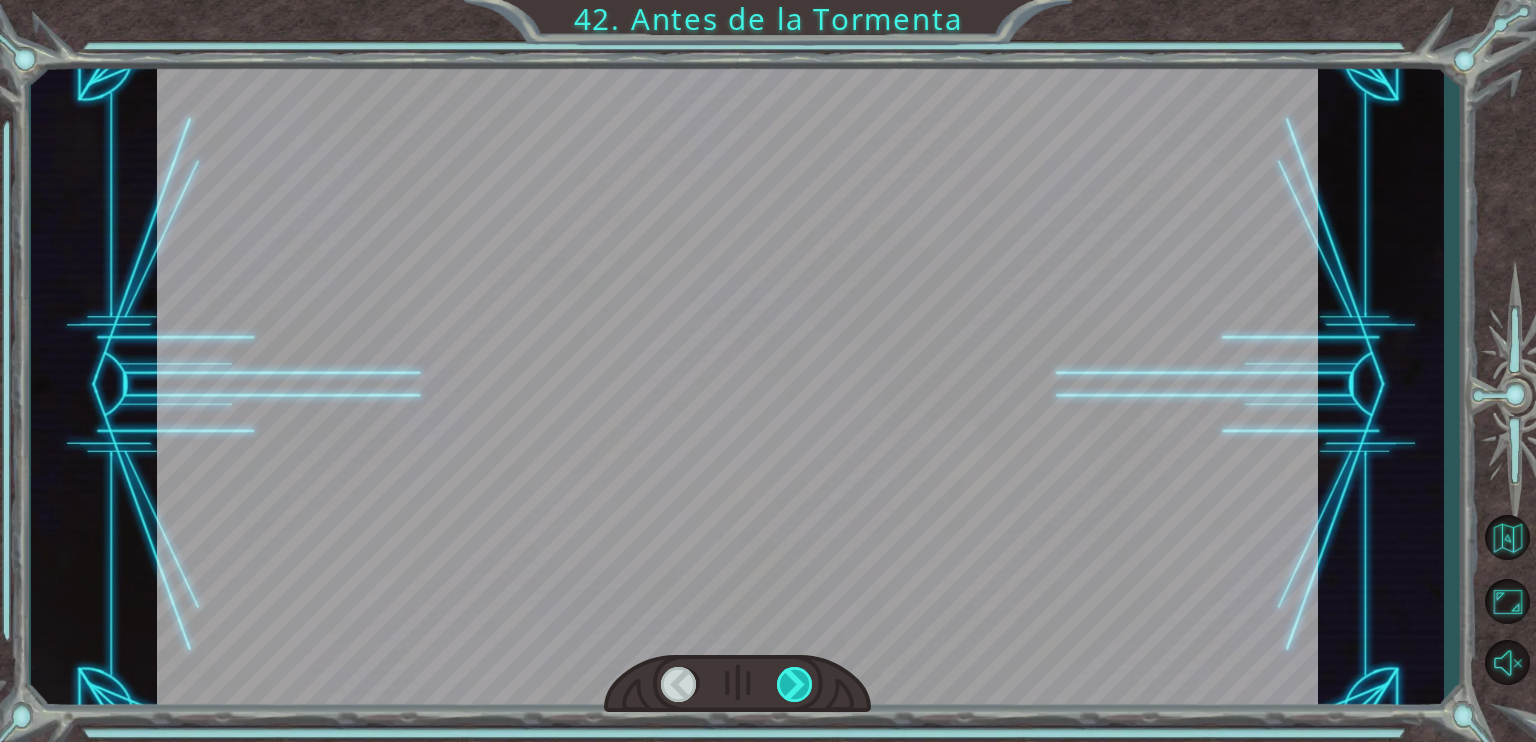 click at bounding box center (795, 684) 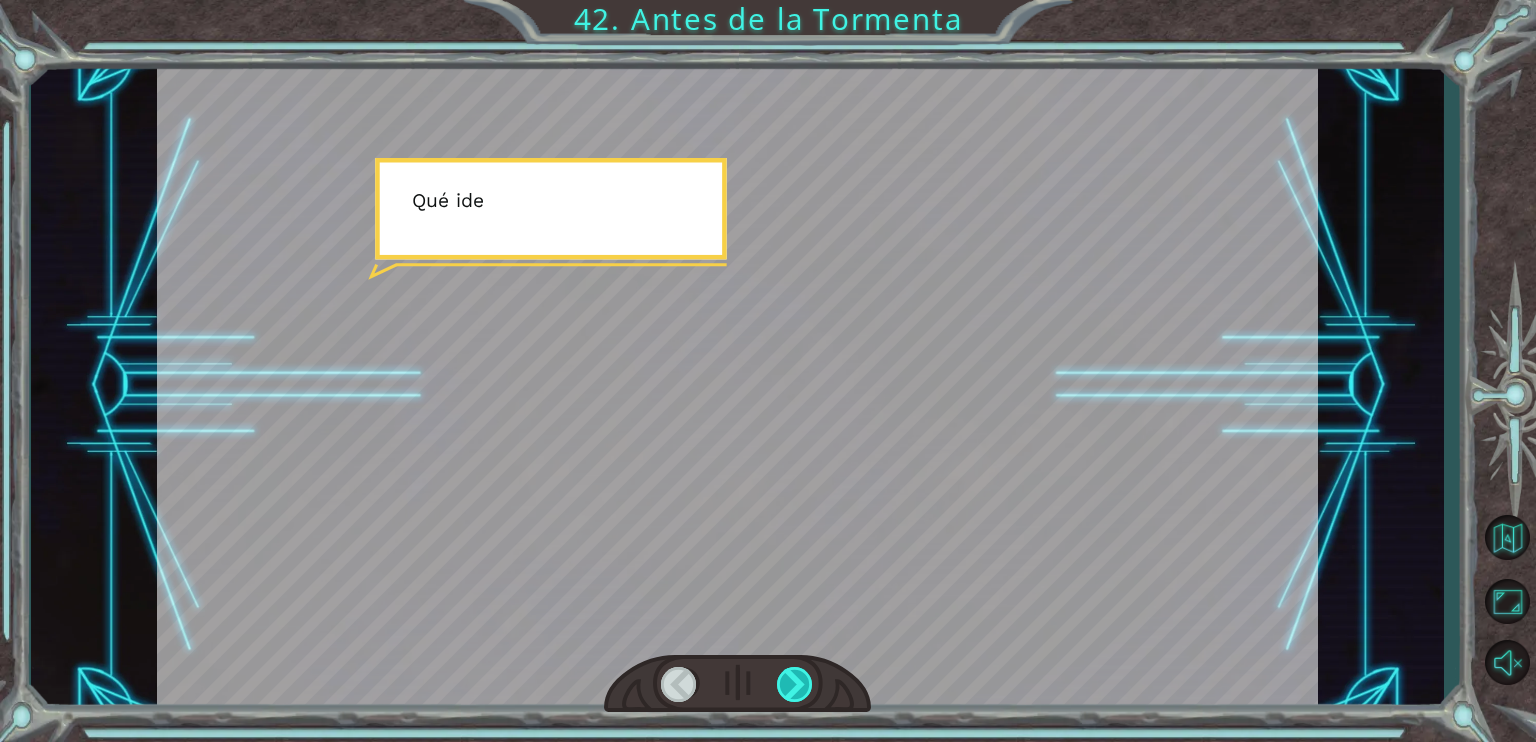click at bounding box center (795, 684) 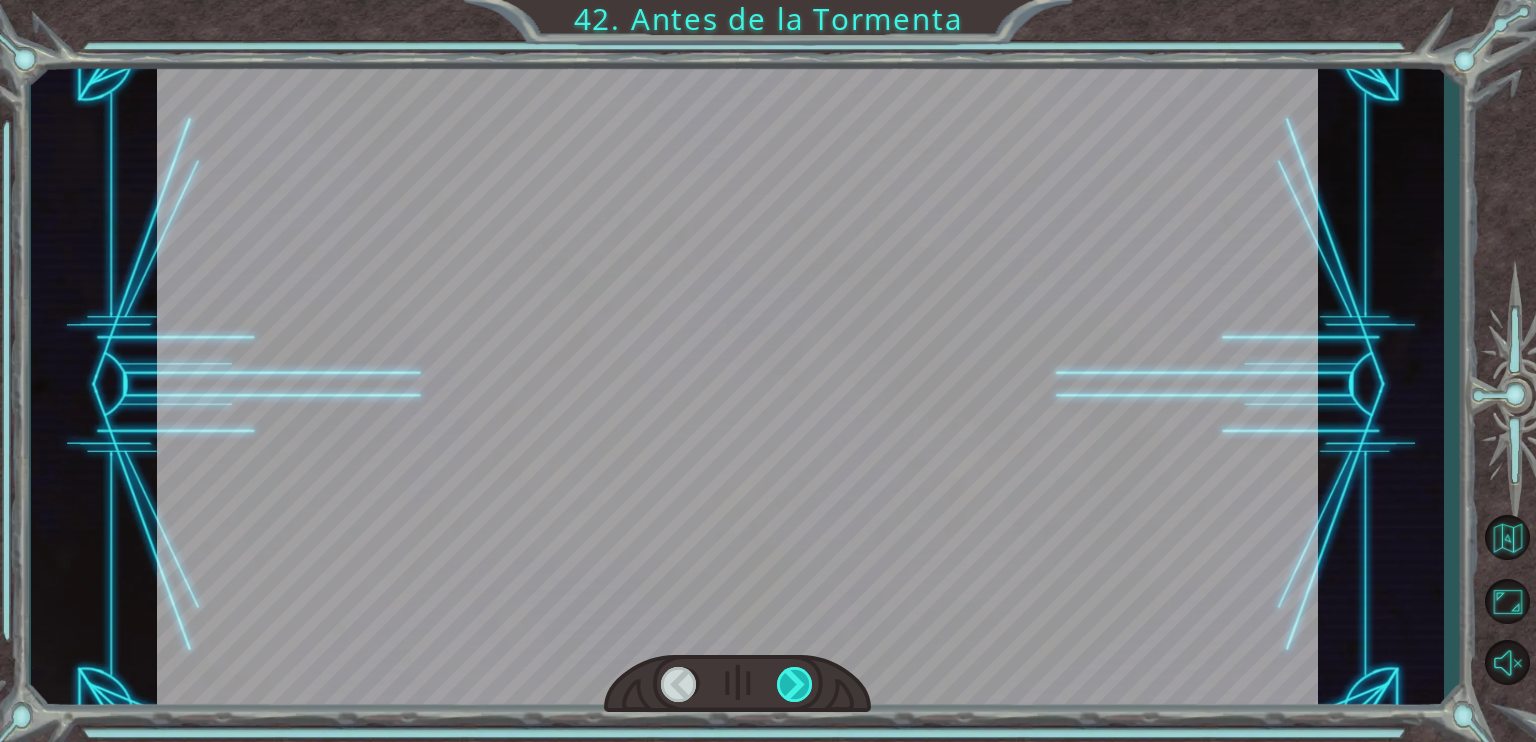 click at bounding box center [795, 684] 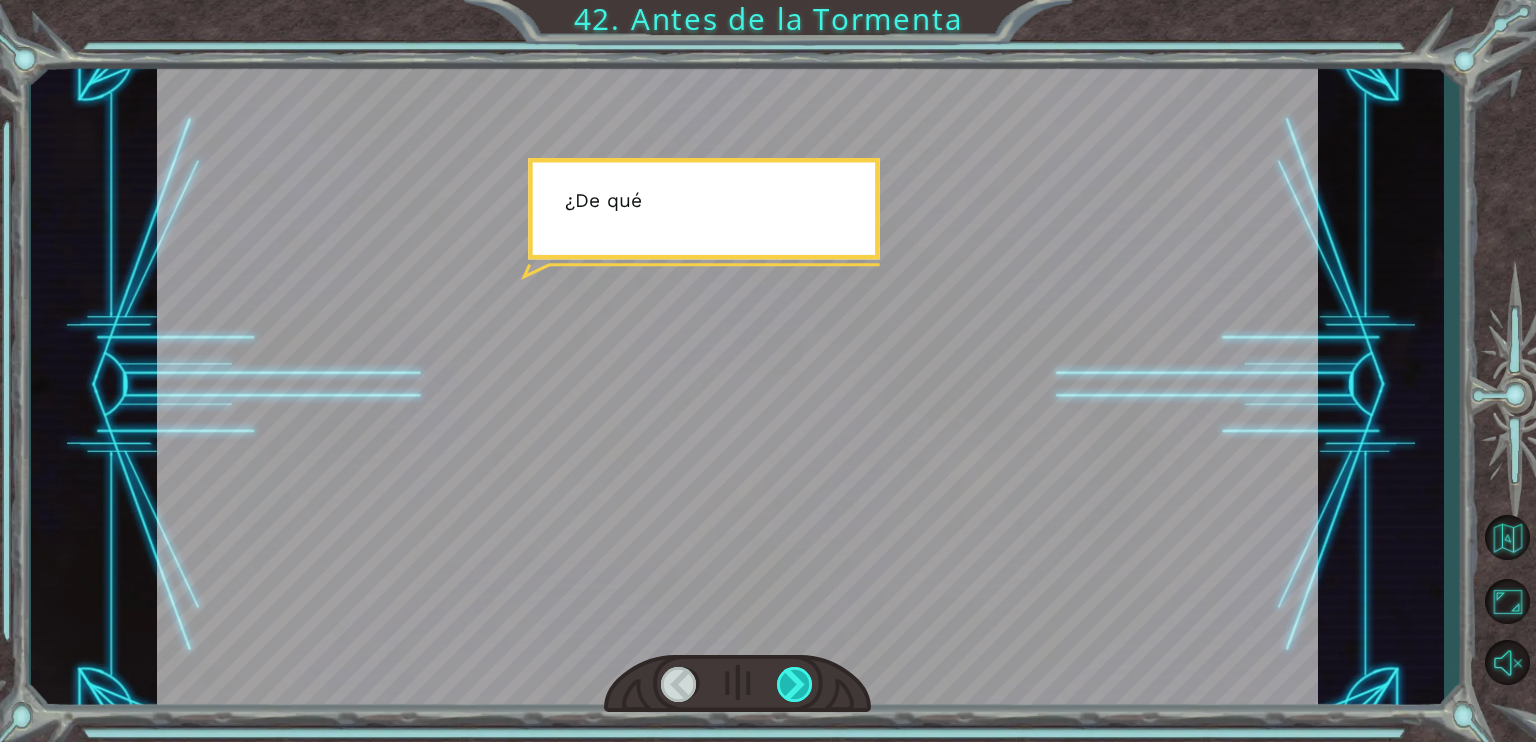 click at bounding box center (795, 684) 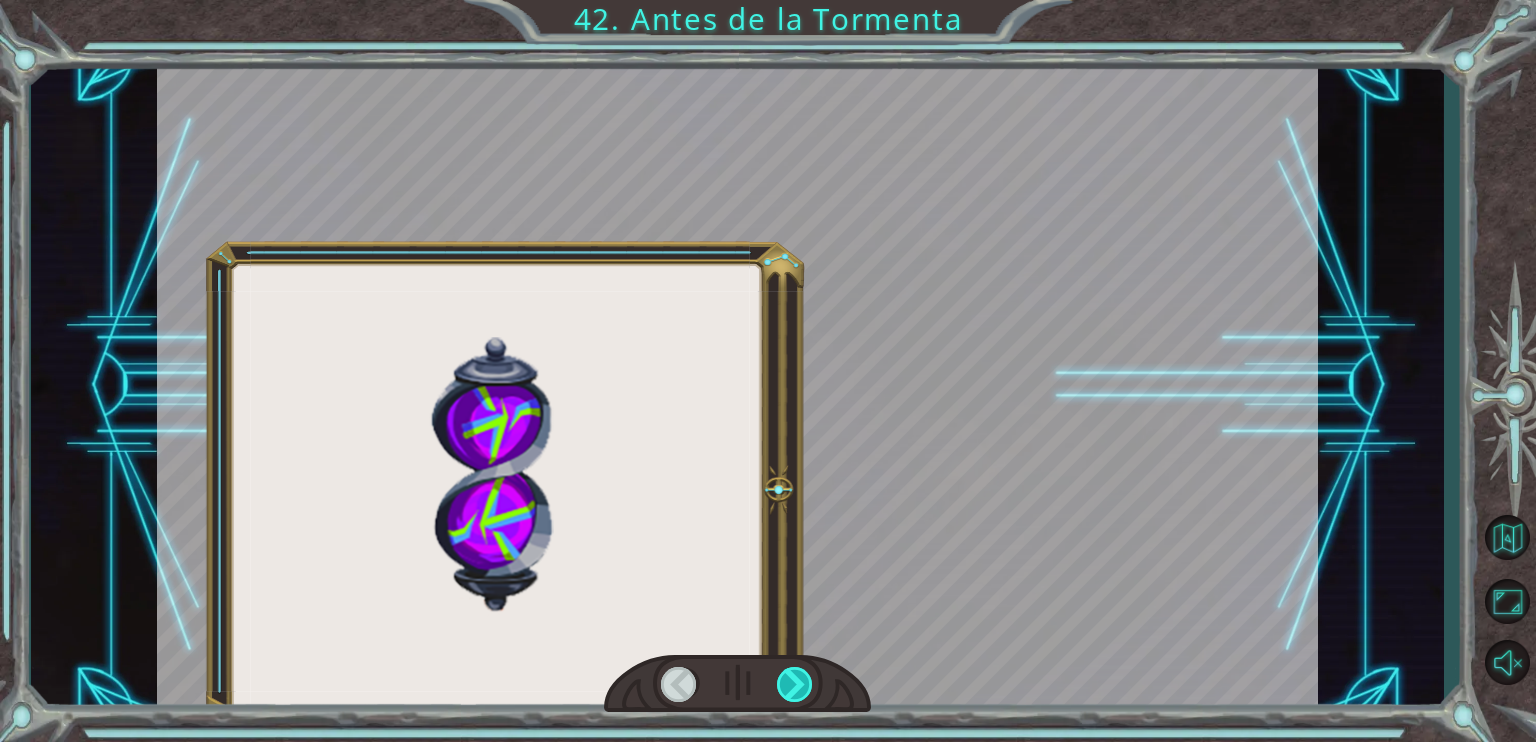 click at bounding box center [795, 684] 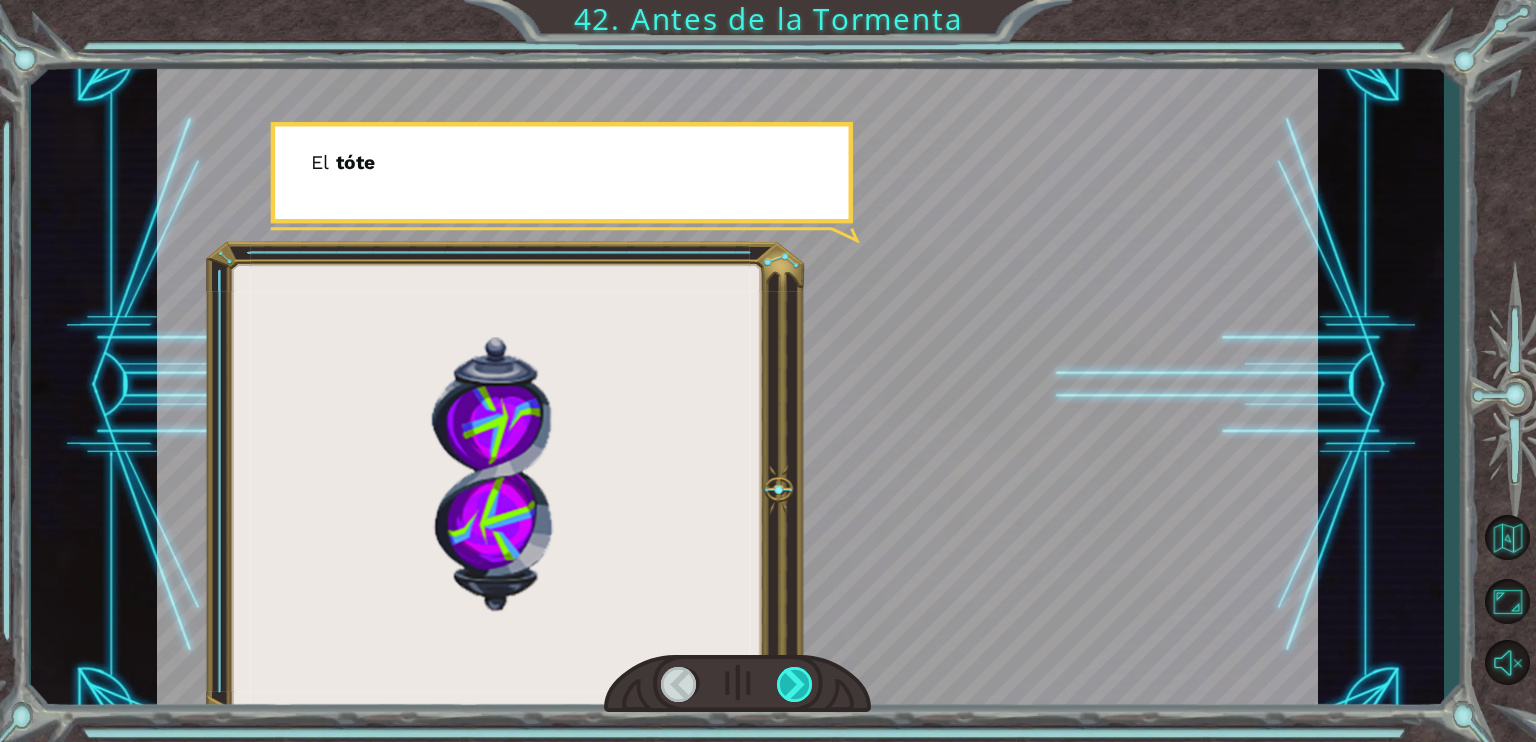 click at bounding box center [795, 684] 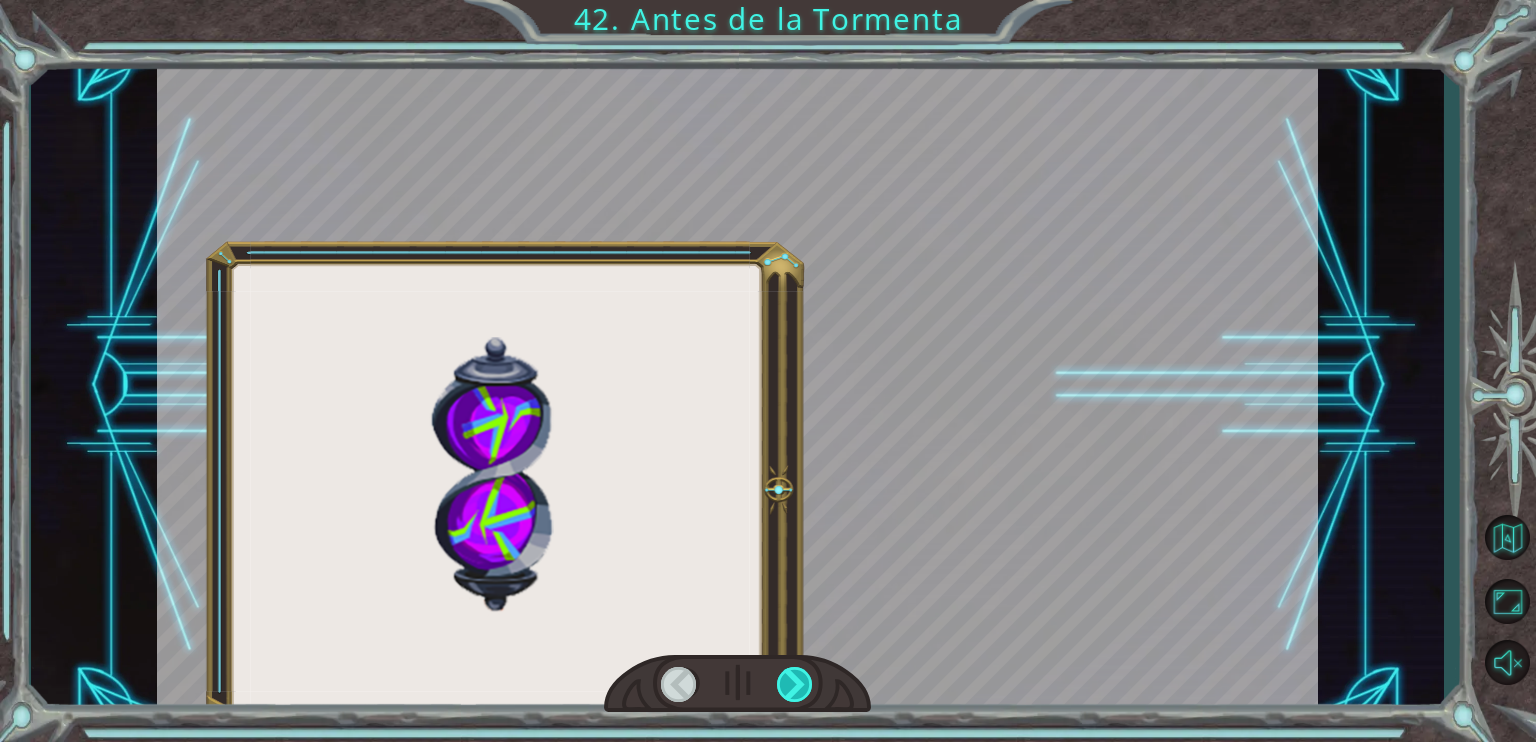 click at bounding box center [795, 684] 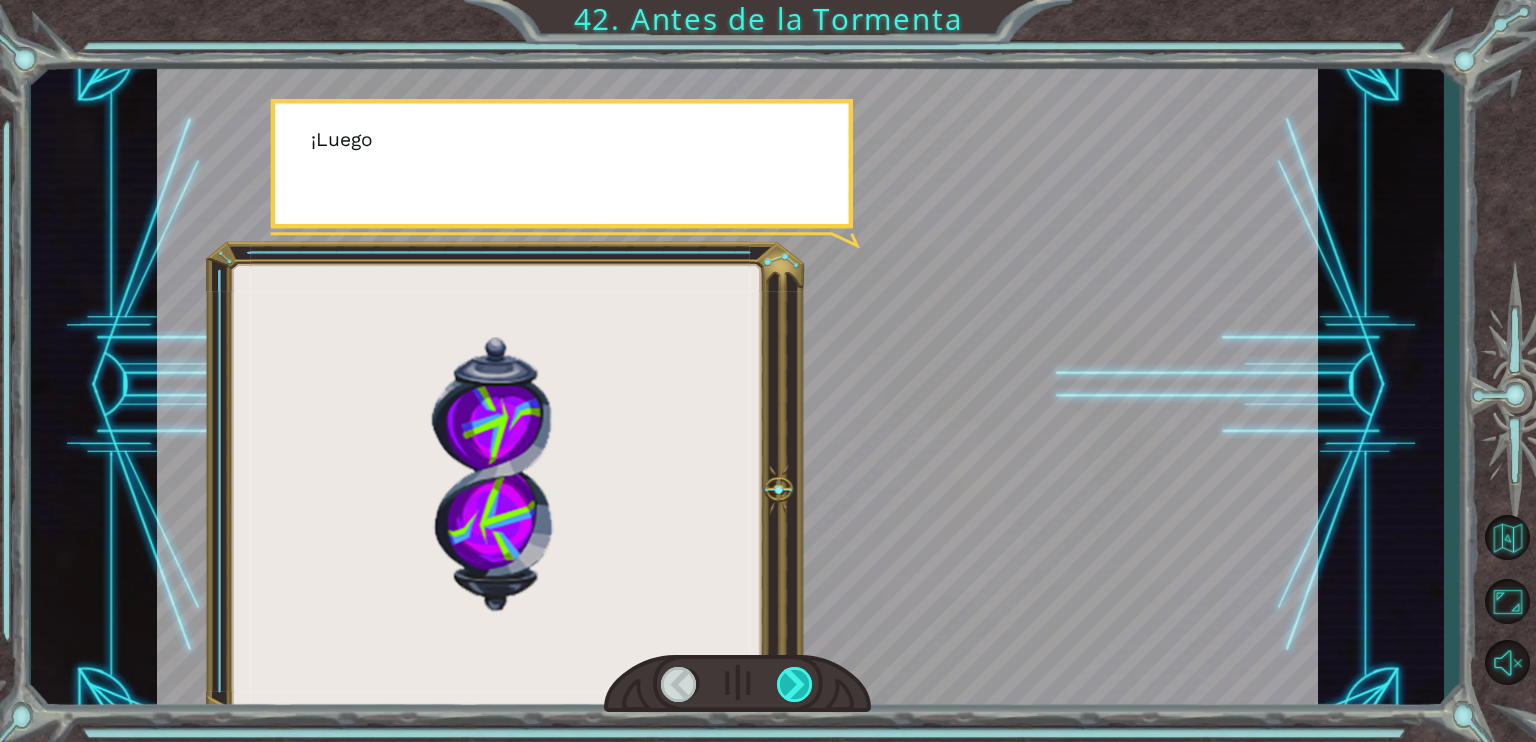 click at bounding box center (795, 684) 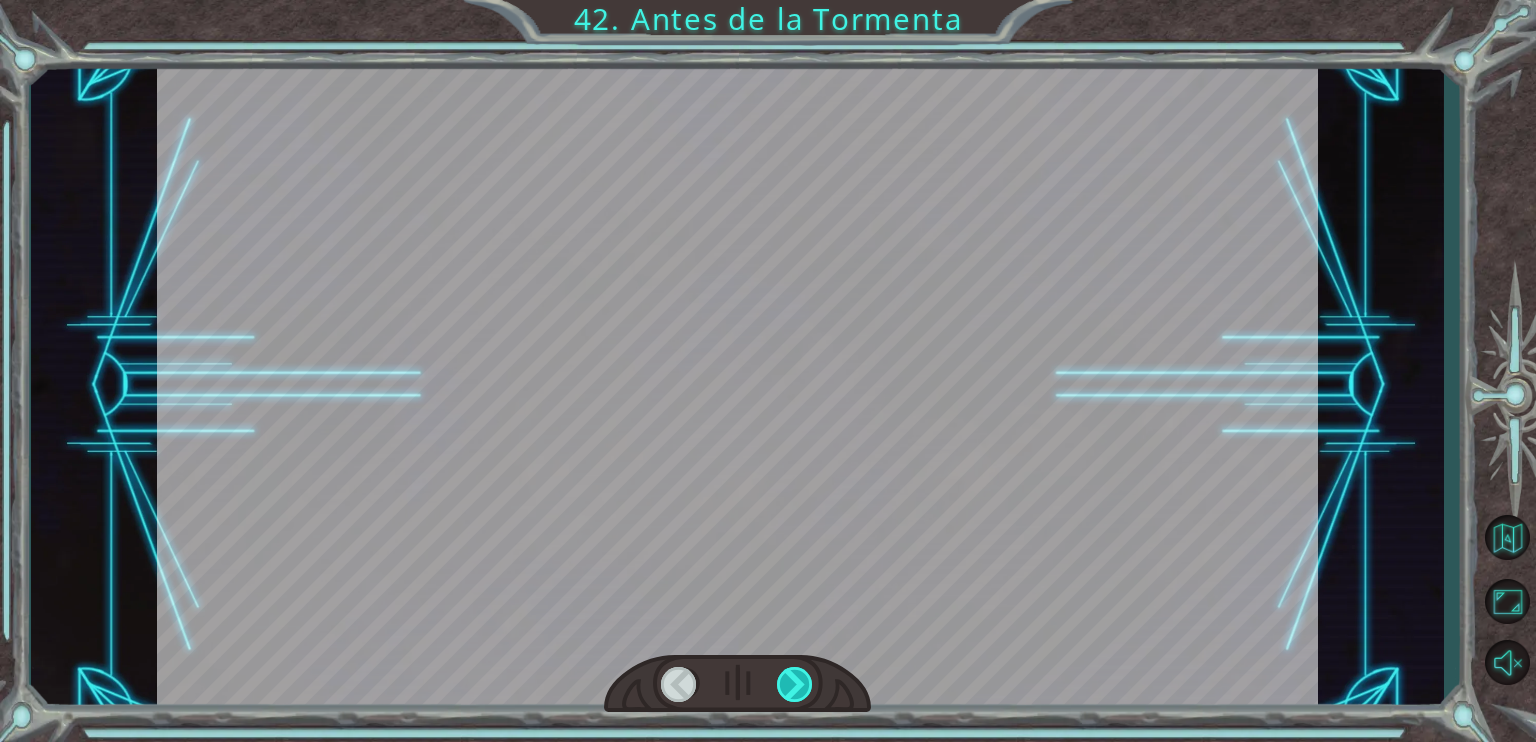 click at bounding box center (795, 684) 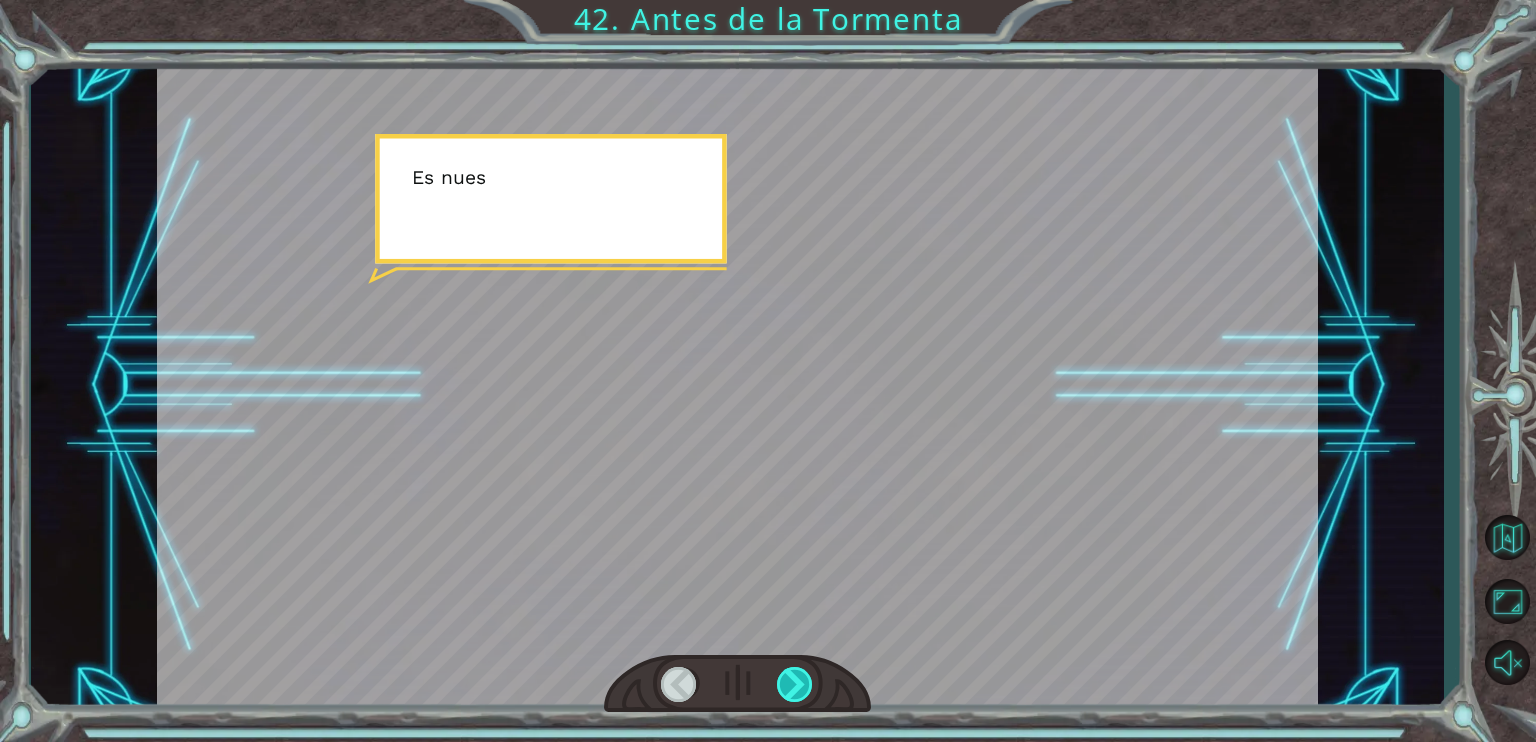 click at bounding box center (795, 684) 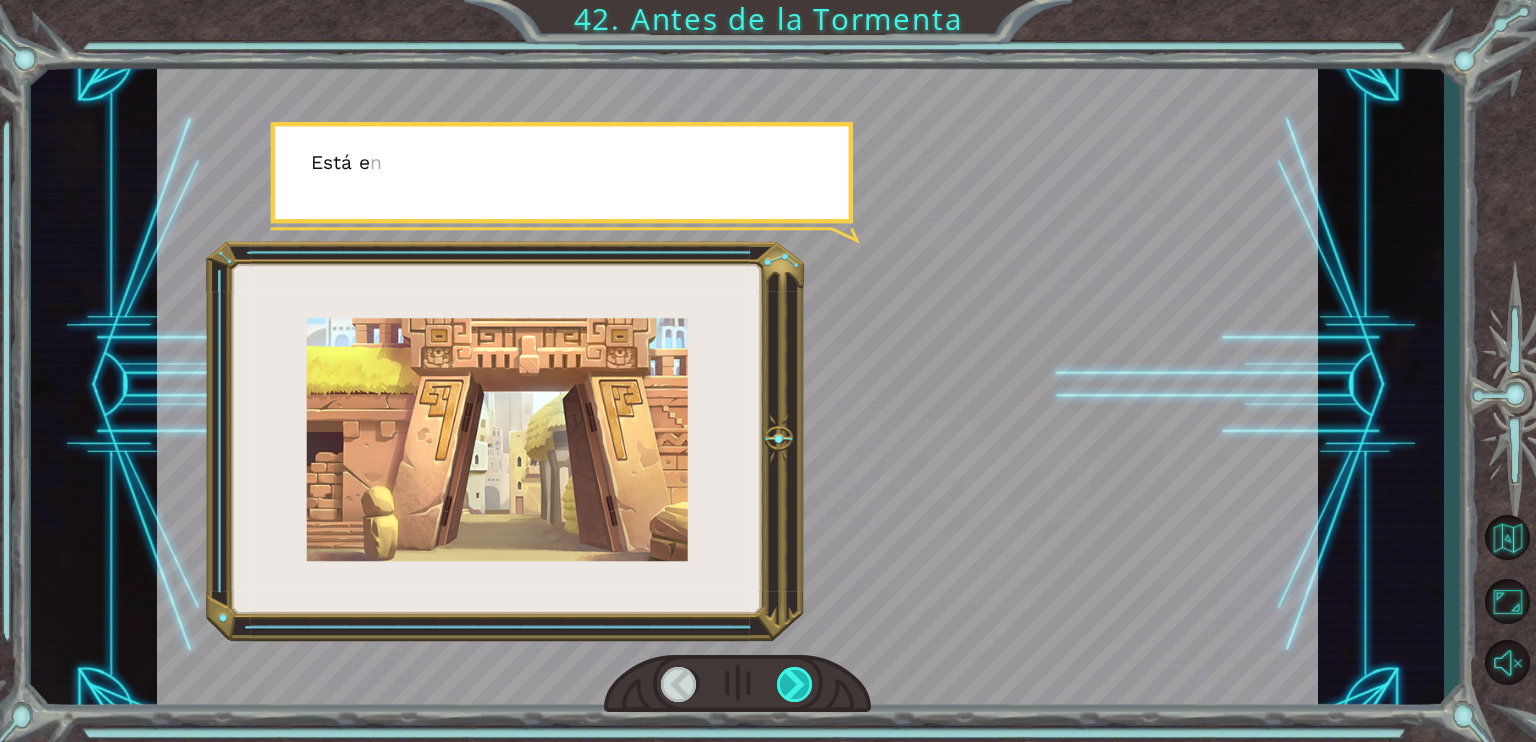 click at bounding box center [795, 684] 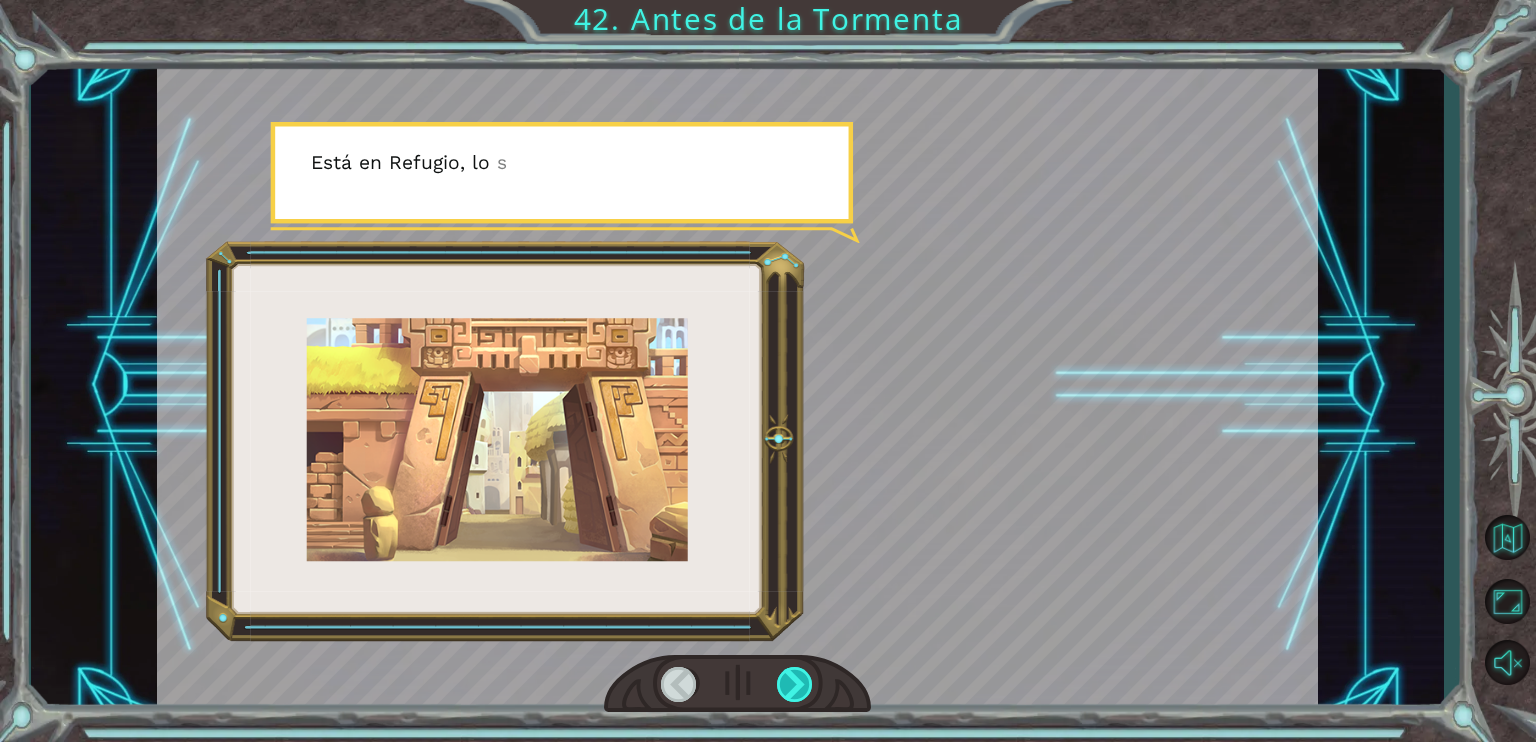 click at bounding box center [795, 684] 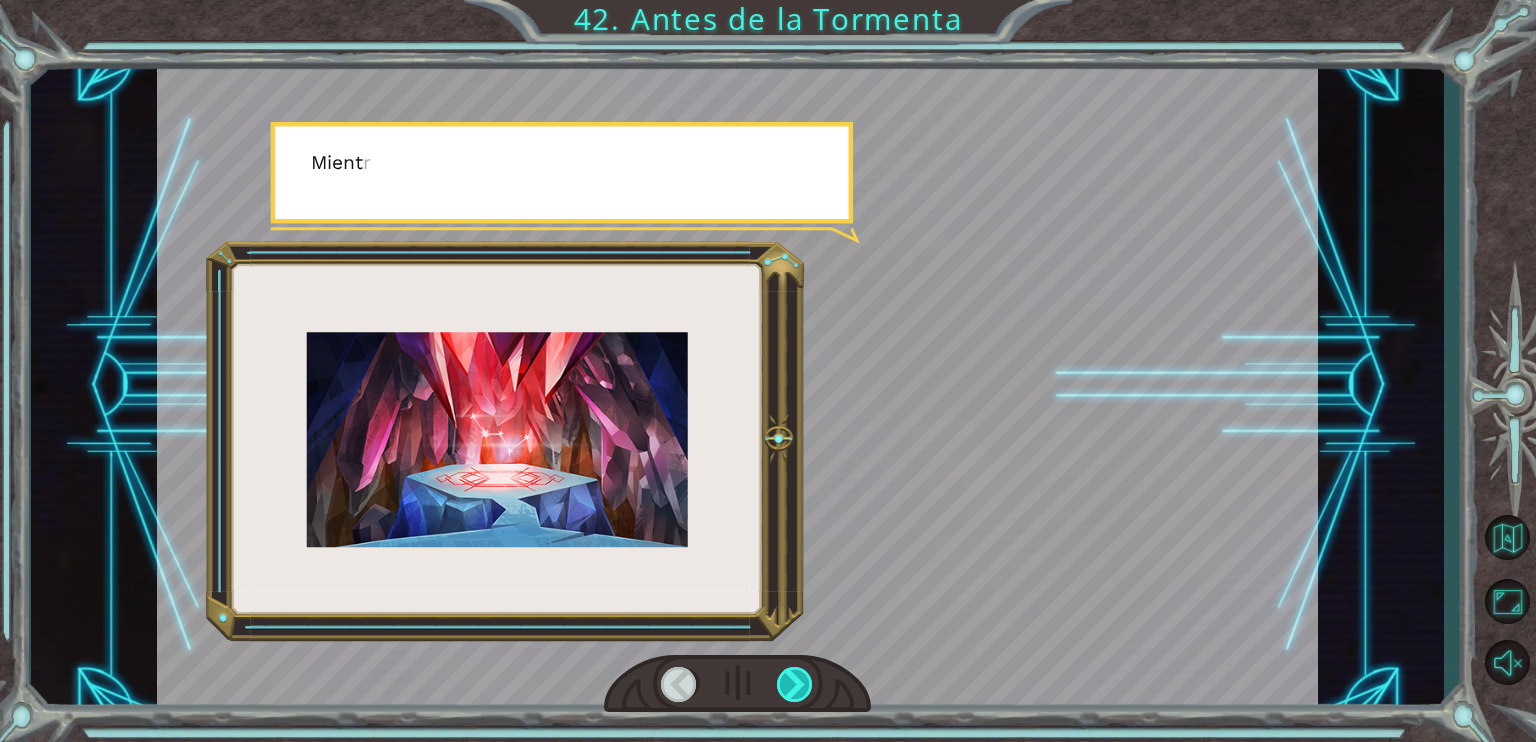 click at bounding box center (795, 684) 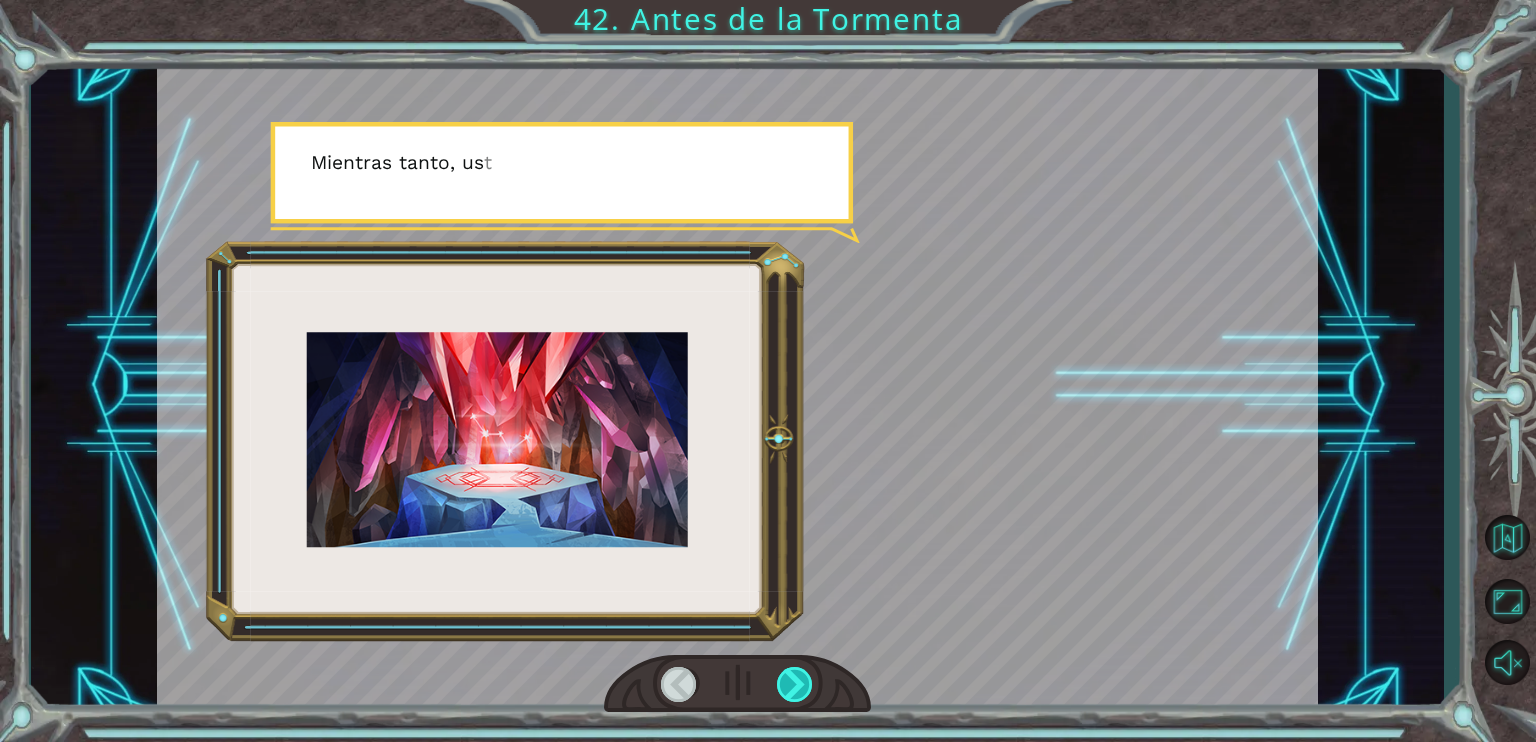click at bounding box center (795, 684) 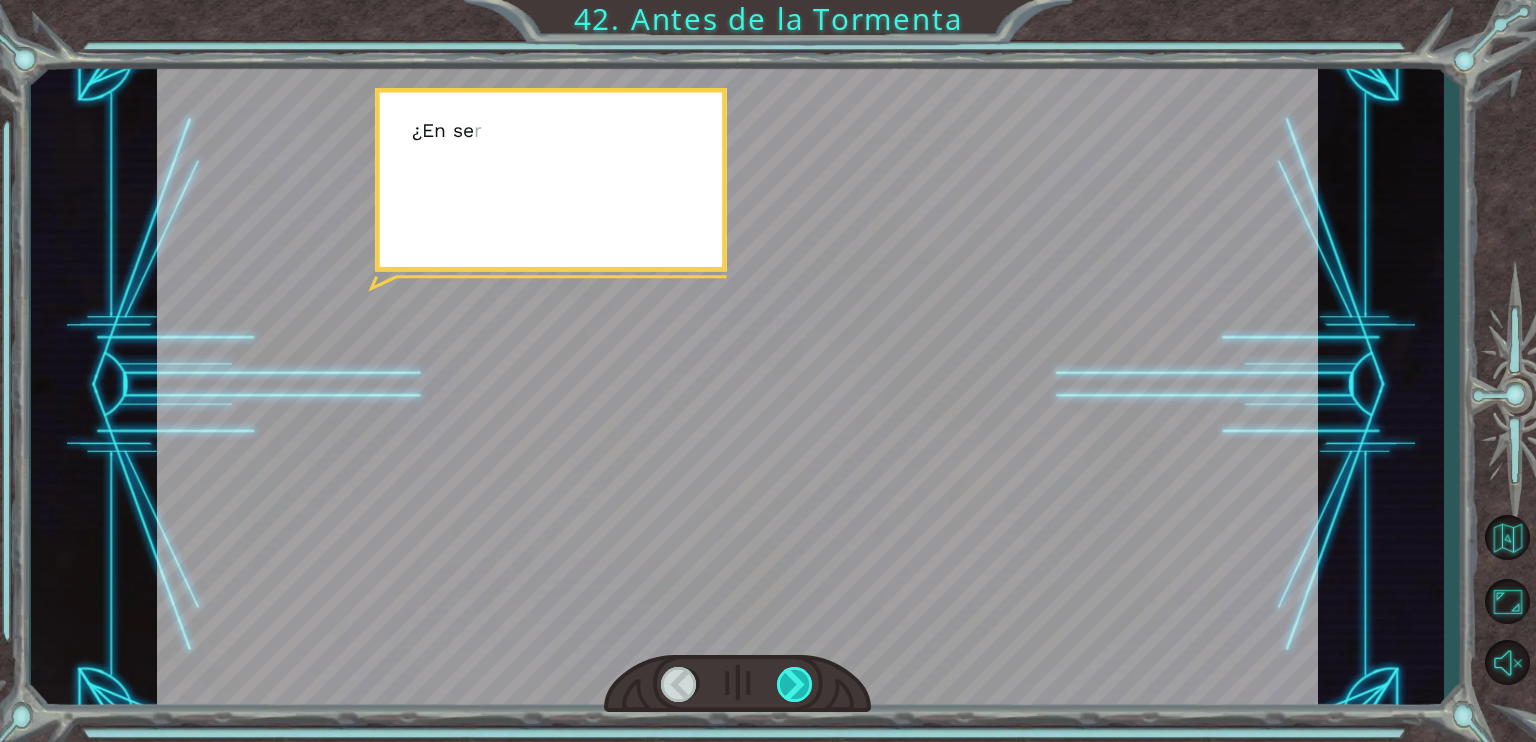 click at bounding box center [795, 684] 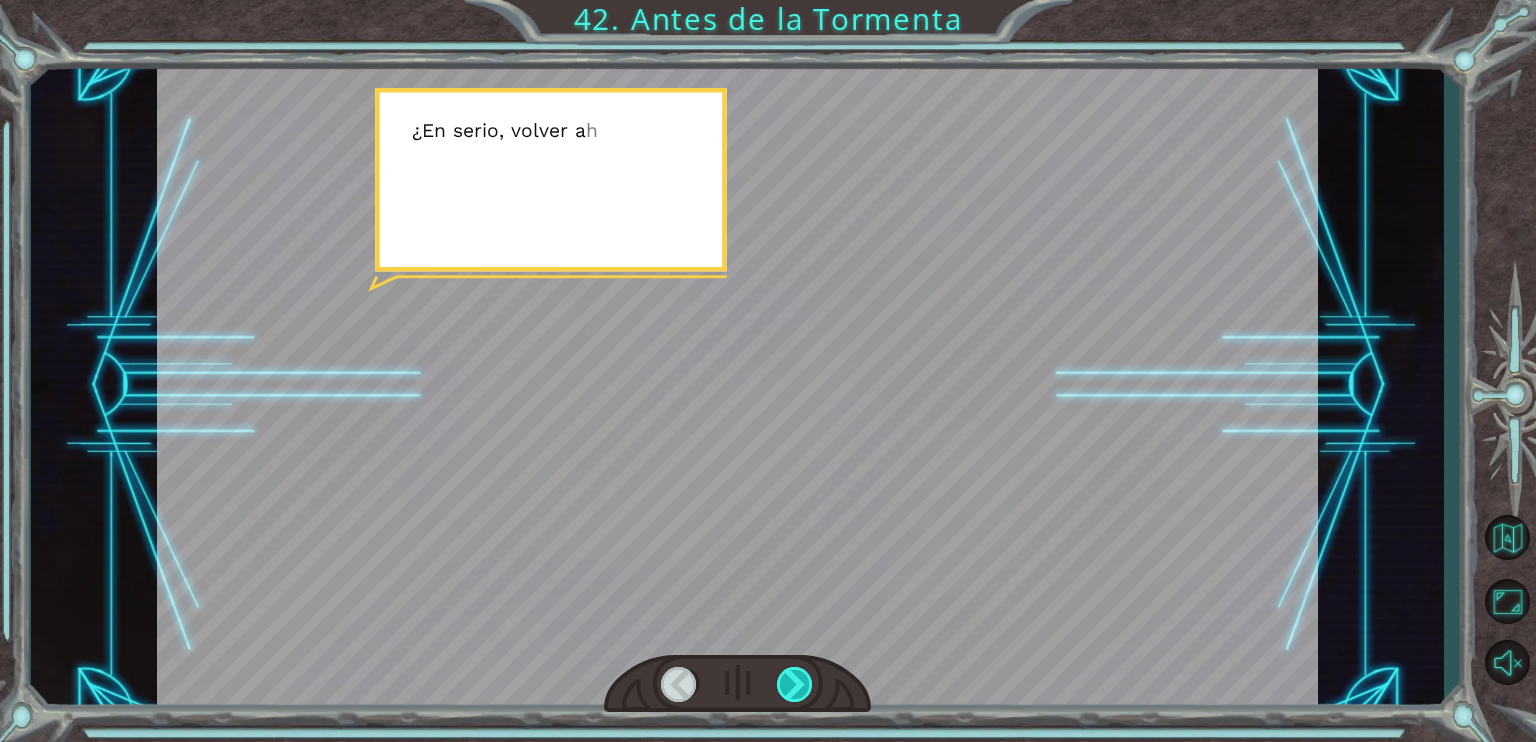 click at bounding box center (795, 684) 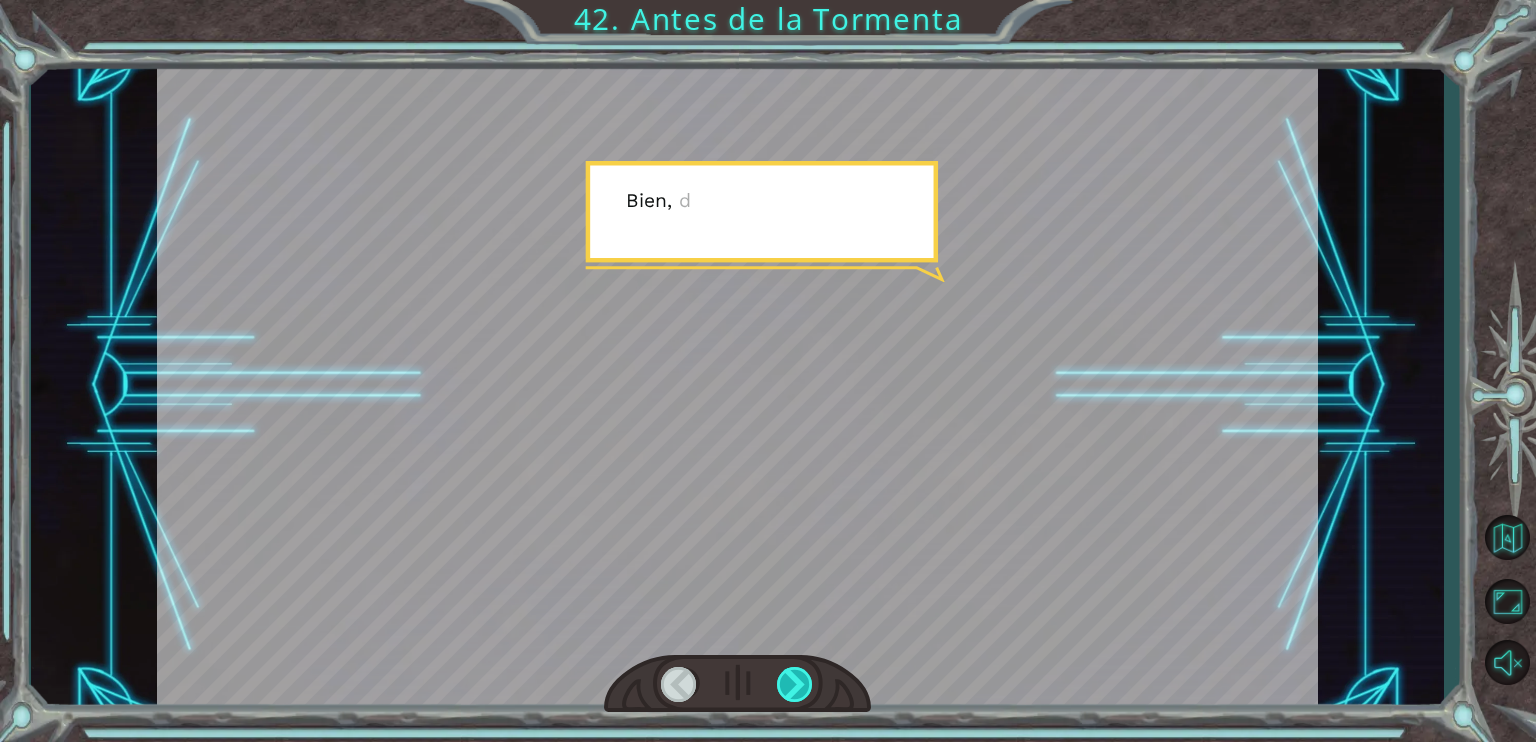 click at bounding box center [795, 684] 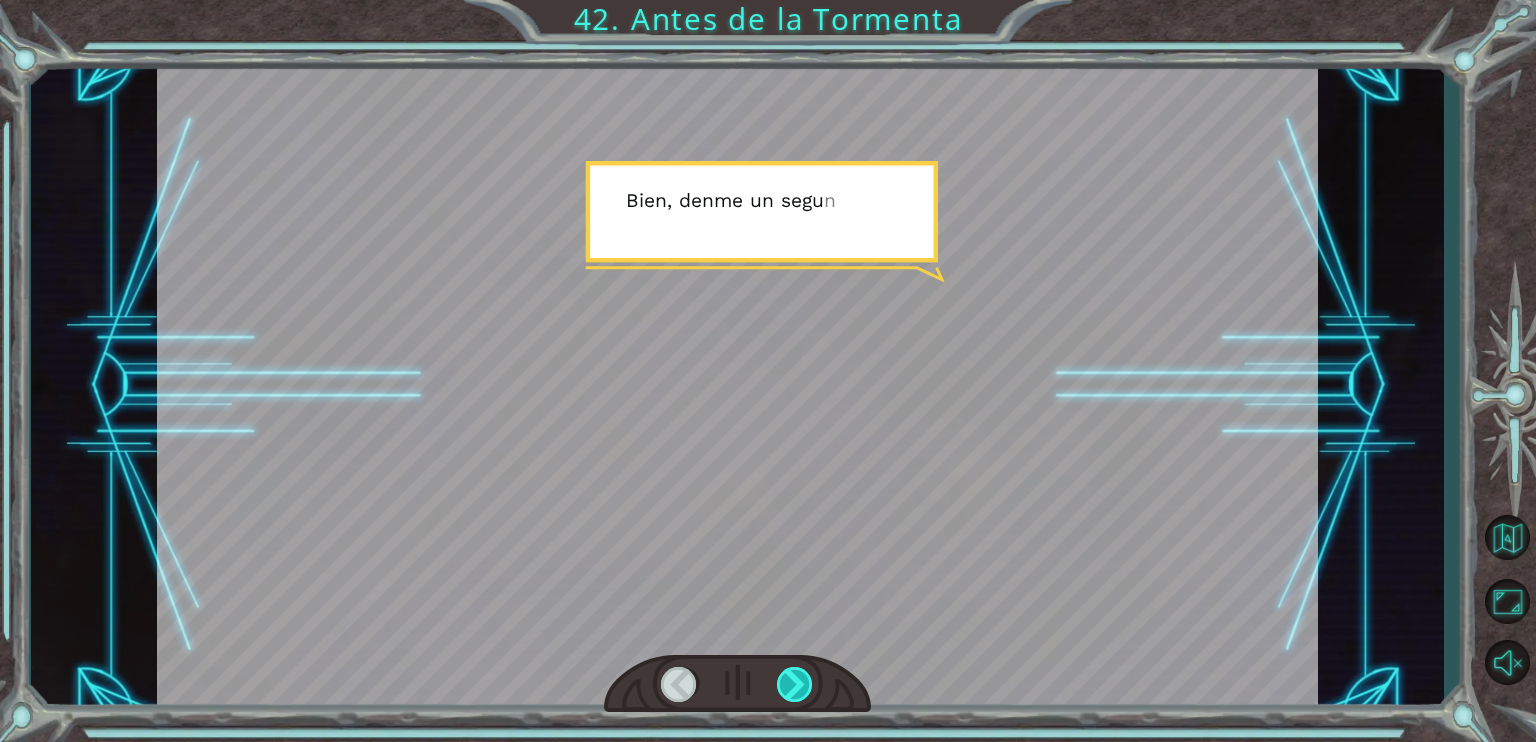 click at bounding box center [795, 684] 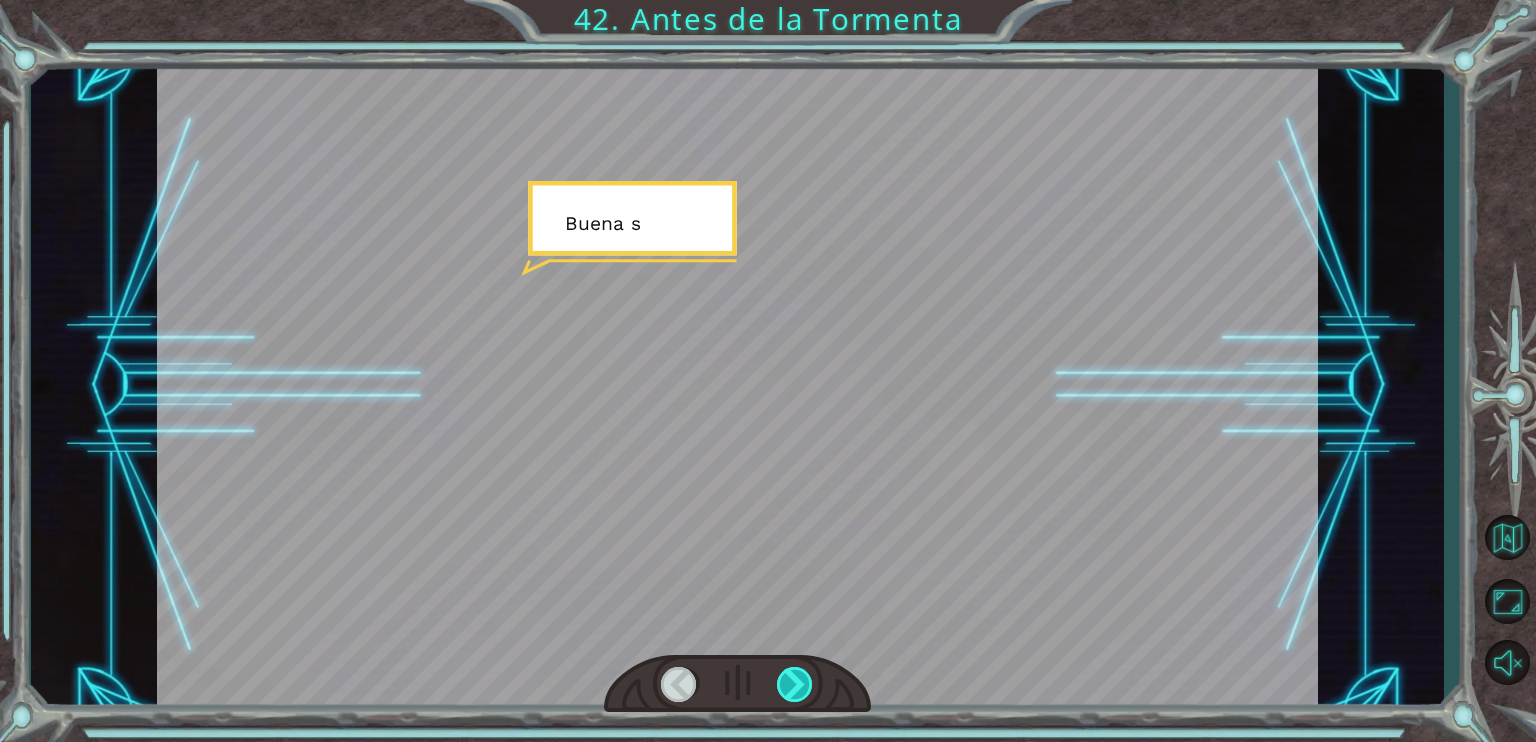 click at bounding box center (795, 684) 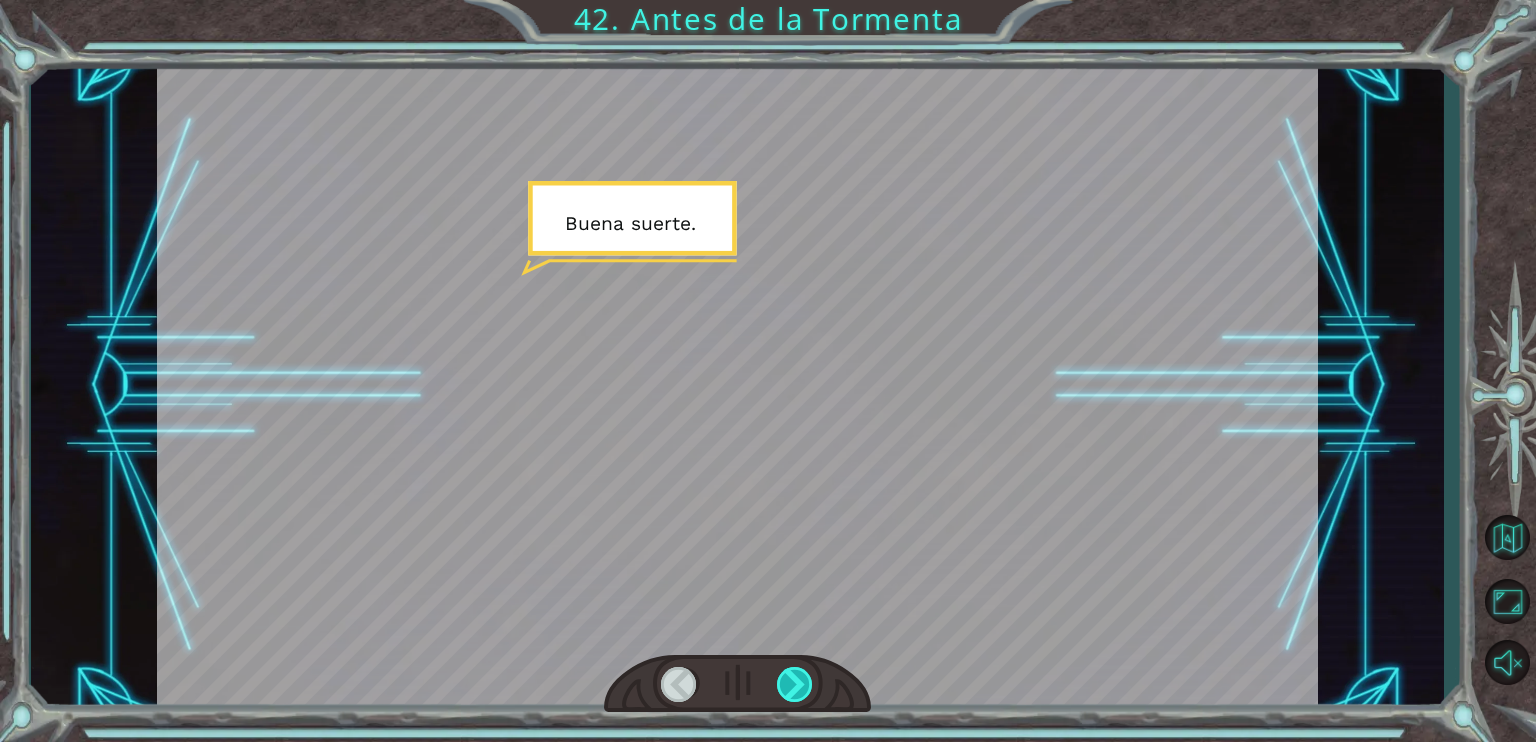 click at bounding box center (795, 684) 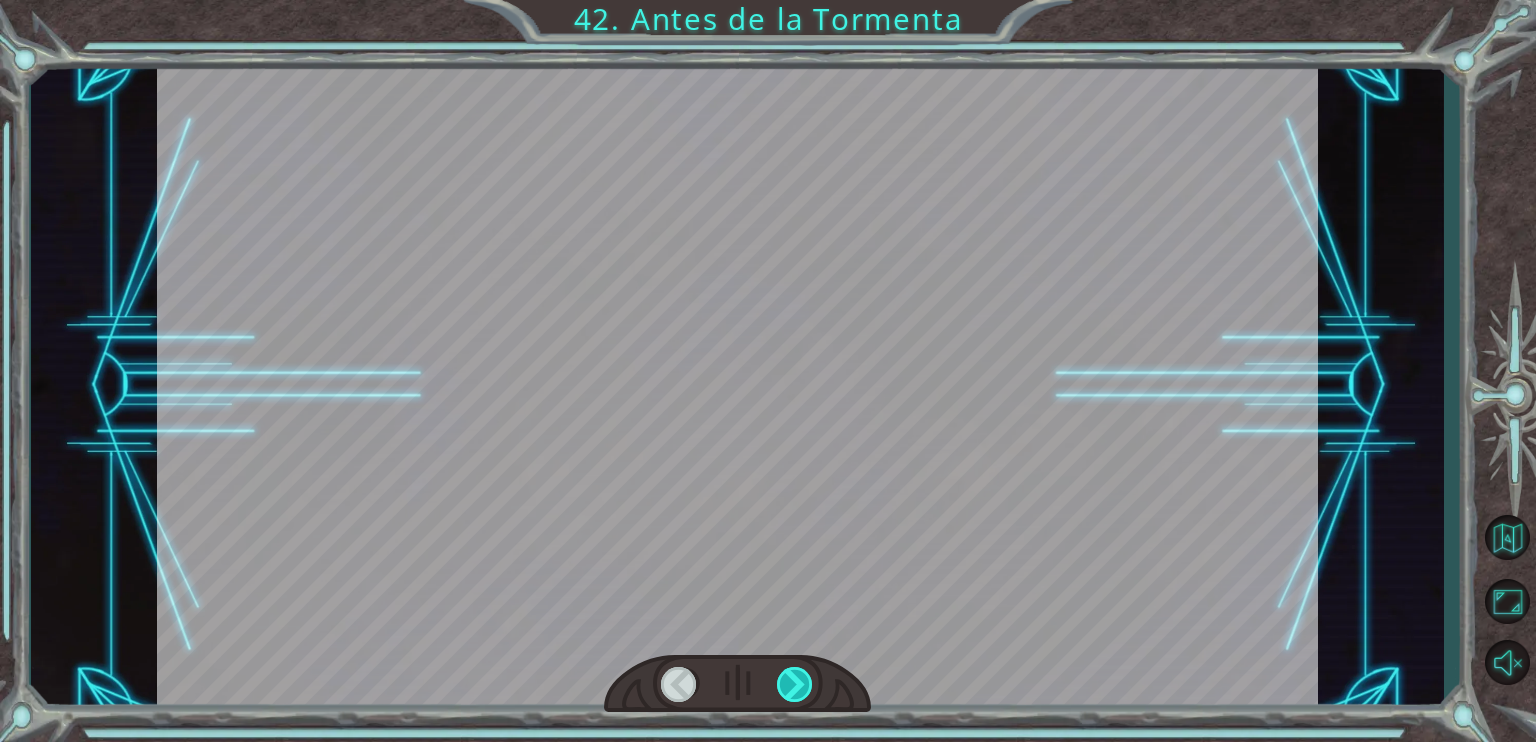 click at bounding box center [795, 684] 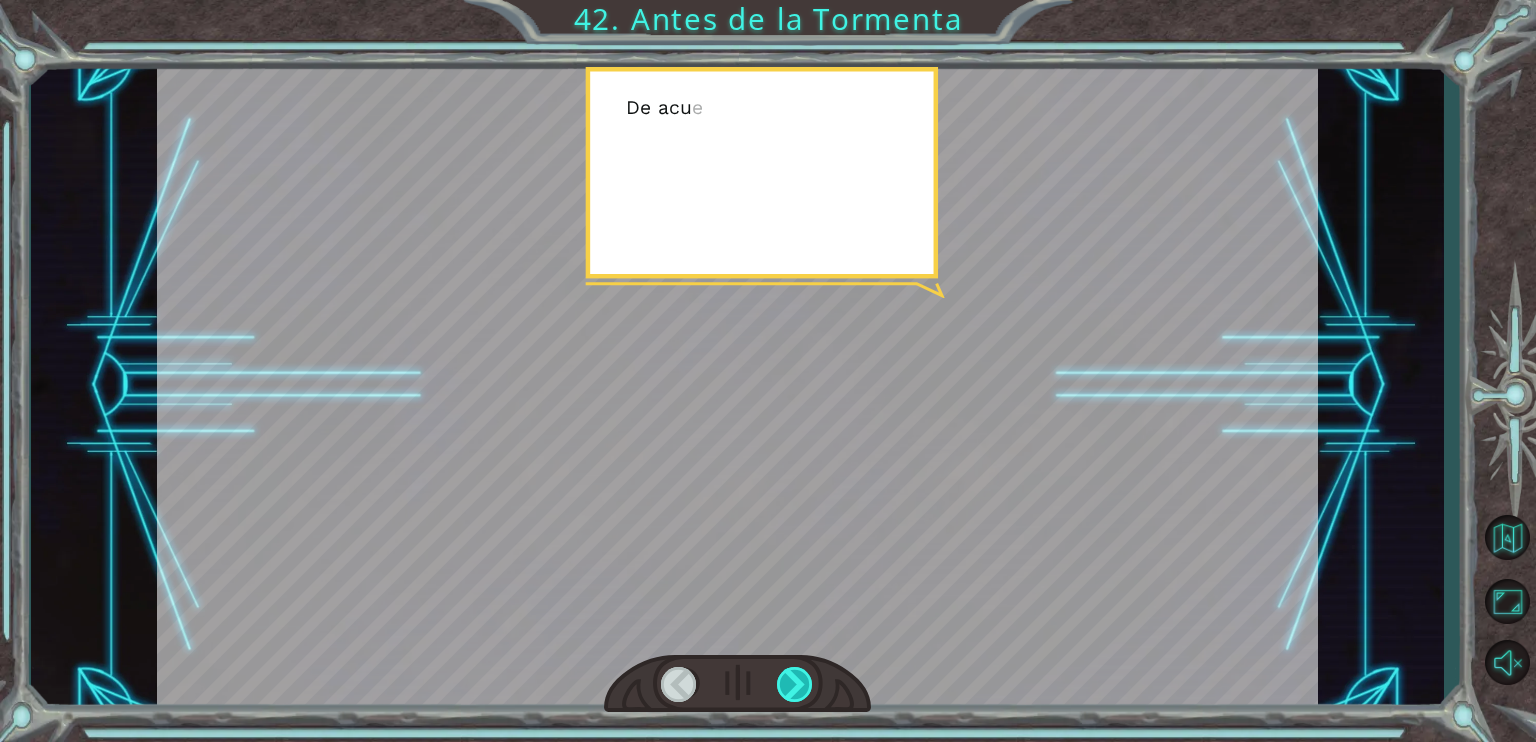 click at bounding box center [795, 684] 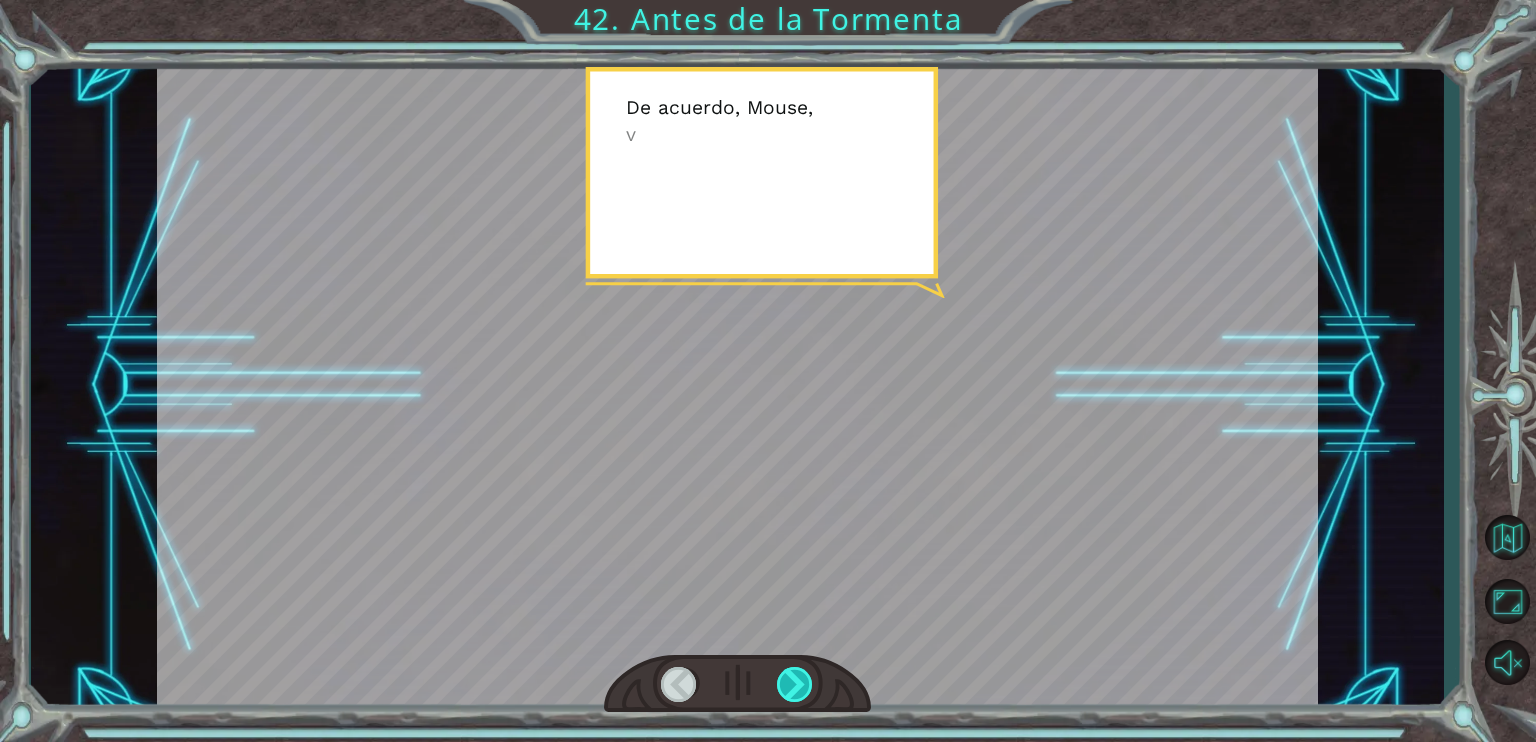 click at bounding box center [795, 684] 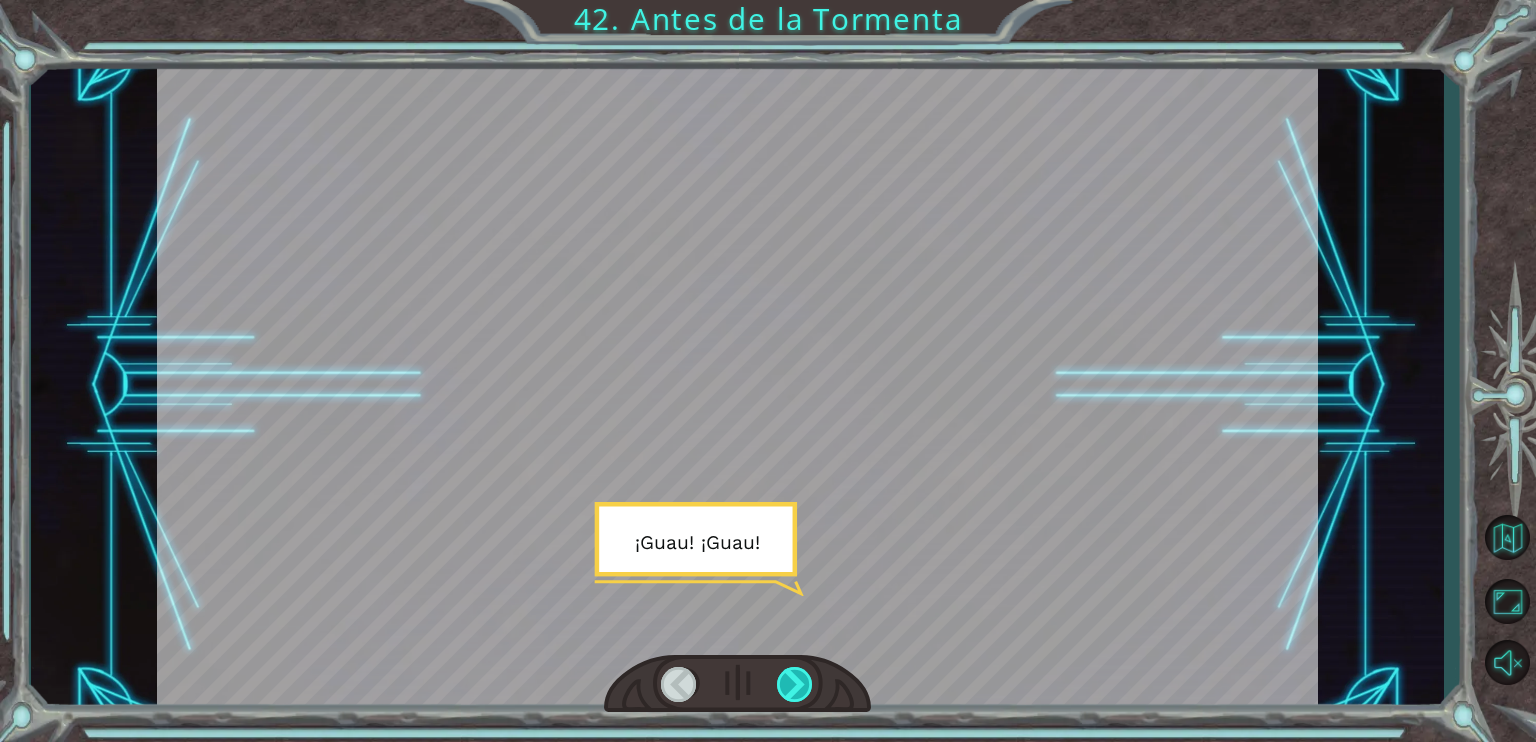 click at bounding box center [795, 684] 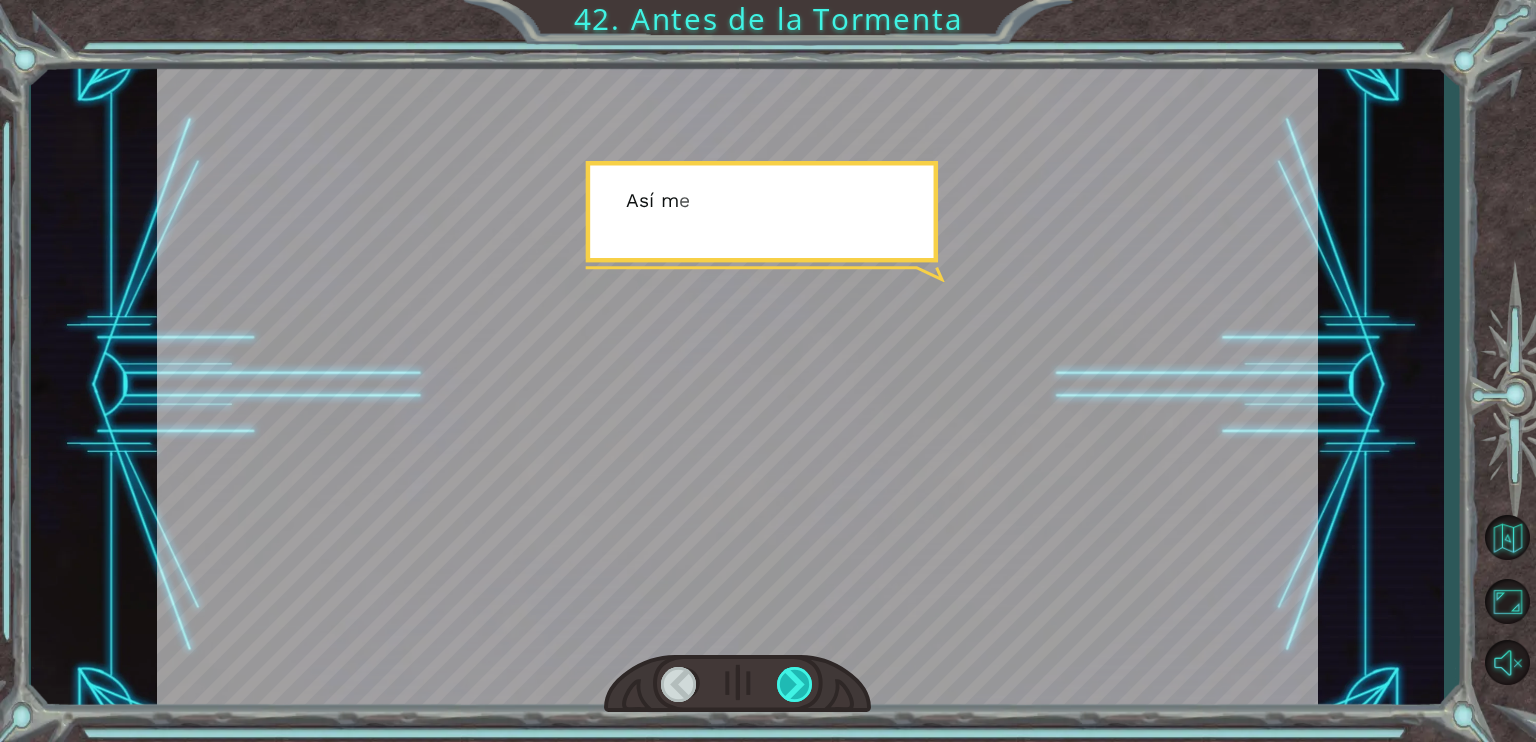 click at bounding box center [795, 684] 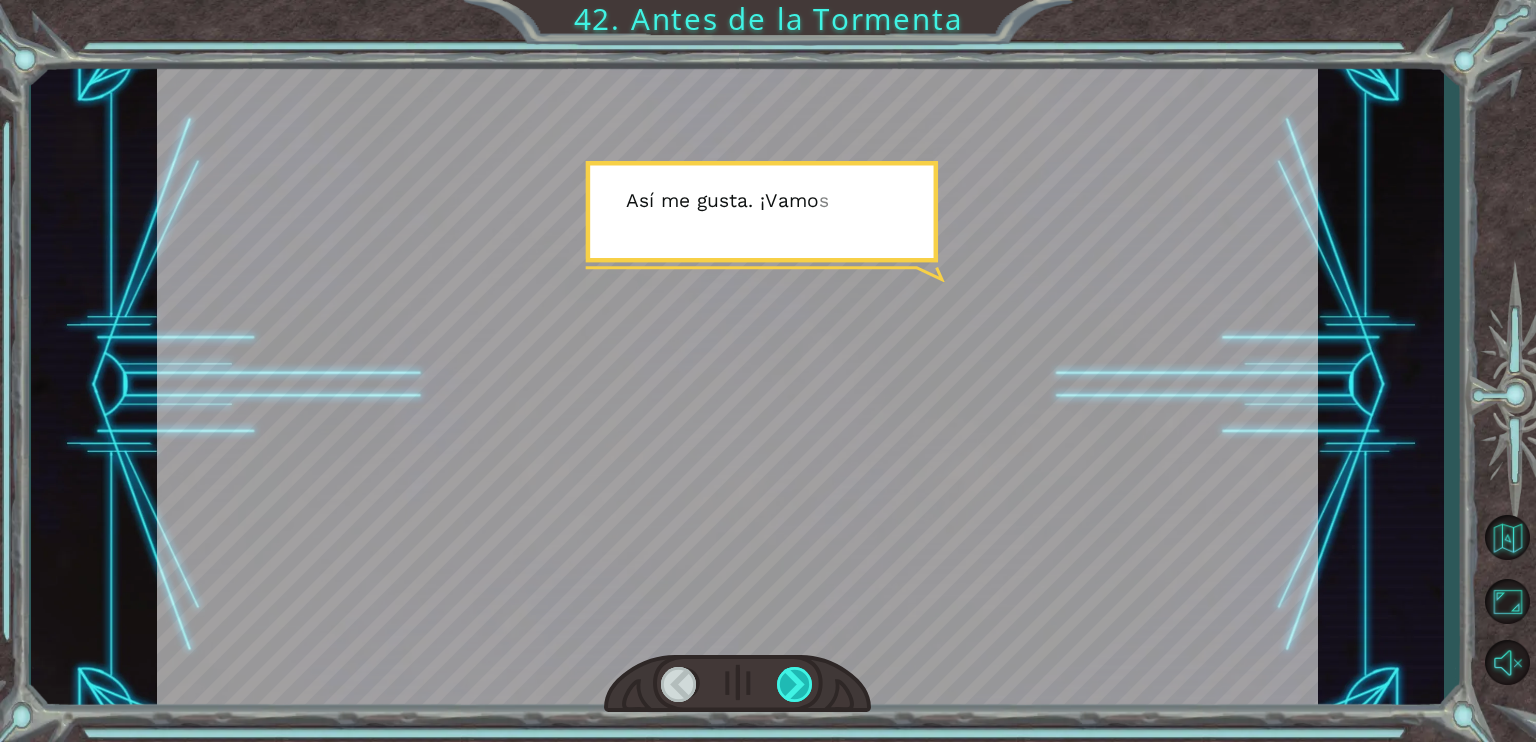 click at bounding box center [795, 684] 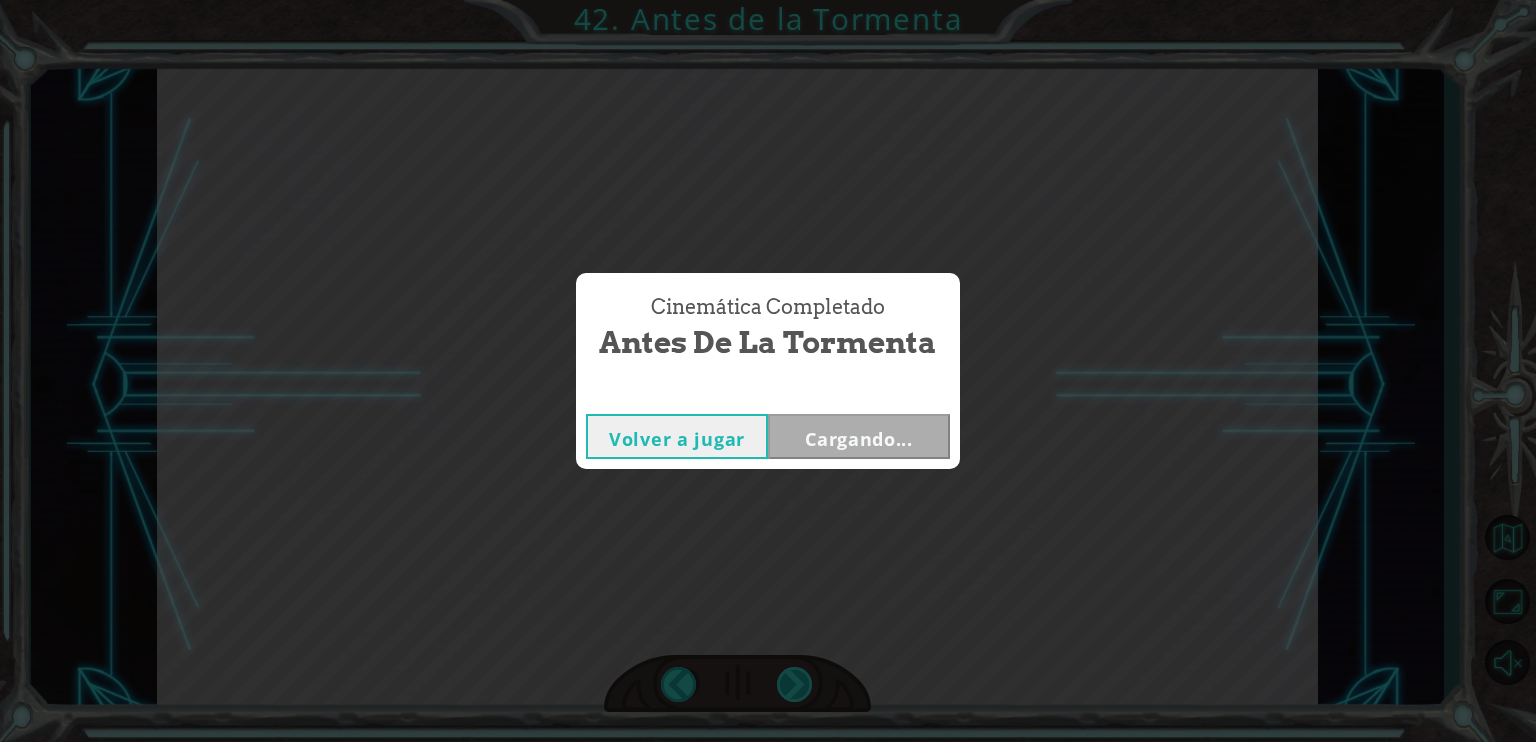 click on "¡ R e g r e s a m o s !   ¡ E s t a m o s   e n   c a s a !   P e r o …   ¿ d ó n d e   e s t á   e l   s o l ? [ L [PERSON_NAME] ] L a   O s c u r i d a d   s e   e x t i e n d e   c a d a   v e z   m á s .   N o   n o s   q u e d a   m u c h o   t i e m p o . ¿ Q u é   p o d e m o s   h a c e r ? N o   l o   s é …   U n   s o l o   A c o d u s   n o   t i e n e   e l   p o d e r   s u f i c i e n t e   p a r a   d e s t r u i r   l a   O s c u r i d a d .   ¡ E s   d e m a s i a d o   p o d e r o s a ! D e b e m o s   f a b r i c a r   m á s .   L o g r a r   q u e   m á s   g e n t e   p r o g r a m e   y   d e t e n e r   l a   O s c u r i d a d   d e   u n a   v e z   p o r   t o d a s . ¿ P e r o   c ó m o ?   ¡ H a c e   a l   m e n o s   q u i n i e n t o s   a ñ o s   q u e   n a d i e   f a b r i c a   u n   A c o d u s ! .   .   . E n t o n c e s   v i a j e m o s   a l   p a s a d o   y   p r e g u n t e m o s . .   .   . Q u é   i d e a   g r a n d i o s a .   ¡ E r" at bounding box center [768, 0] 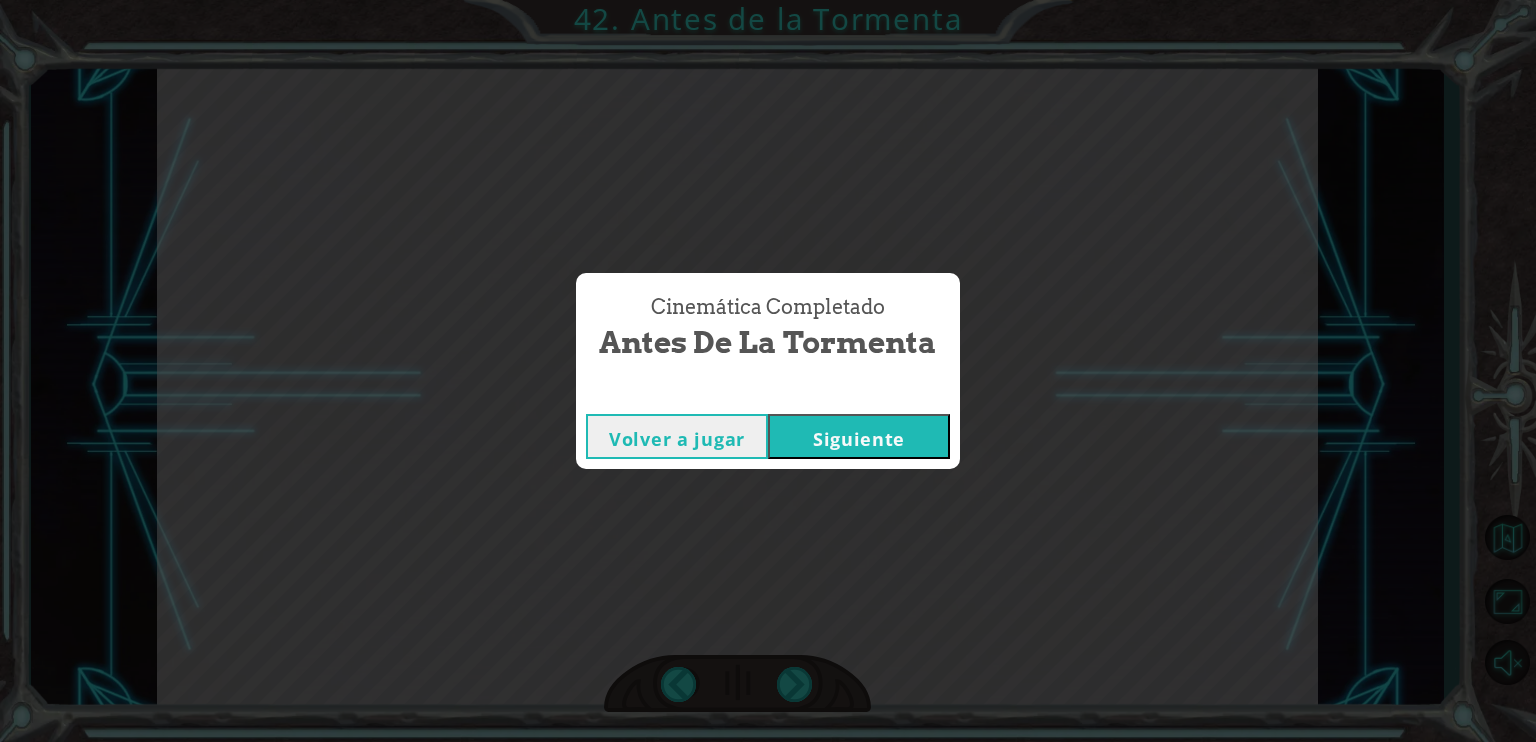 drag, startPoint x: 788, startPoint y: 681, endPoint x: 823, endPoint y: 441, distance: 242.53865 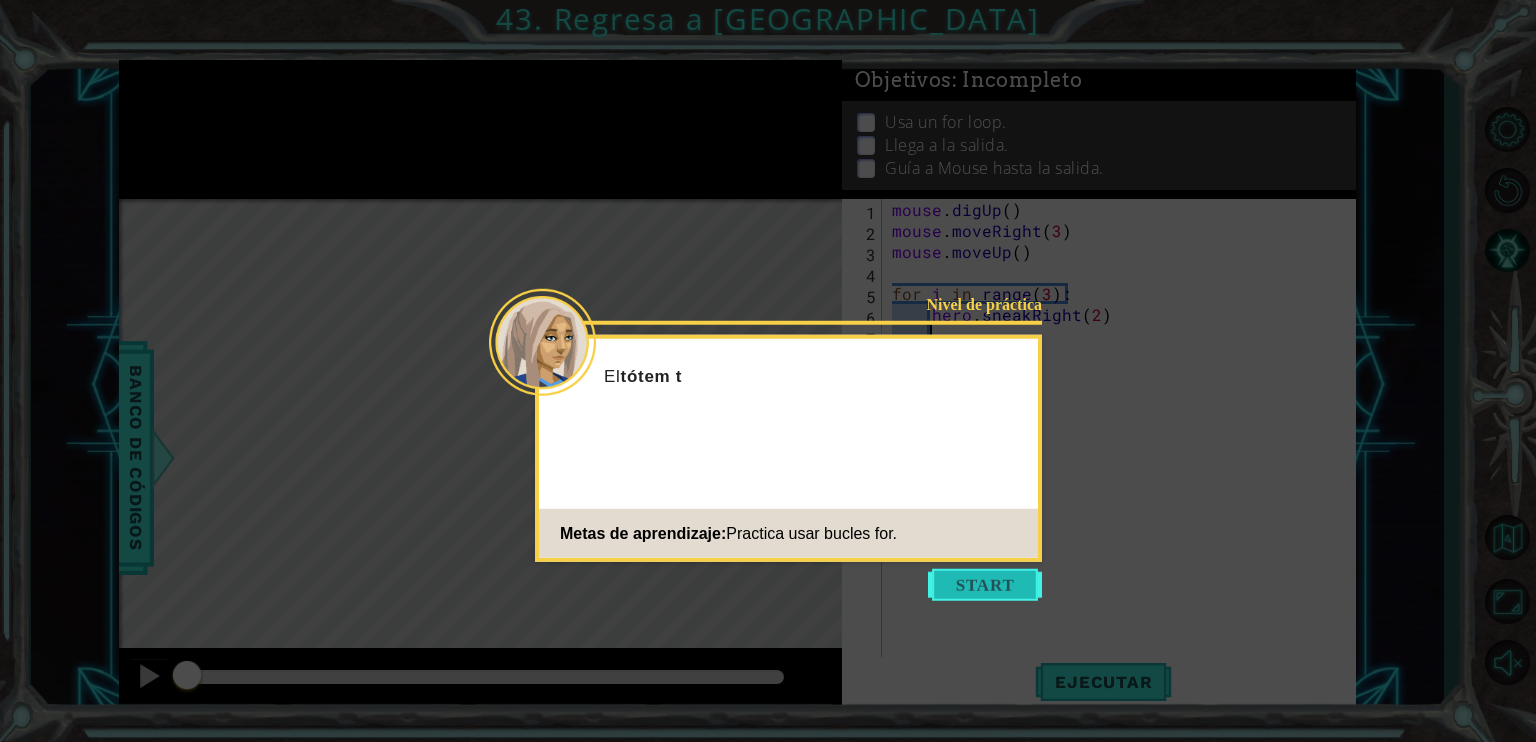 click at bounding box center [985, 585] 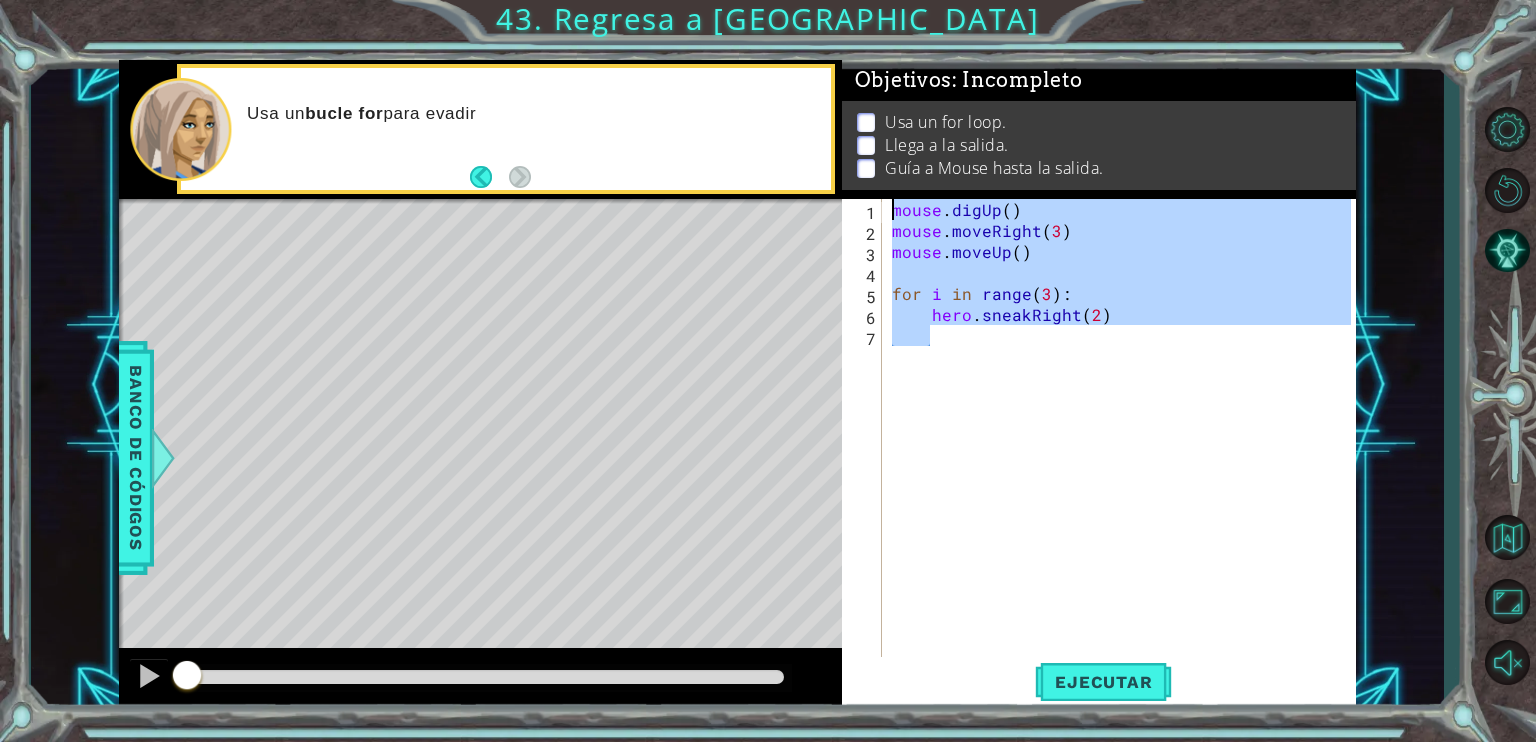 drag, startPoint x: 1133, startPoint y: 340, endPoint x: 809, endPoint y: 131, distance: 385.56064 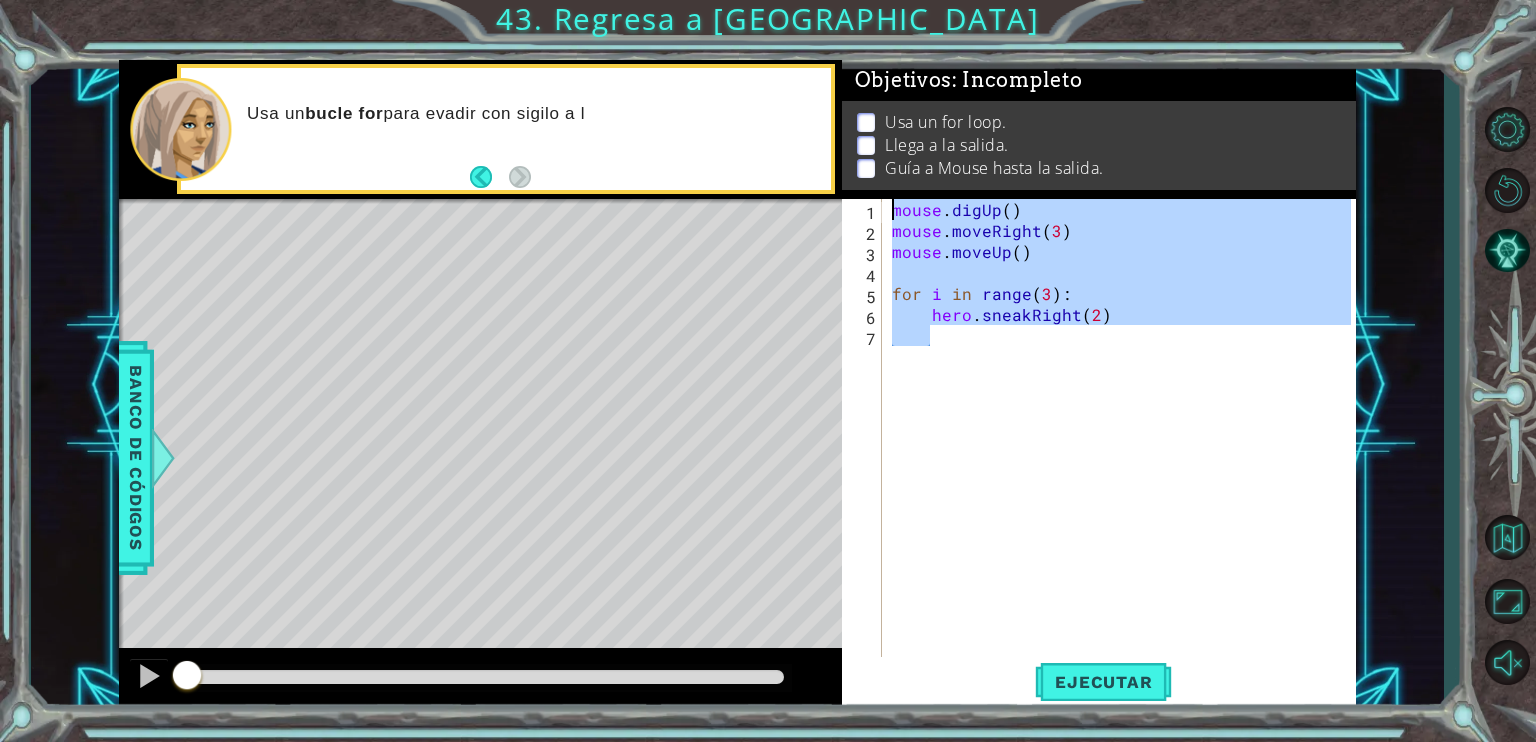 paste on "hero.moveDown(2" 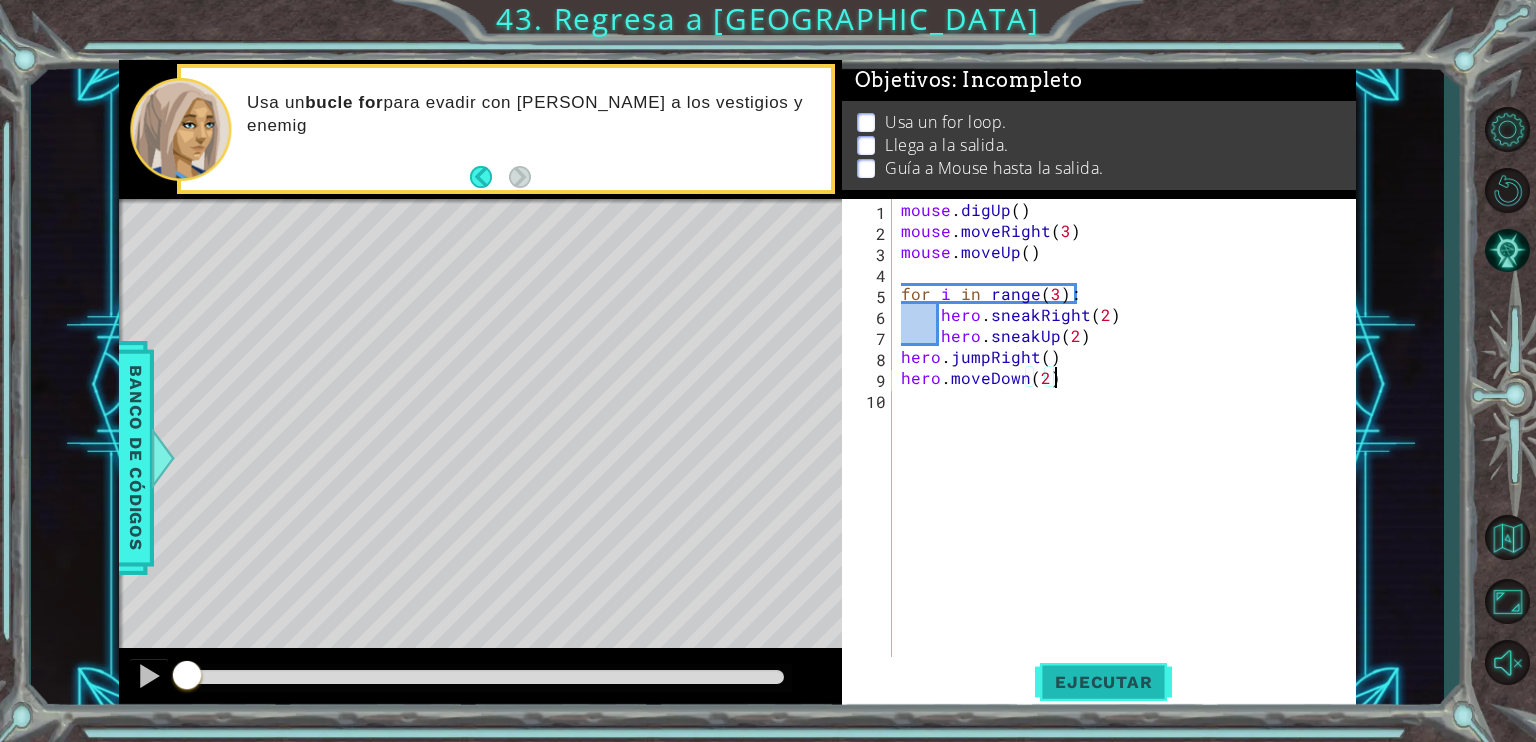 click on "Ejecutar" at bounding box center (1103, 682) 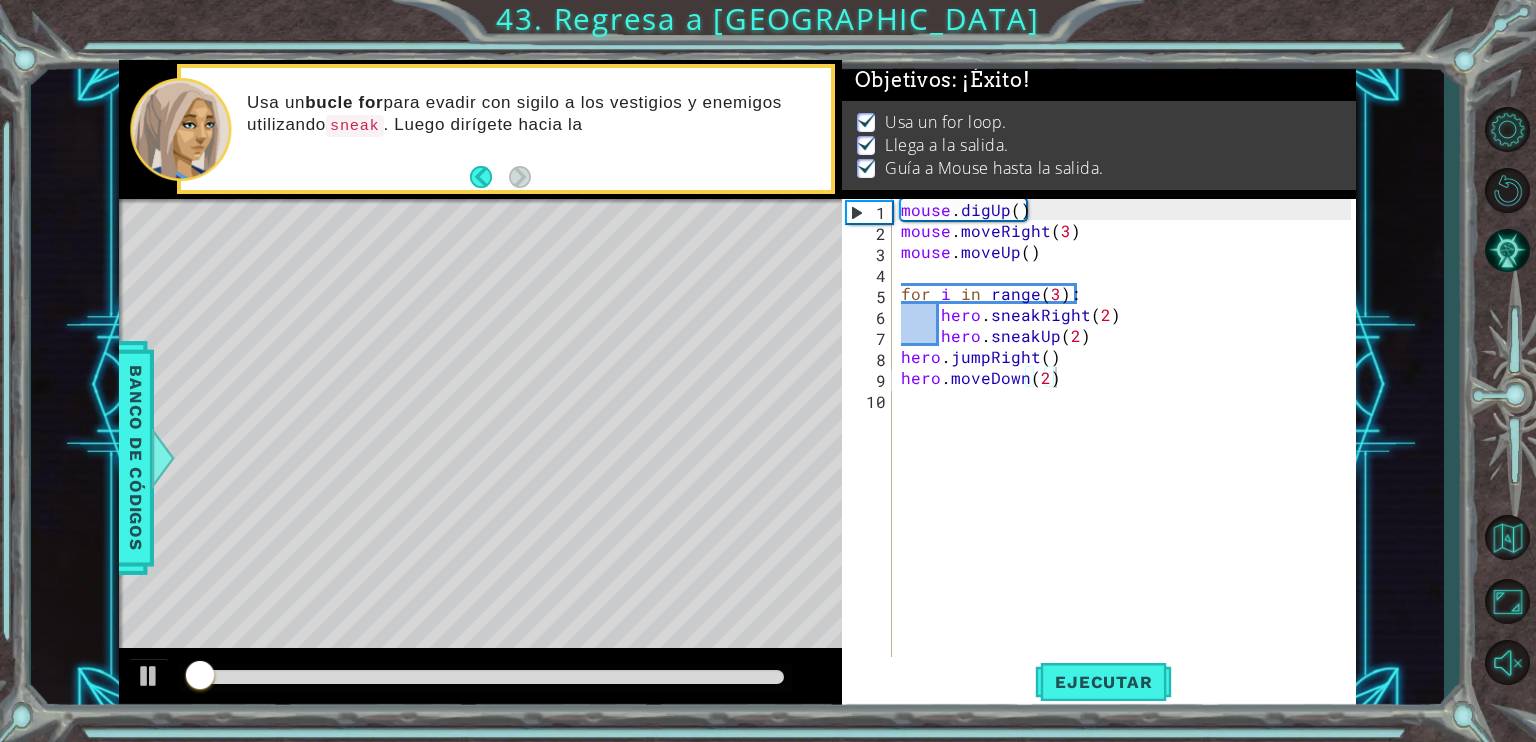 drag, startPoint x: 260, startPoint y: 675, endPoint x: 412, endPoint y: 678, distance: 152.0296 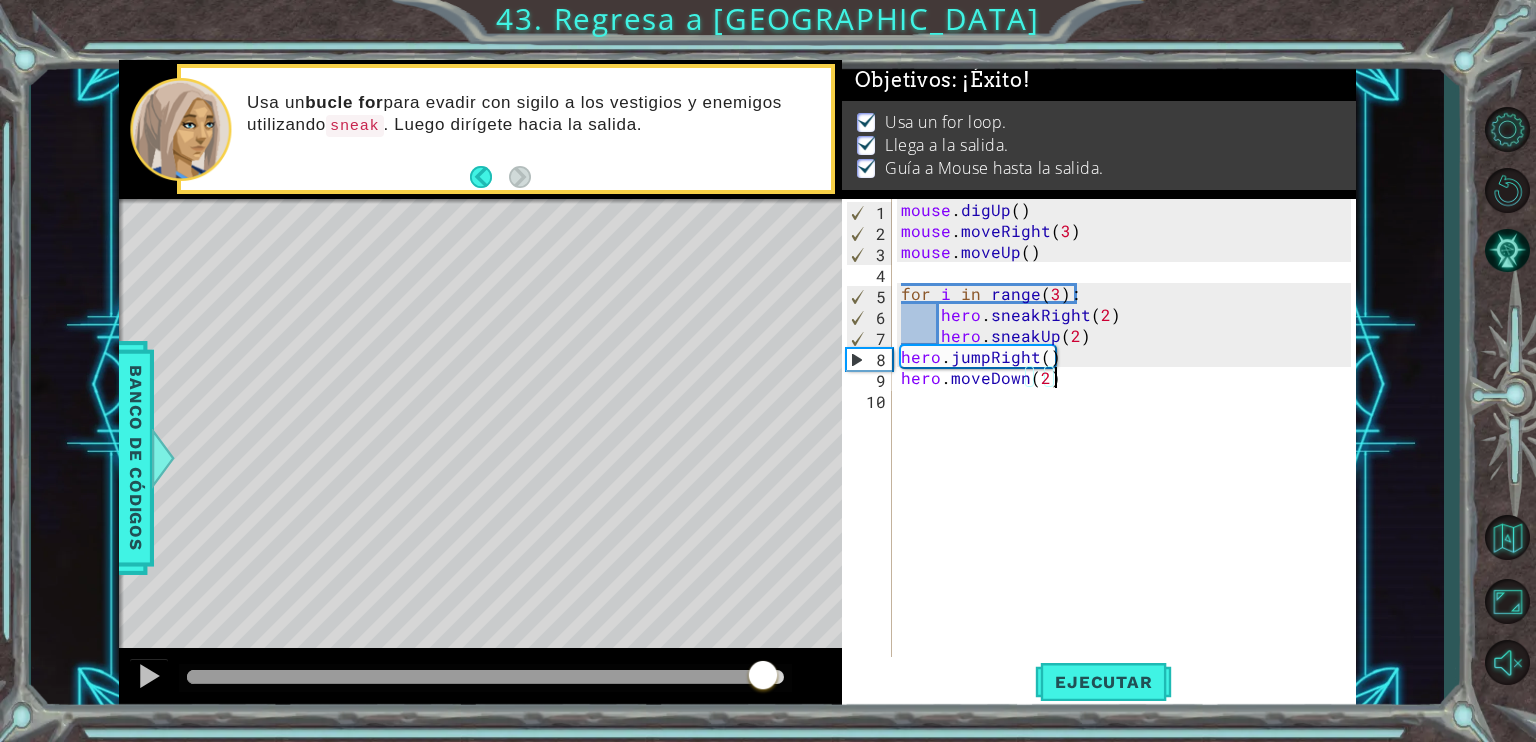 drag, startPoint x: 321, startPoint y: 669, endPoint x: 780, endPoint y: 670, distance: 459.0011 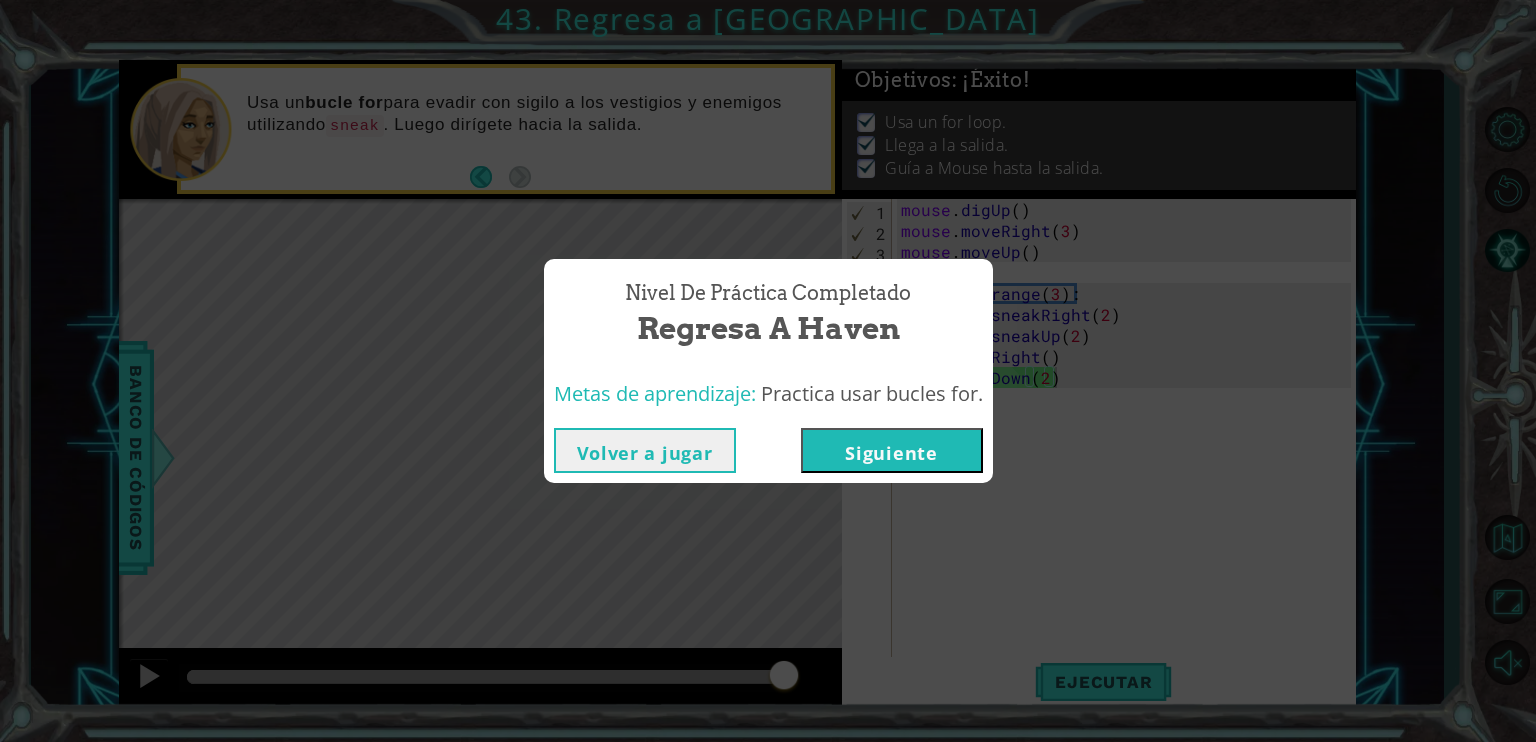 click on "Siguiente" at bounding box center [892, 450] 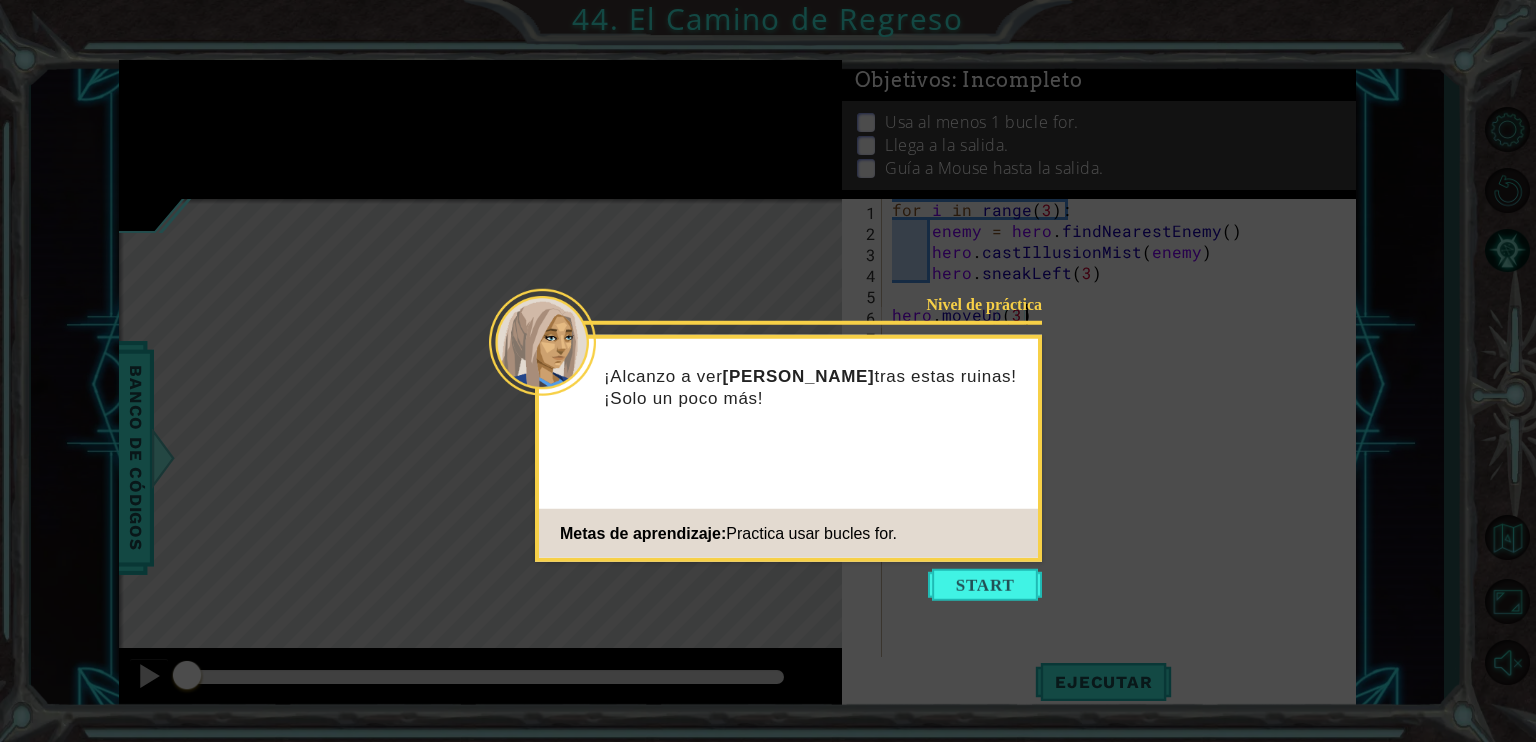 click at bounding box center (985, 585) 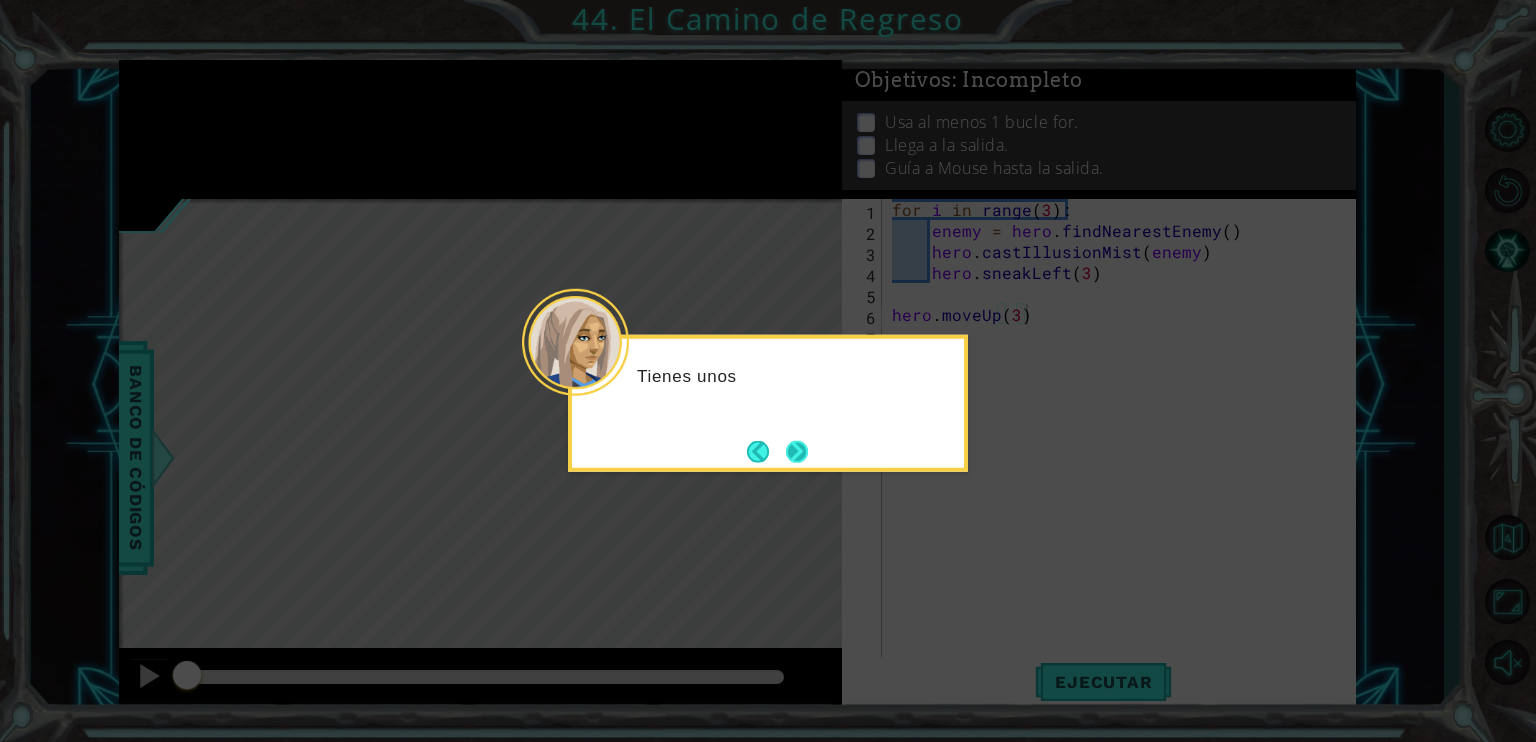 click at bounding box center [797, 451] 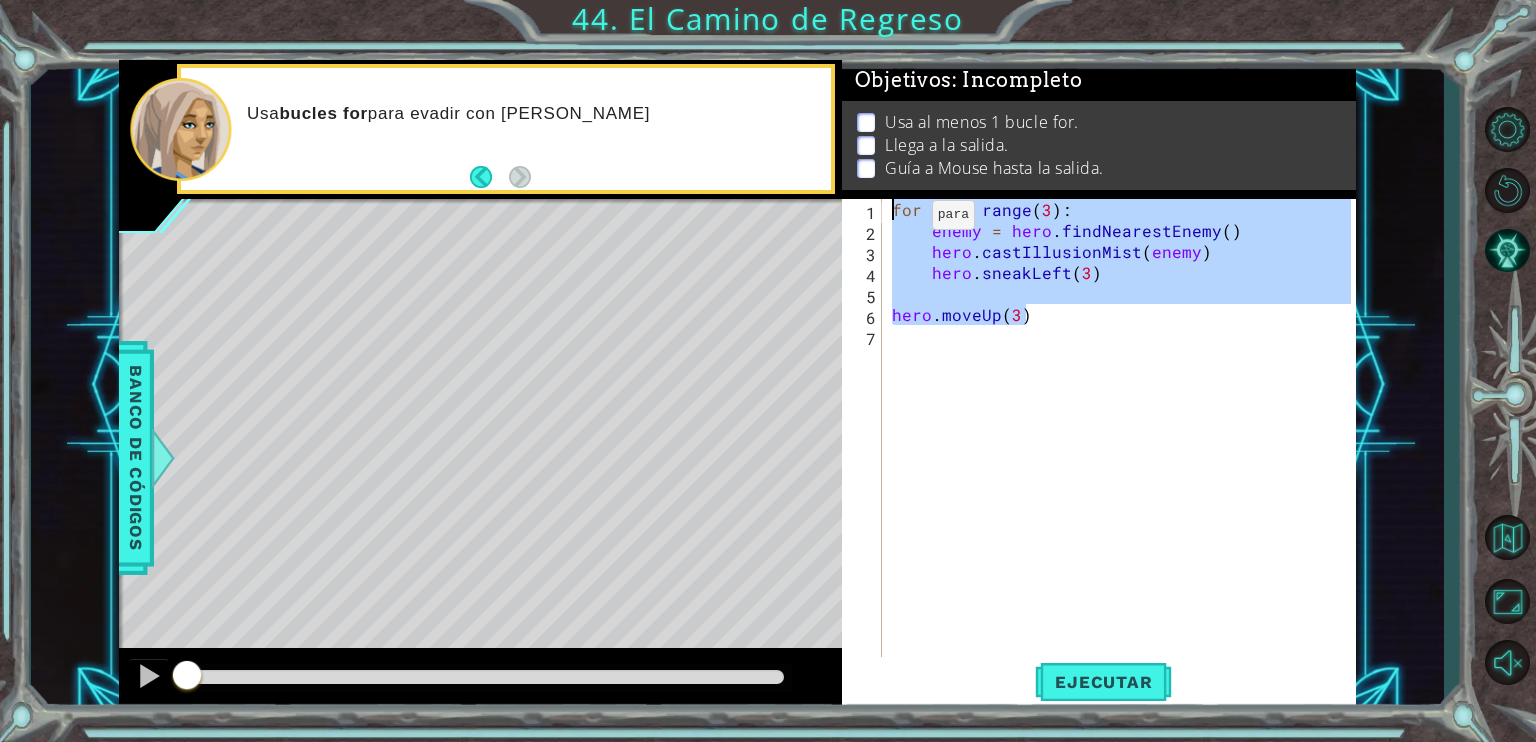 drag, startPoint x: 1032, startPoint y: 309, endPoint x: 853, endPoint y: 171, distance: 226.01991 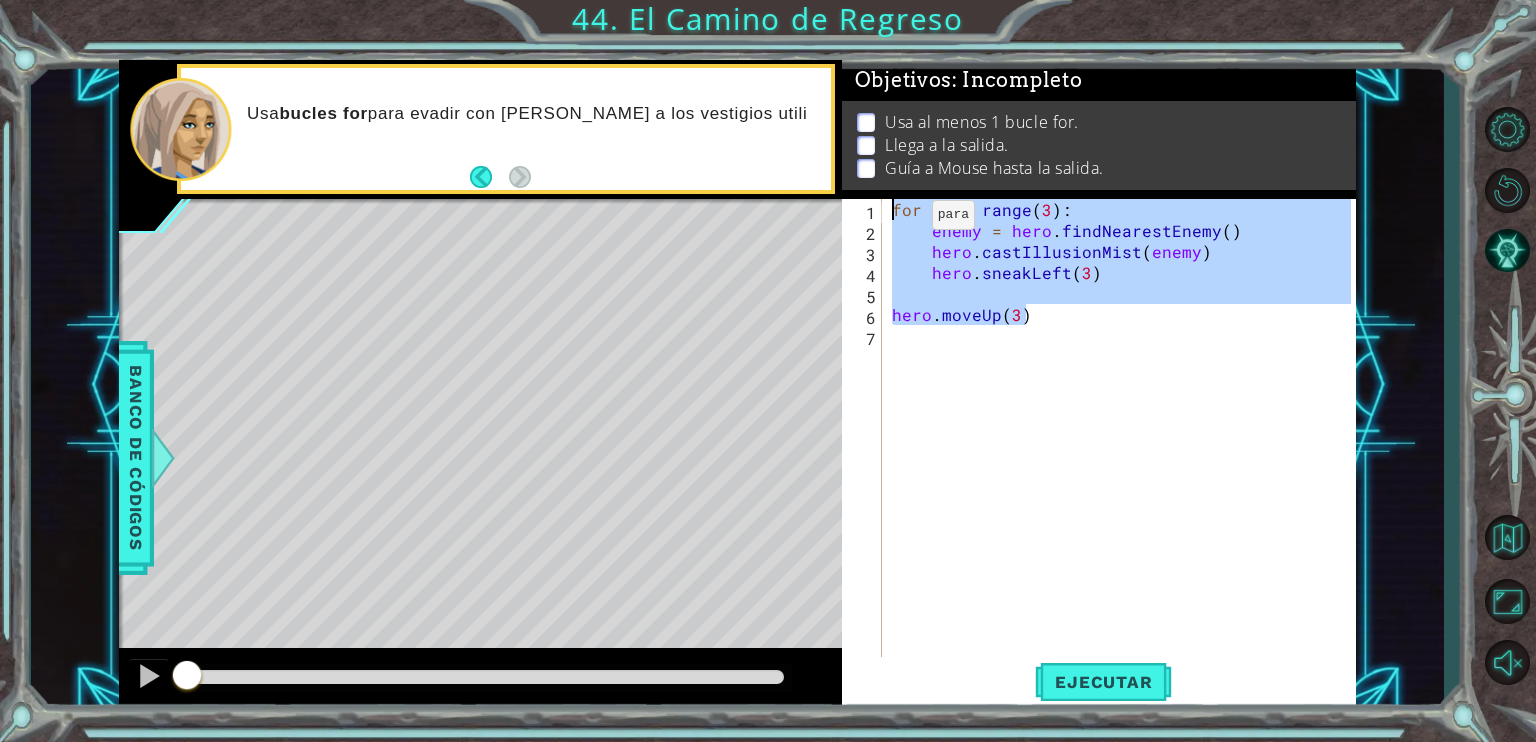 paste on "hero.moveRight(1" 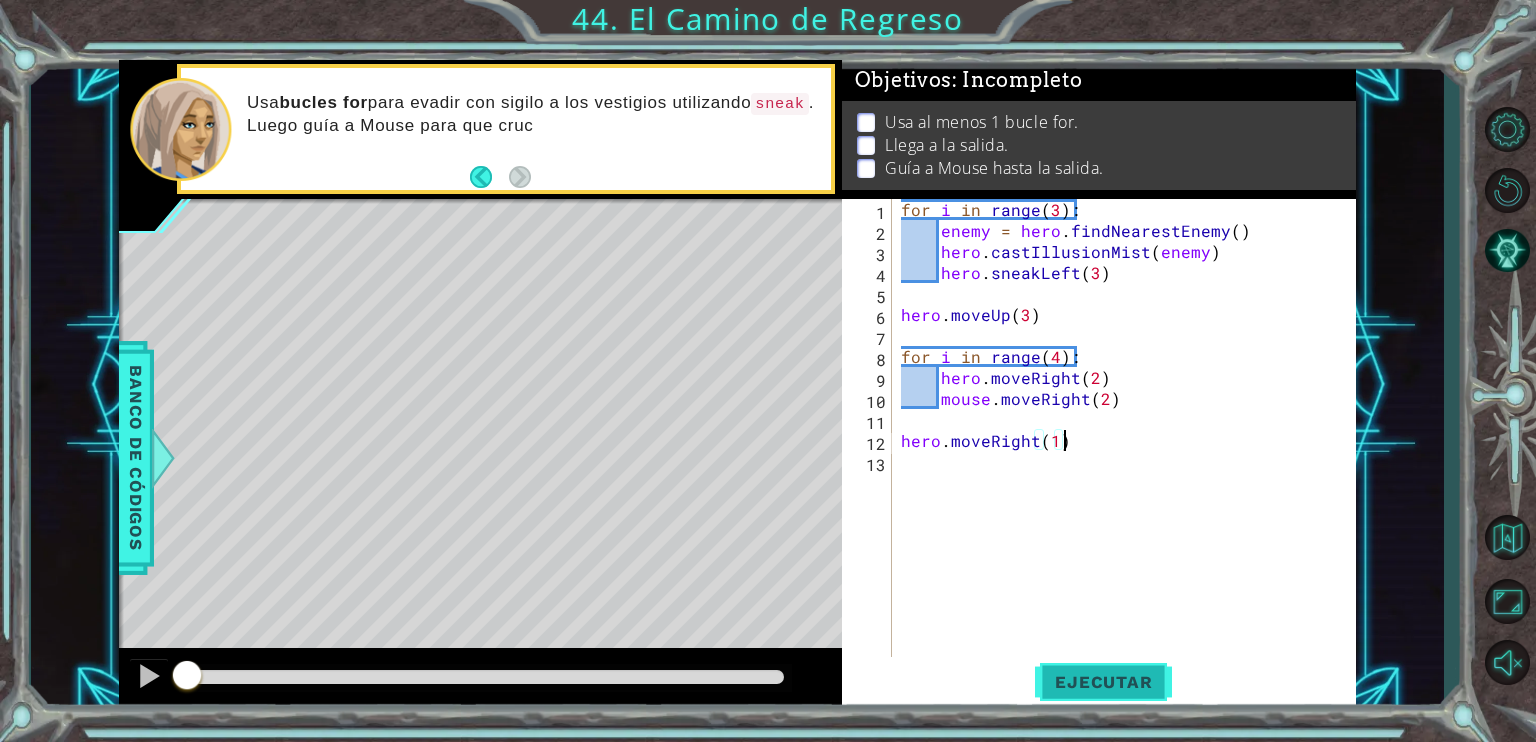 click on "Ejecutar" at bounding box center (1103, 682) 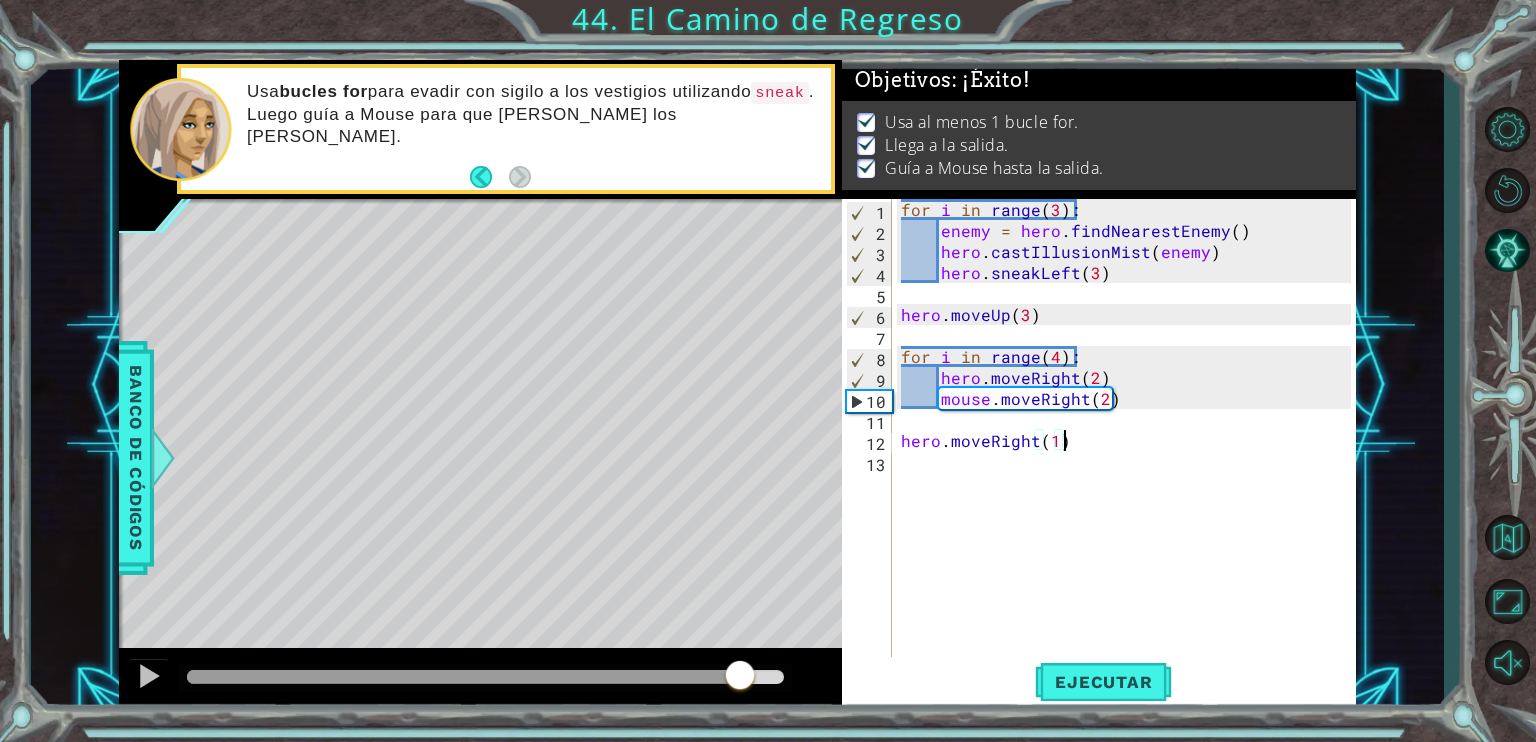 drag, startPoint x: 245, startPoint y: 682, endPoint x: 739, endPoint y: 661, distance: 494.44617 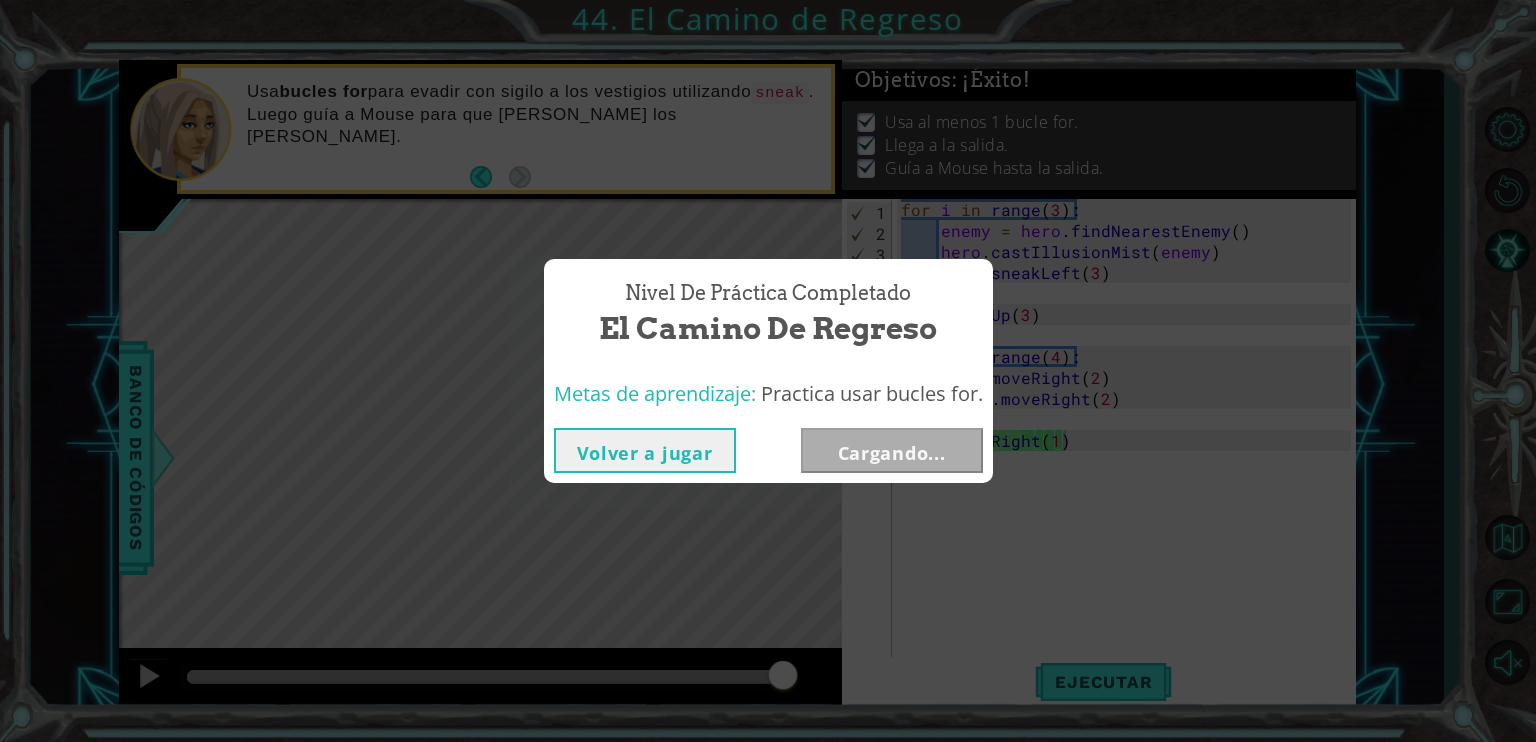 click on "Metas de aprendizaje:       Practica usar bucles for." at bounding box center (768, 394) 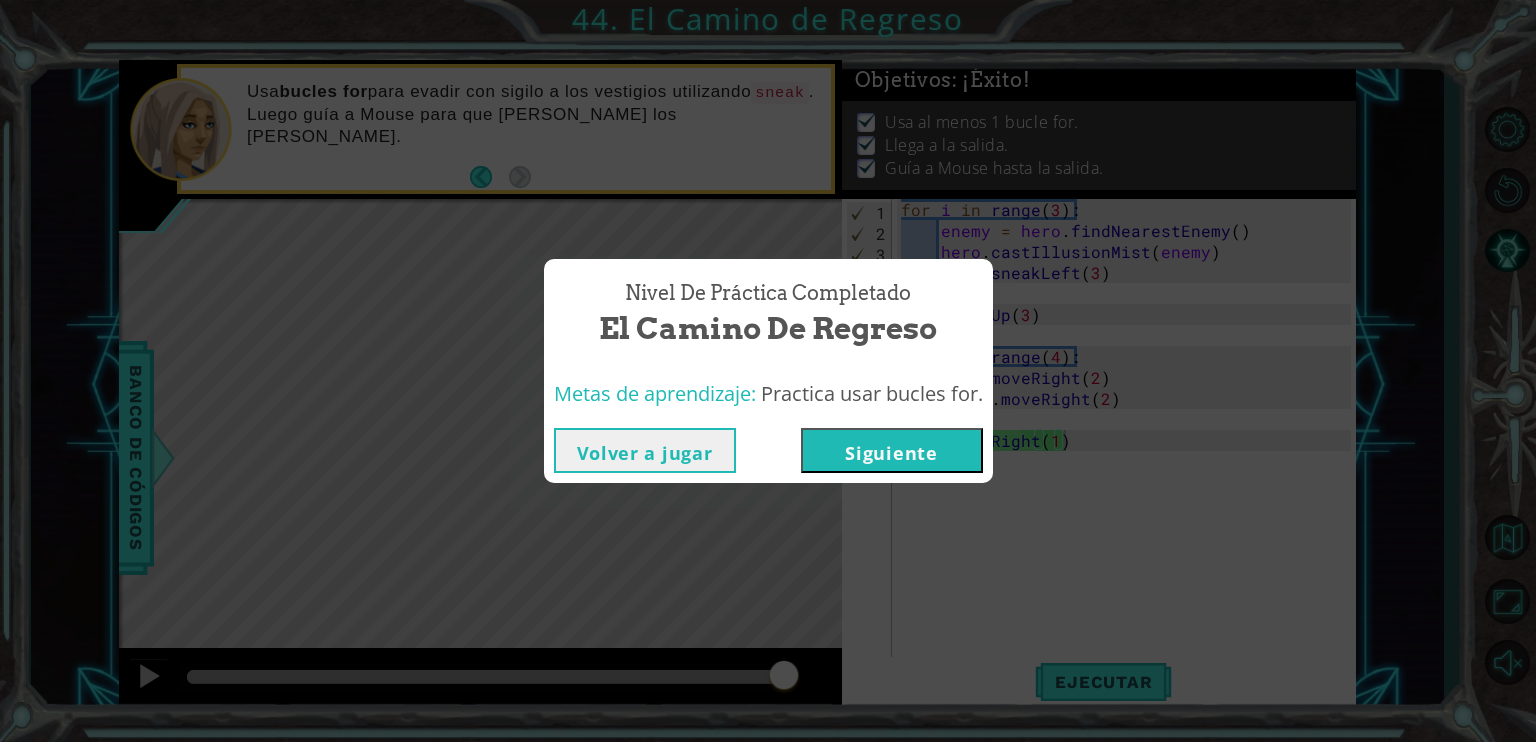 click on "Siguiente" at bounding box center [892, 450] 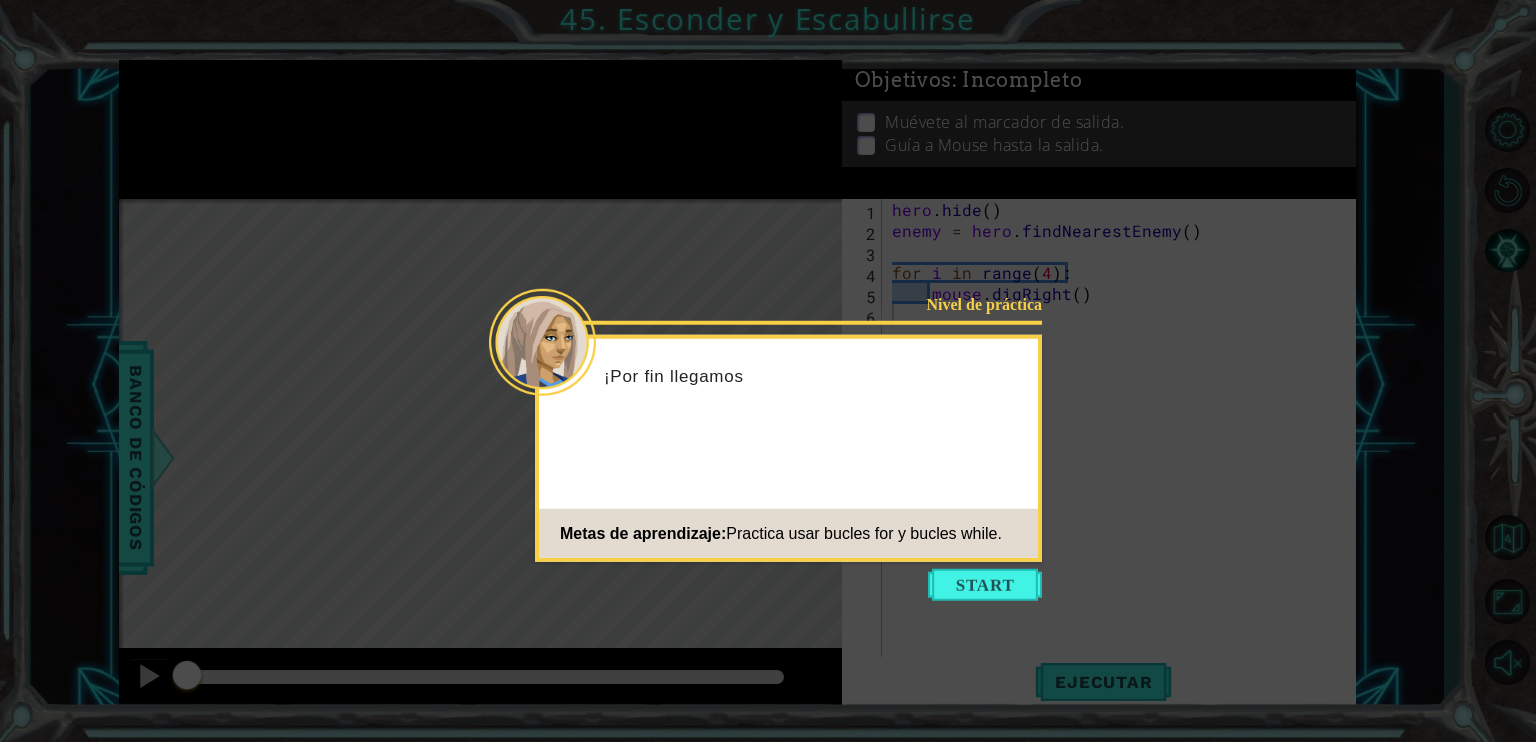 click 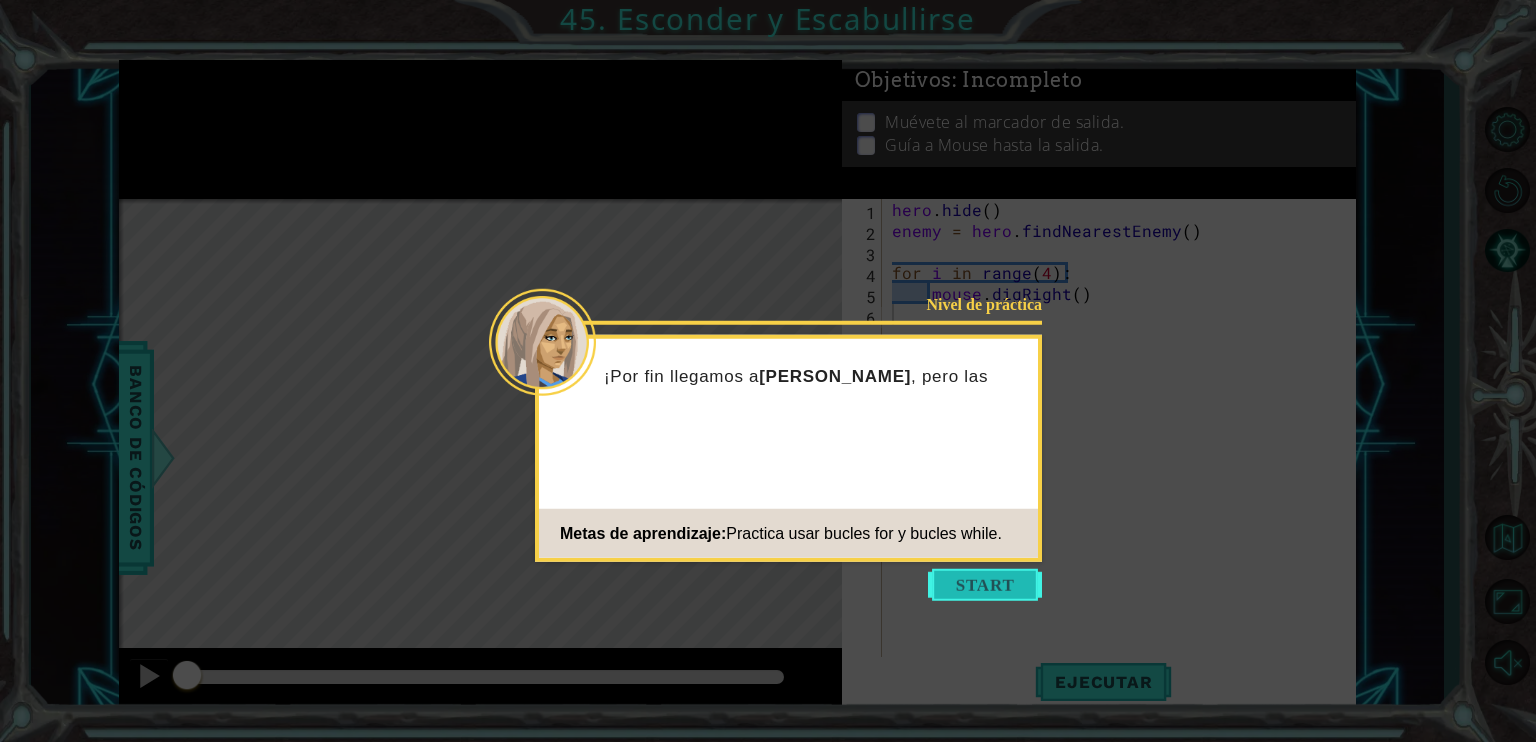 click at bounding box center [985, 585] 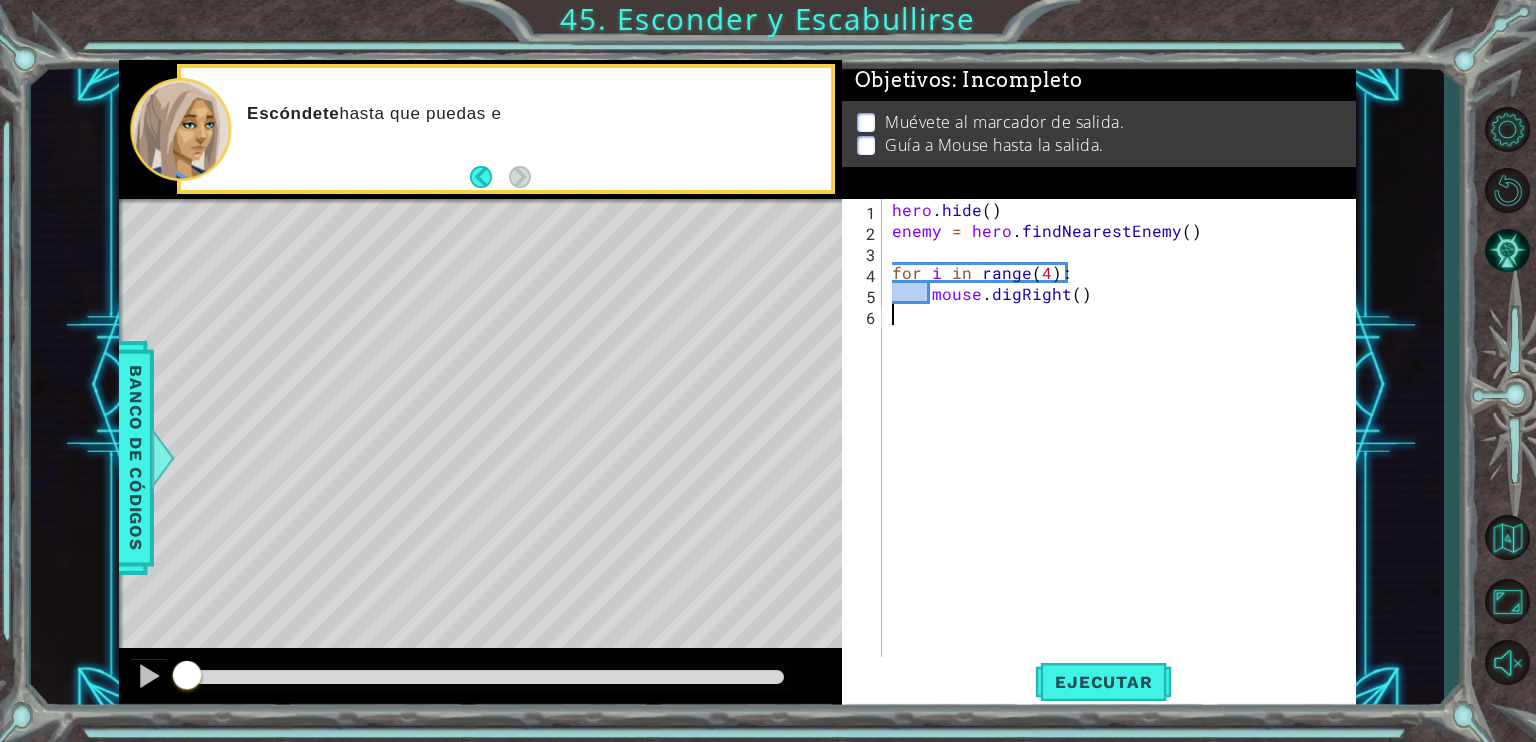 drag, startPoint x: 1102, startPoint y: 316, endPoint x: 869, endPoint y: 183, distance: 268.28717 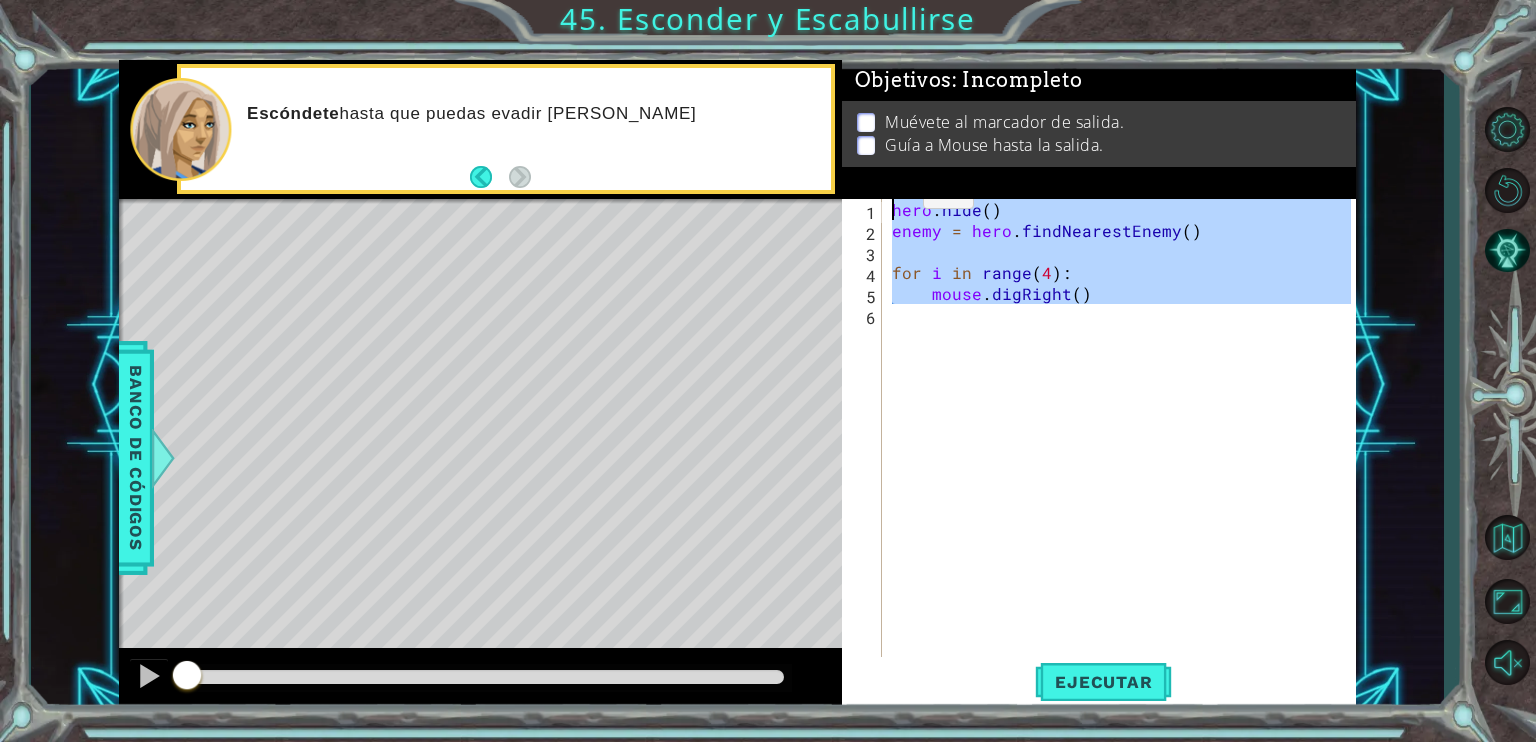 paste on "jumpRight" 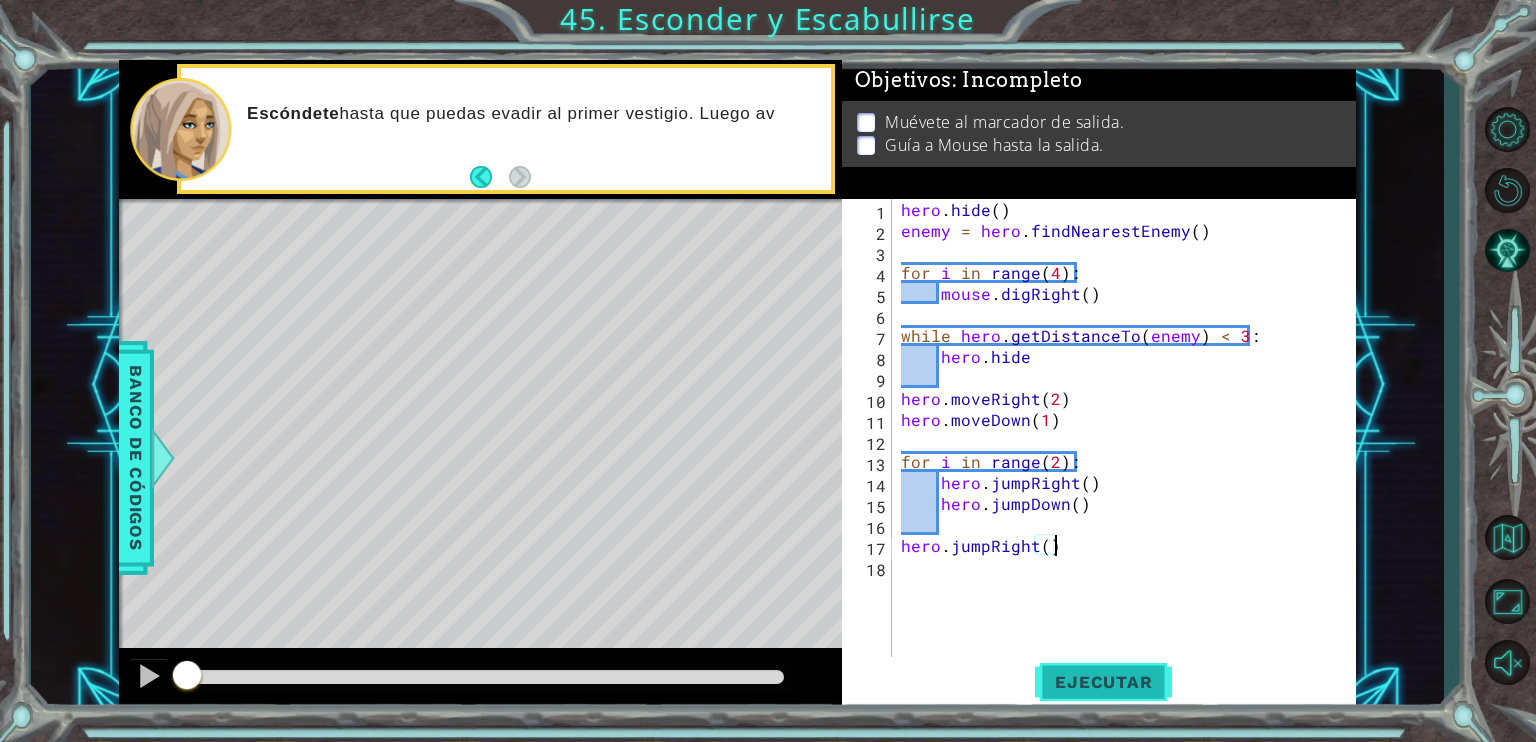 click on "Ejecutar" at bounding box center [1103, 682] 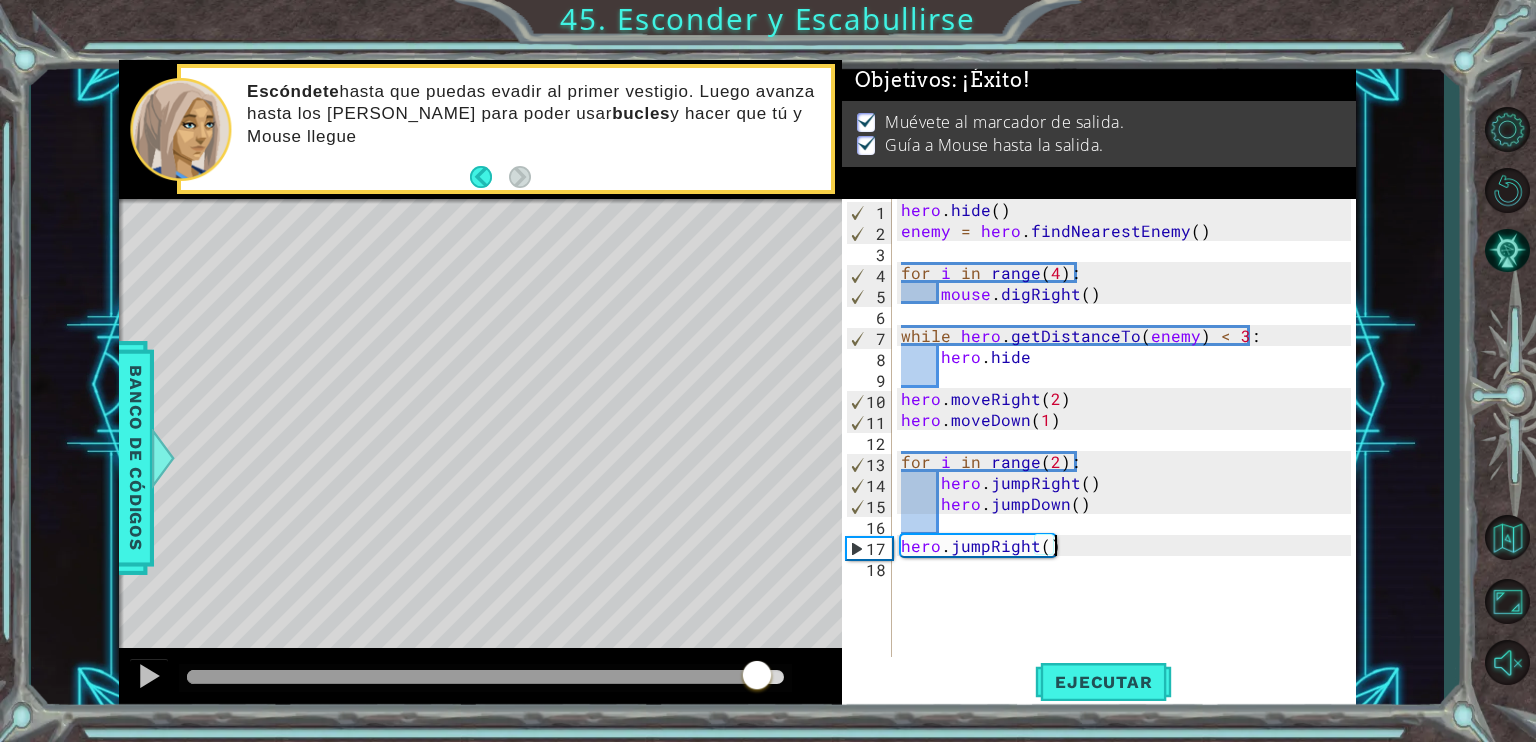 drag, startPoint x: 191, startPoint y: 681, endPoint x: 768, endPoint y: 647, distance: 578.00085 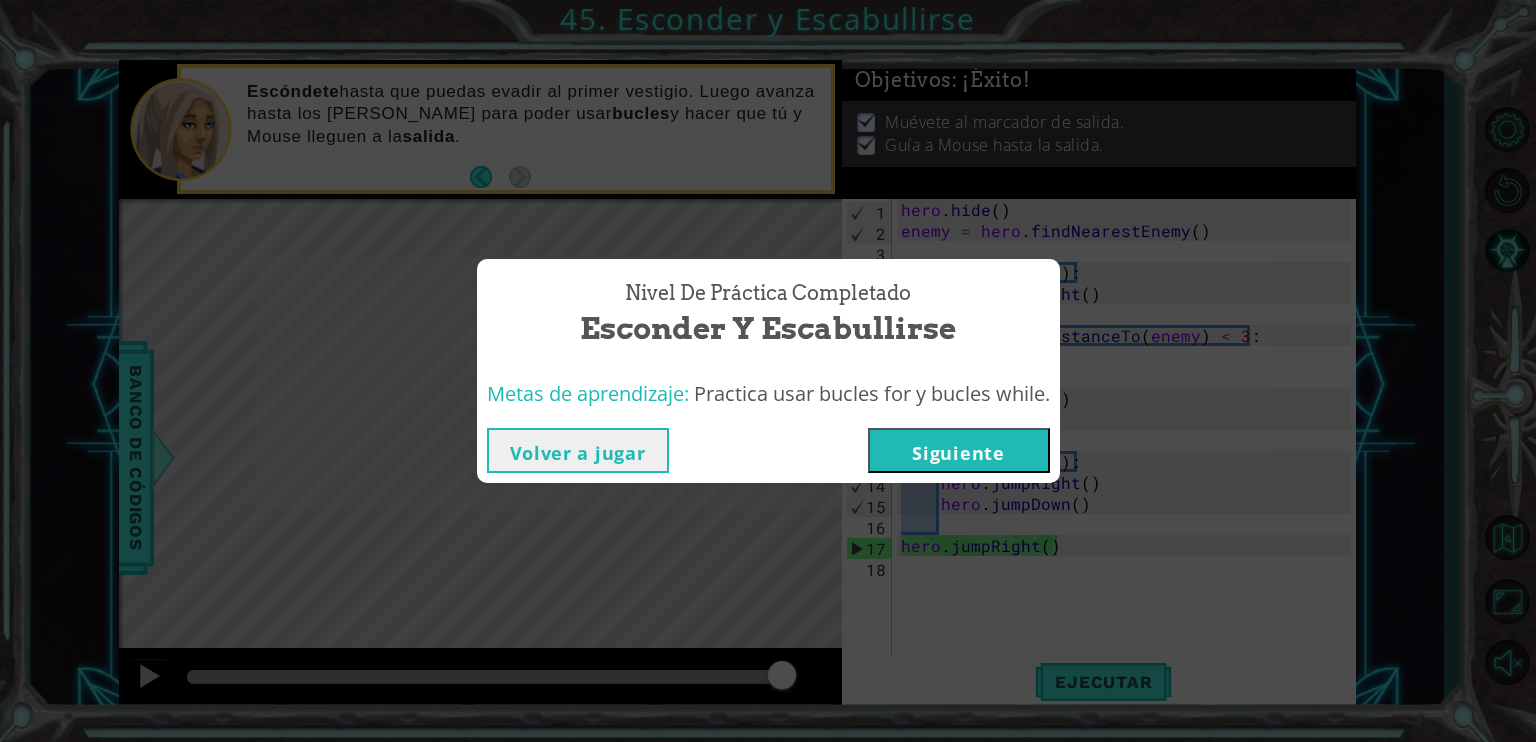 click on "Siguiente" at bounding box center [959, 450] 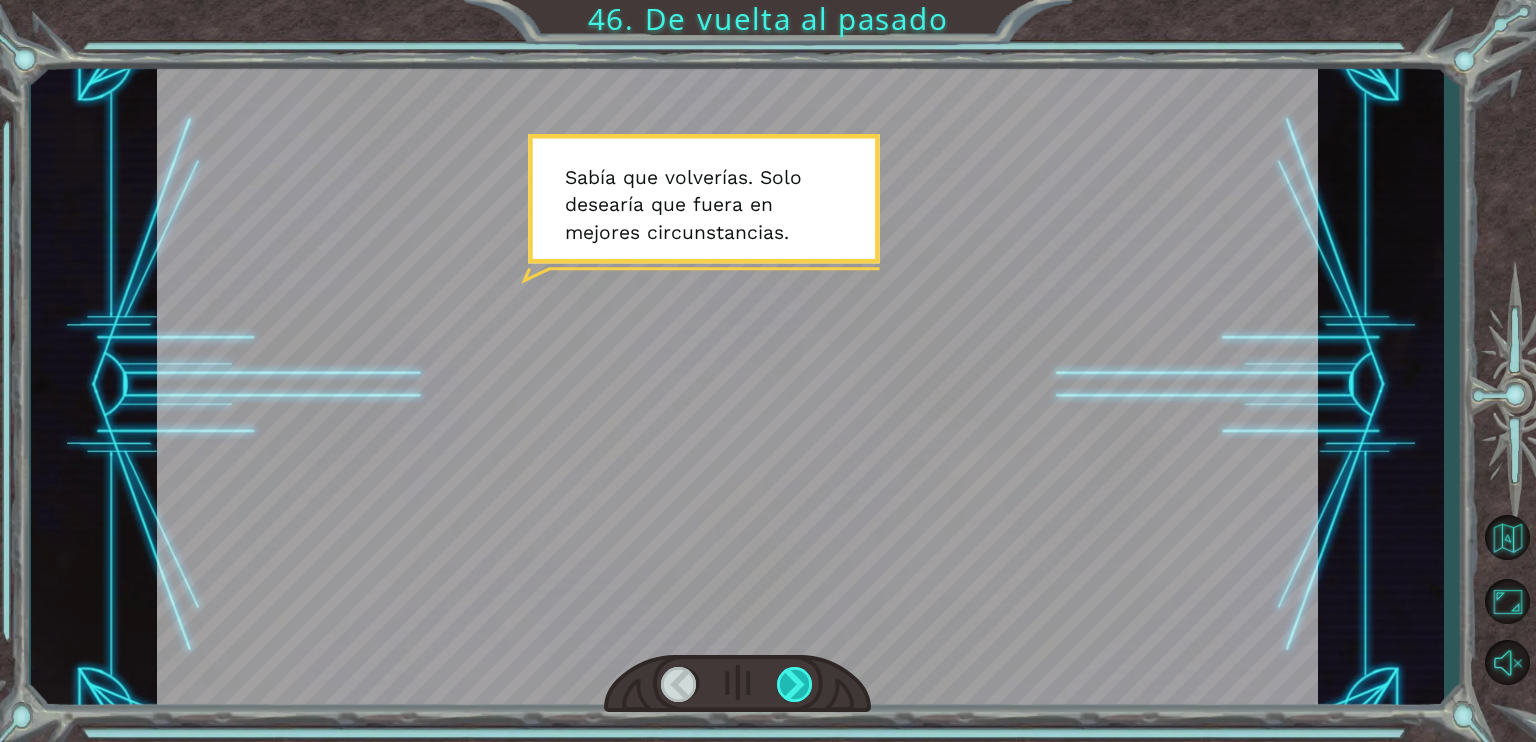 click at bounding box center [795, 684] 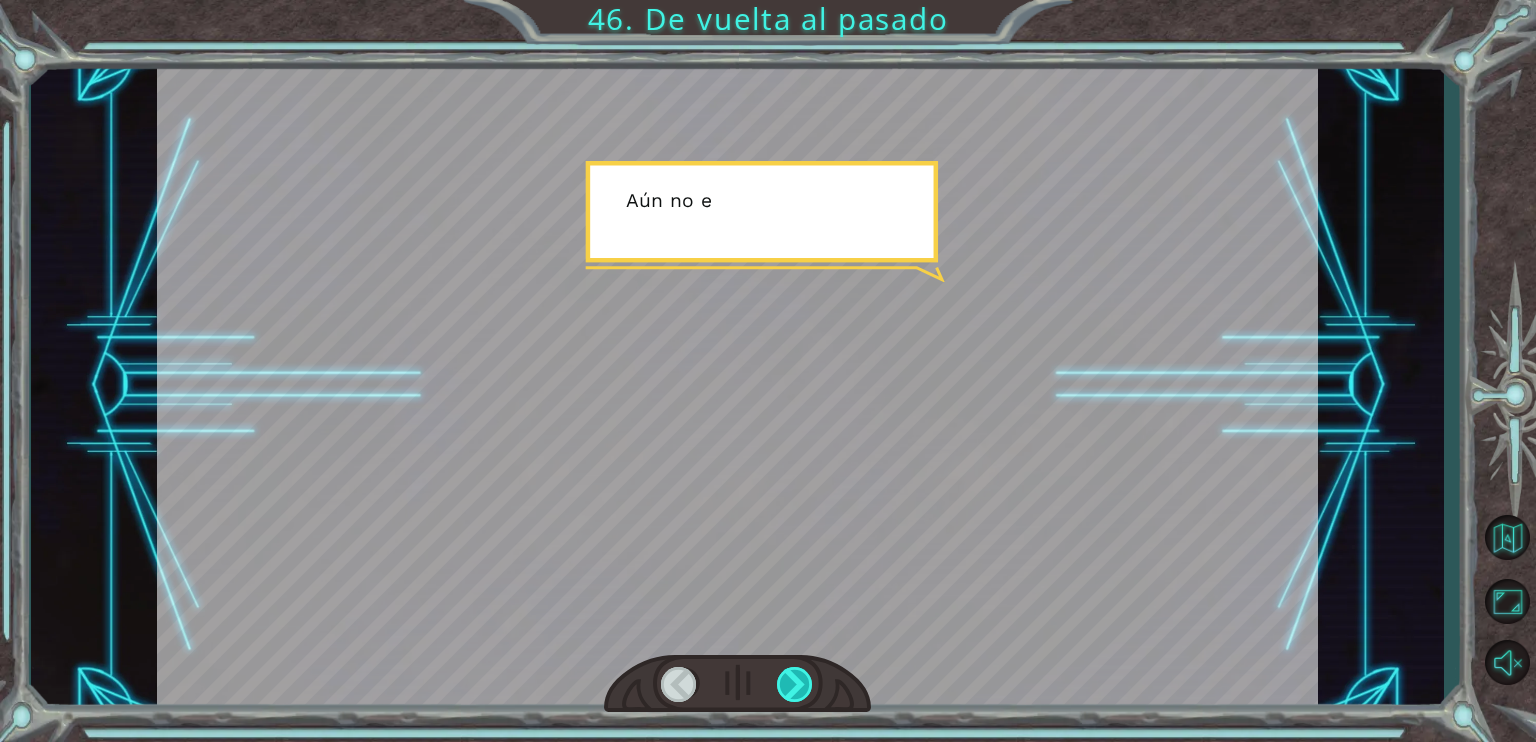 click at bounding box center (795, 684) 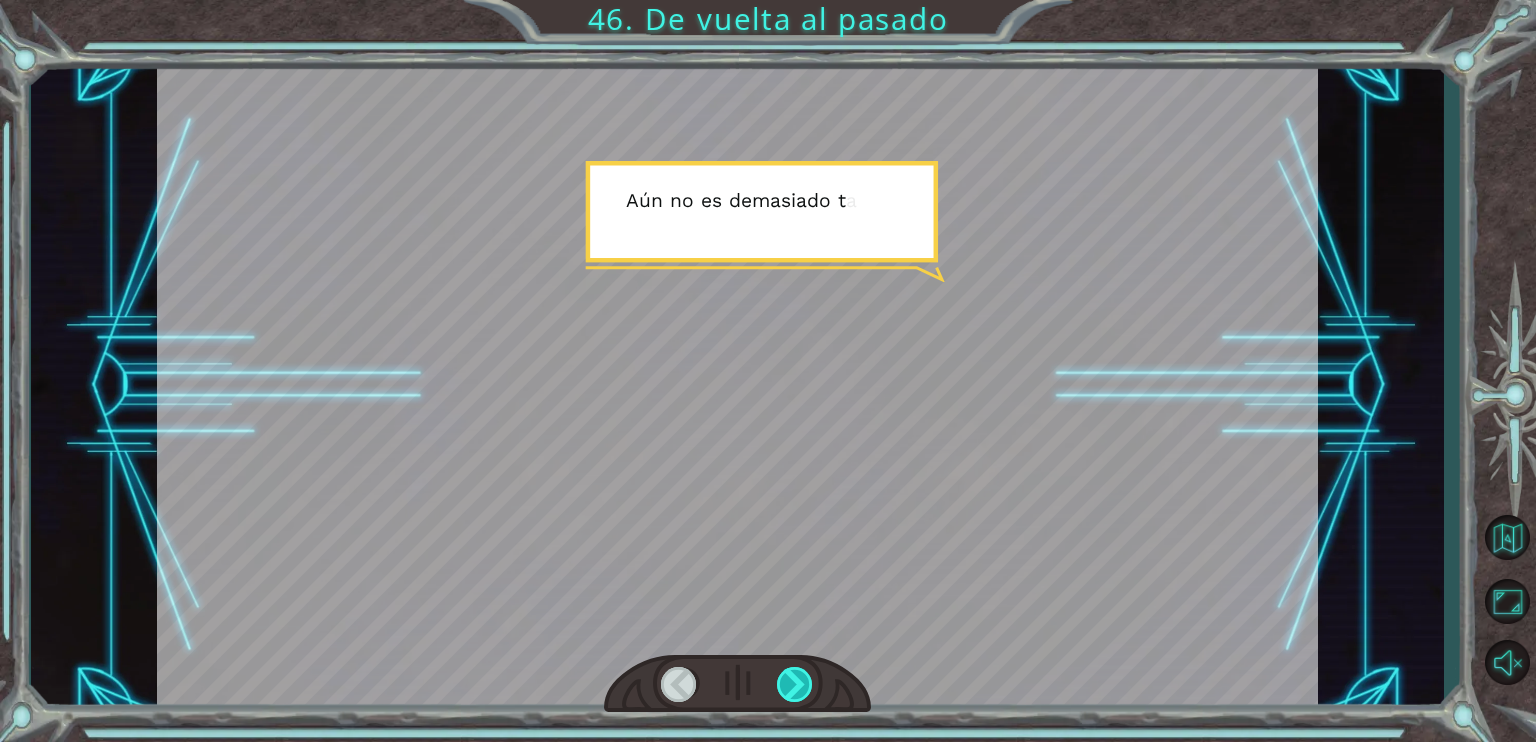 click at bounding box center [795, 684] 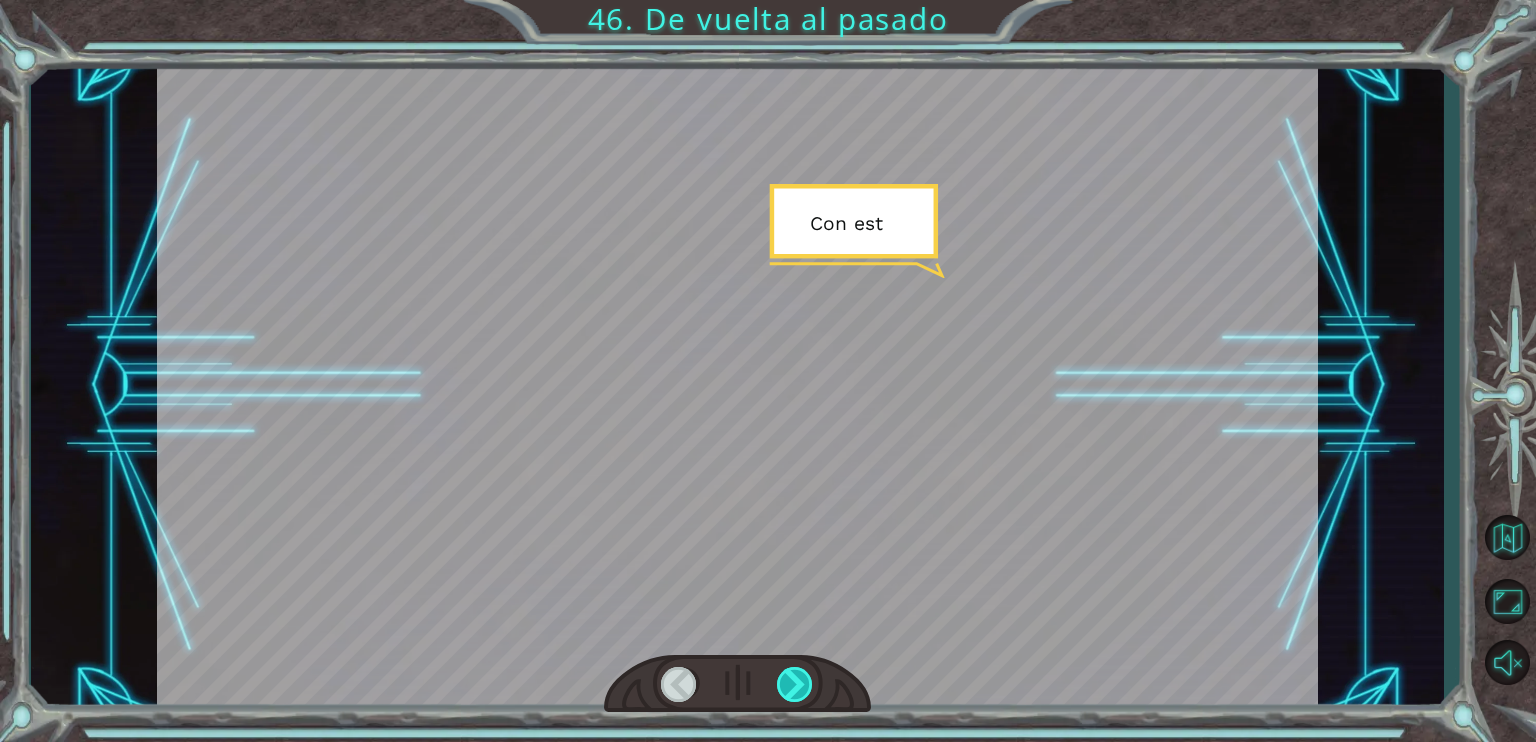 click at bounding box center (795, 684) 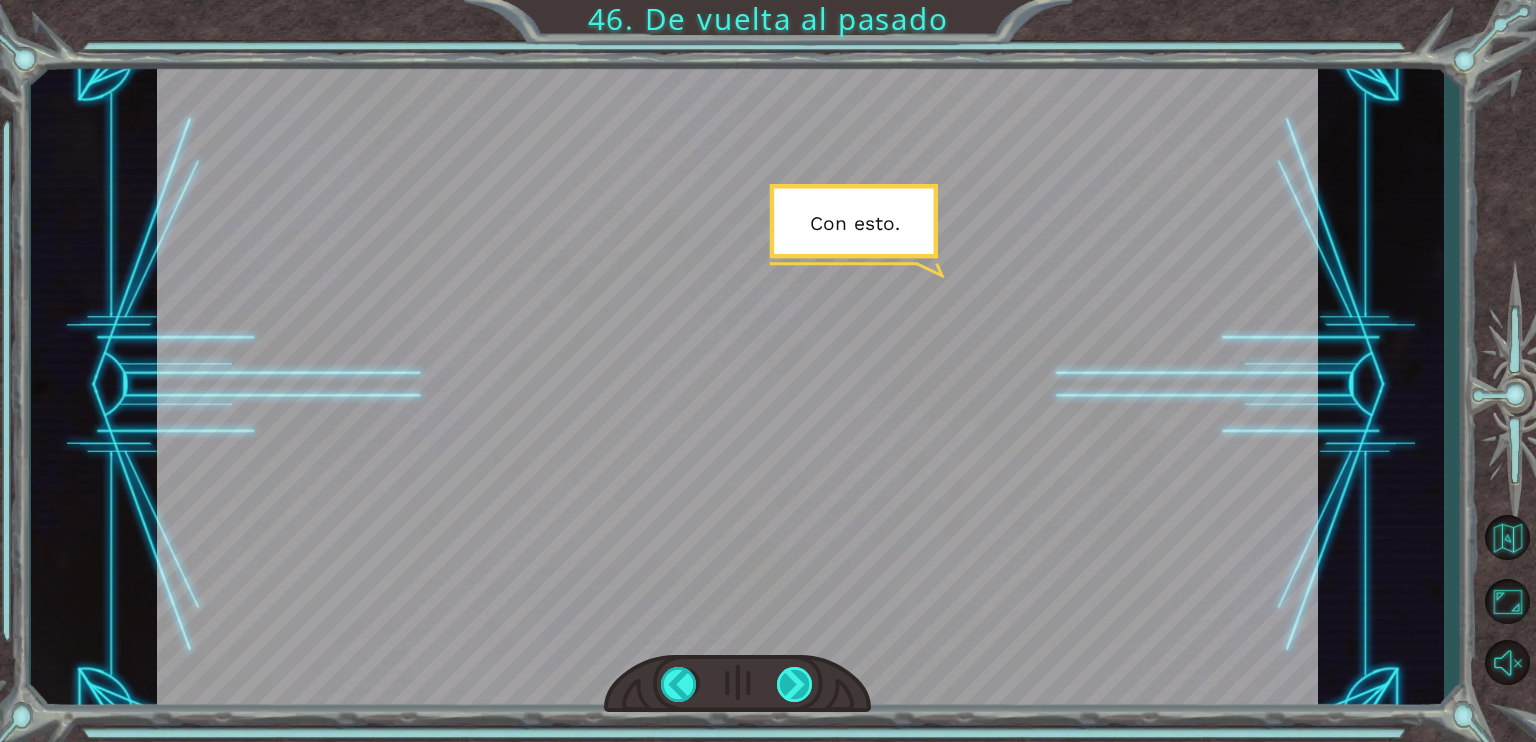 click at bounding box center (795, 684) 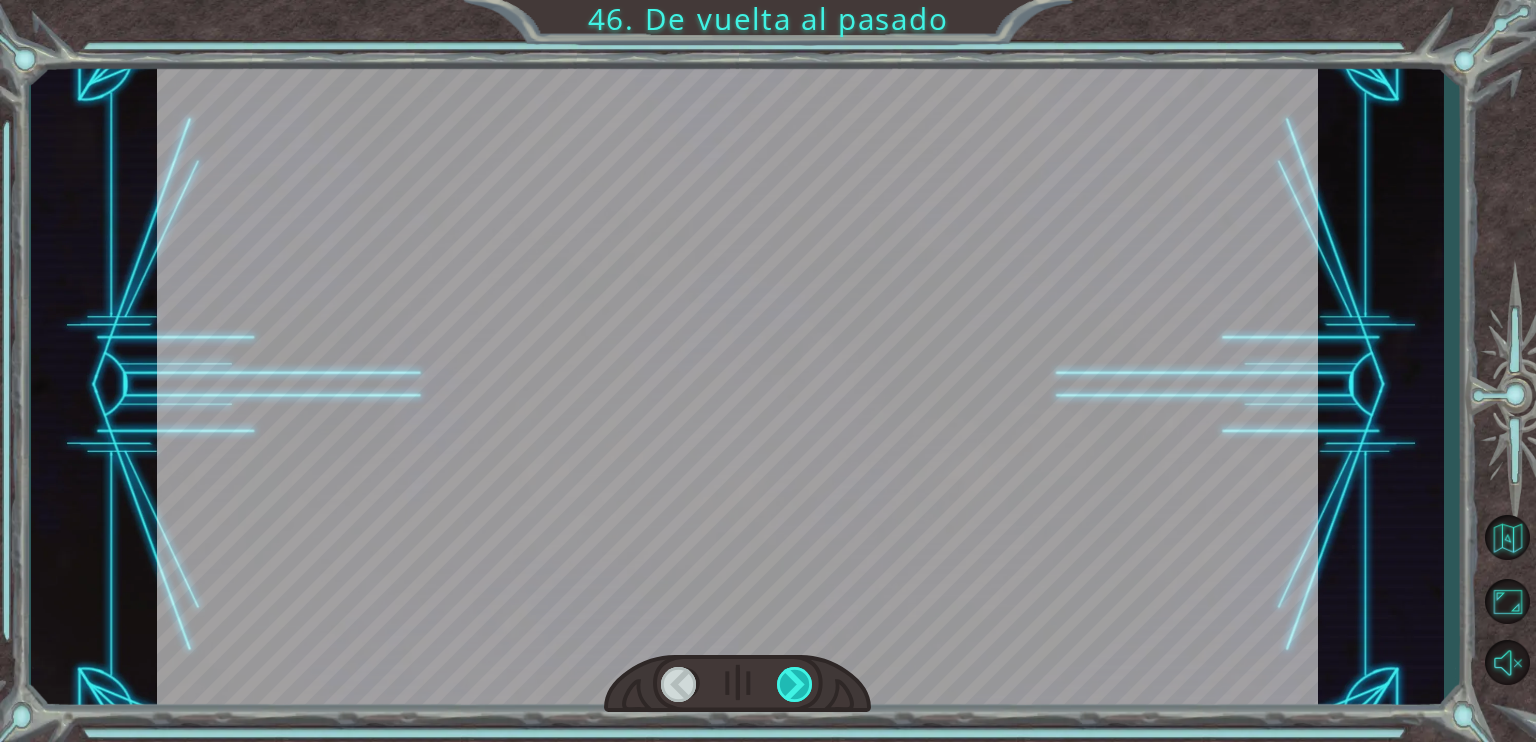 click at bounding box center (795, 684) 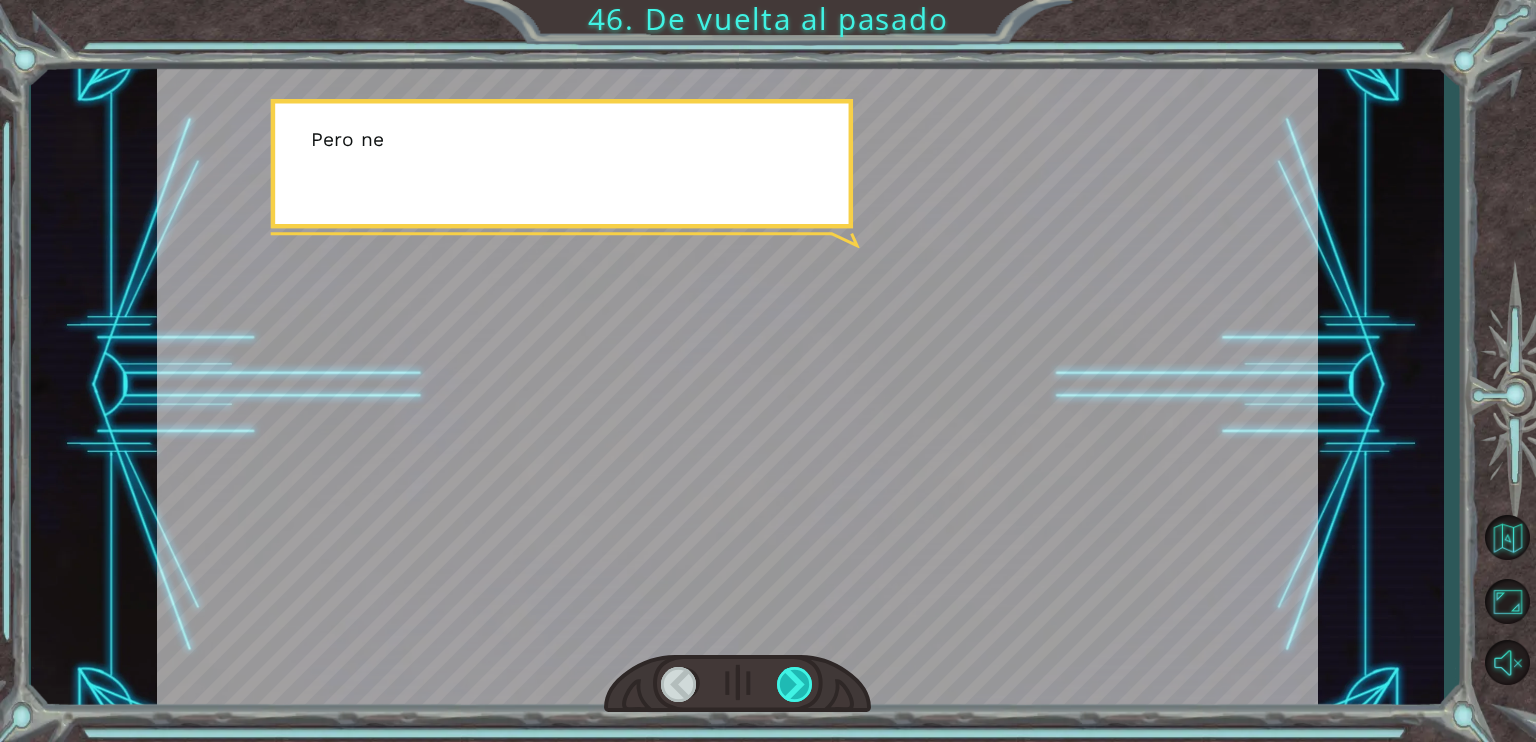 click at bounding box center (795, 684) 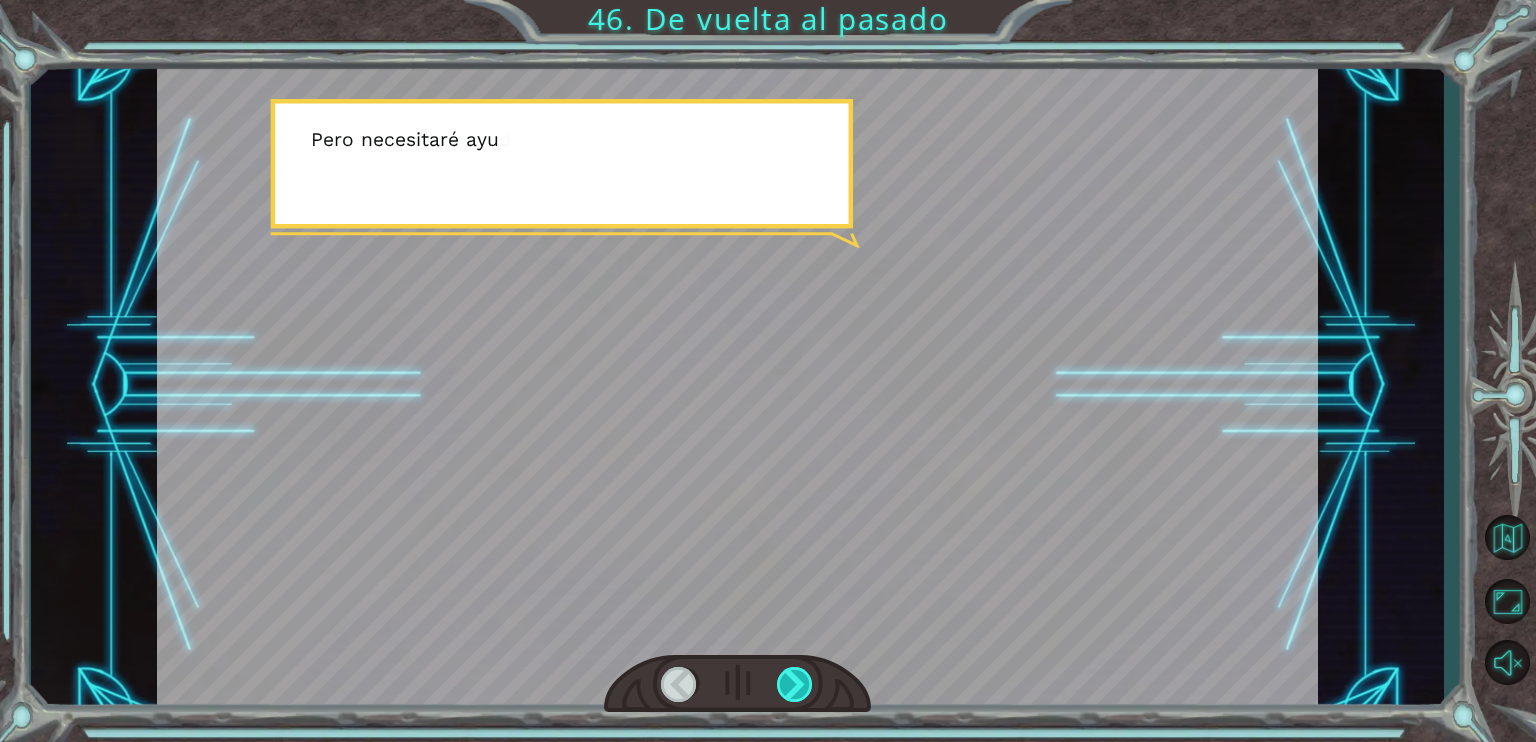 click at bounding box center (795, 684) 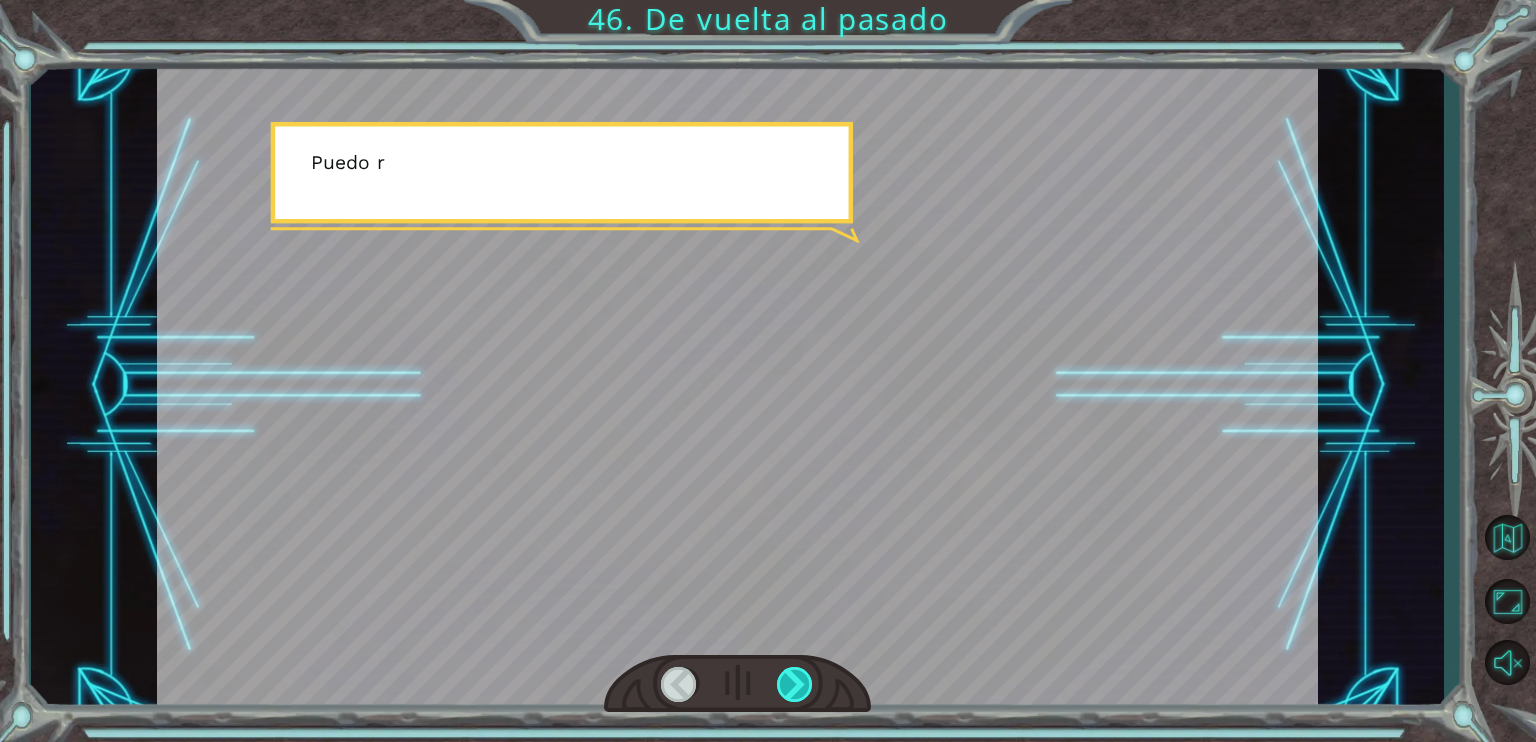 click at bounding box center (795, 684) 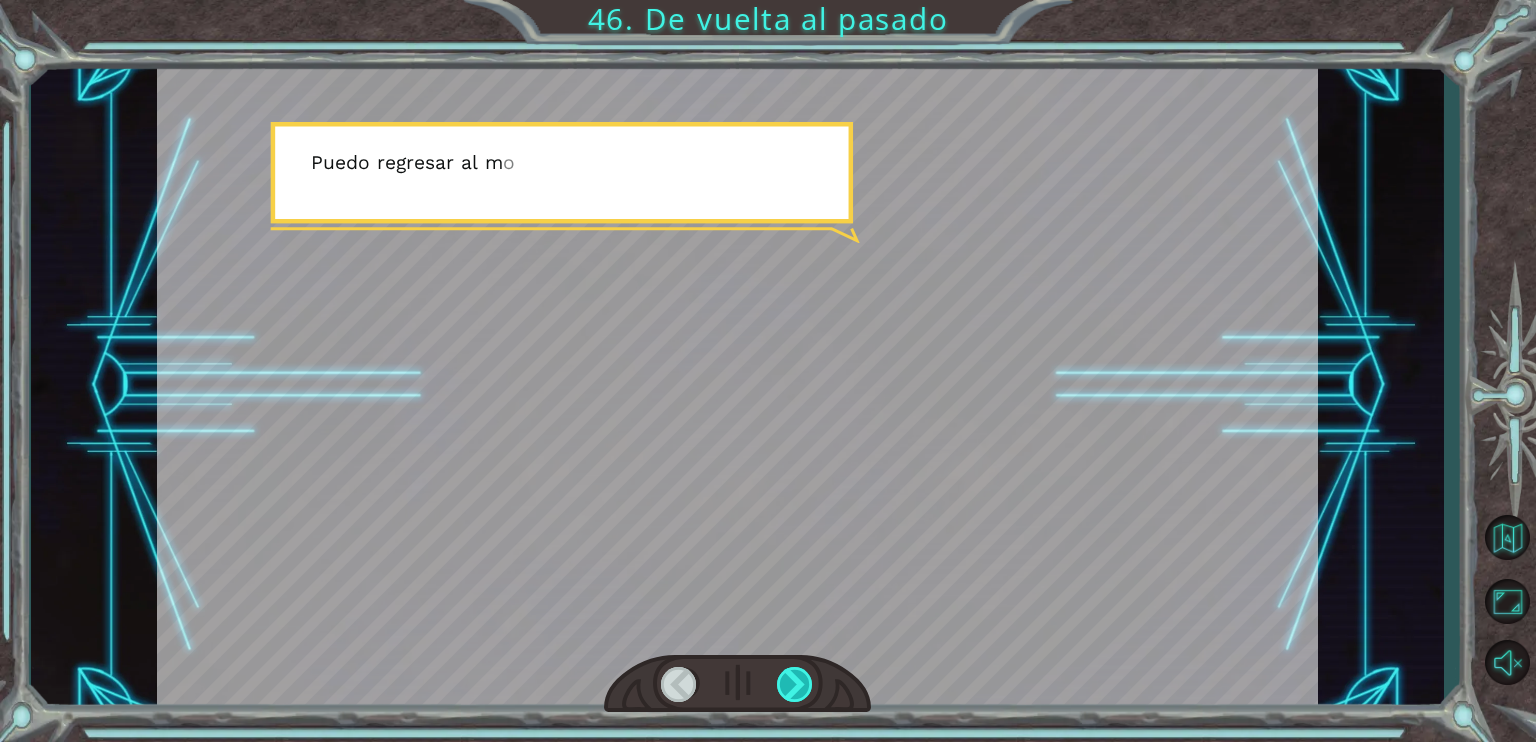 click at bounding box center [795, 684] 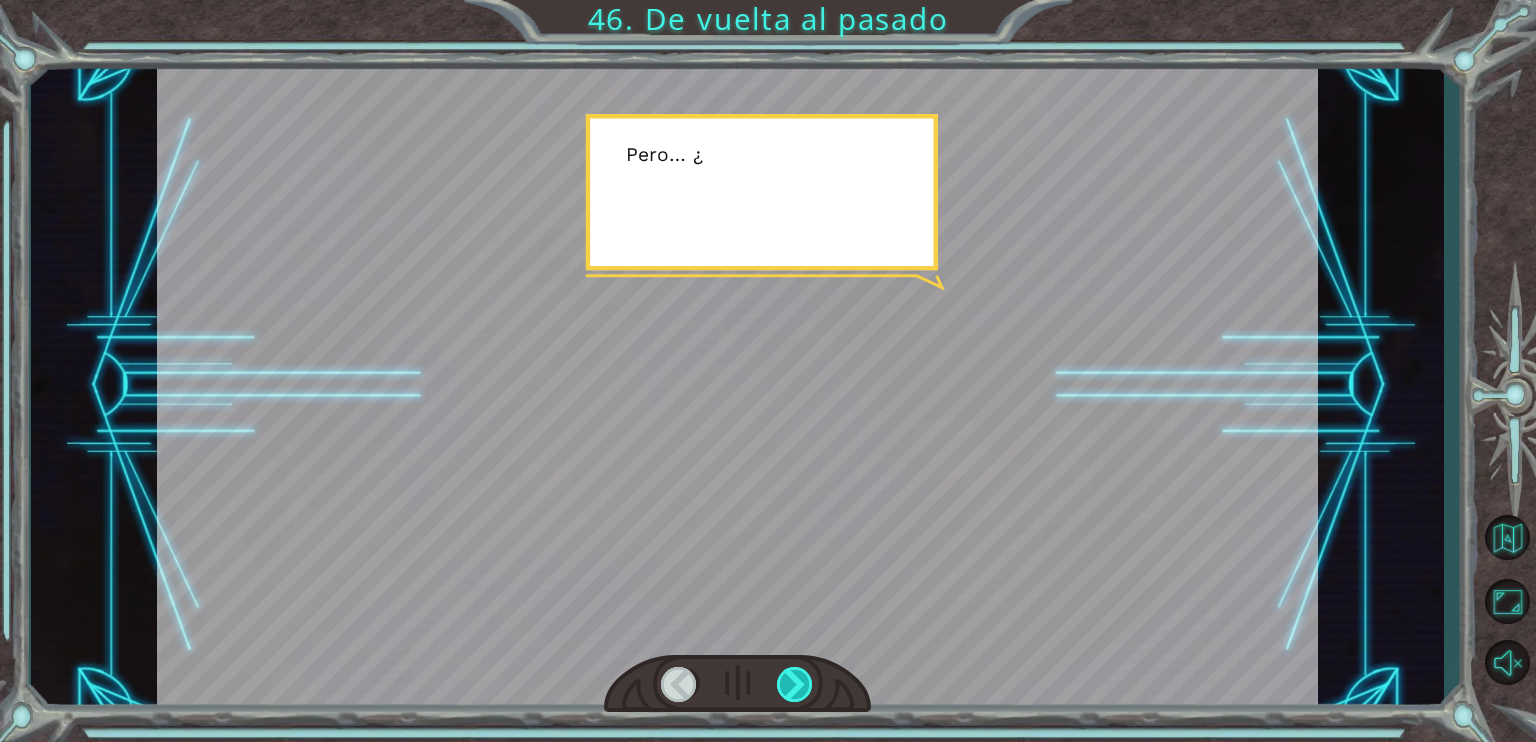 click at bounding box center (795, 684) 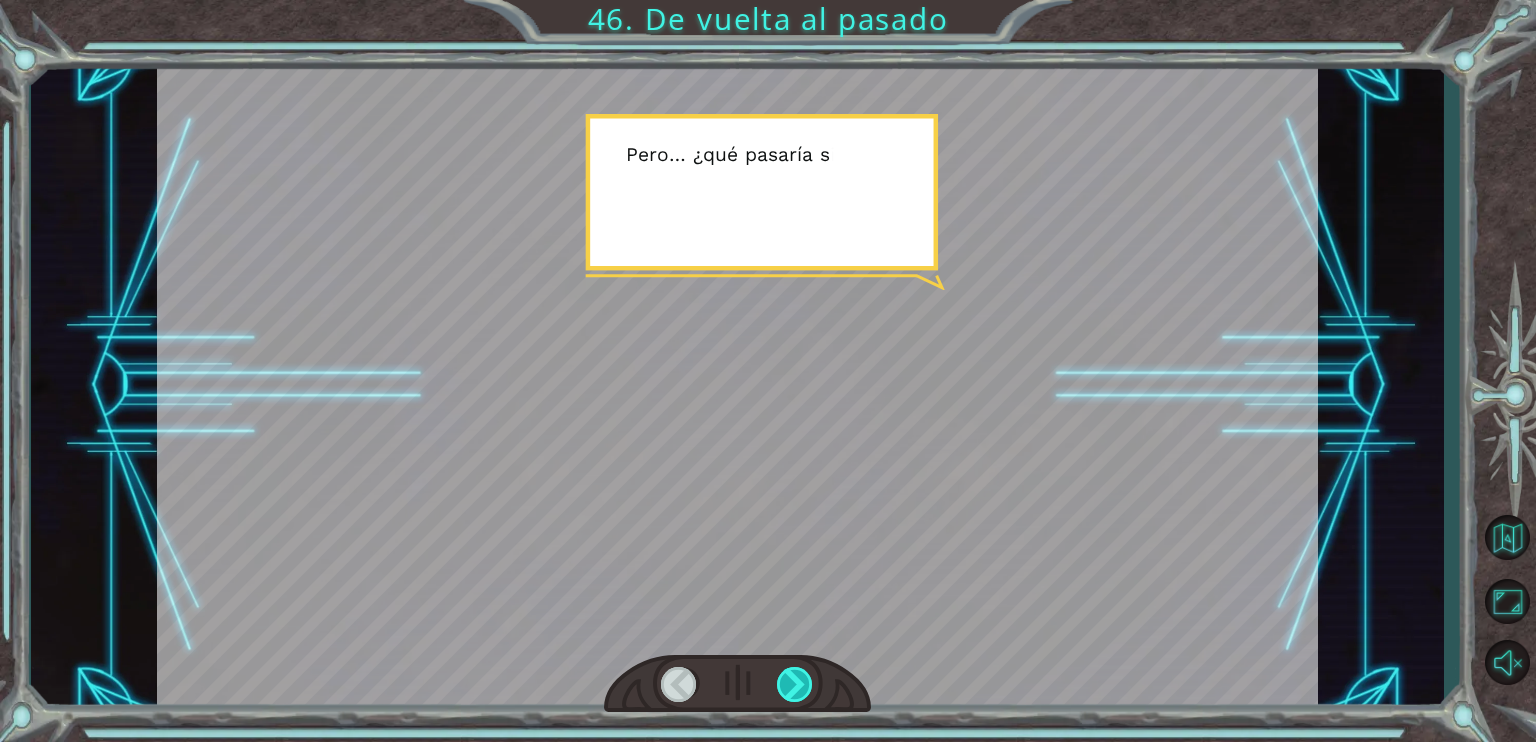 click at bounding box center (795, 684) 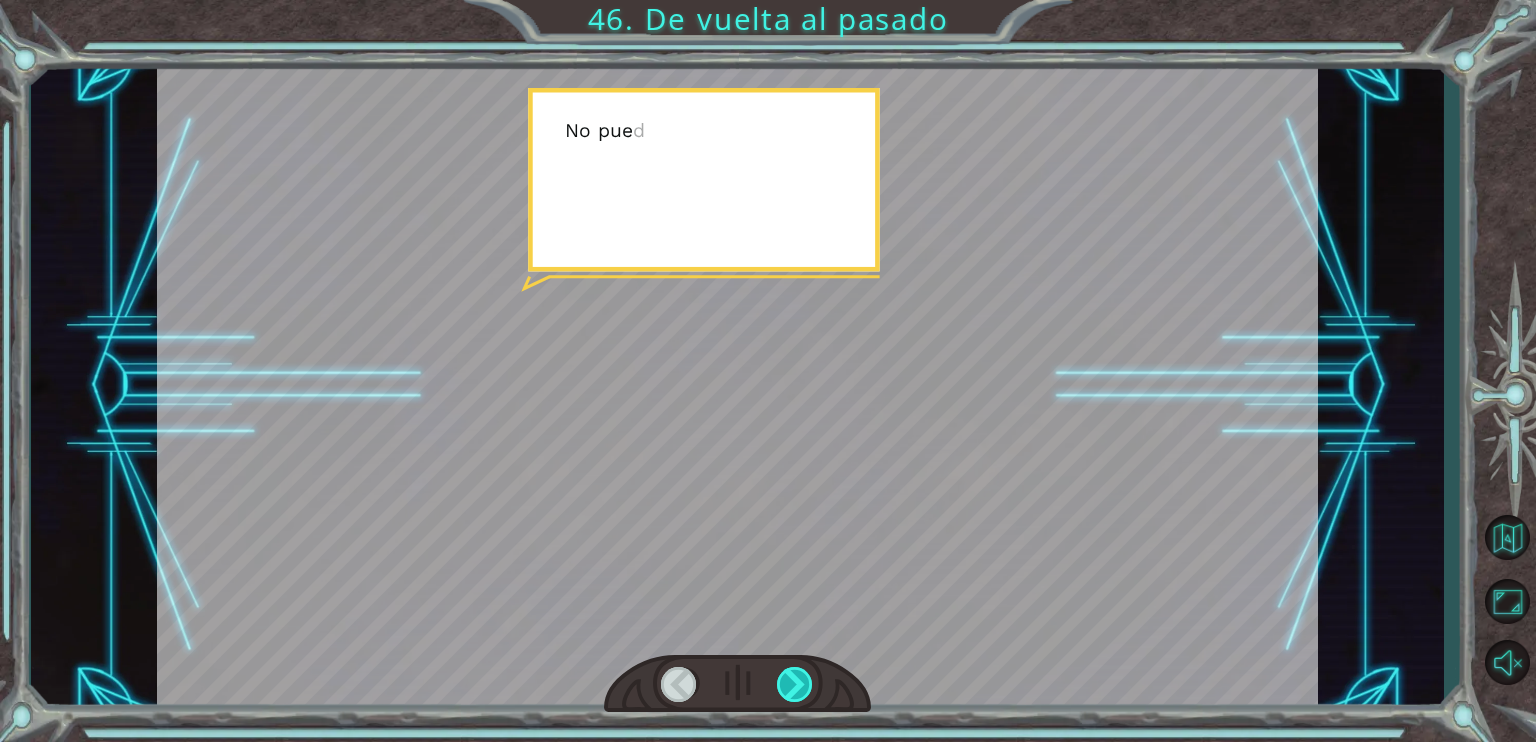 click at bounding box center [795, 684] 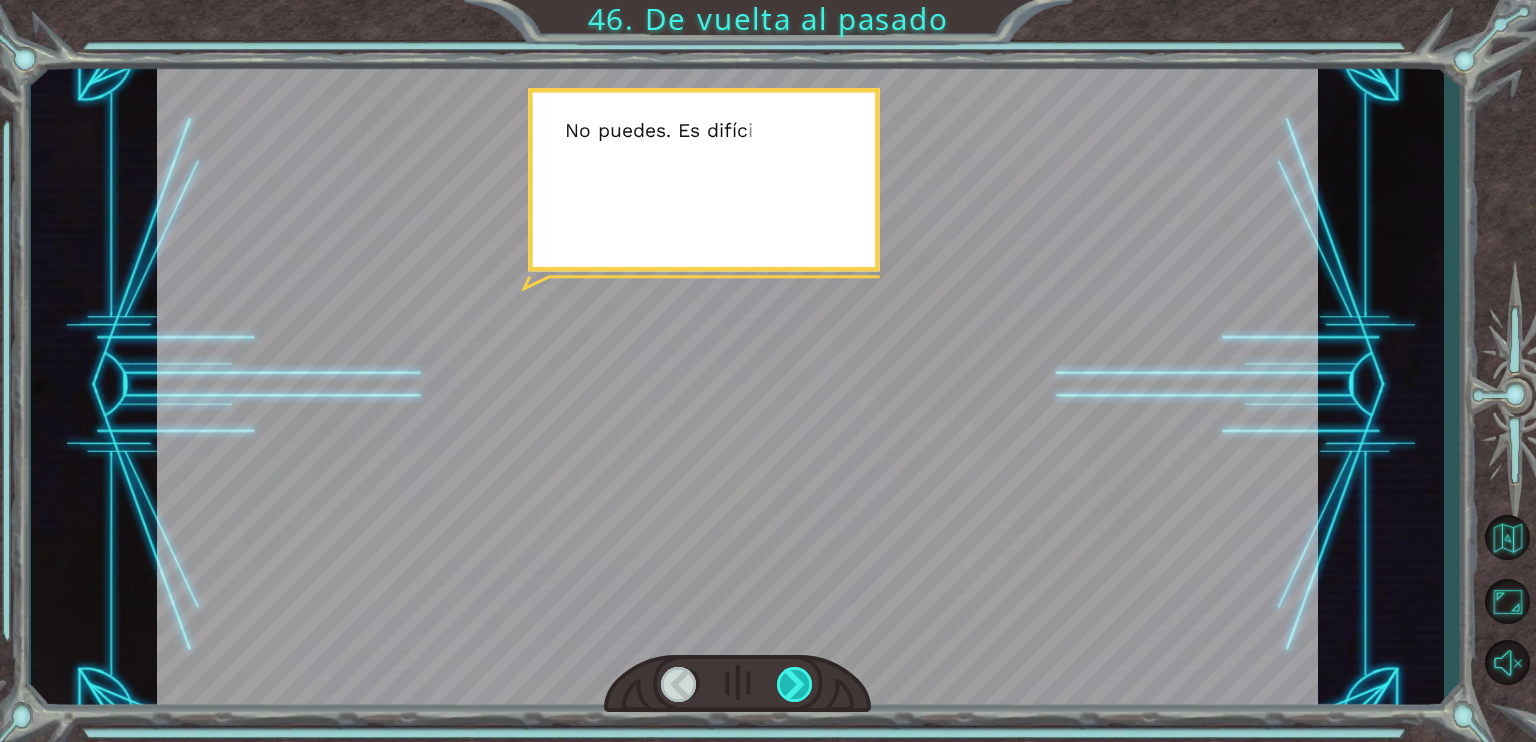 click at bounding box center [795, 684] 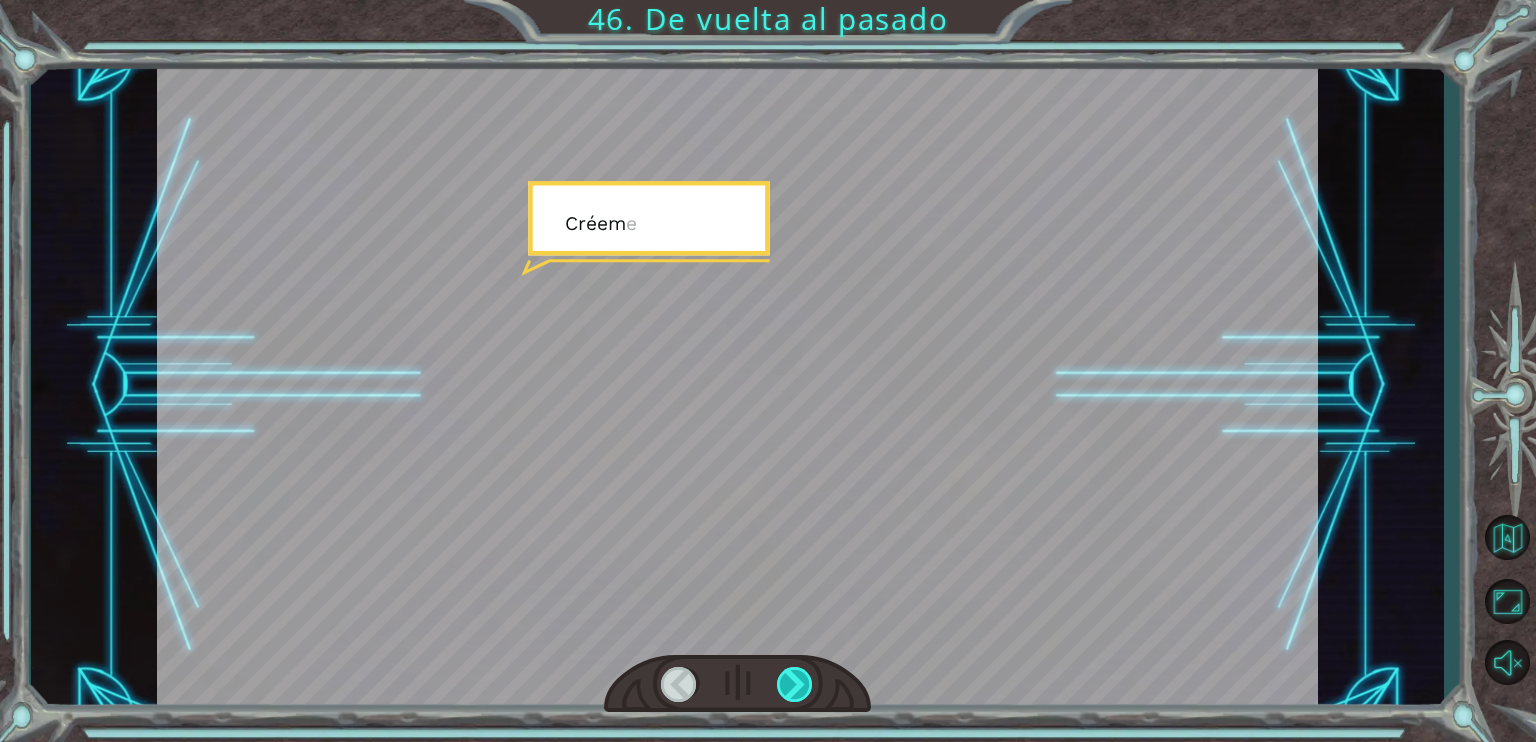 click at bounding box center [795, 684] 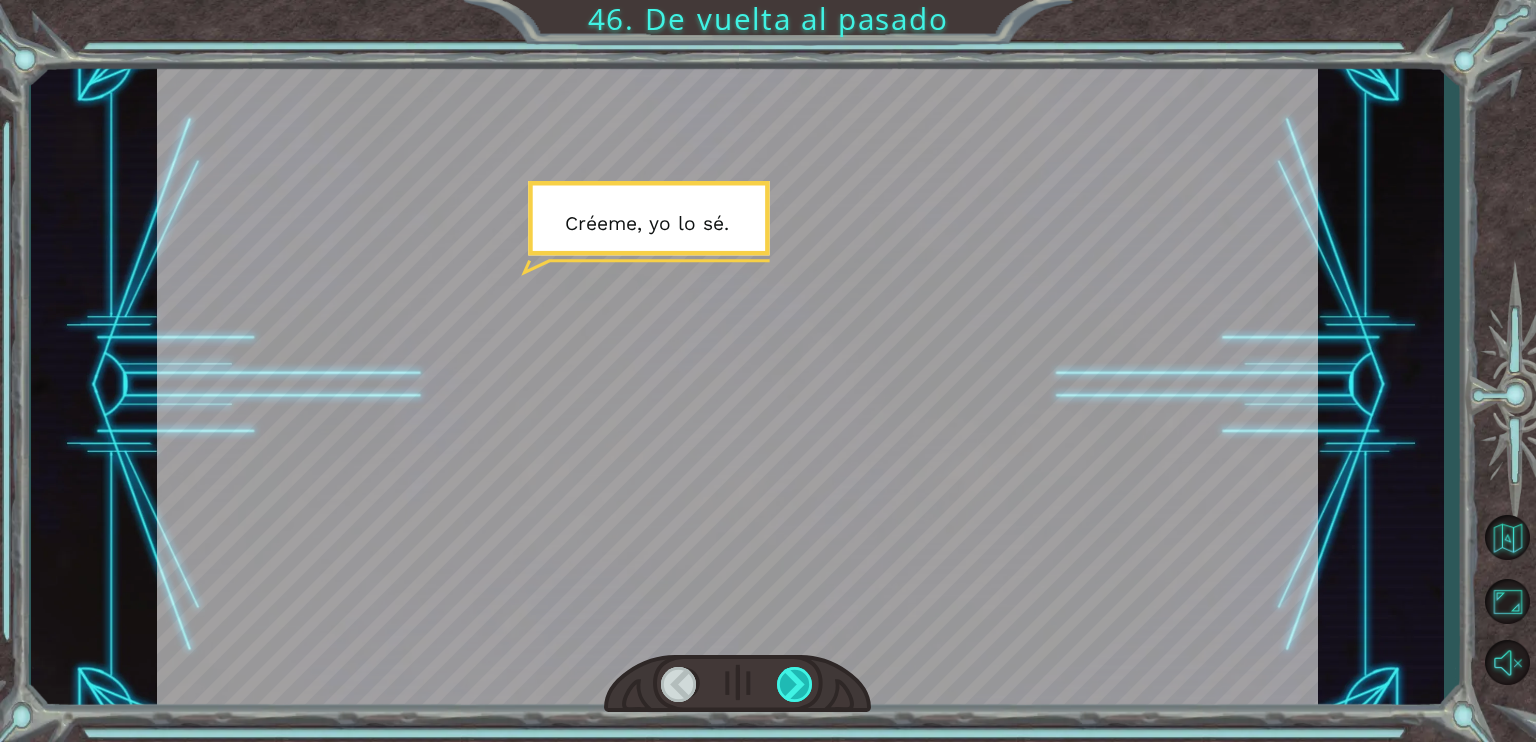 click at bounding box center [795, 684] 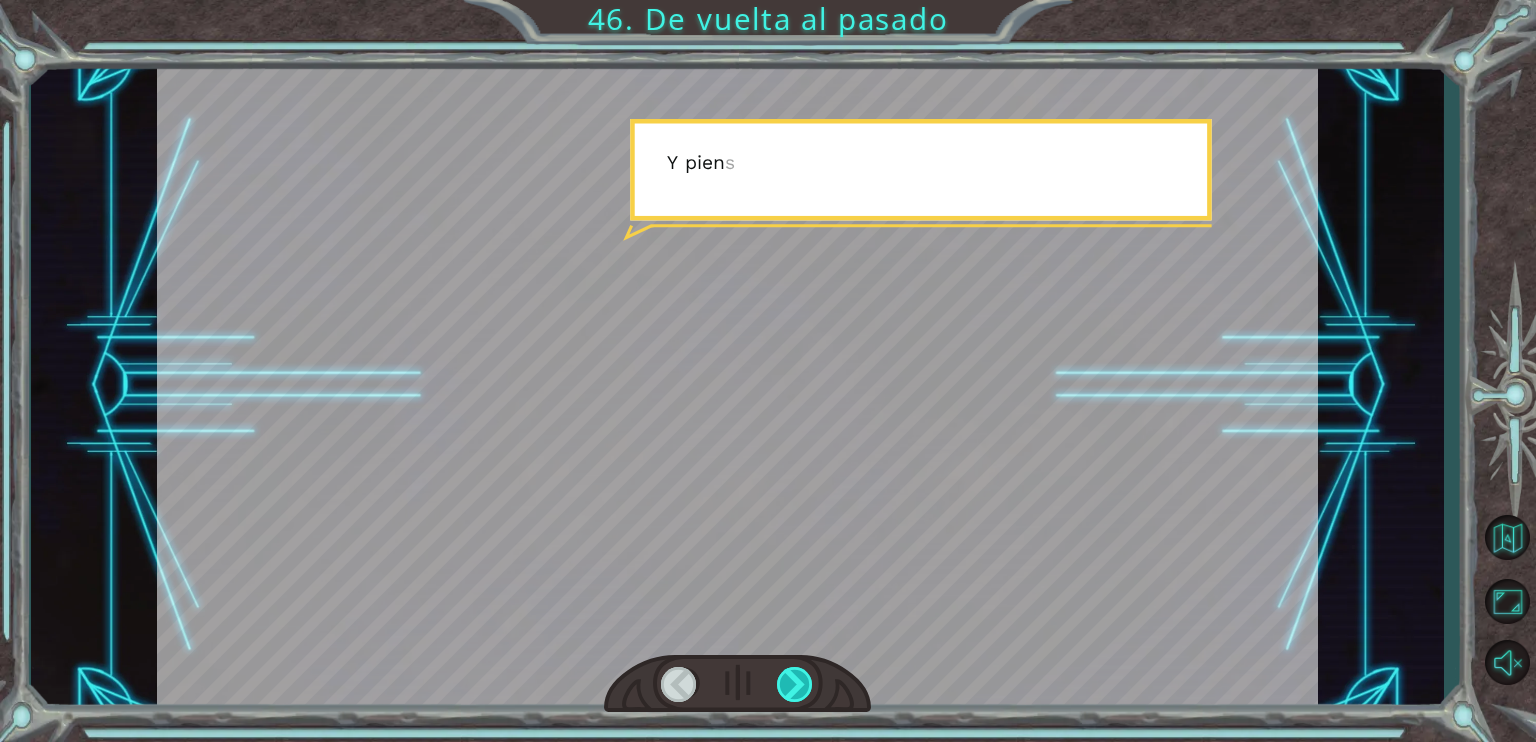 click at bounding box center (795, 684) 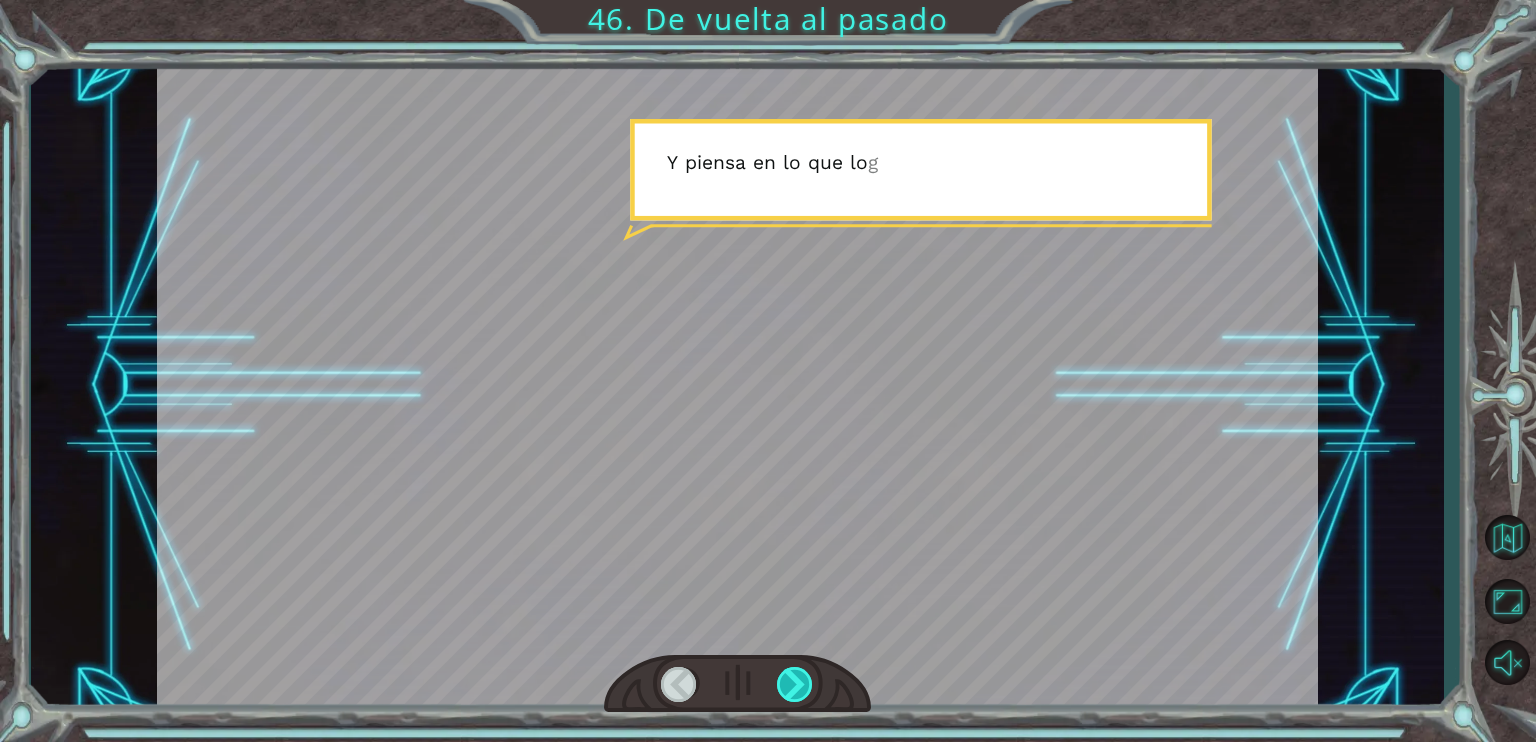 click at bounding box center (795, 684) 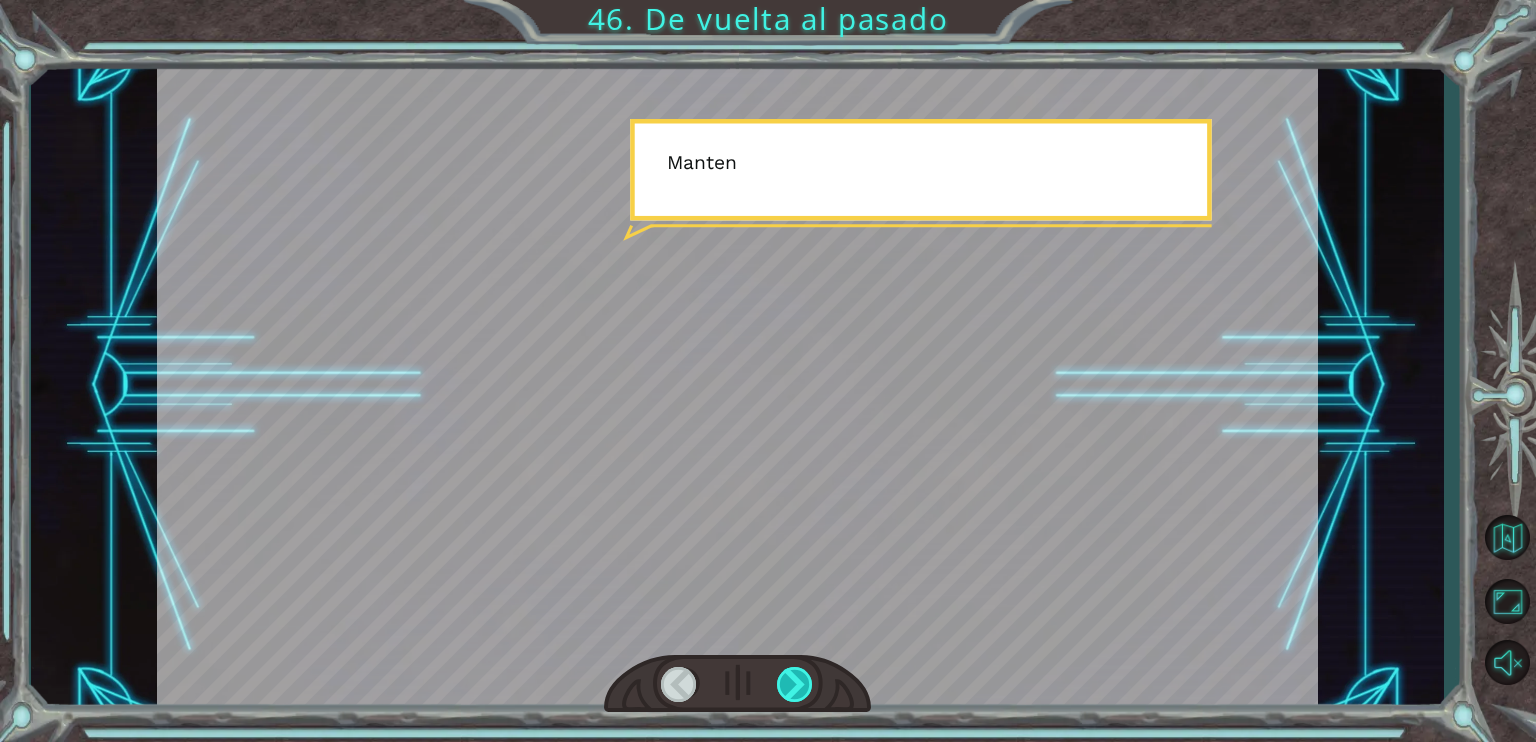 click at bounding box center [795, 684] 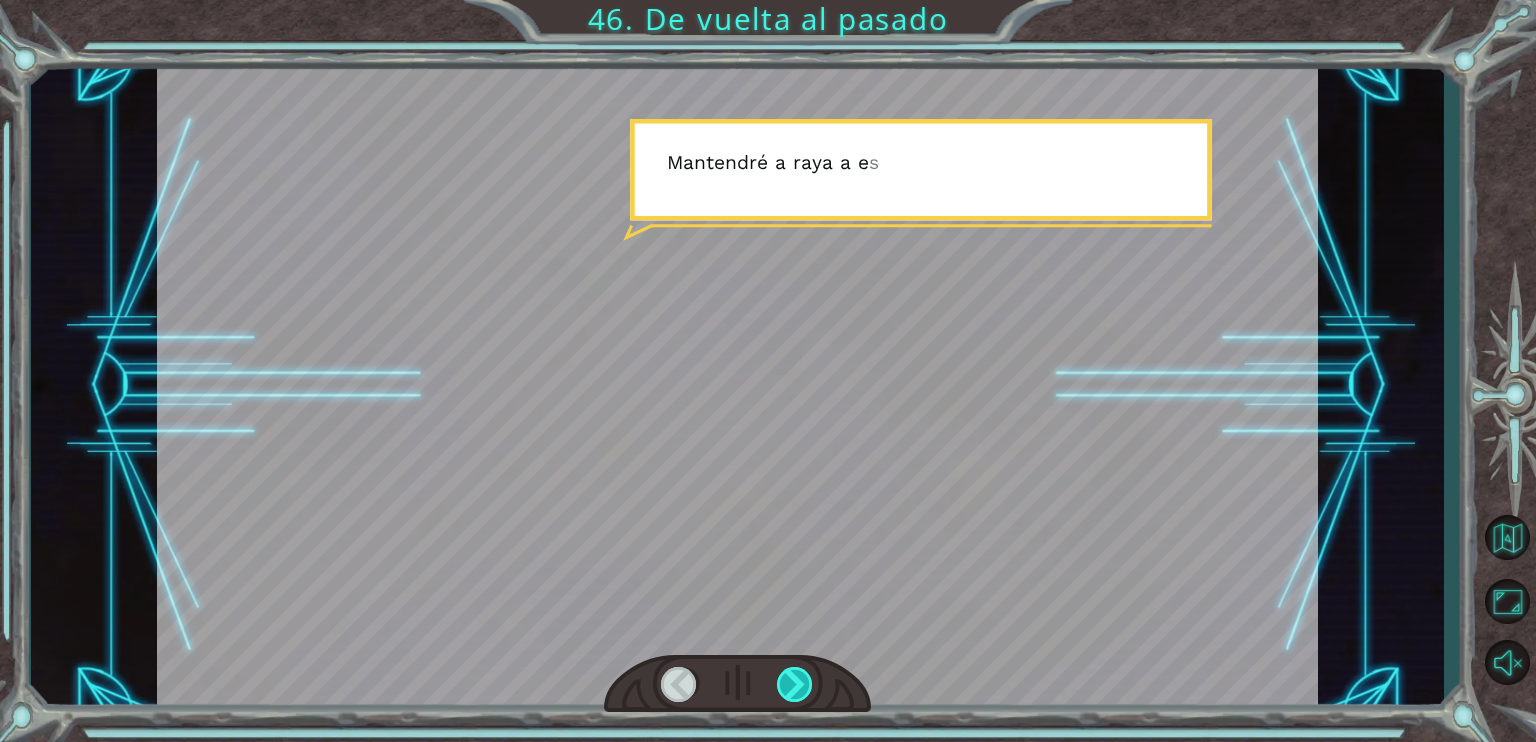 click at bounding box center [795, 684] 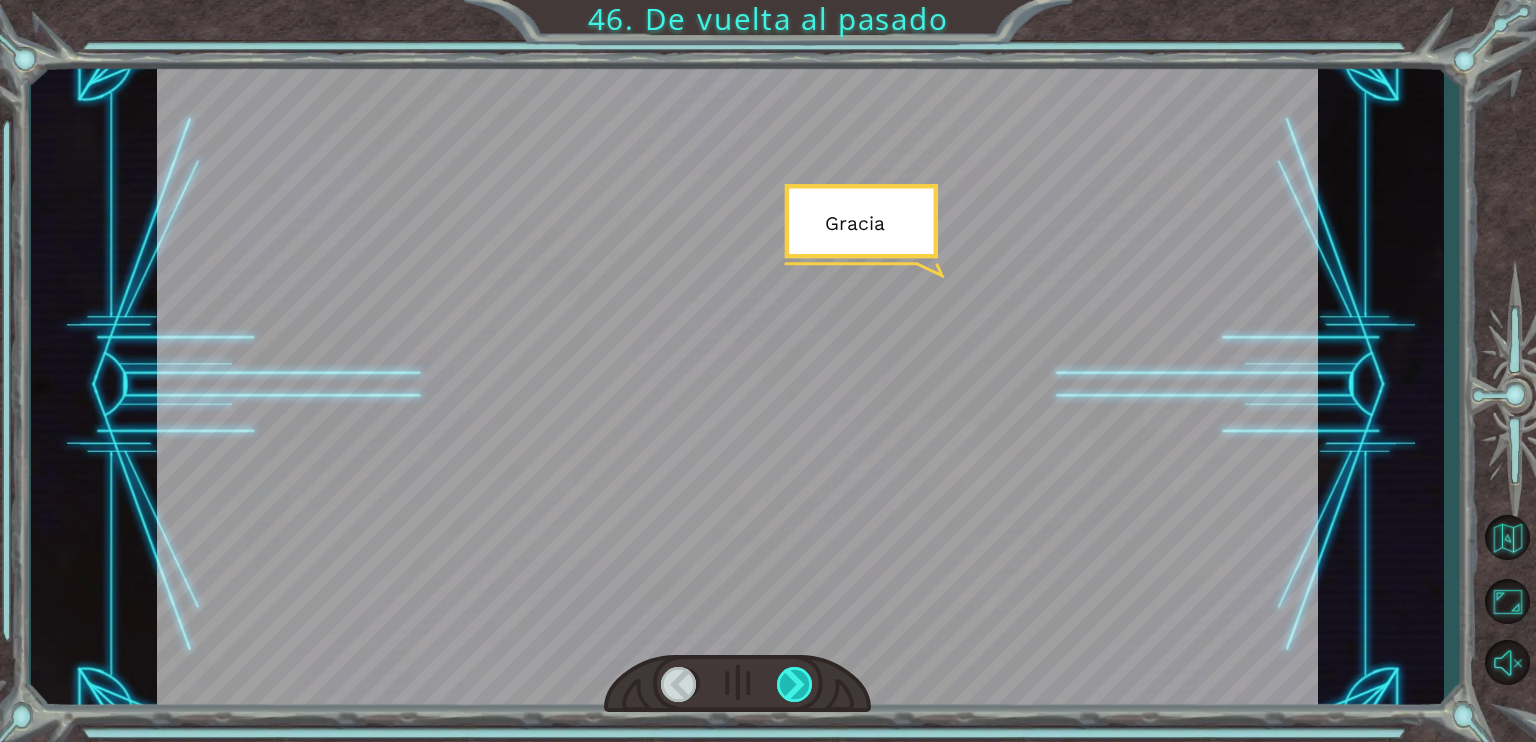 click at bounding box center (795, 684) 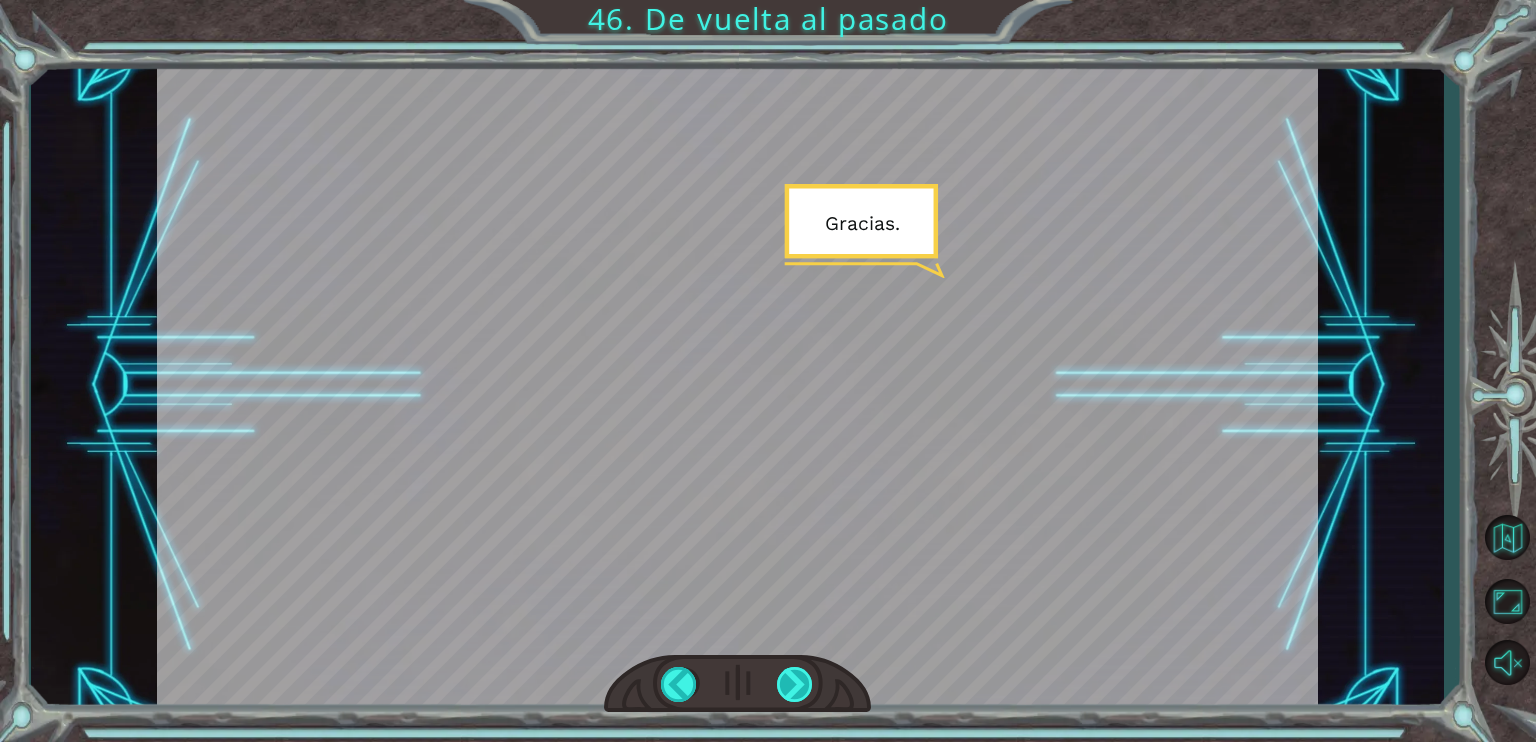 click at bounding box center (795, 684) 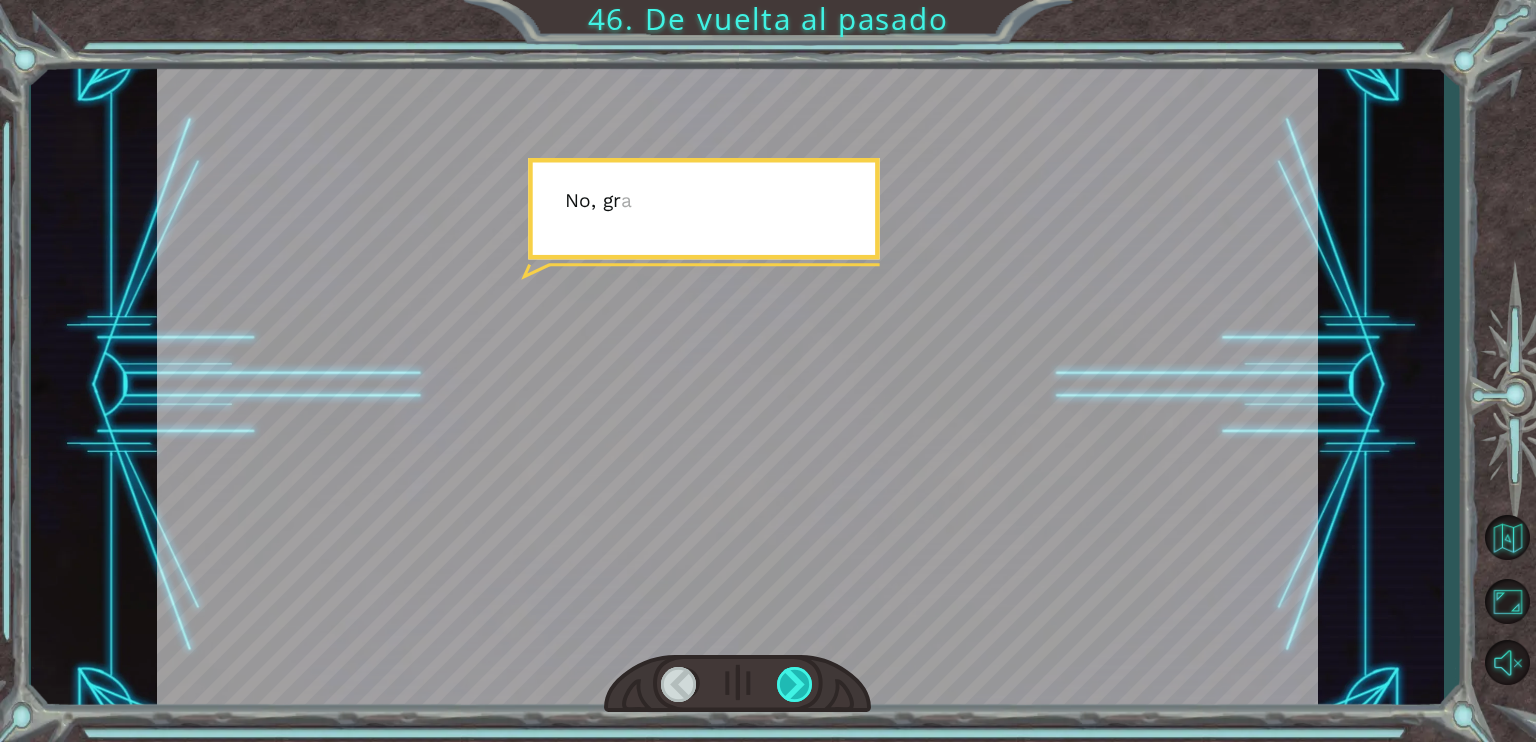 click at bounding box center [795, 684] 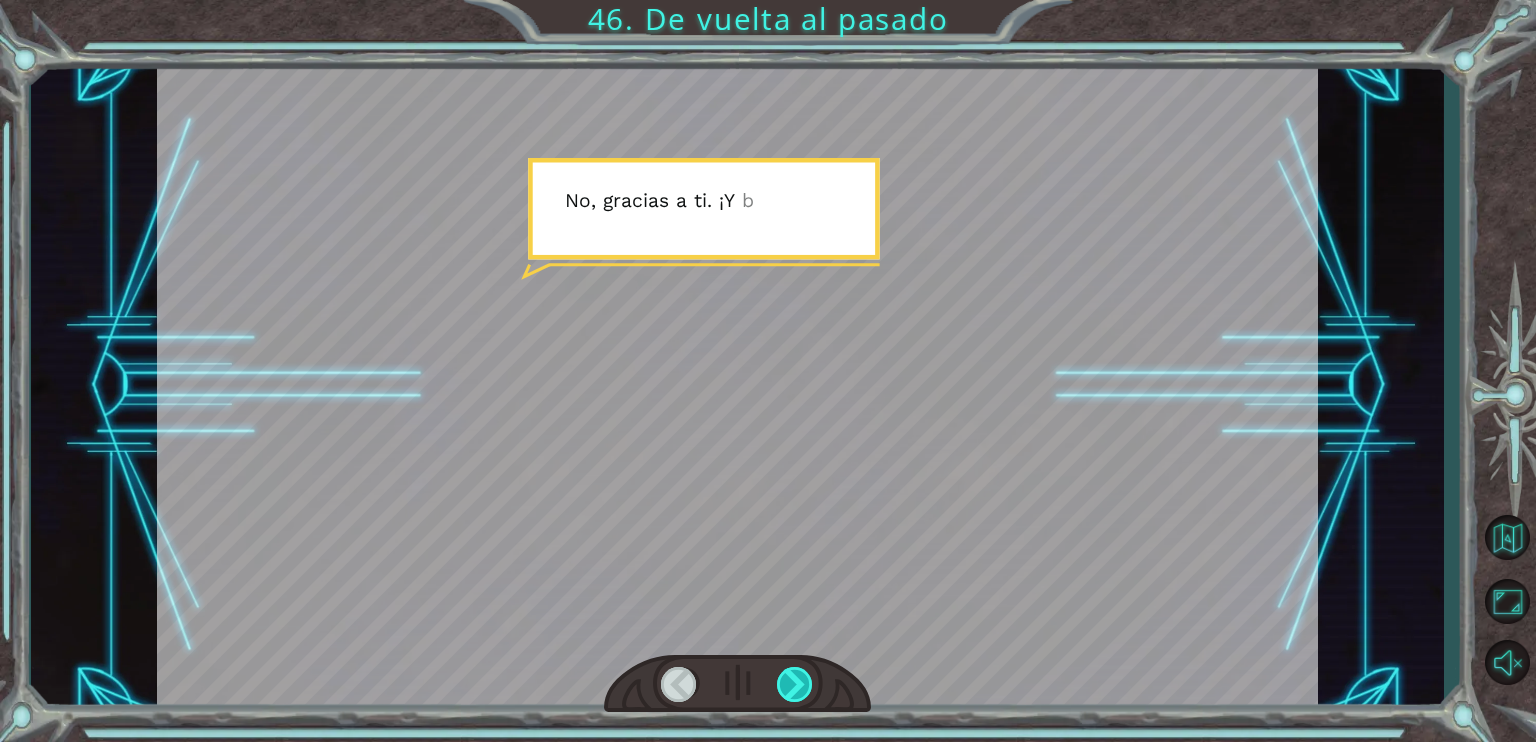 click at bounding box center [795, 684] 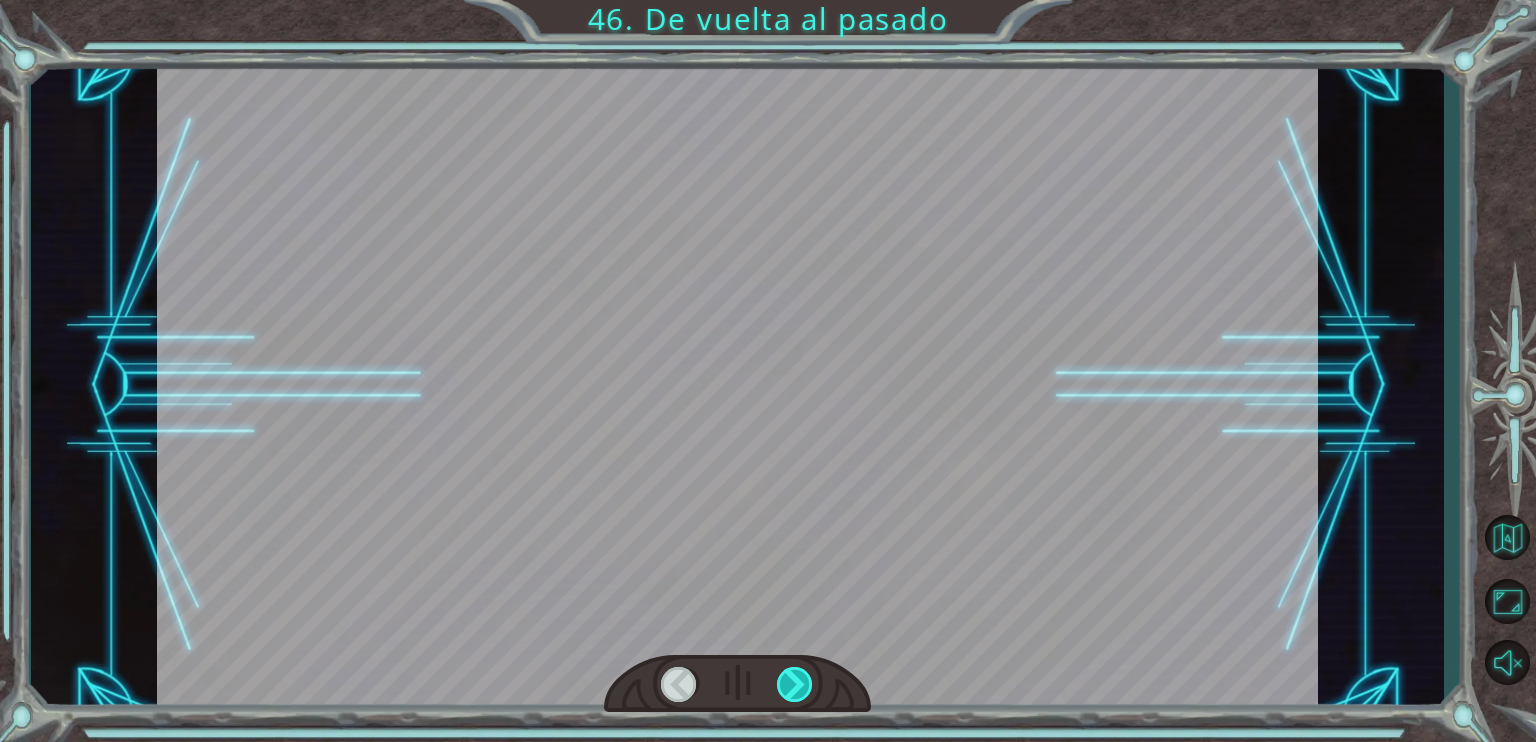 click at bounding box center [795, 684] 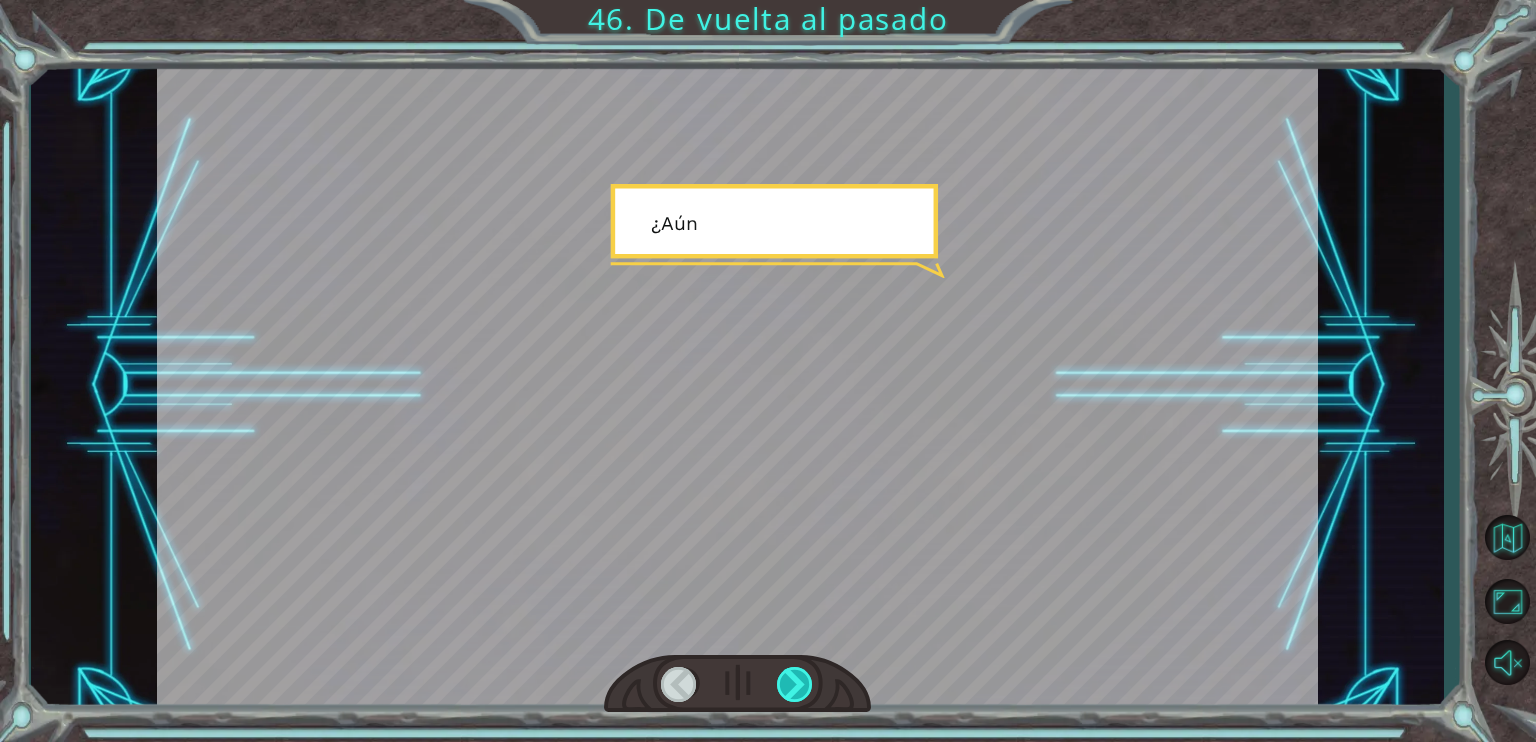 click at bounding box center [795, 684] 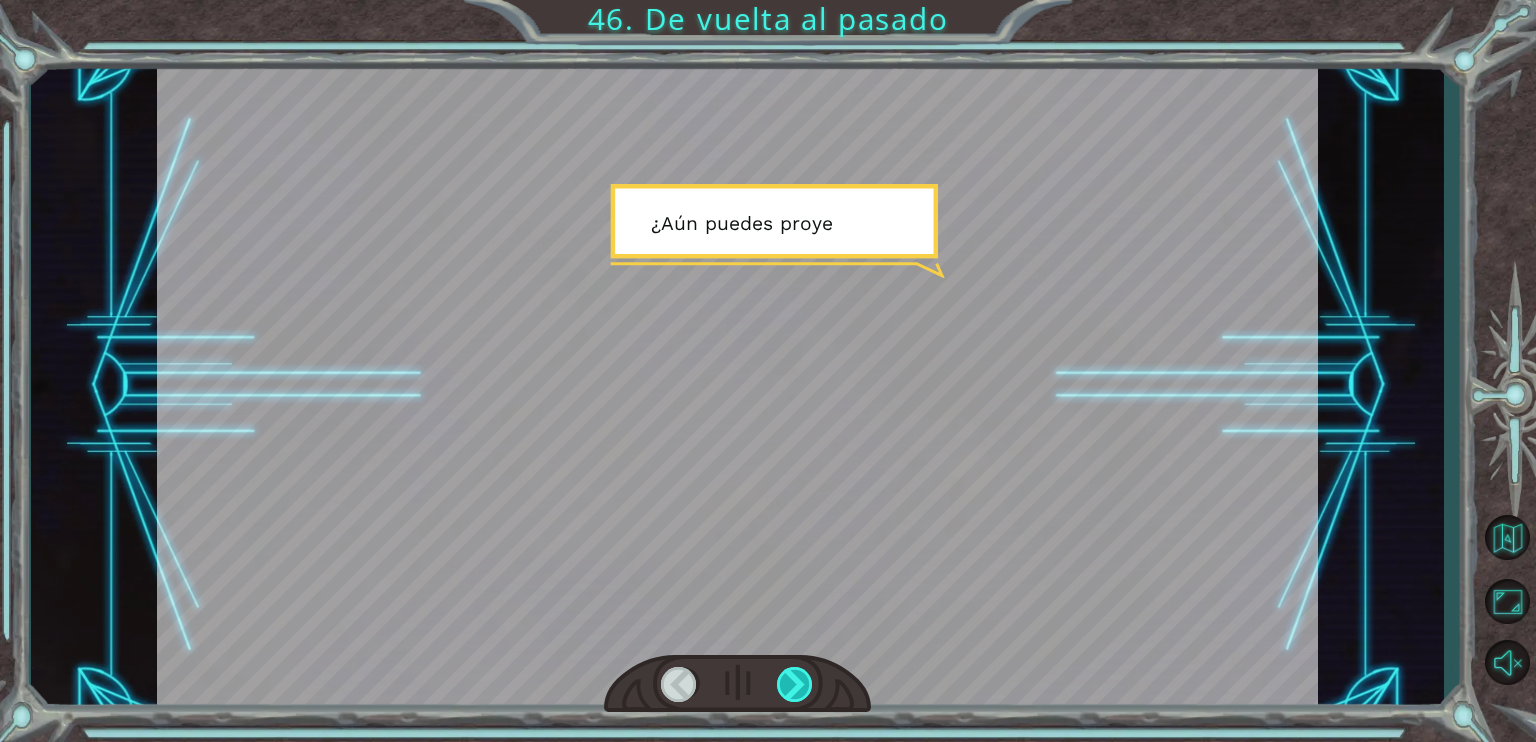click at bounding box center [795, 684] 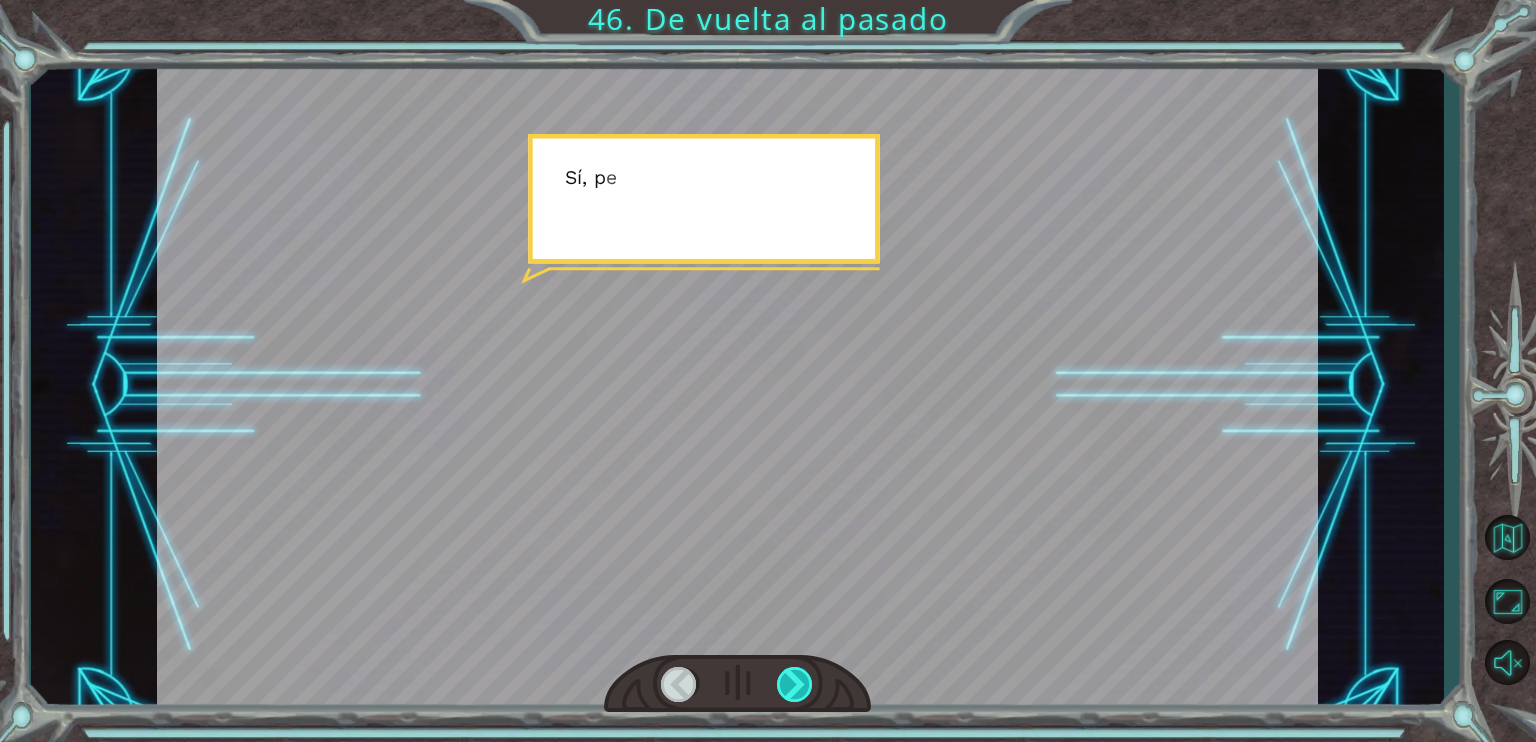 click at bounding box center (795, 684) 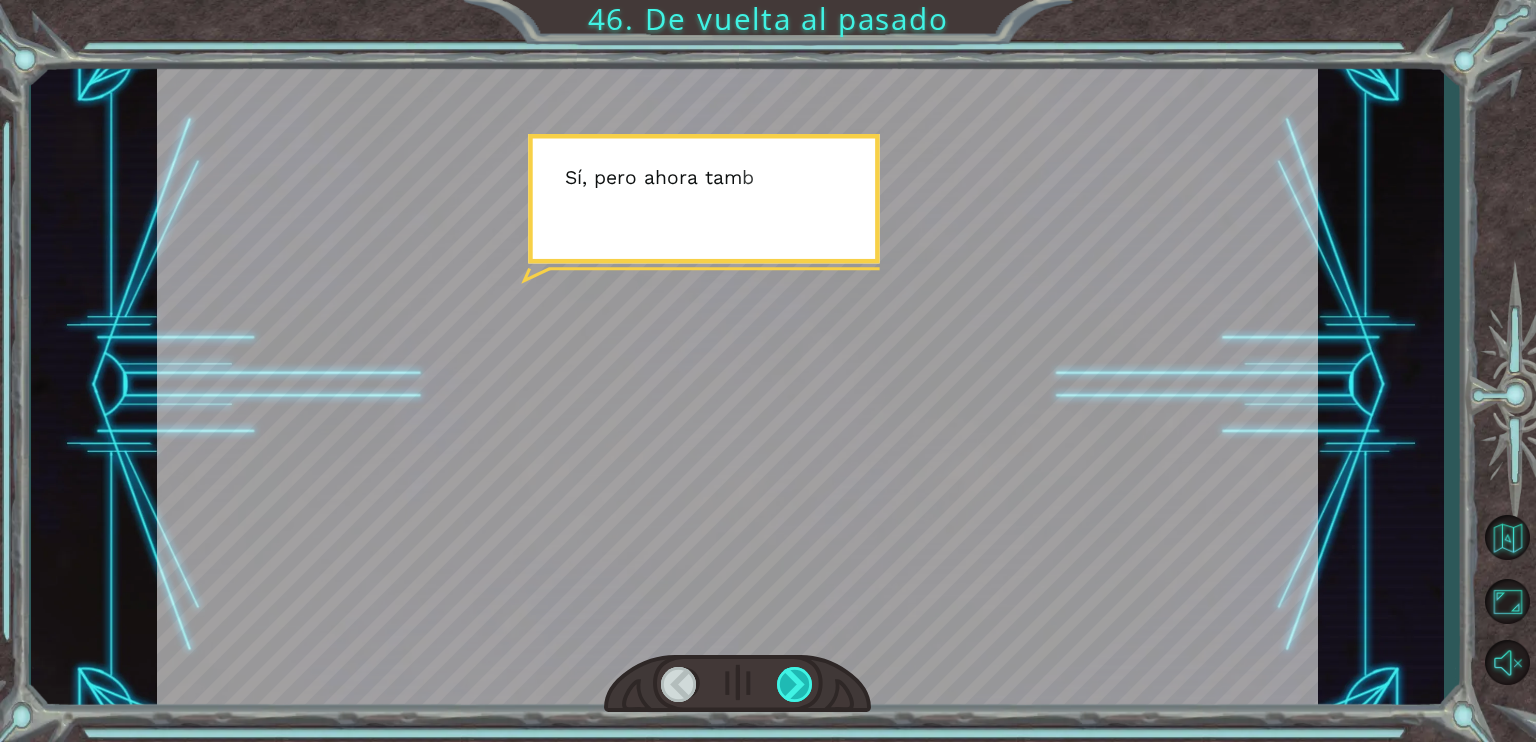 click at bounding box center (795, 684) 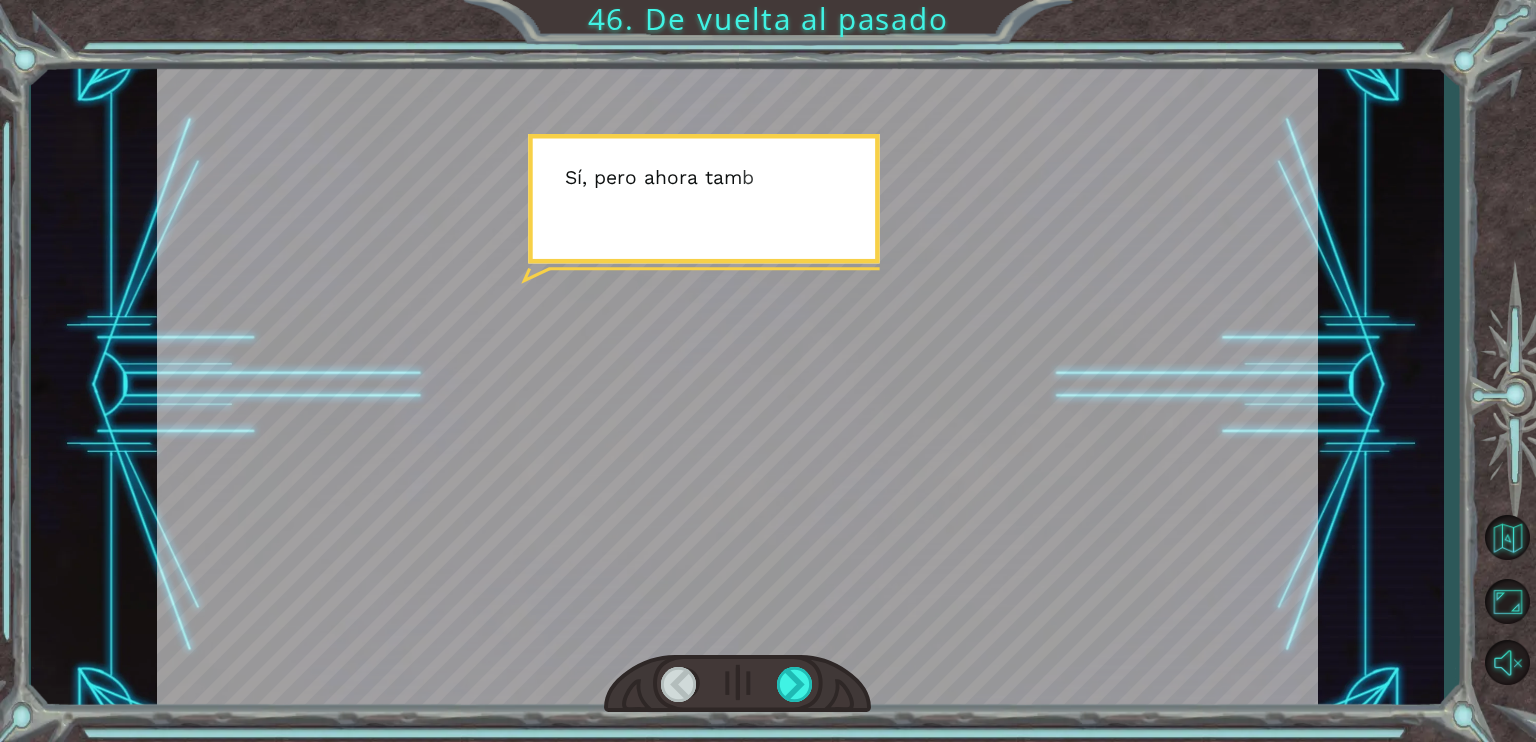 click at bounding box center [795, 684] 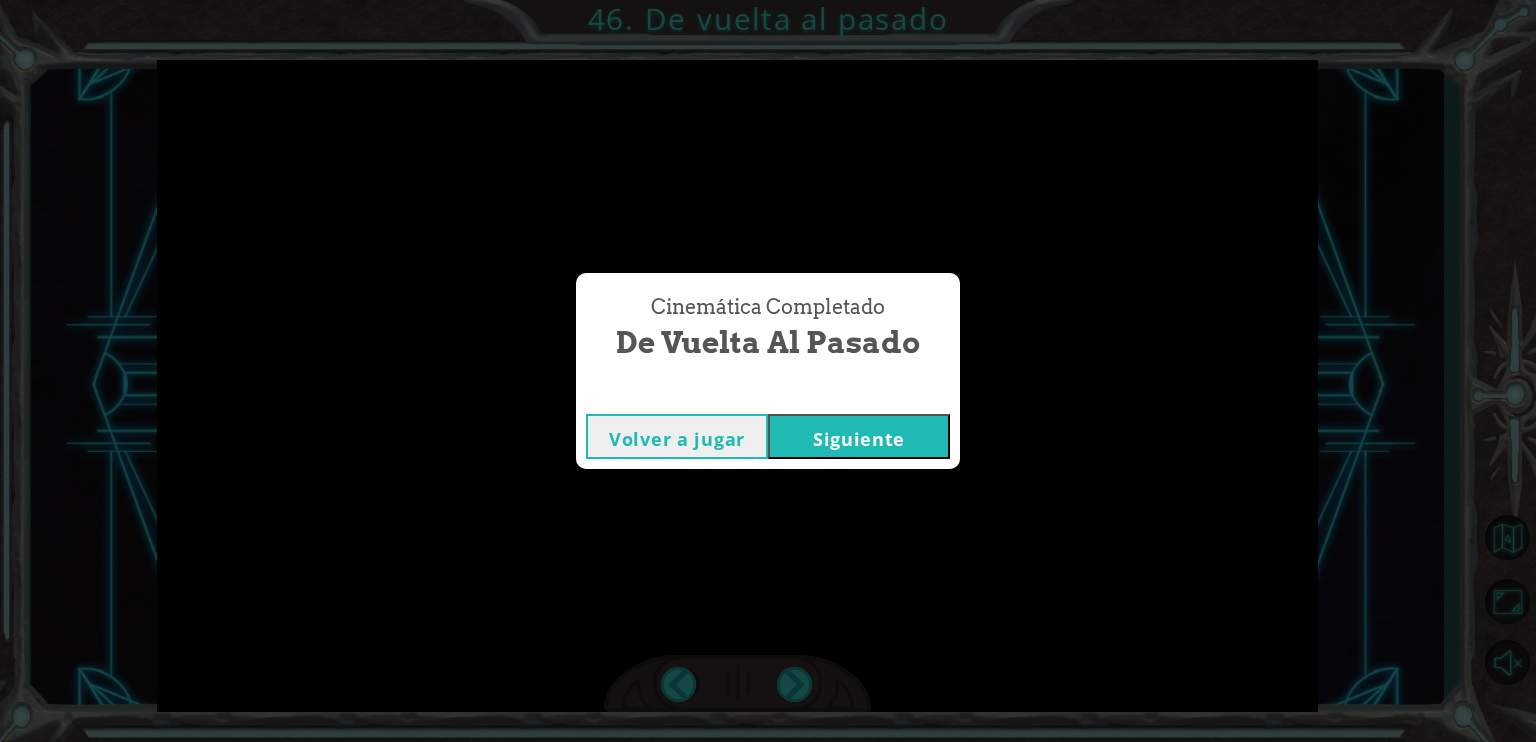 click on "Siguiente" at bounding box center (859, 436) 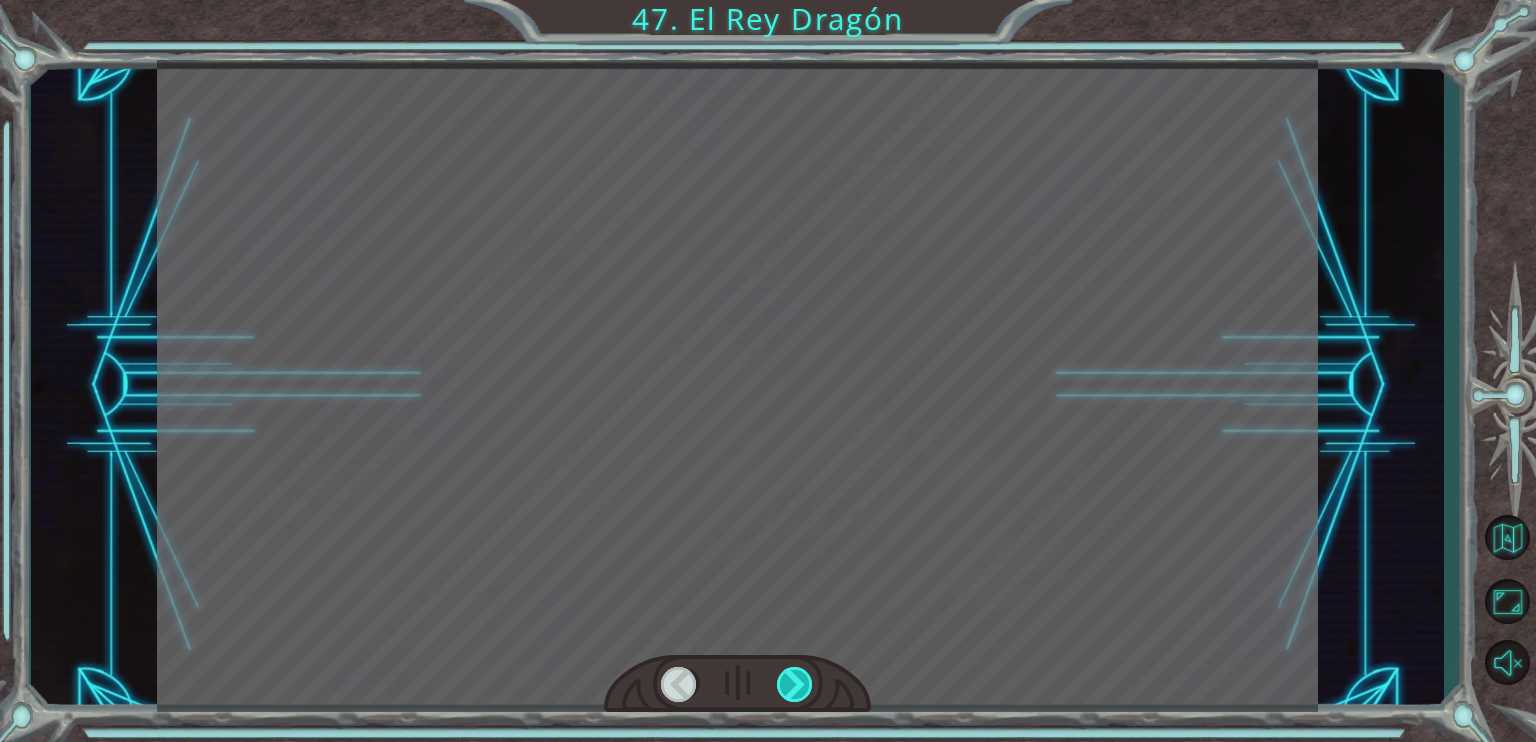 click at bounding box center [795, 684] 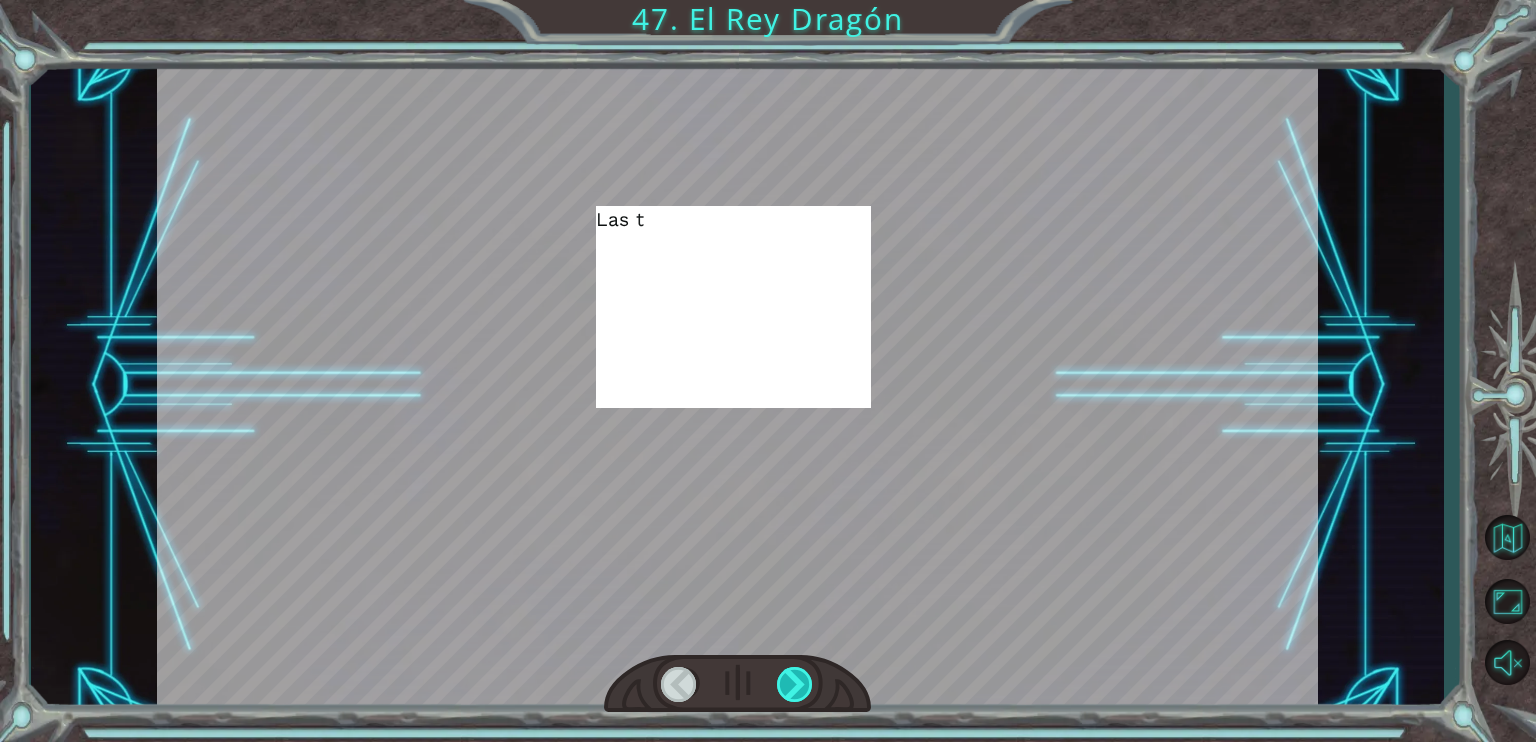 click at bounding box center [795, 684] 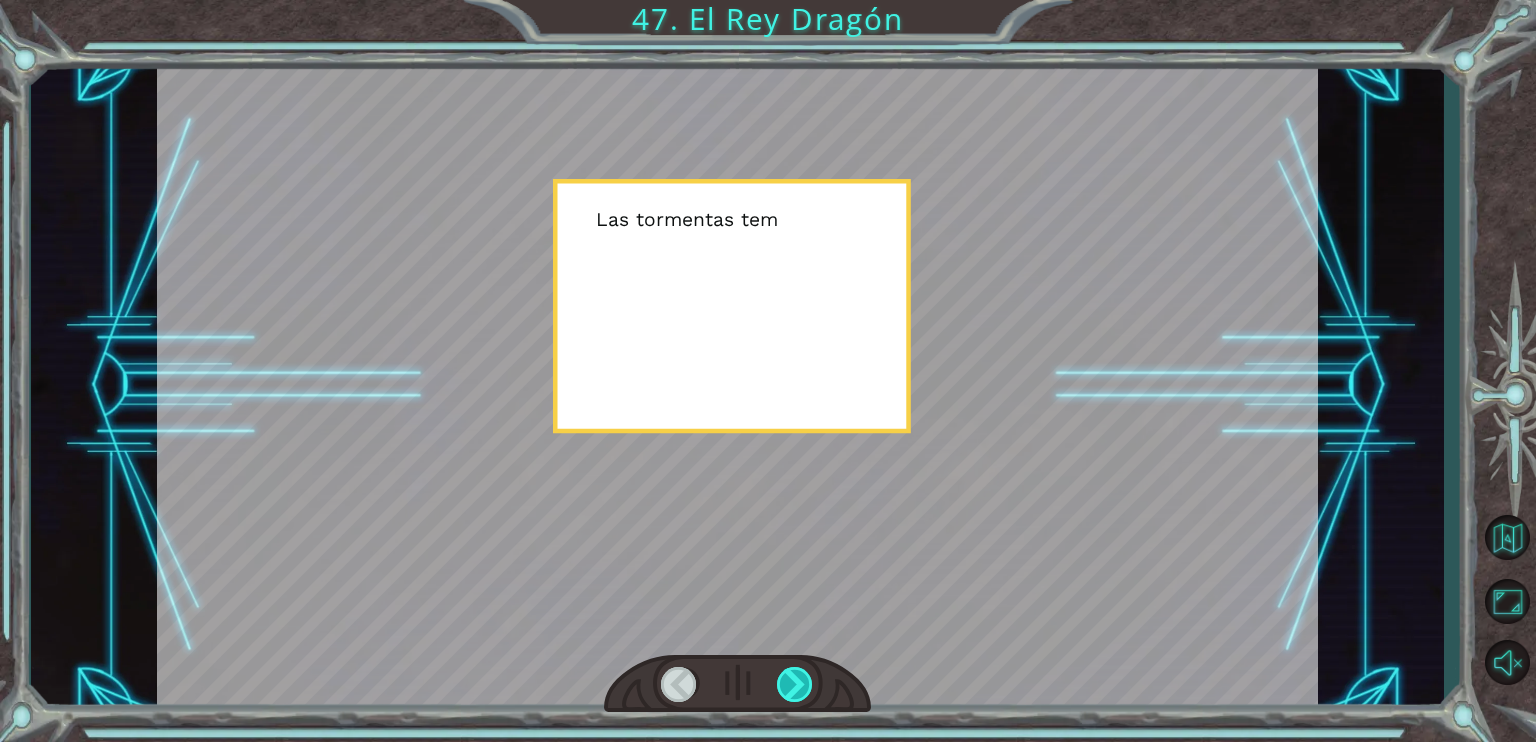 click at bounding box center (795, 684) 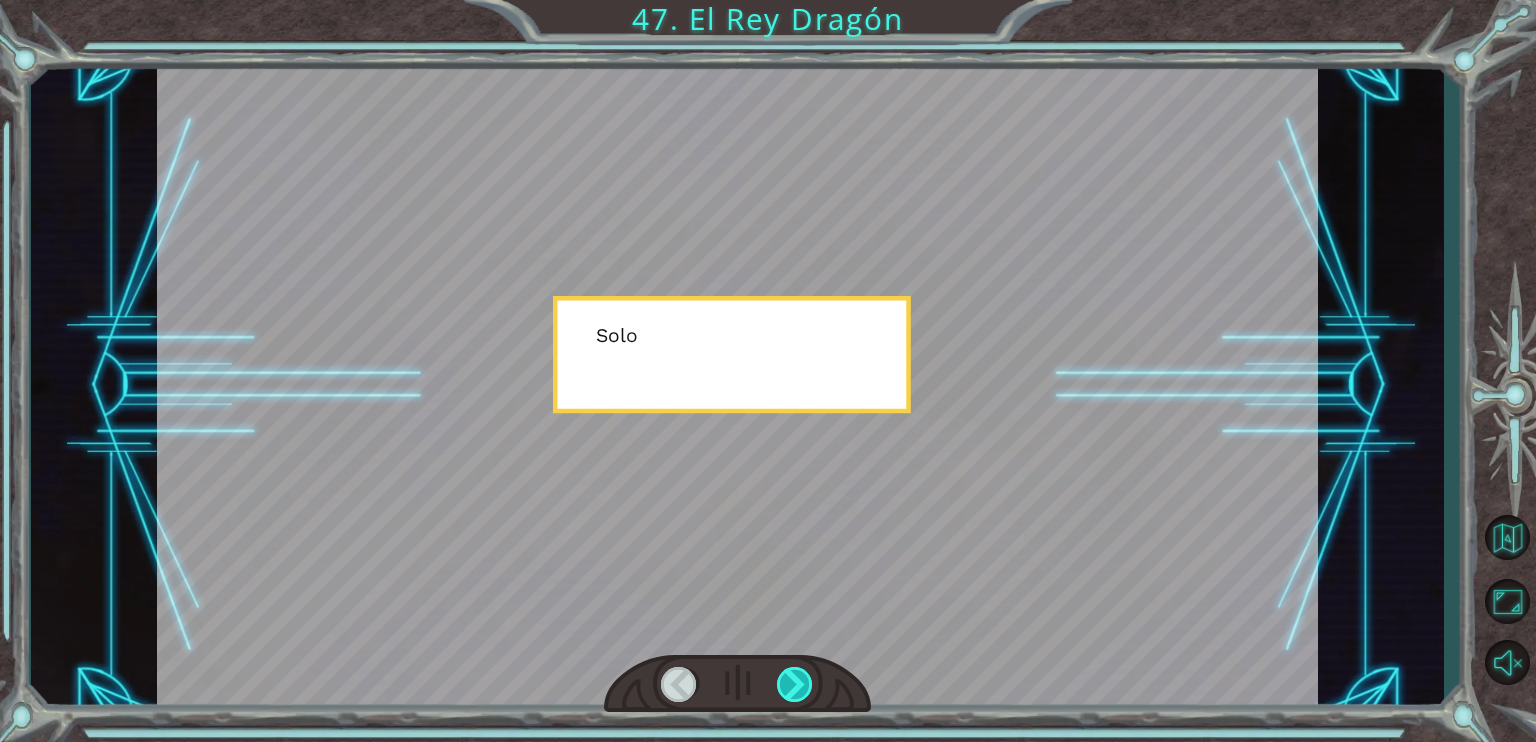 click at bounding box center [795, 684] 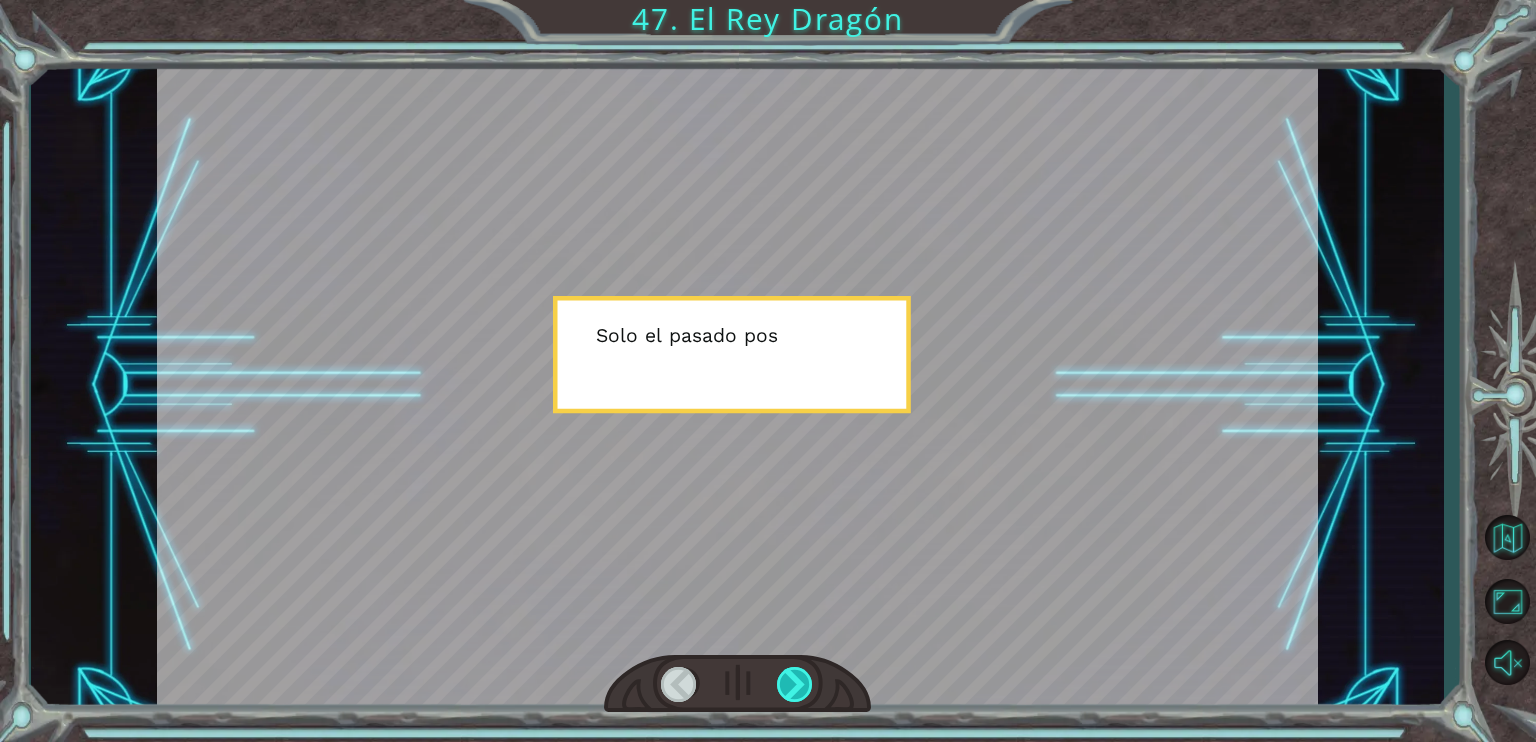 click at bounding box center [795, 684] 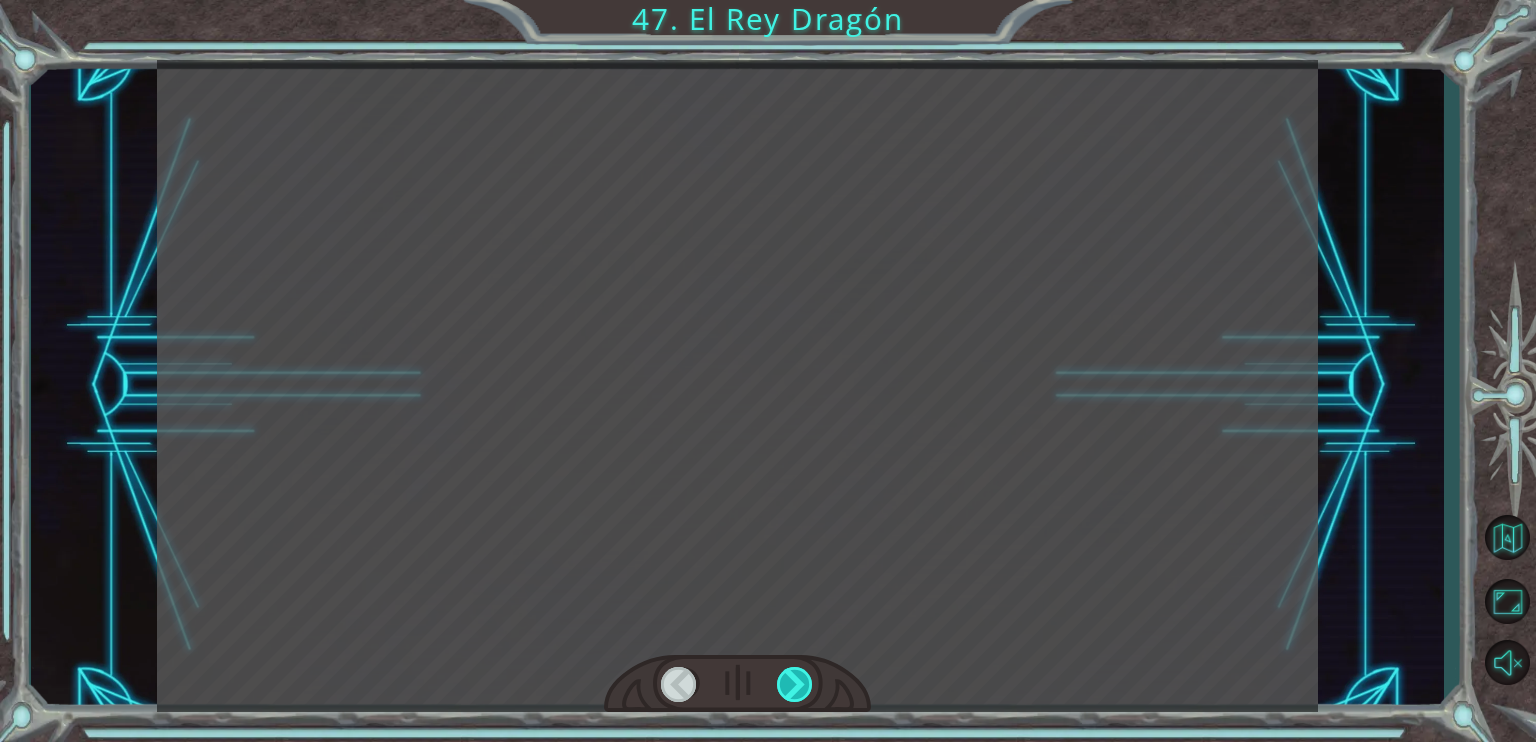 click at bounding box center (795, 684) 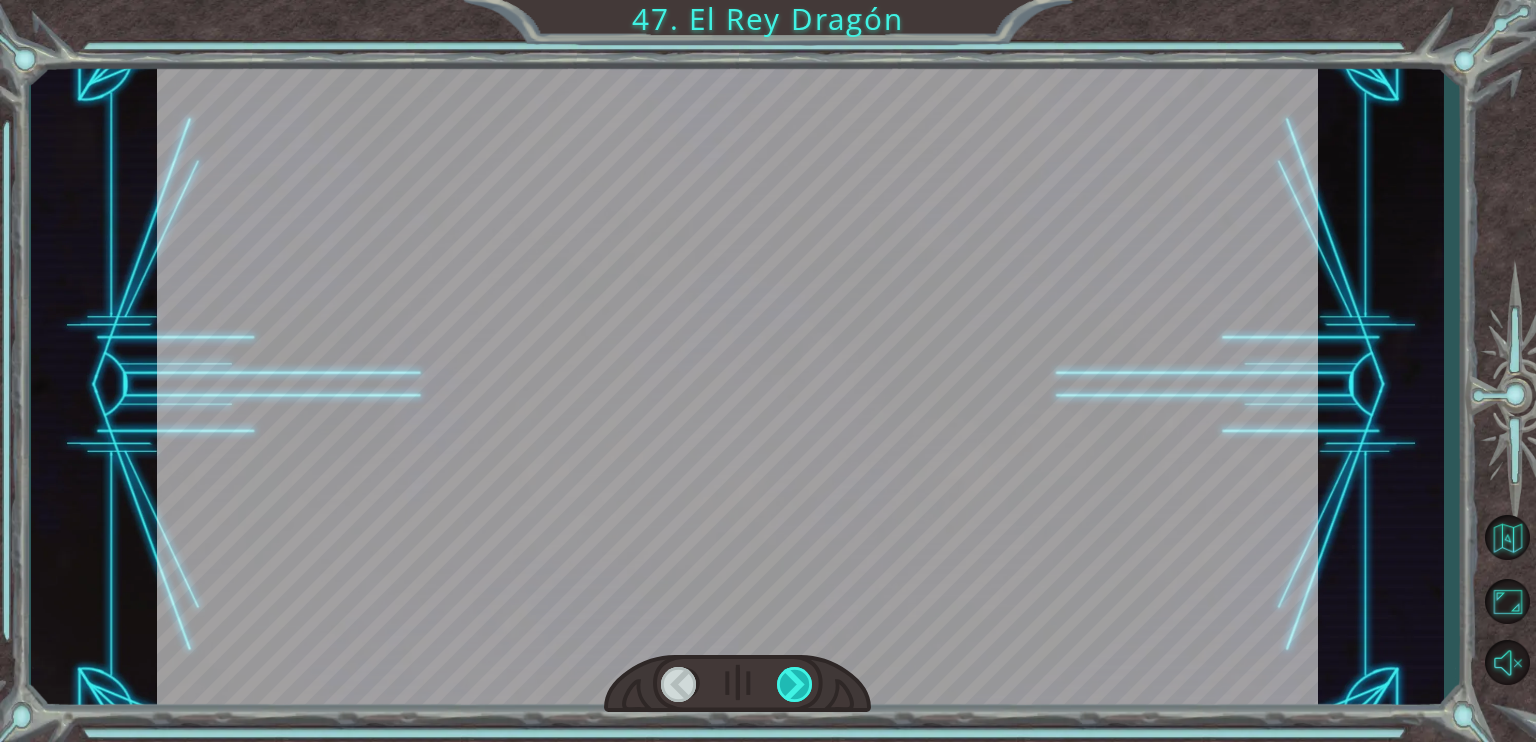 click at bounding box center (795, 684) 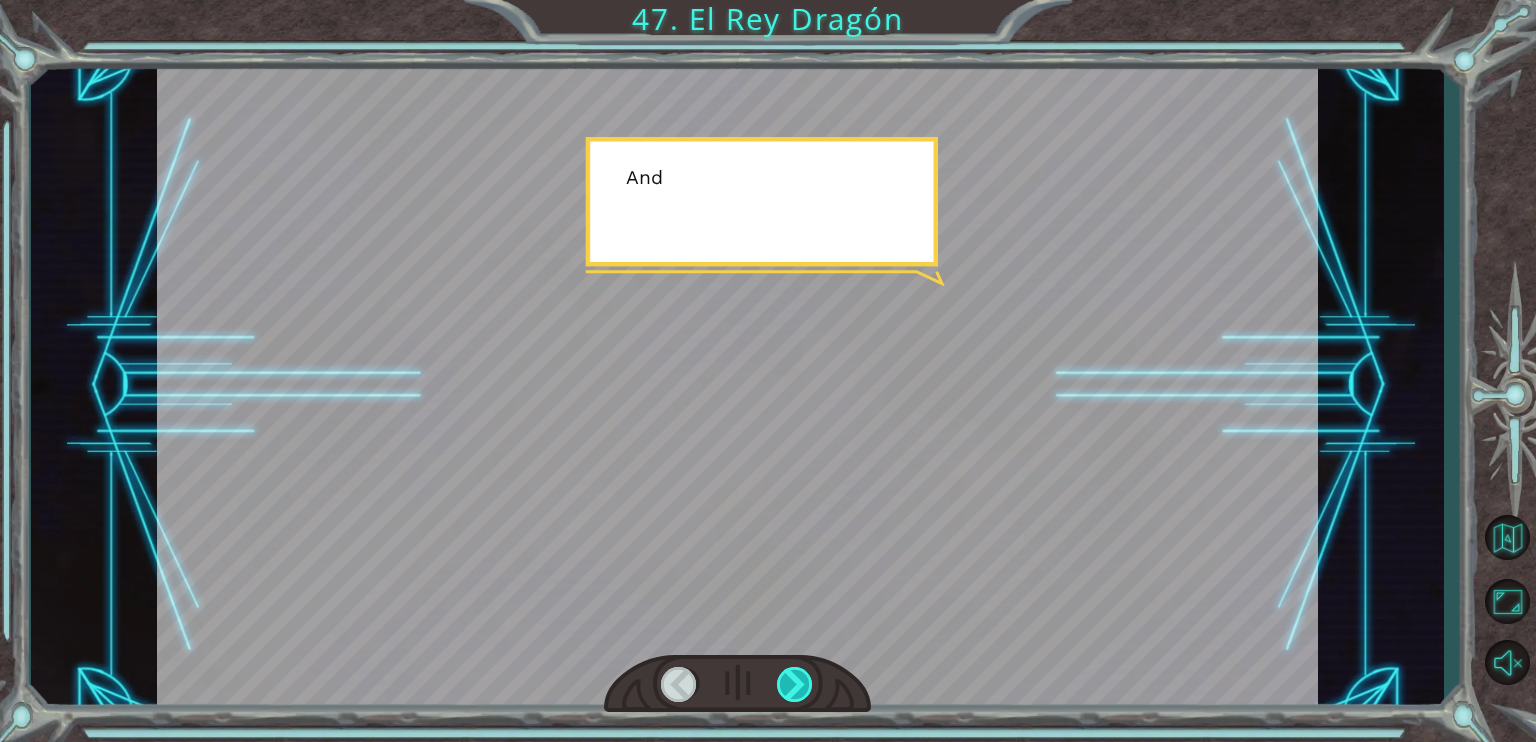 click at bounding box center (795, 684) 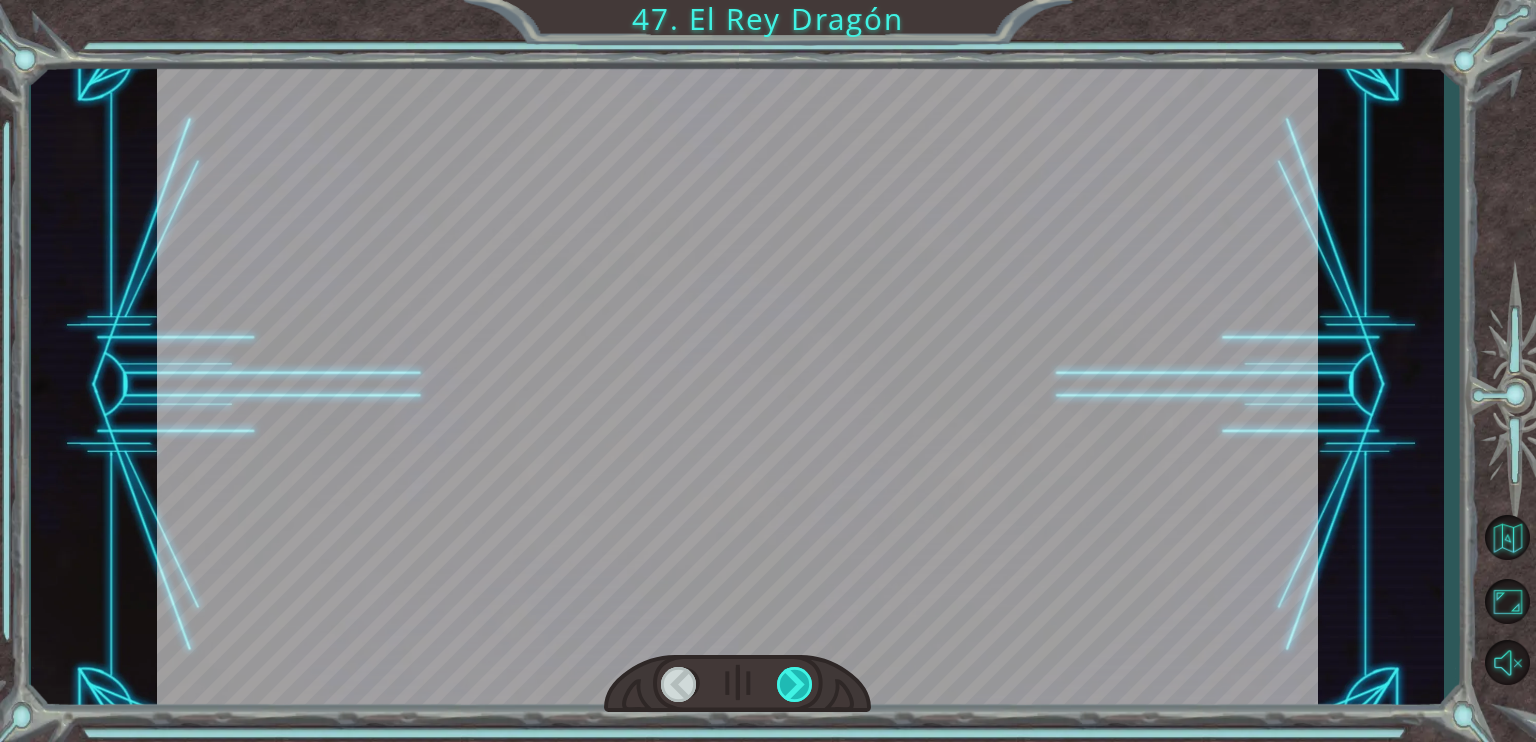 click at bounding box center [795, 684] 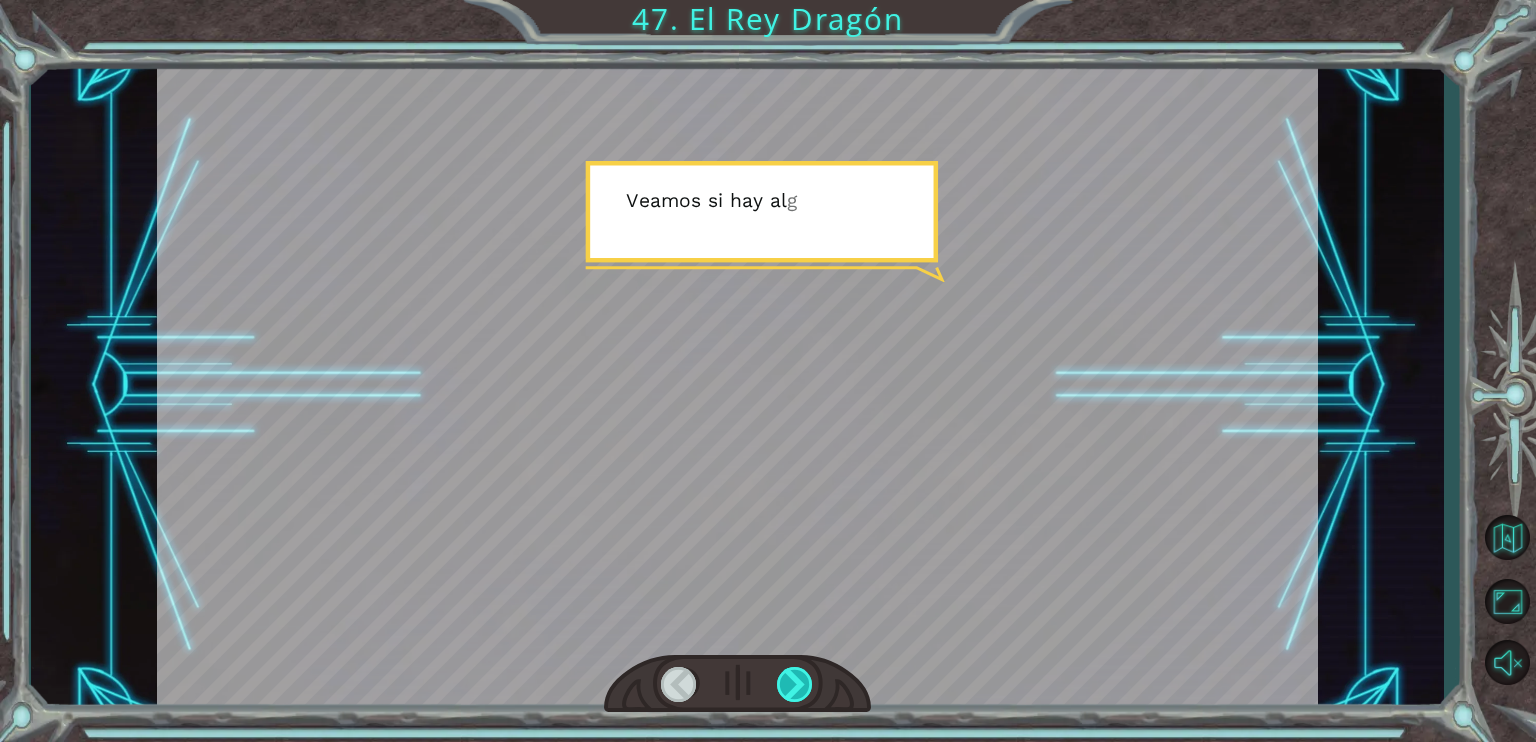 click at bounding box center [795, 684] 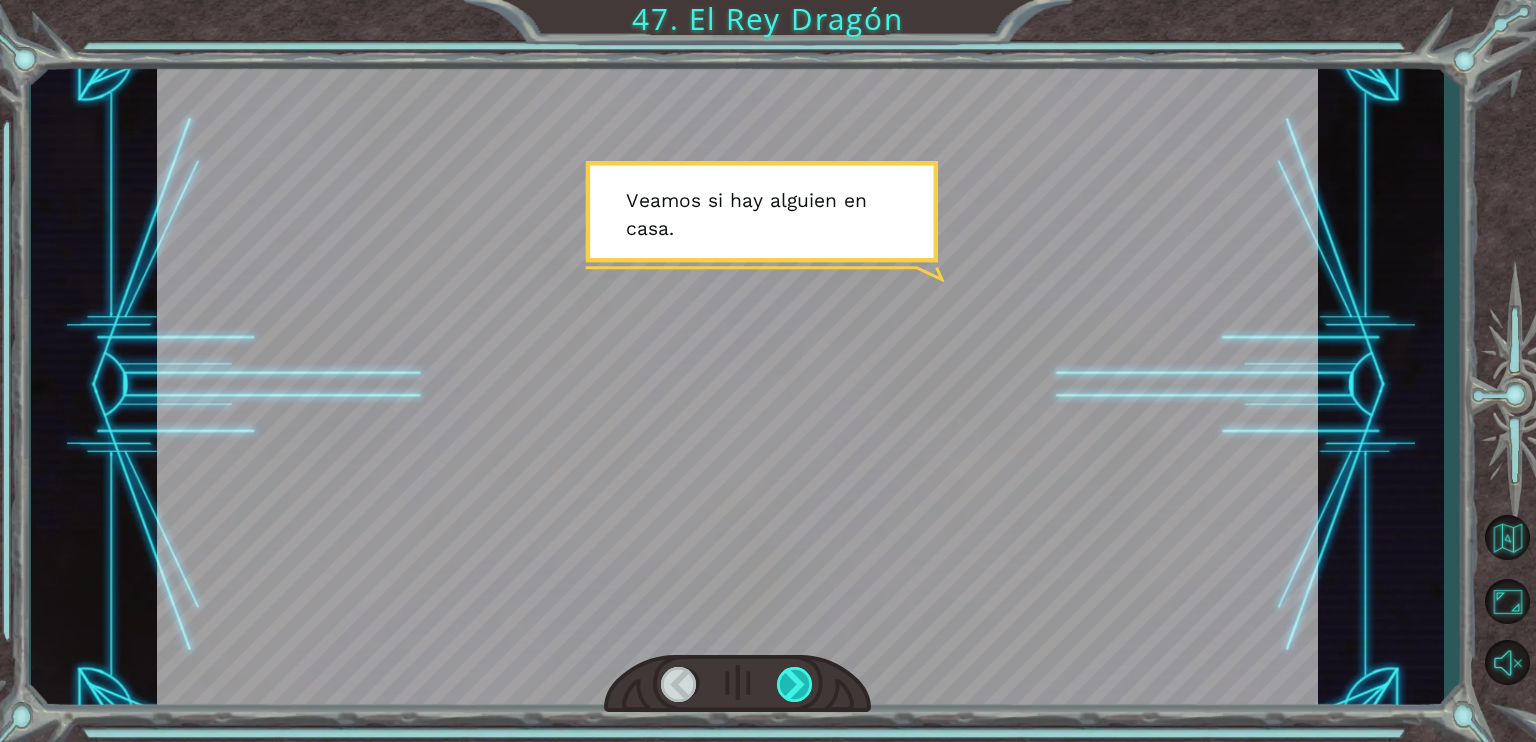 click at bounding box center (795, 684) 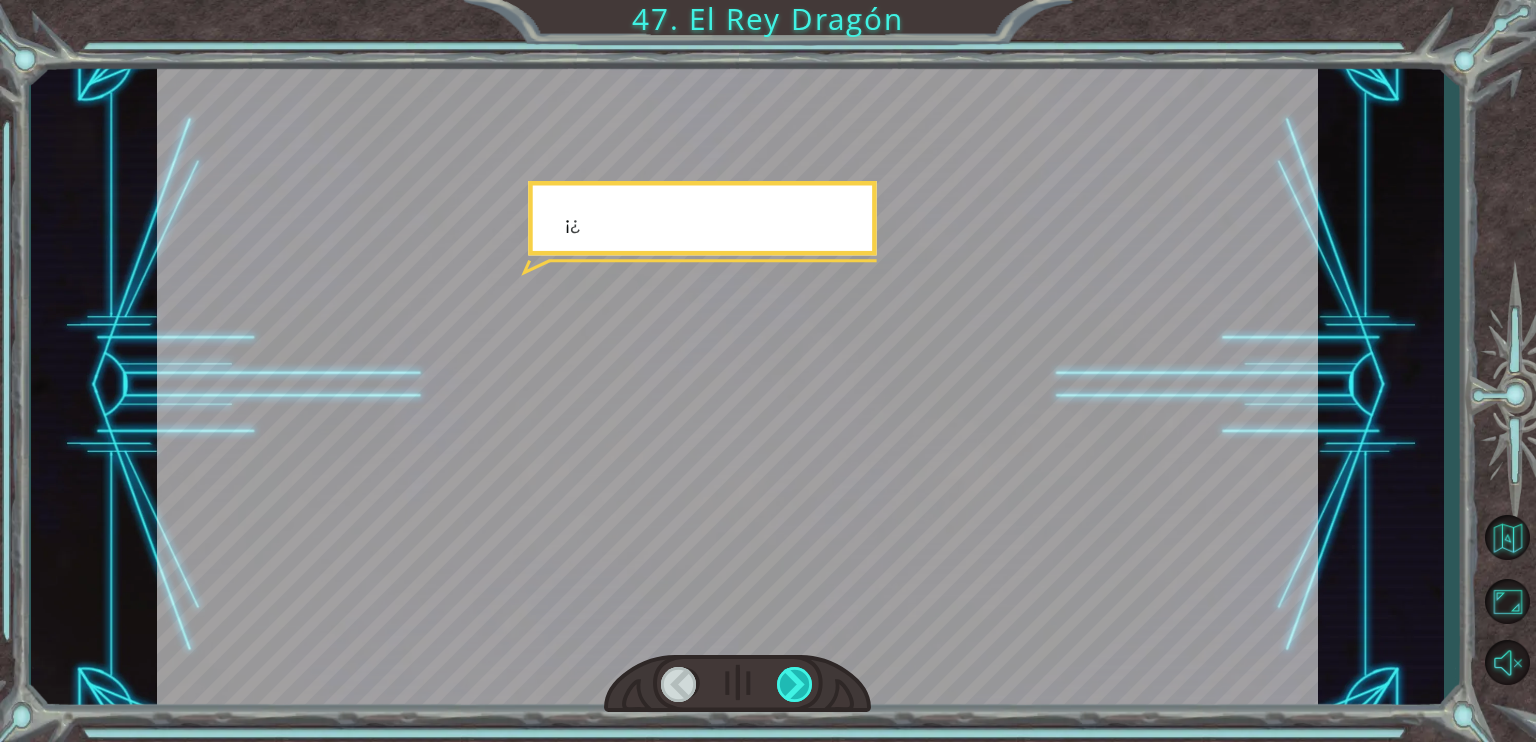 drag, startPoint x: 801, startPoint y: 686, endPoint x: 796, endPoint y: 674, distance: 13 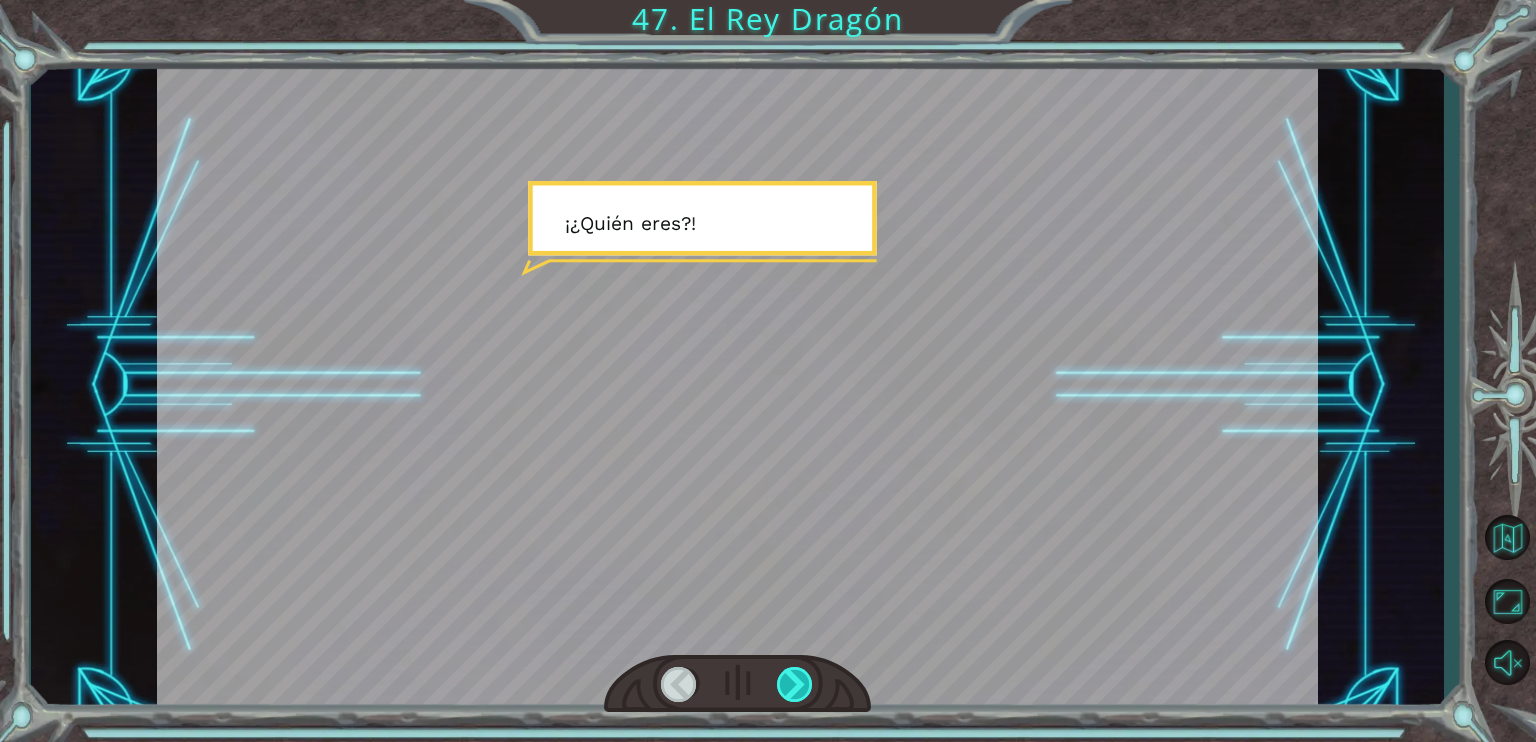 click at bounding box center (795, 684) 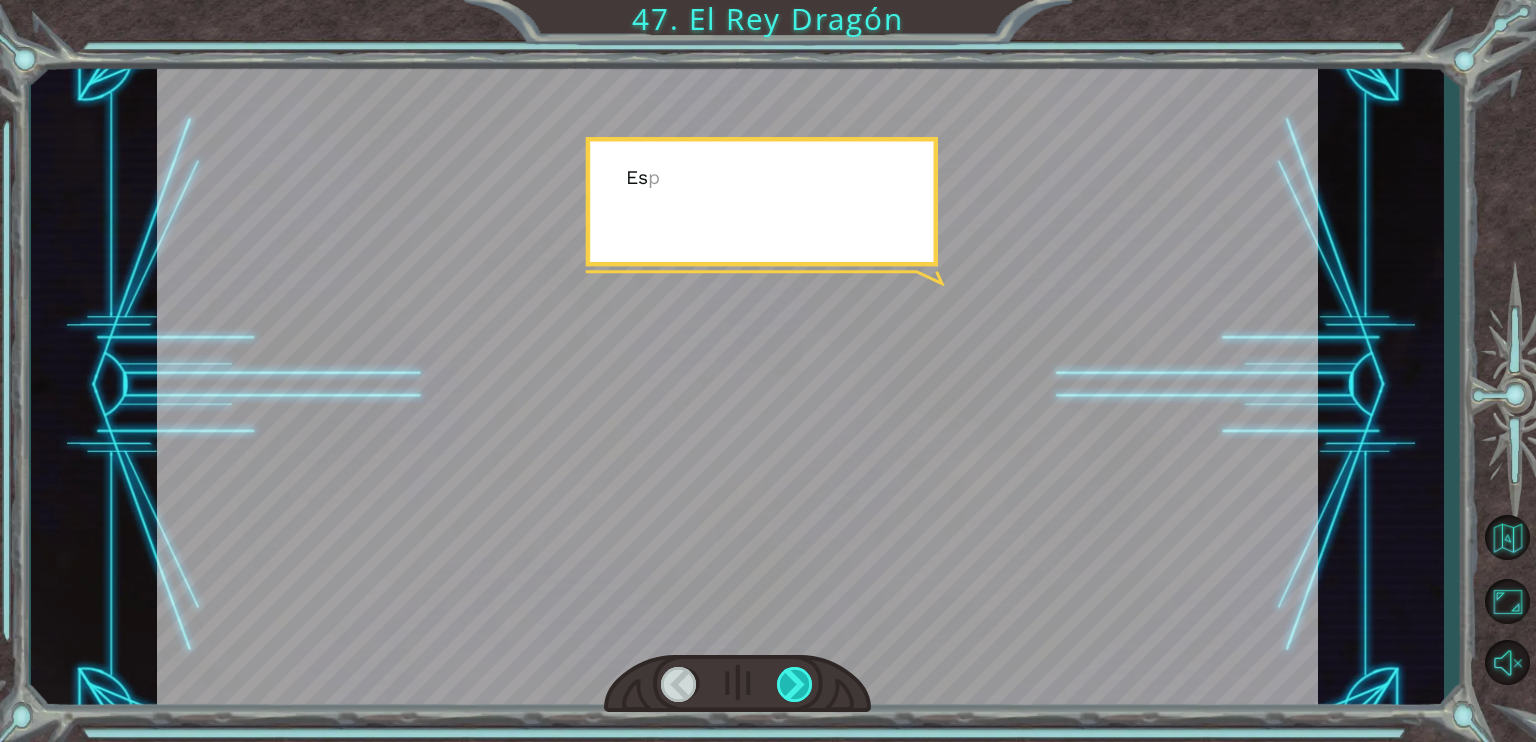 click at bounding box center [795, 684] 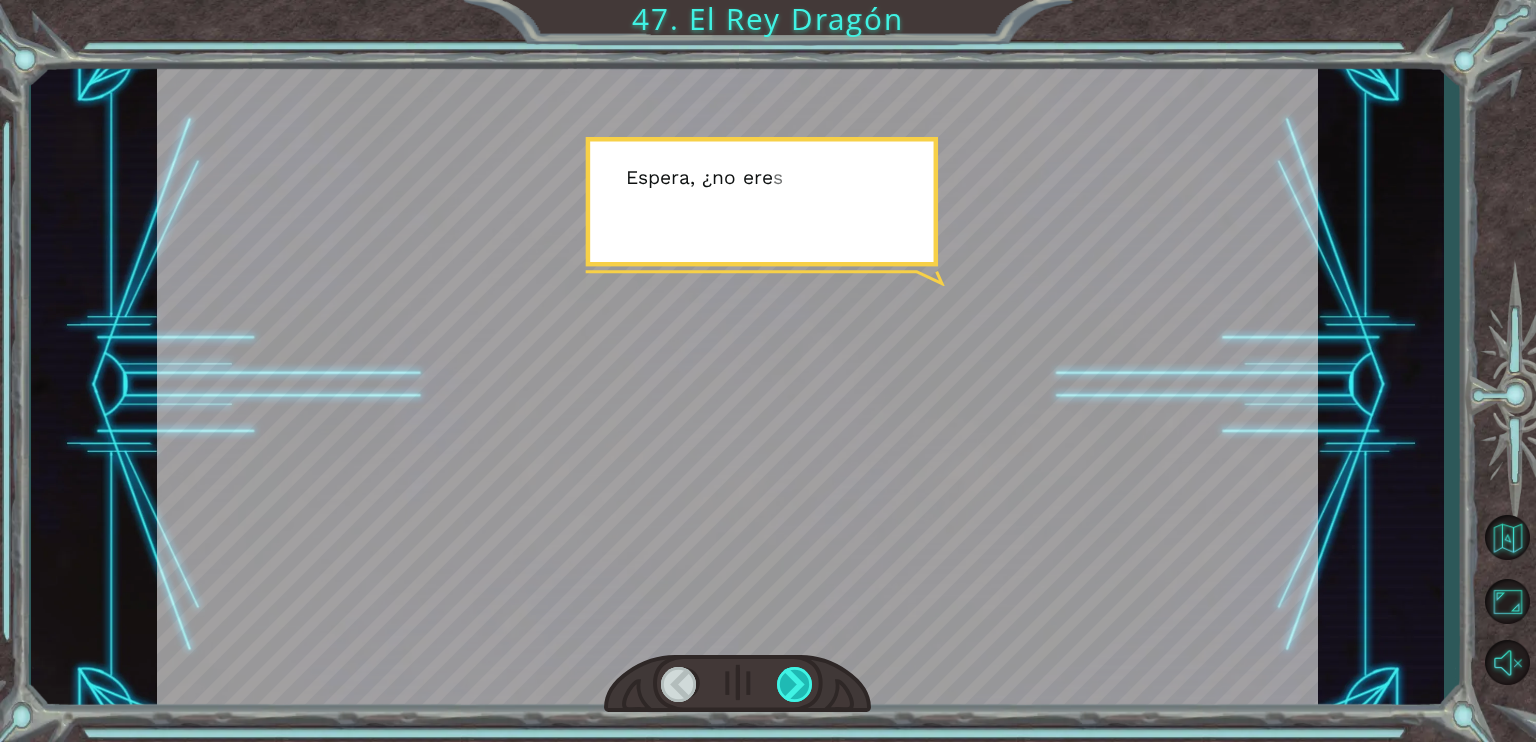 click at bounding box center (795, 684) 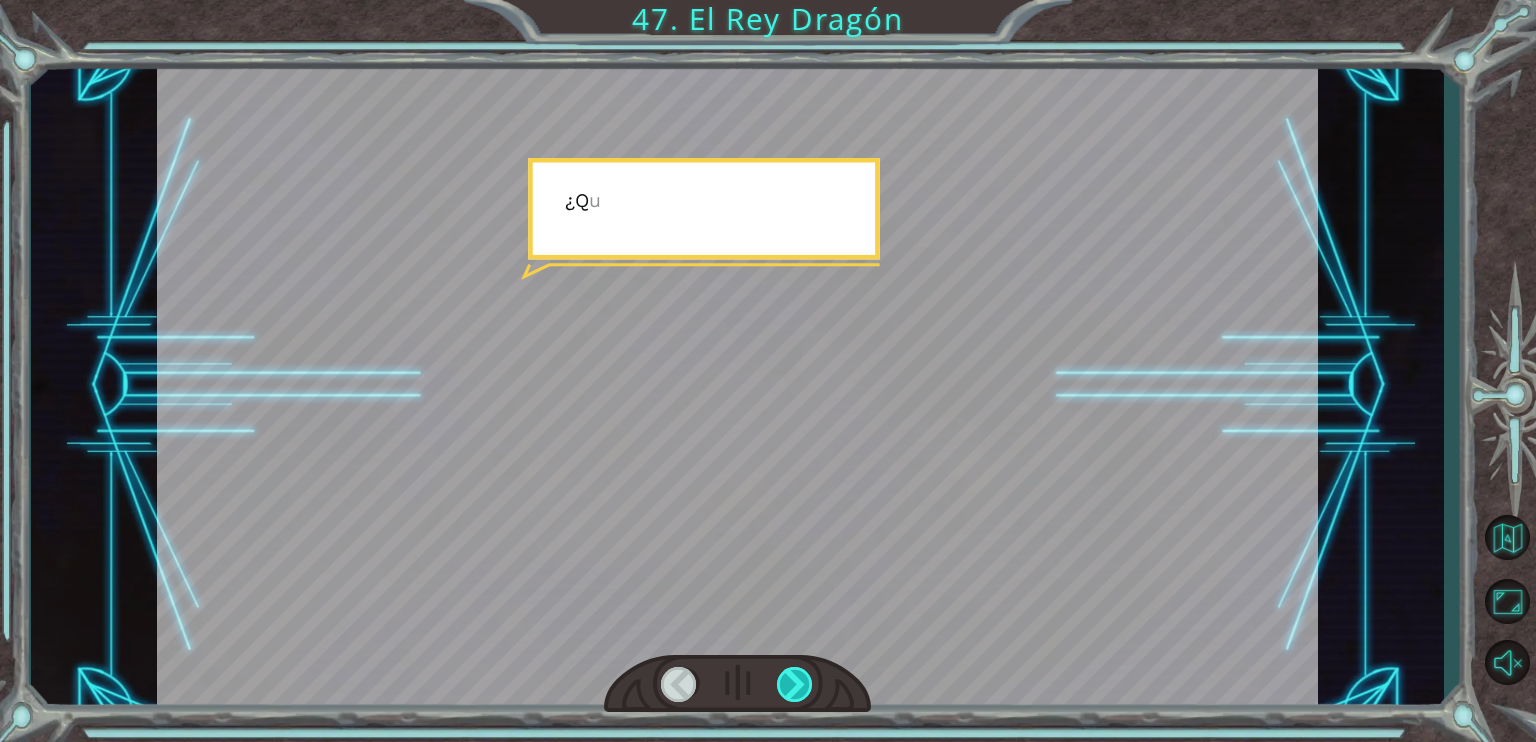click at bounding box center [795, 684] 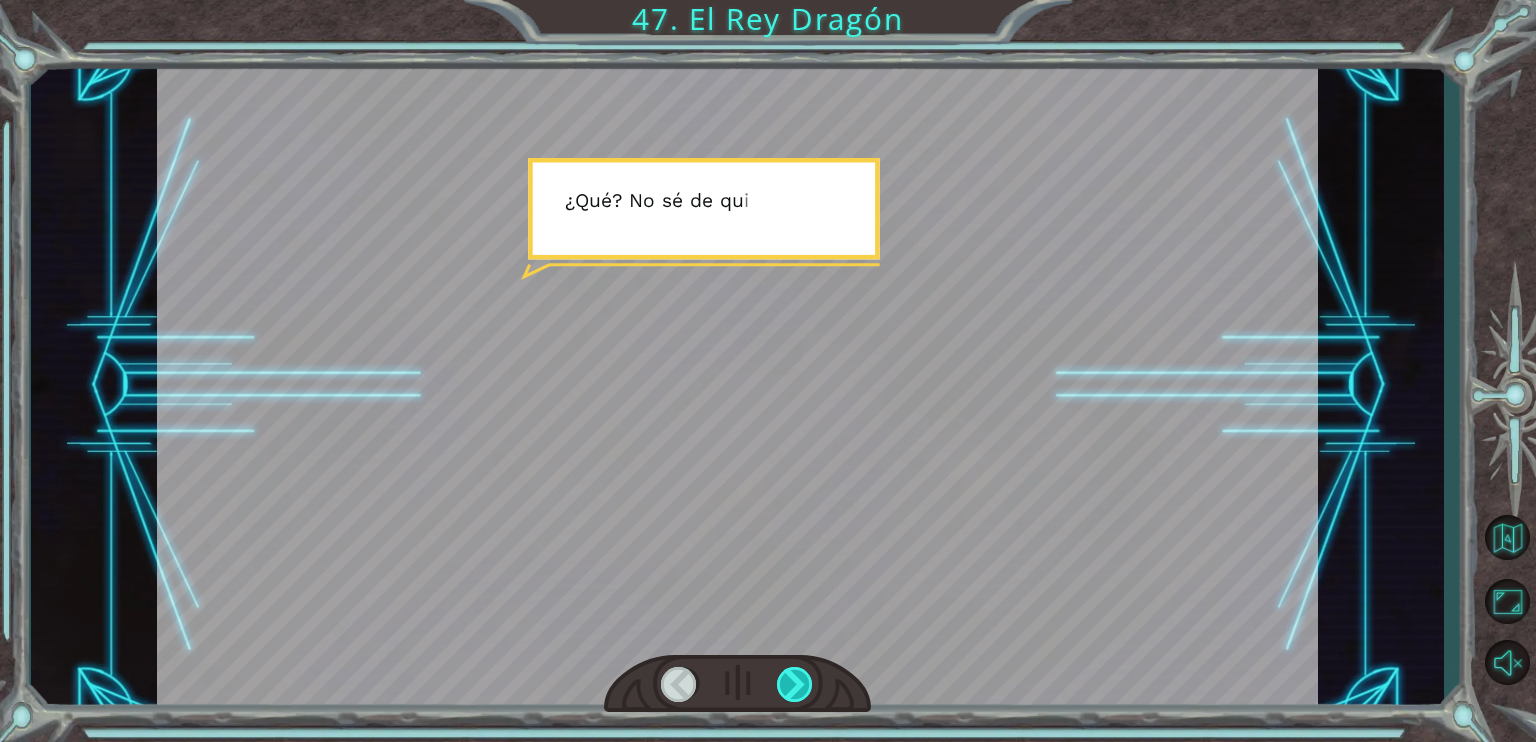 click at bounding box center [795, 684] 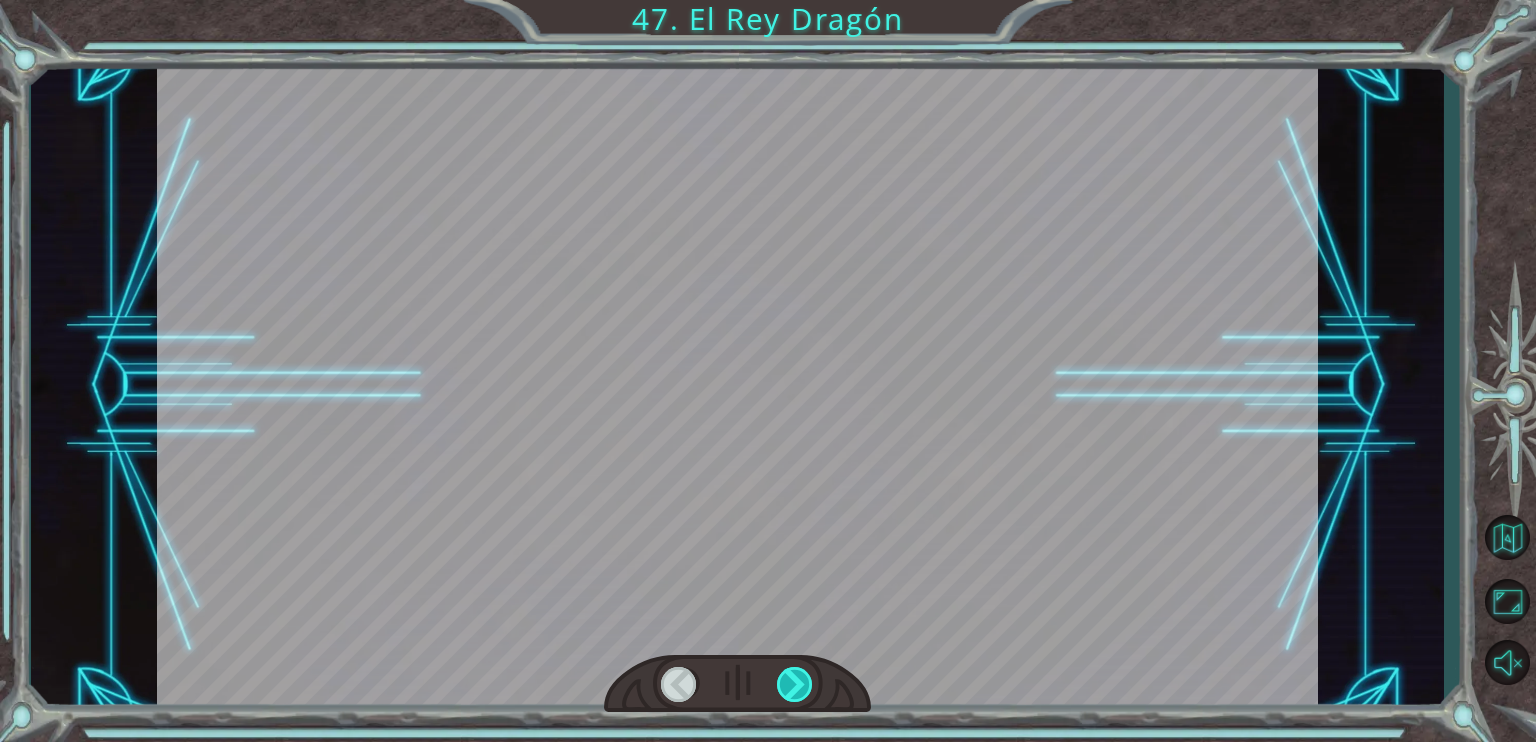click at bounding box center (795, 684) 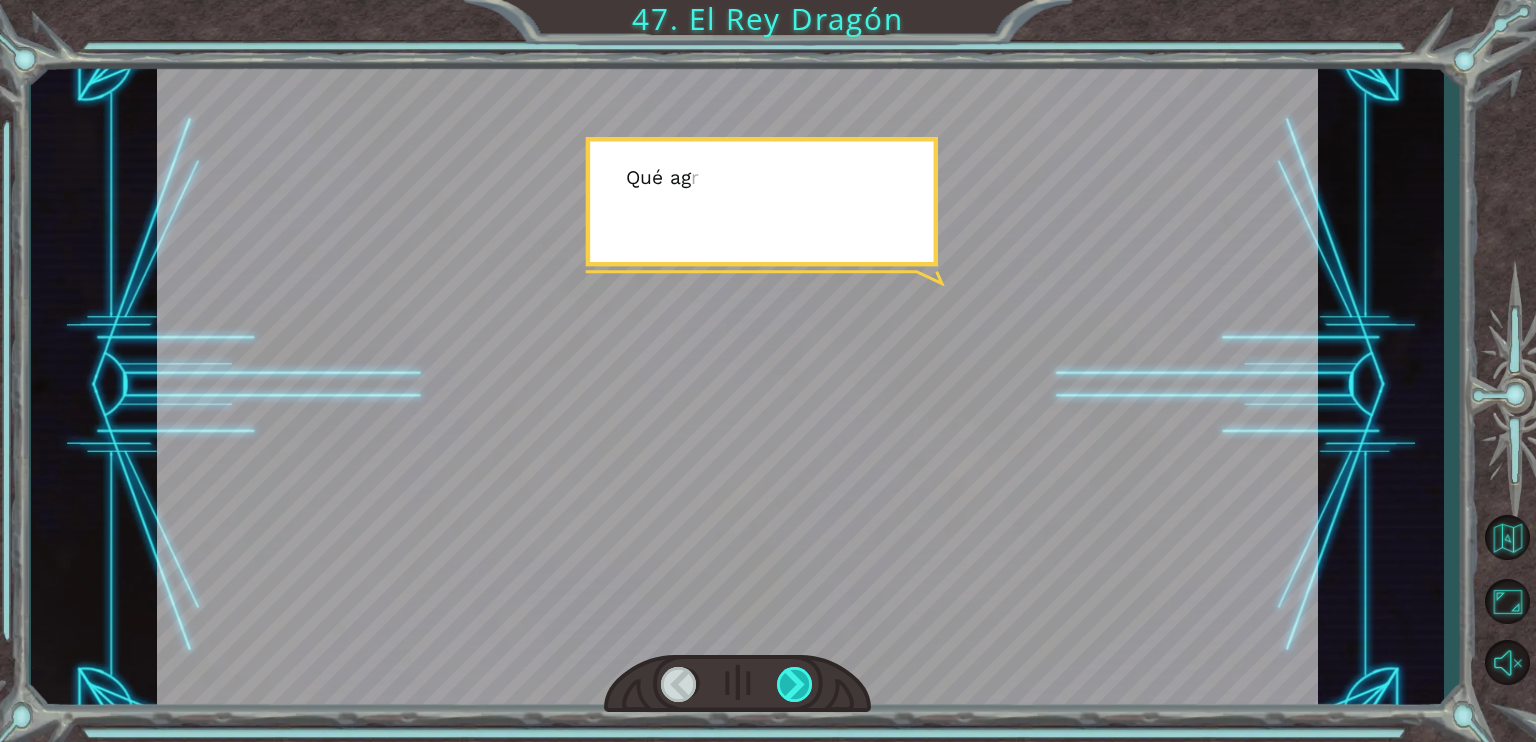 click at bounding box center (795, 684) 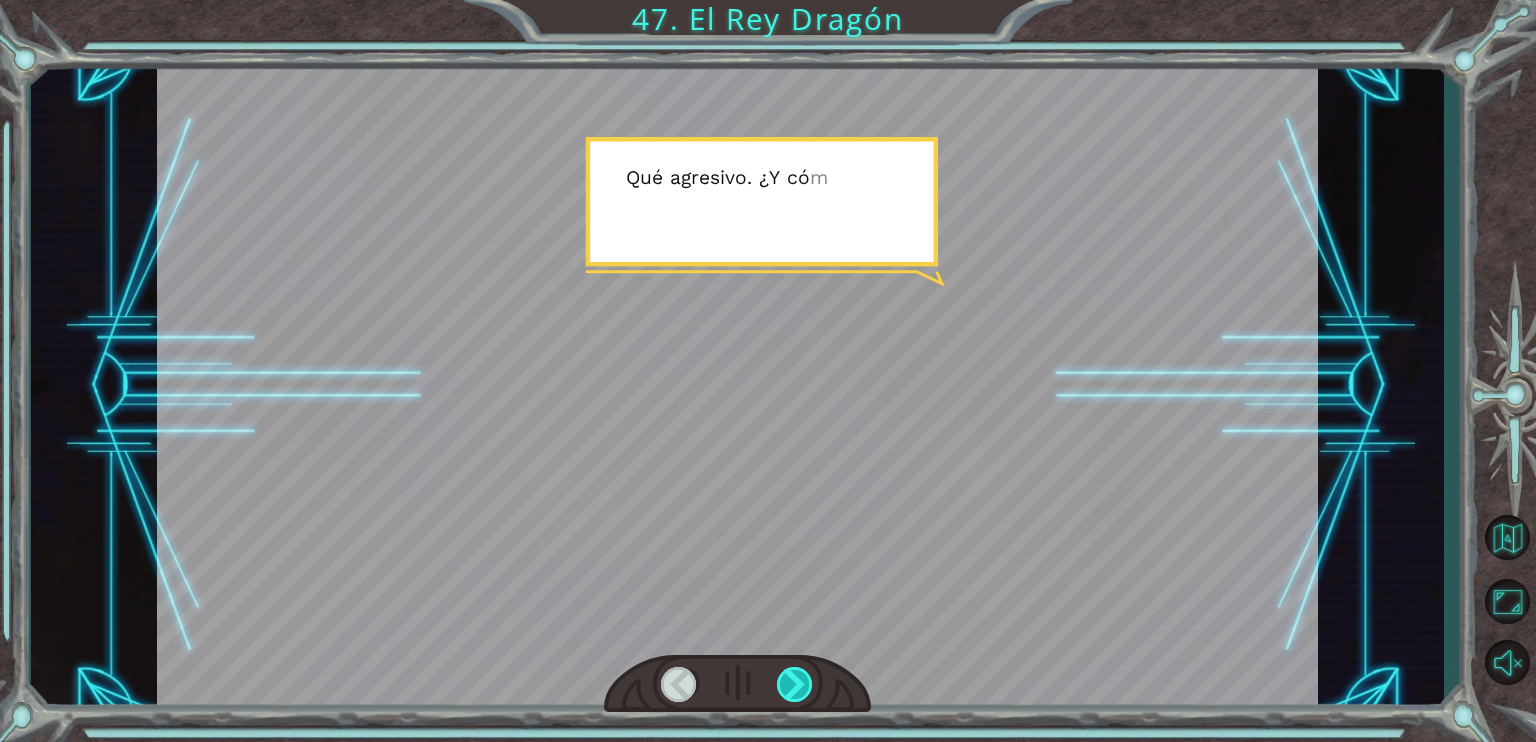 click at bounding box center (795, 684) 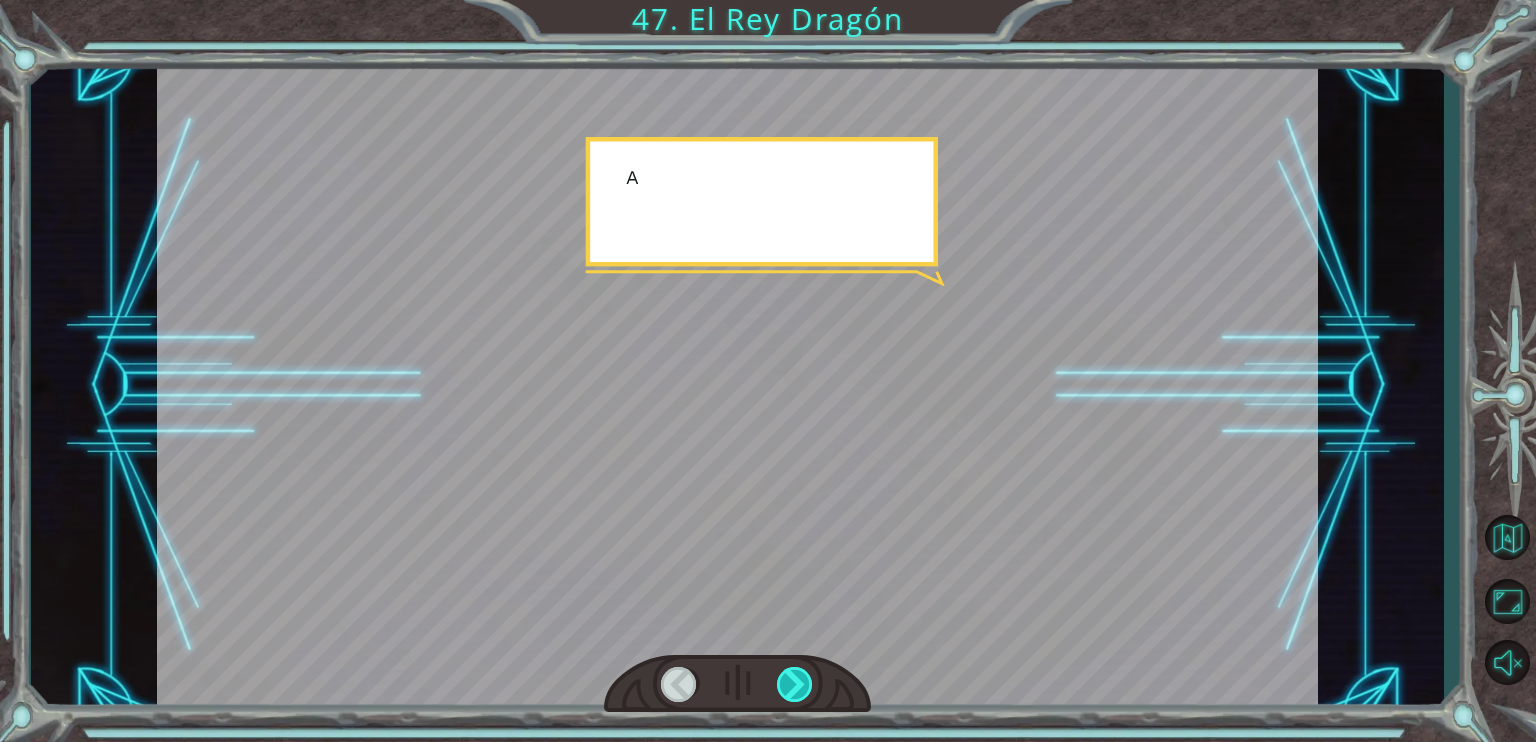 click at bounding box center (795, 684) 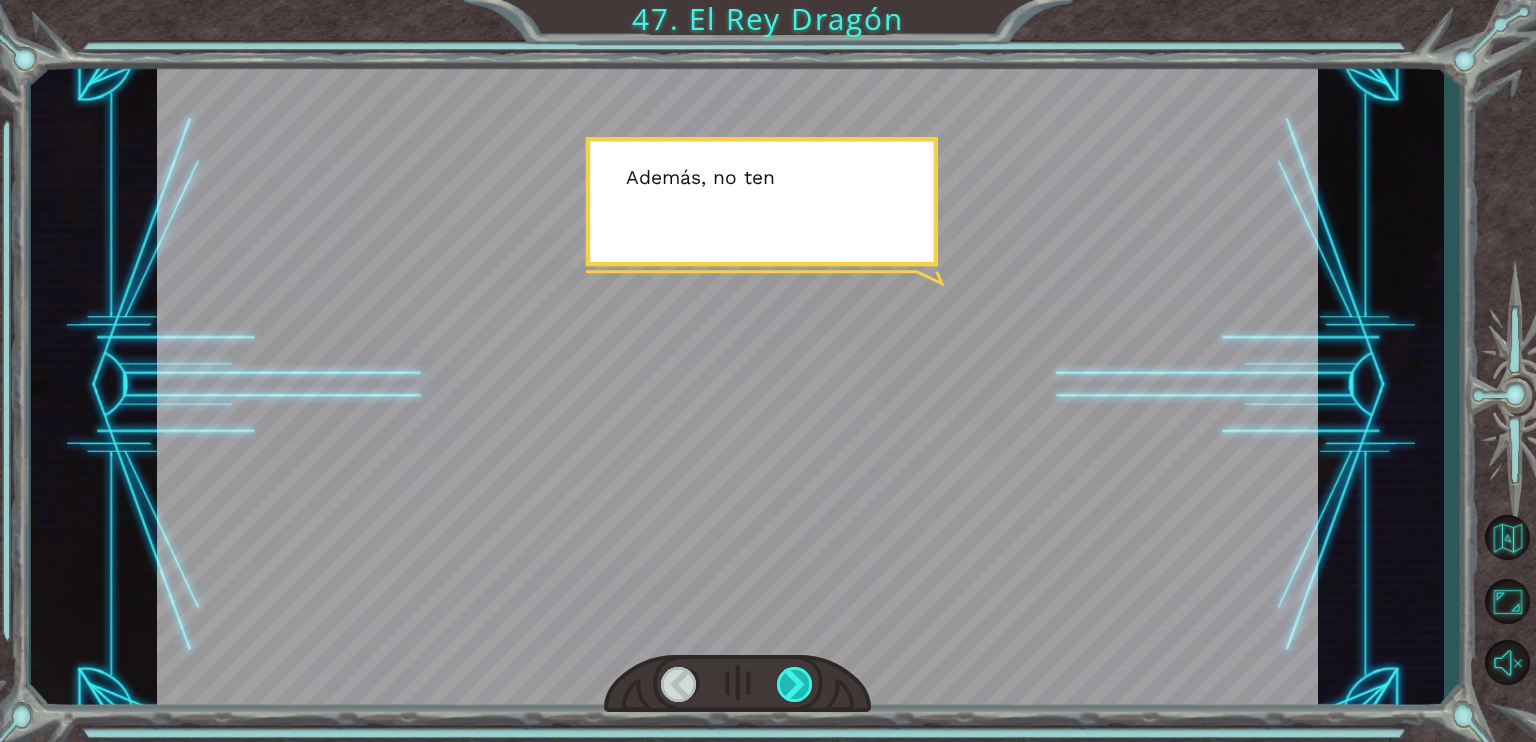 click at bounding box center (795, 684) 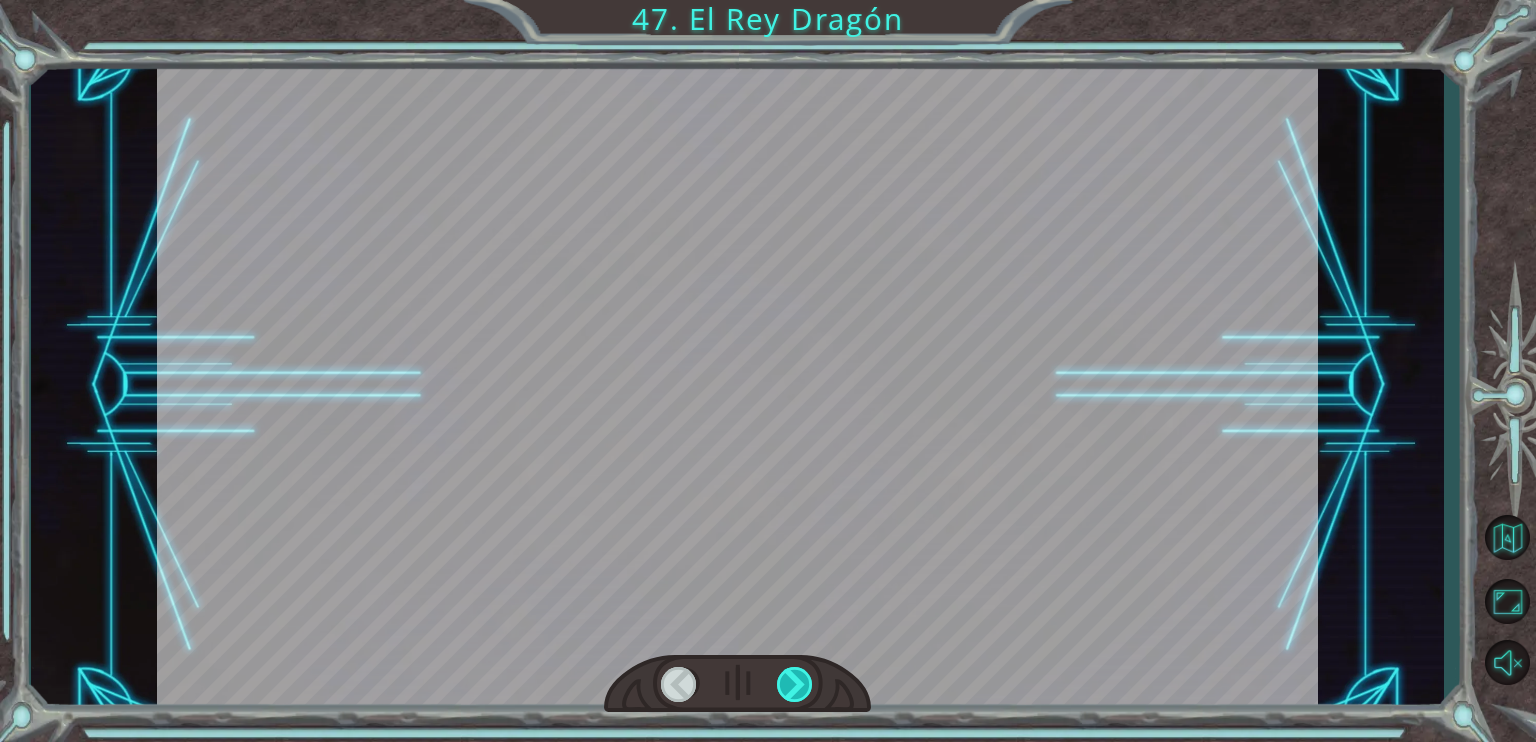 click at bounding box center [795, 684] 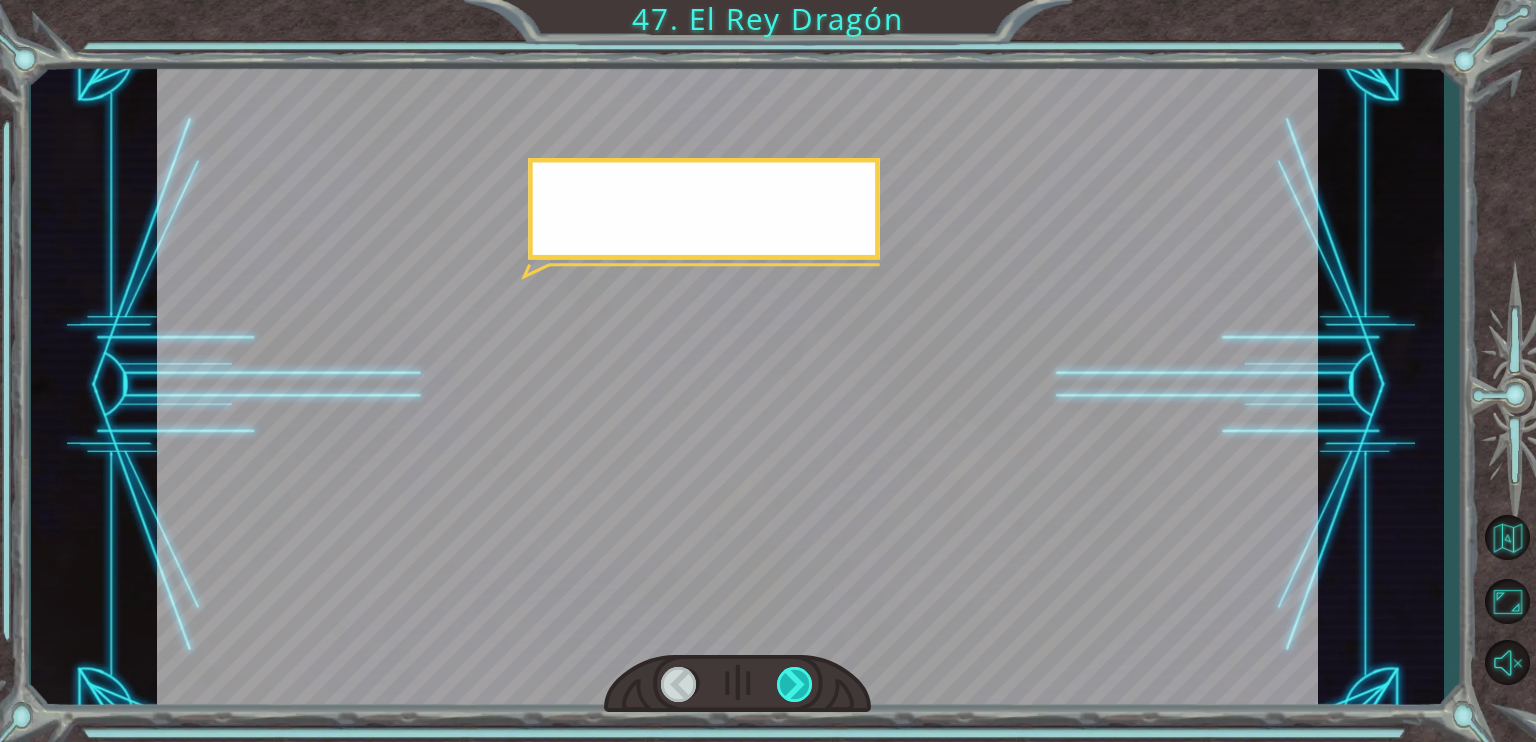 click at bounding box center [795, 684] 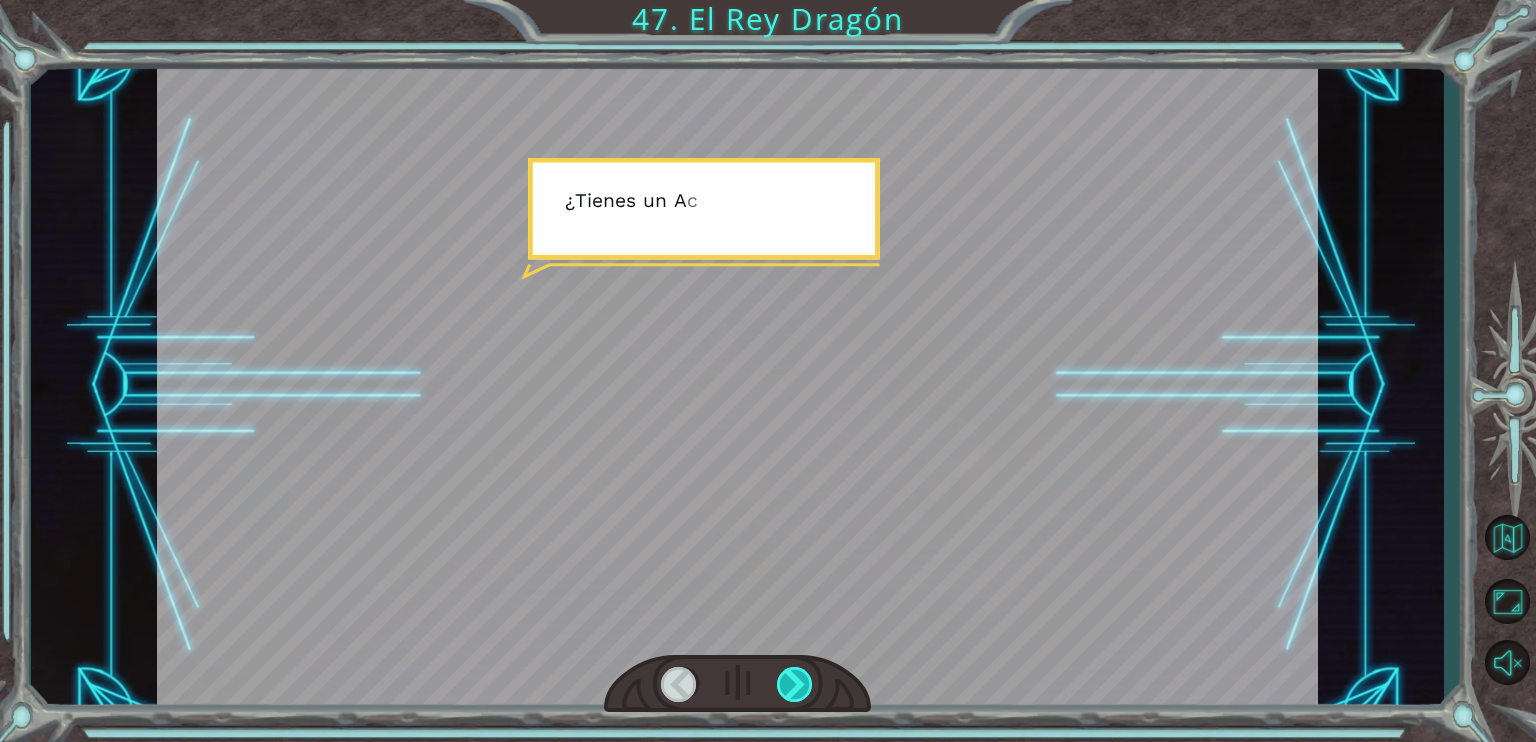 click at bounding box center [795, 684] 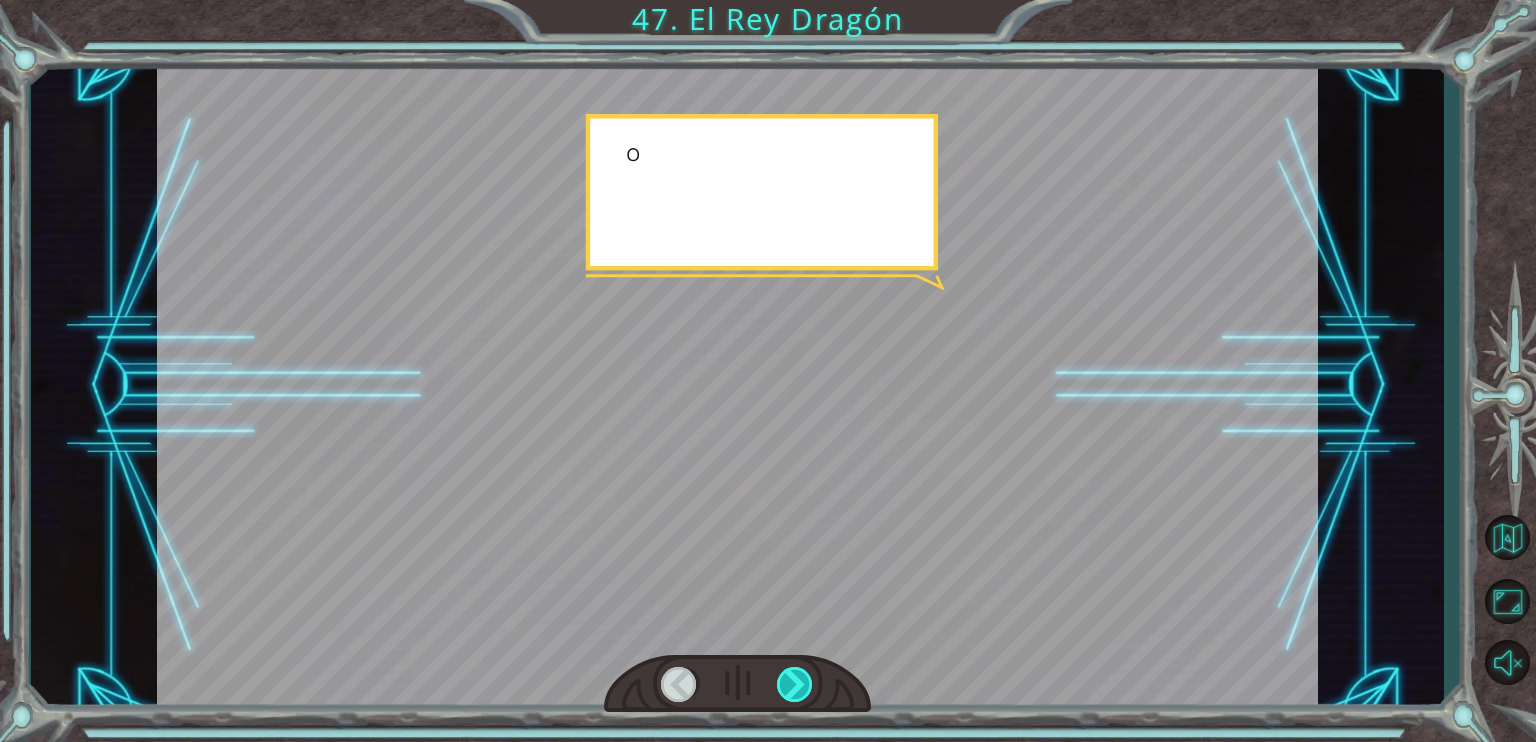 click at bounding box center [795, 684] 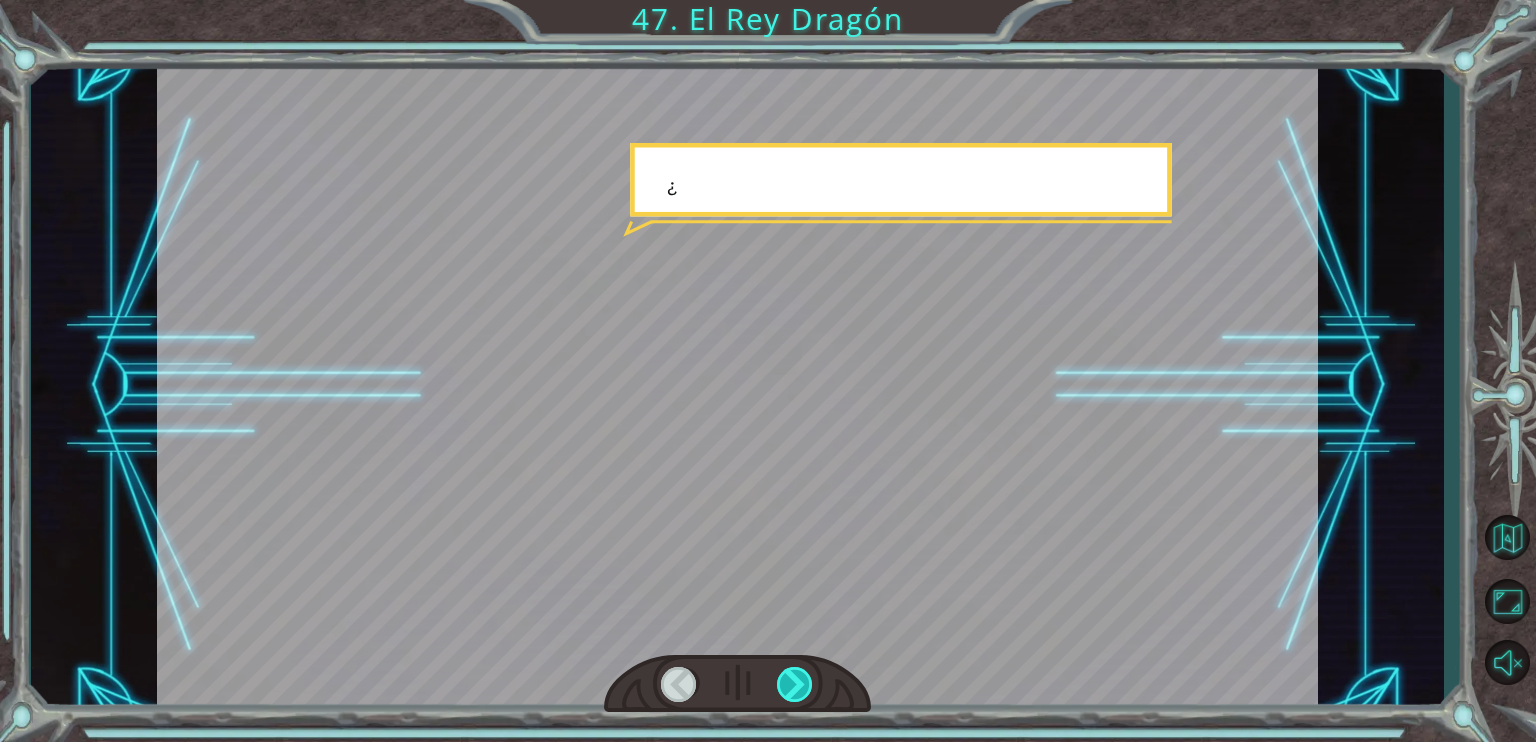 click at bounding box center [795, 684] 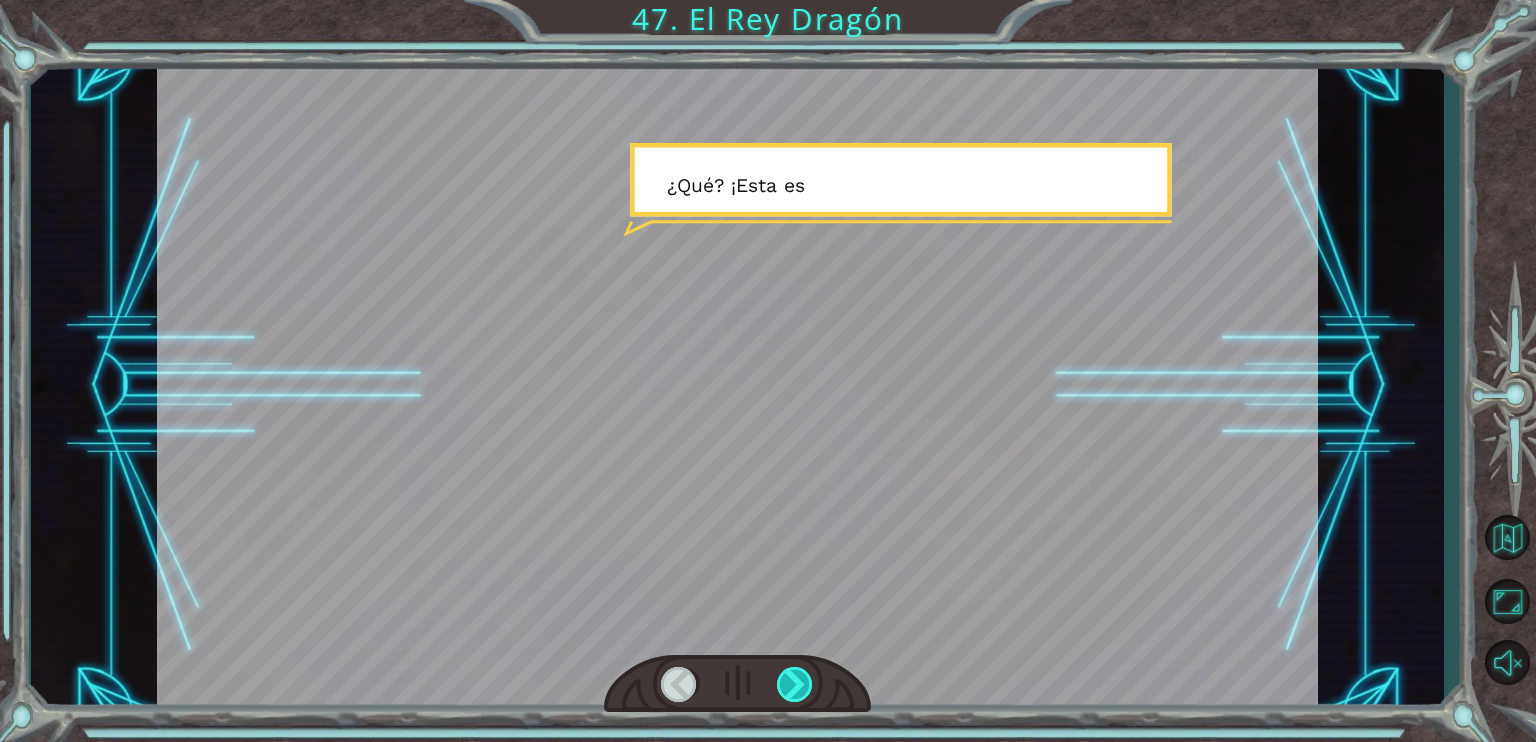 click at bounding box center [795, 684] 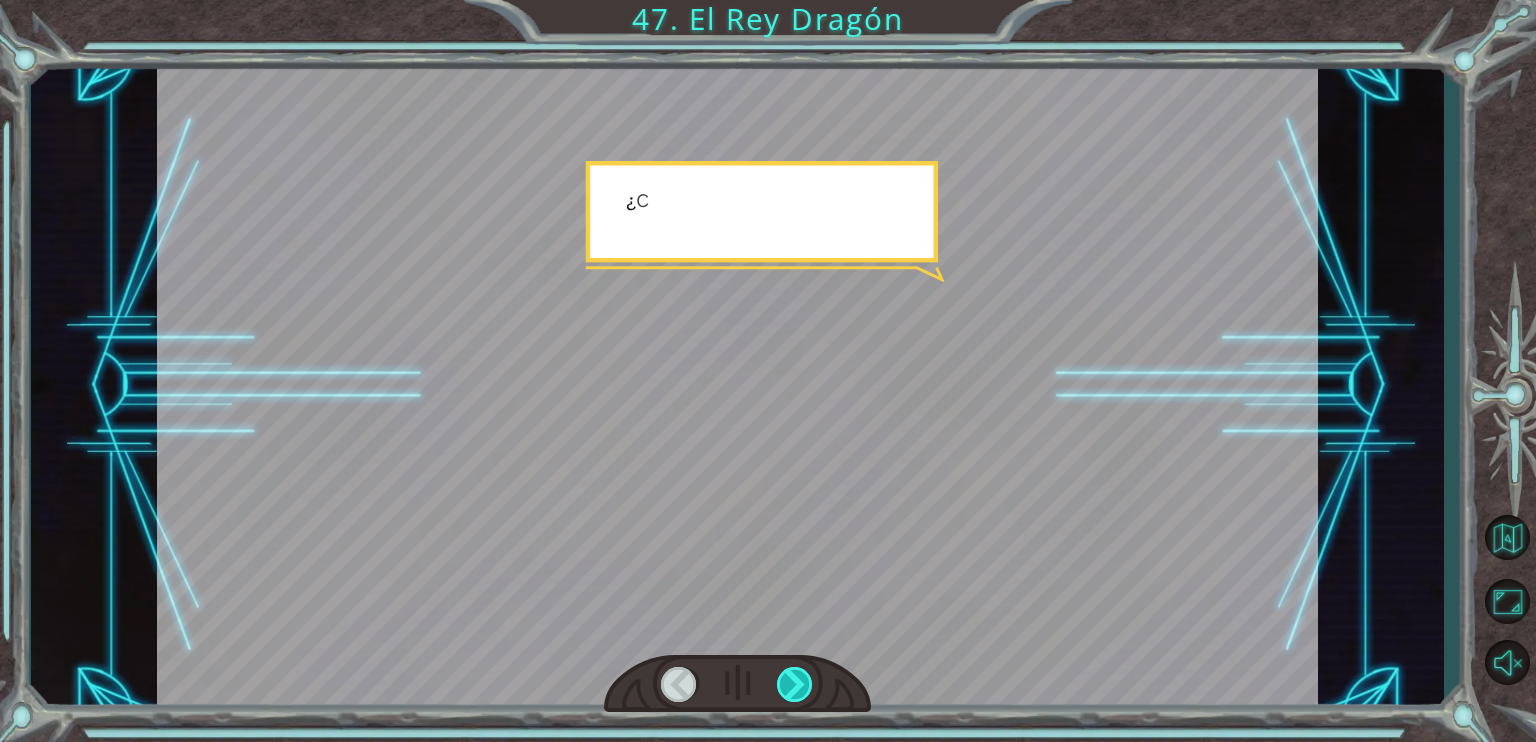 click at bounding box center (795, 684) 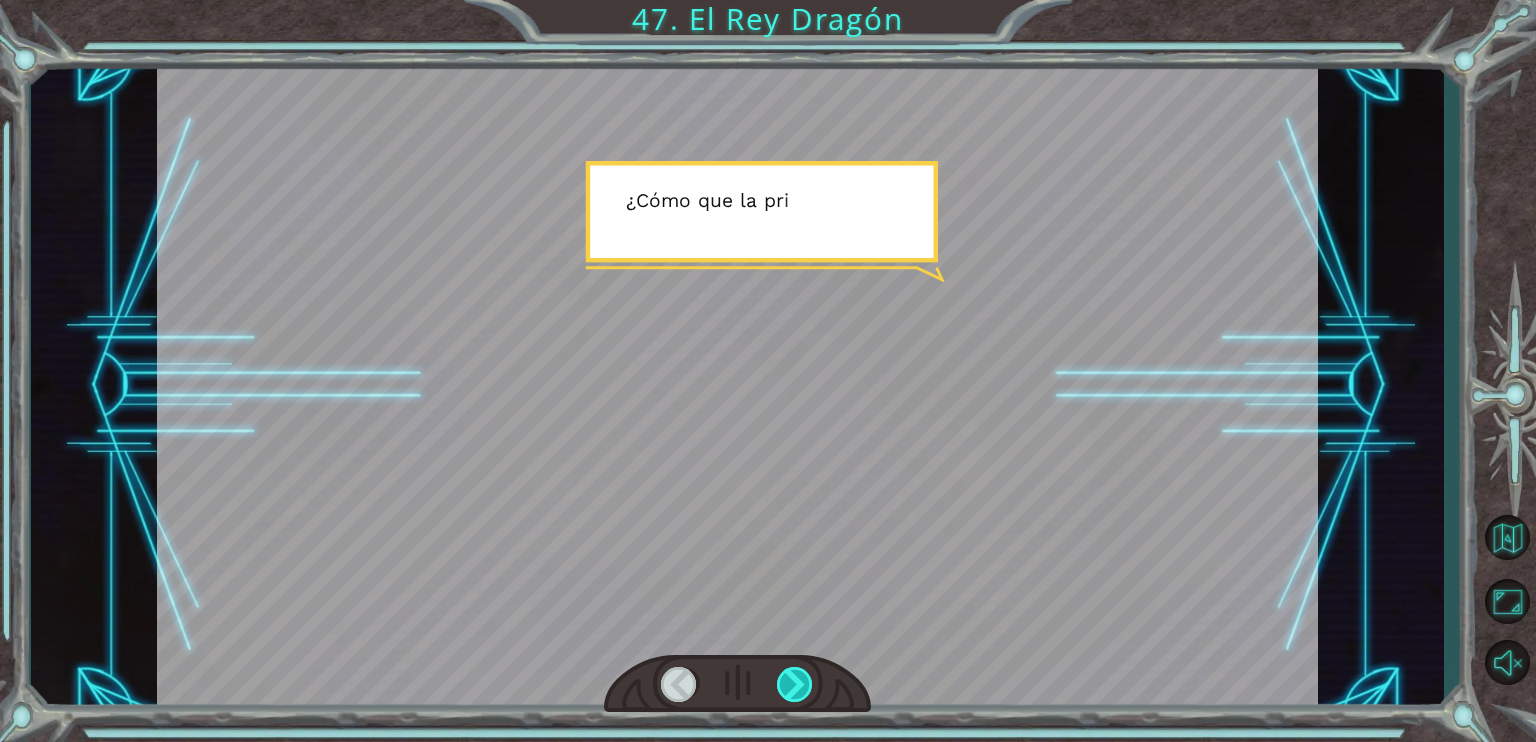 click at bounding box center [795, 684] 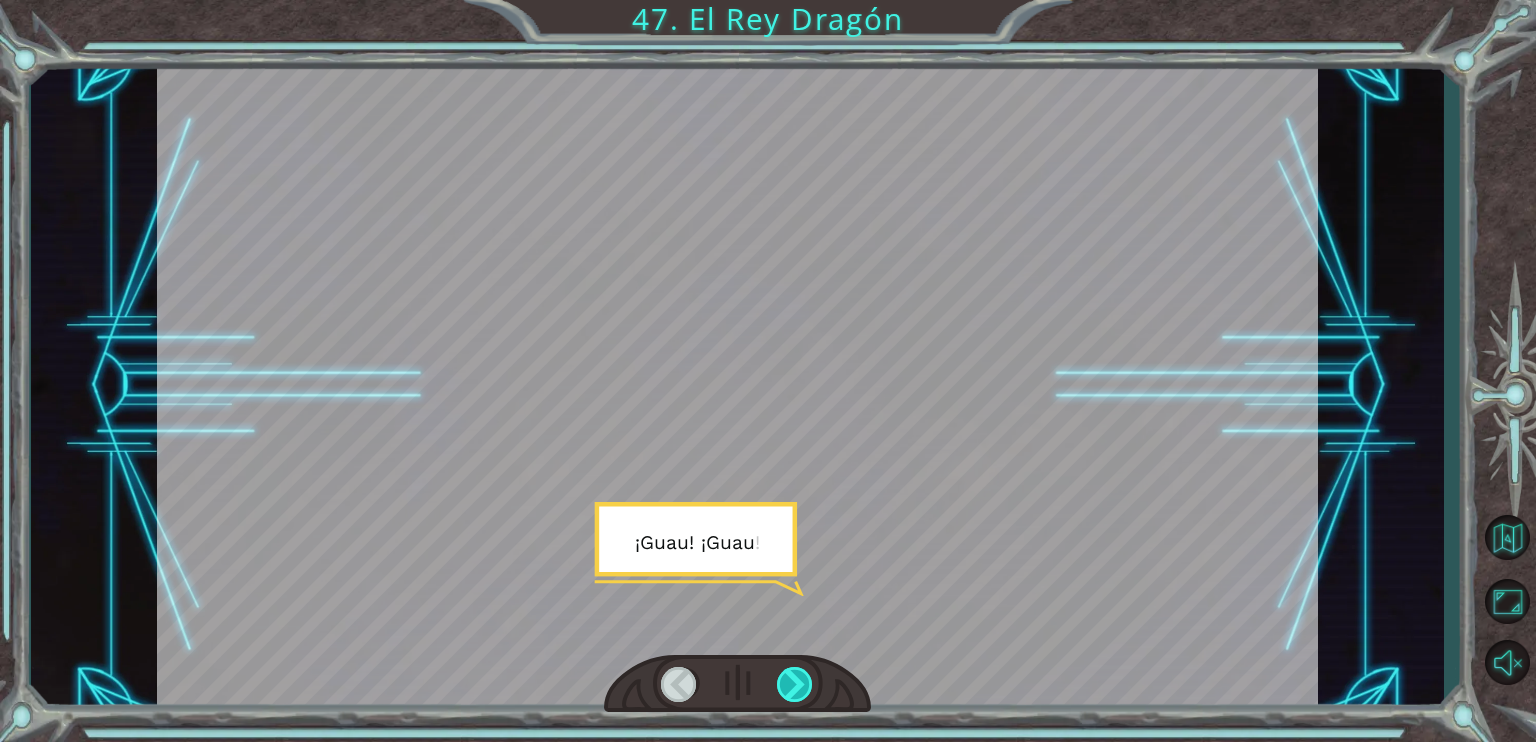 click at bounding box center (795, 684) 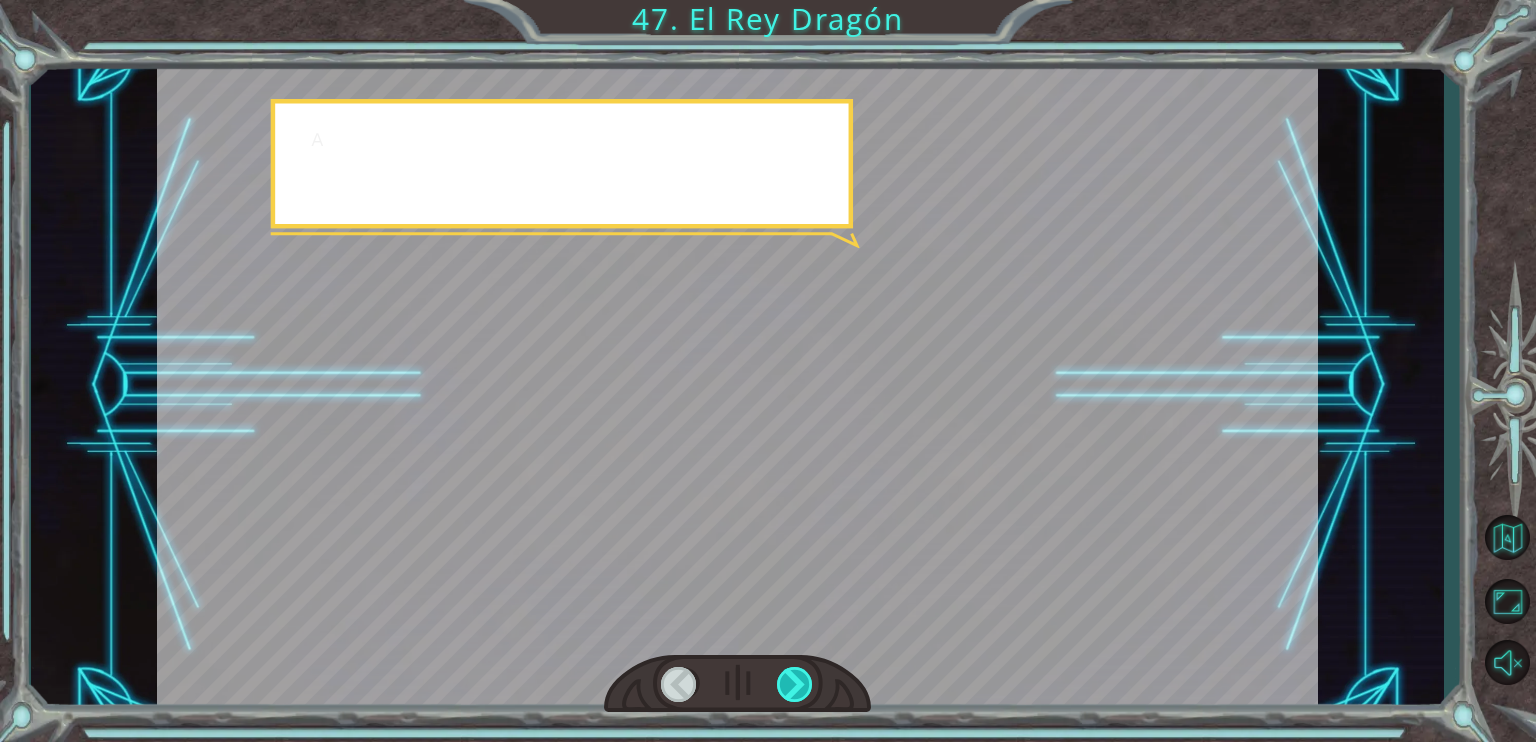 click at bounding box center [795, 684] 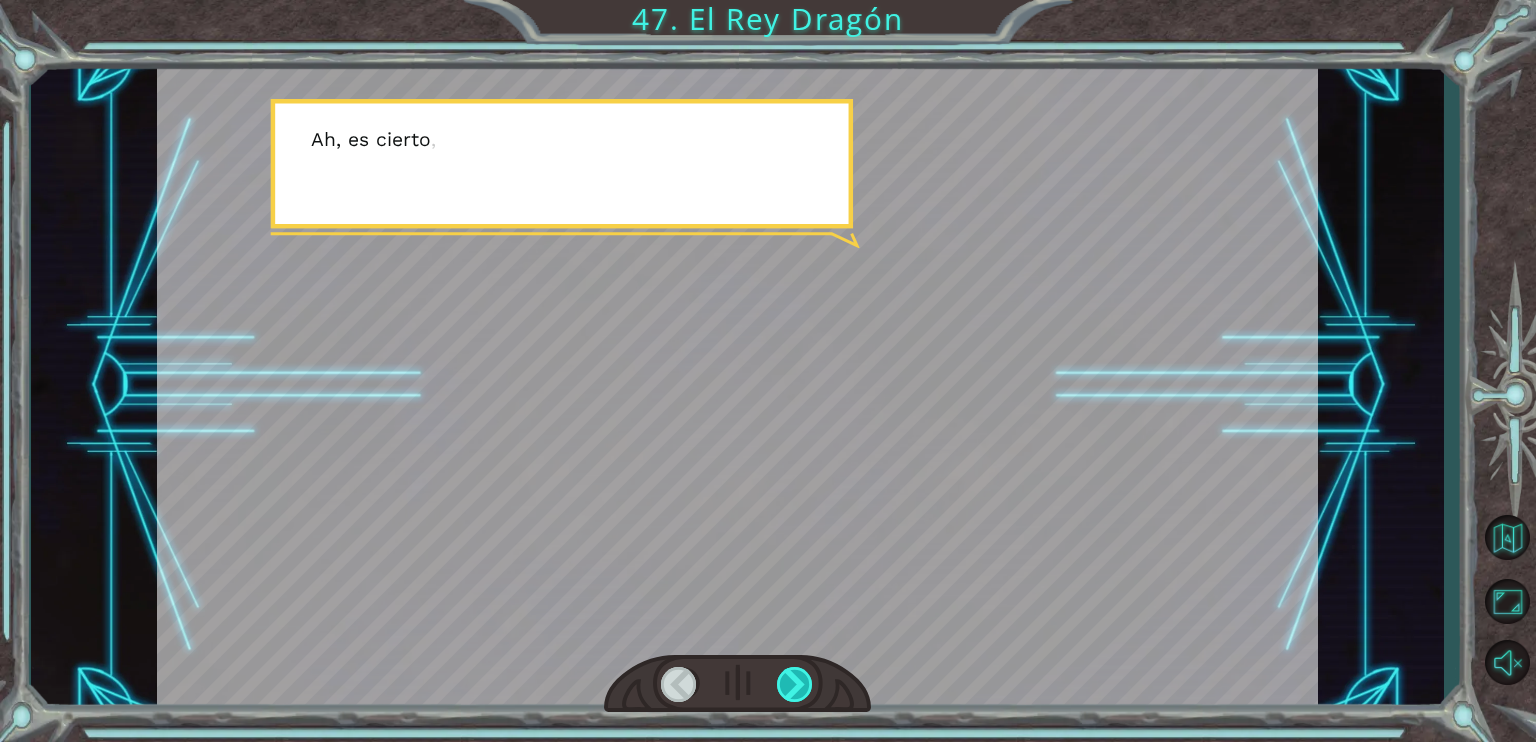 click at bounding box center [795, 684] 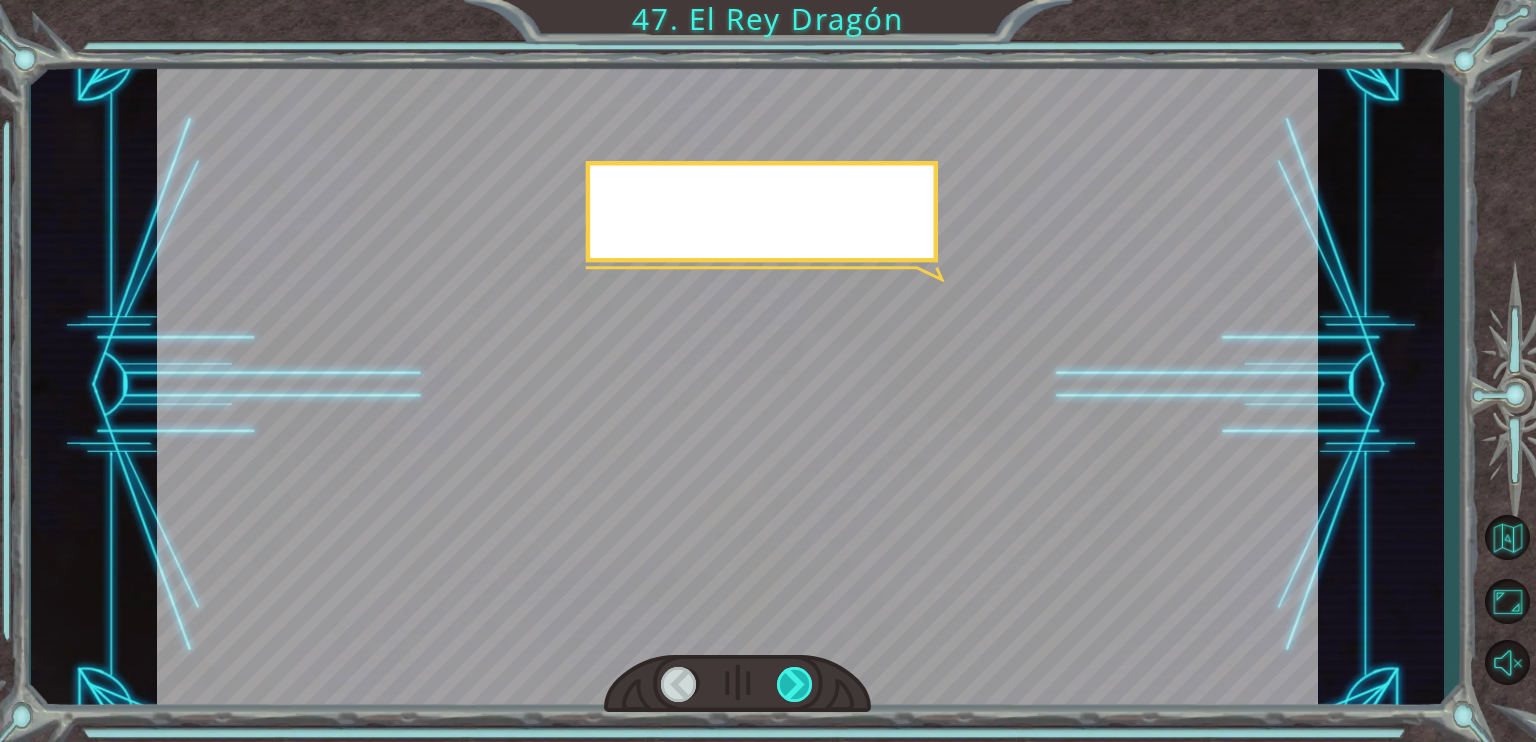click at bounding box center [795, 684] 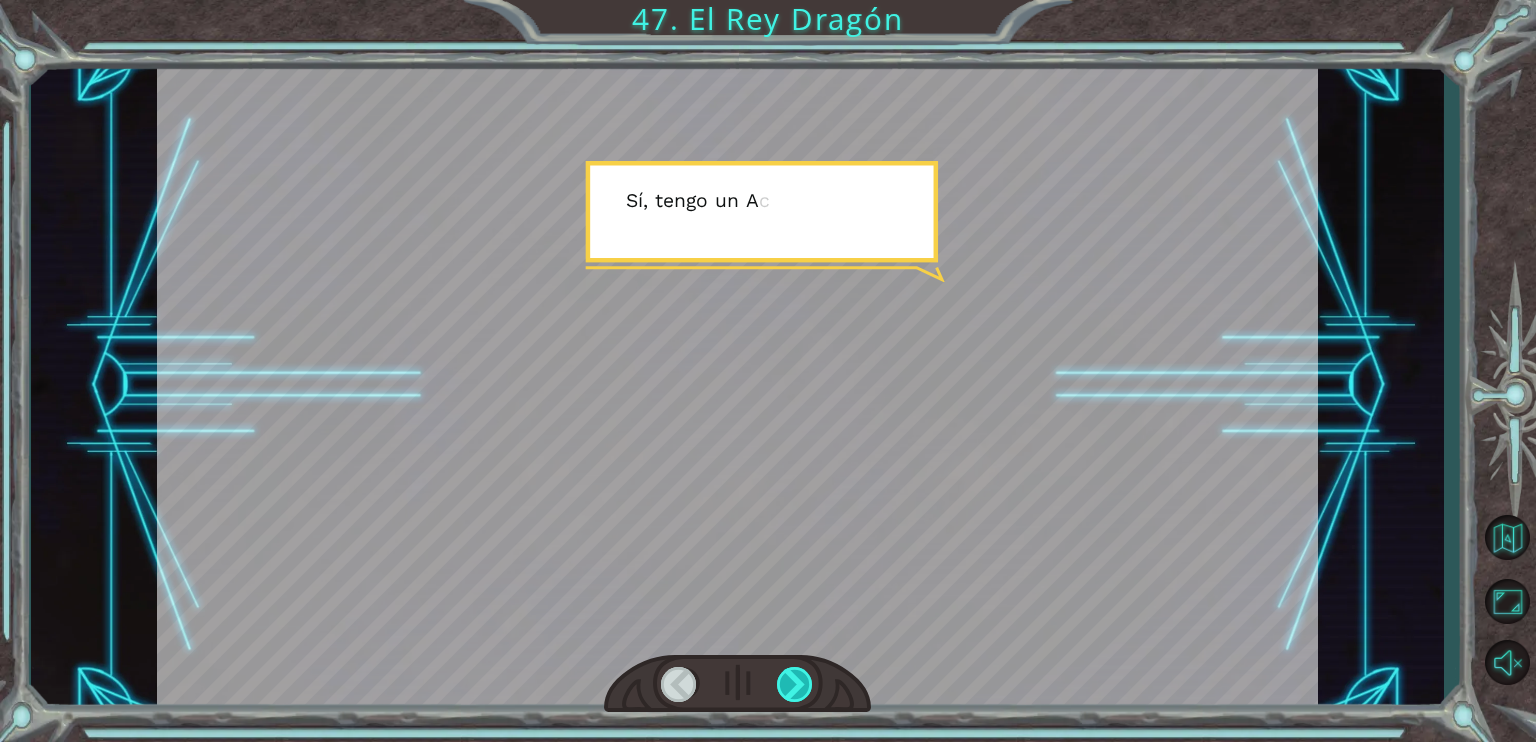 click at bounding box center [795, 684] 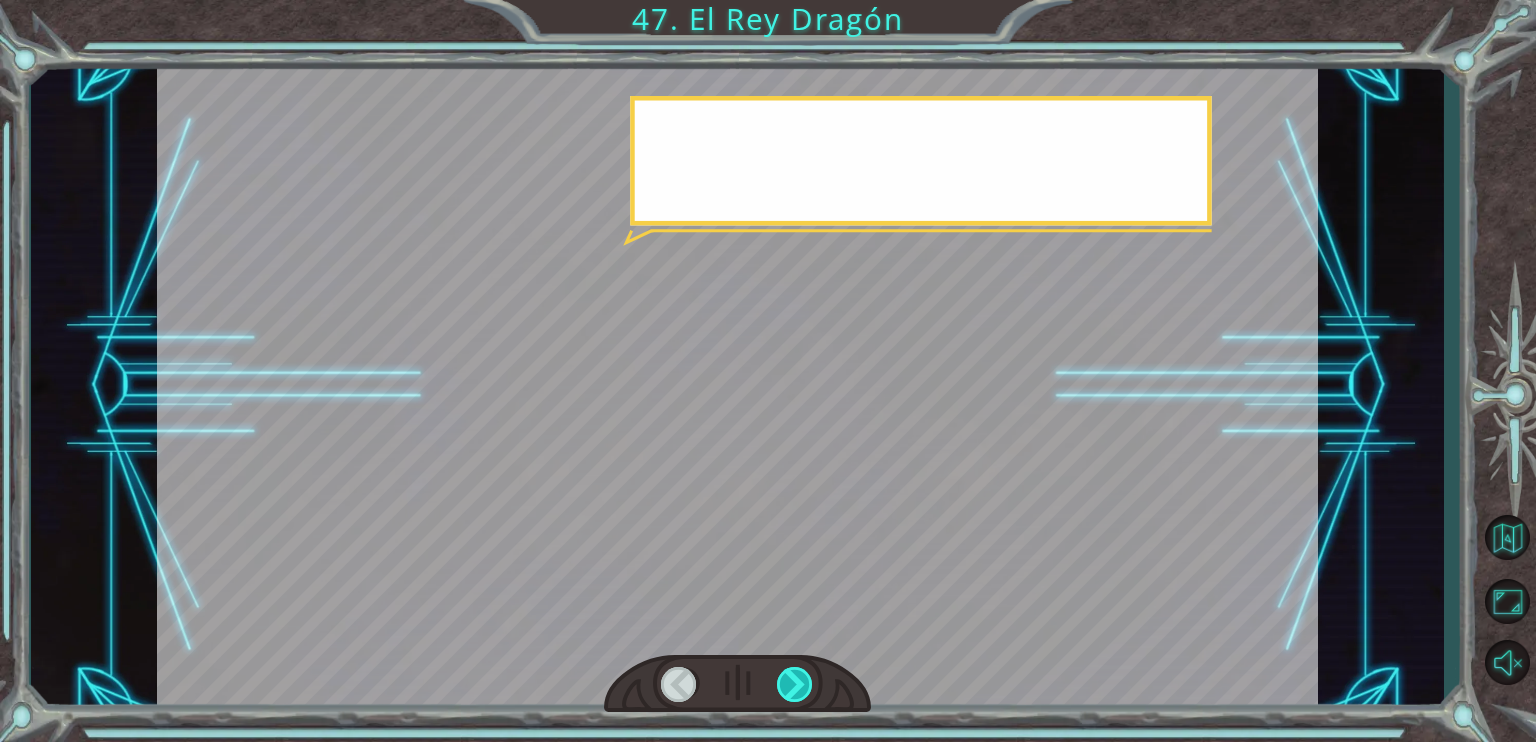 click at bounding box center [795, 684] 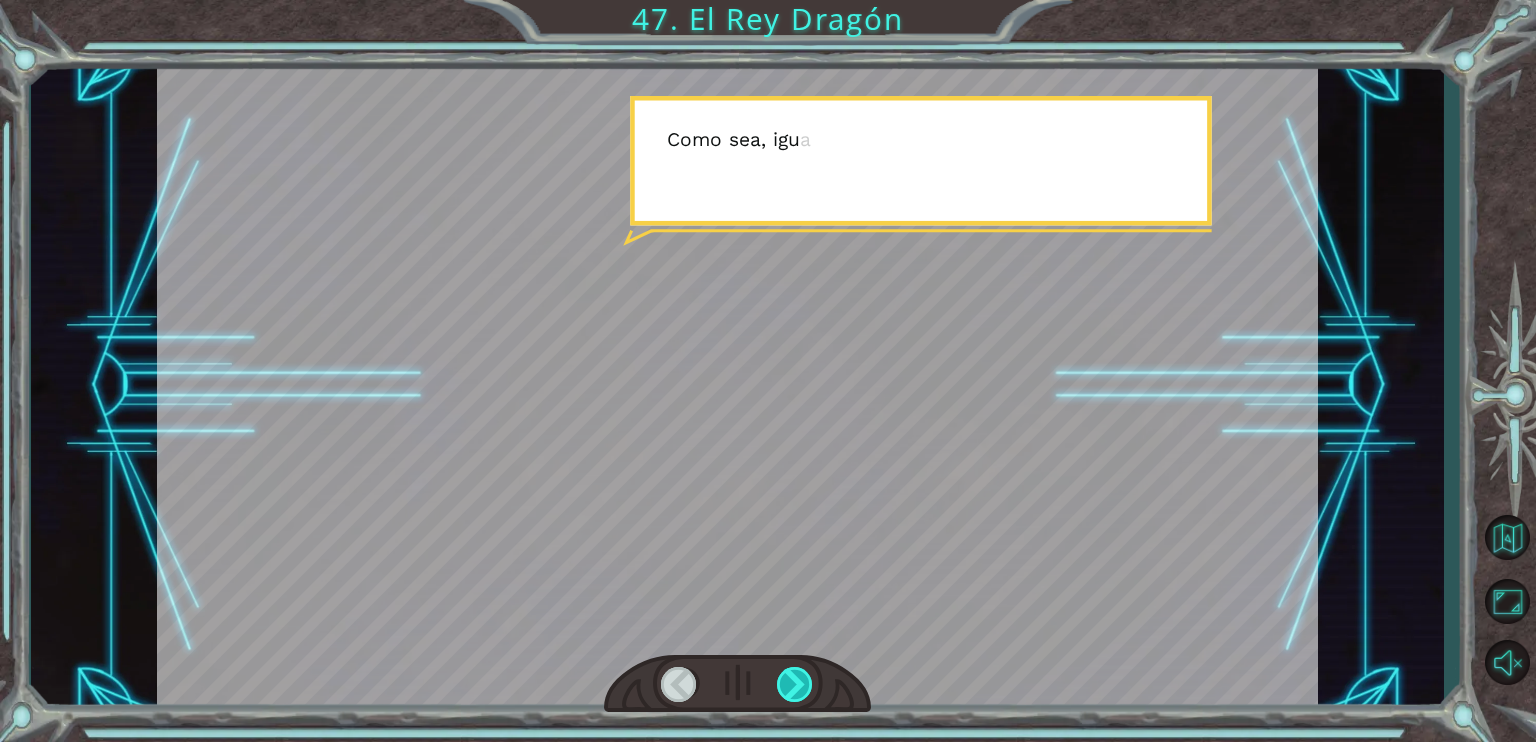 click at bounding box center [795, 684] 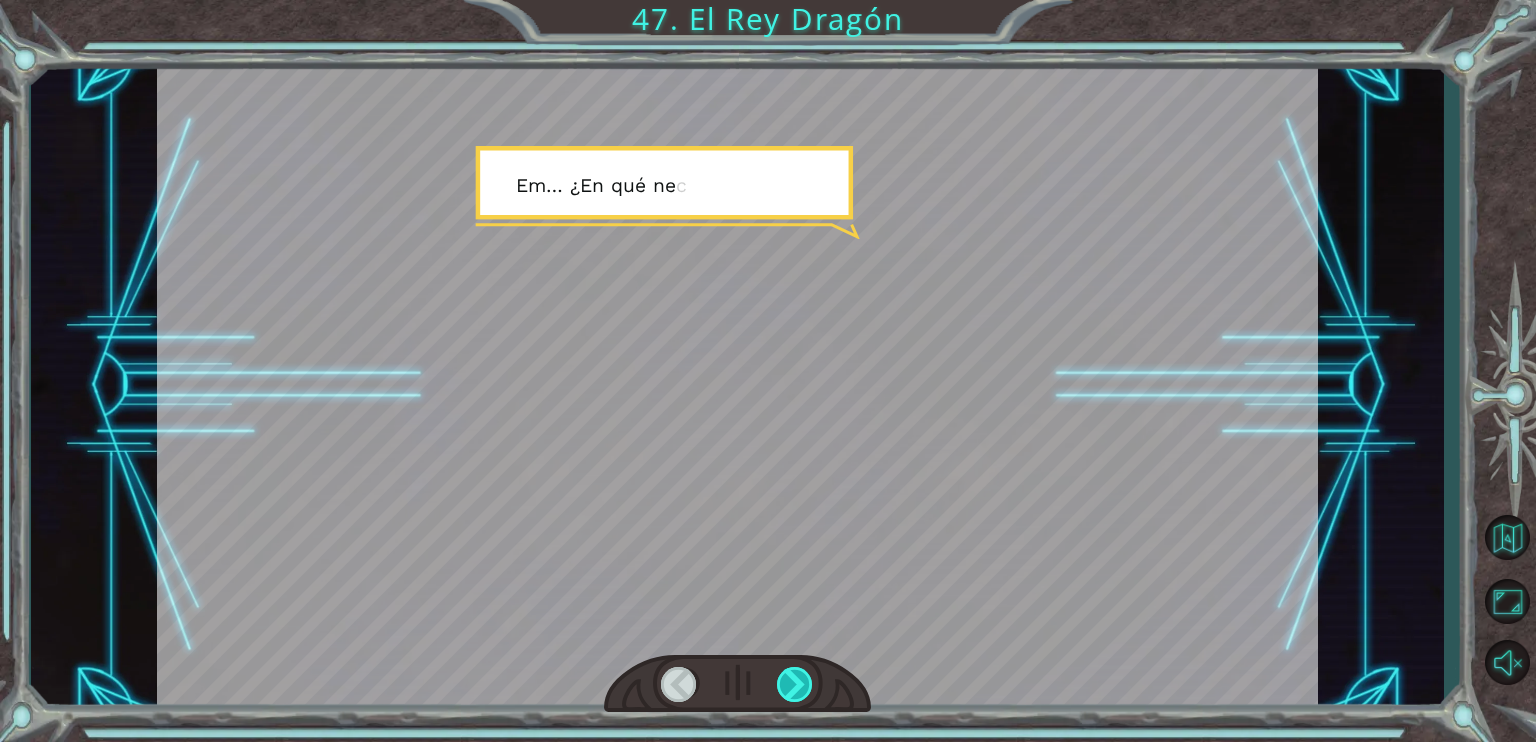 click at bounding box center [795, 684] 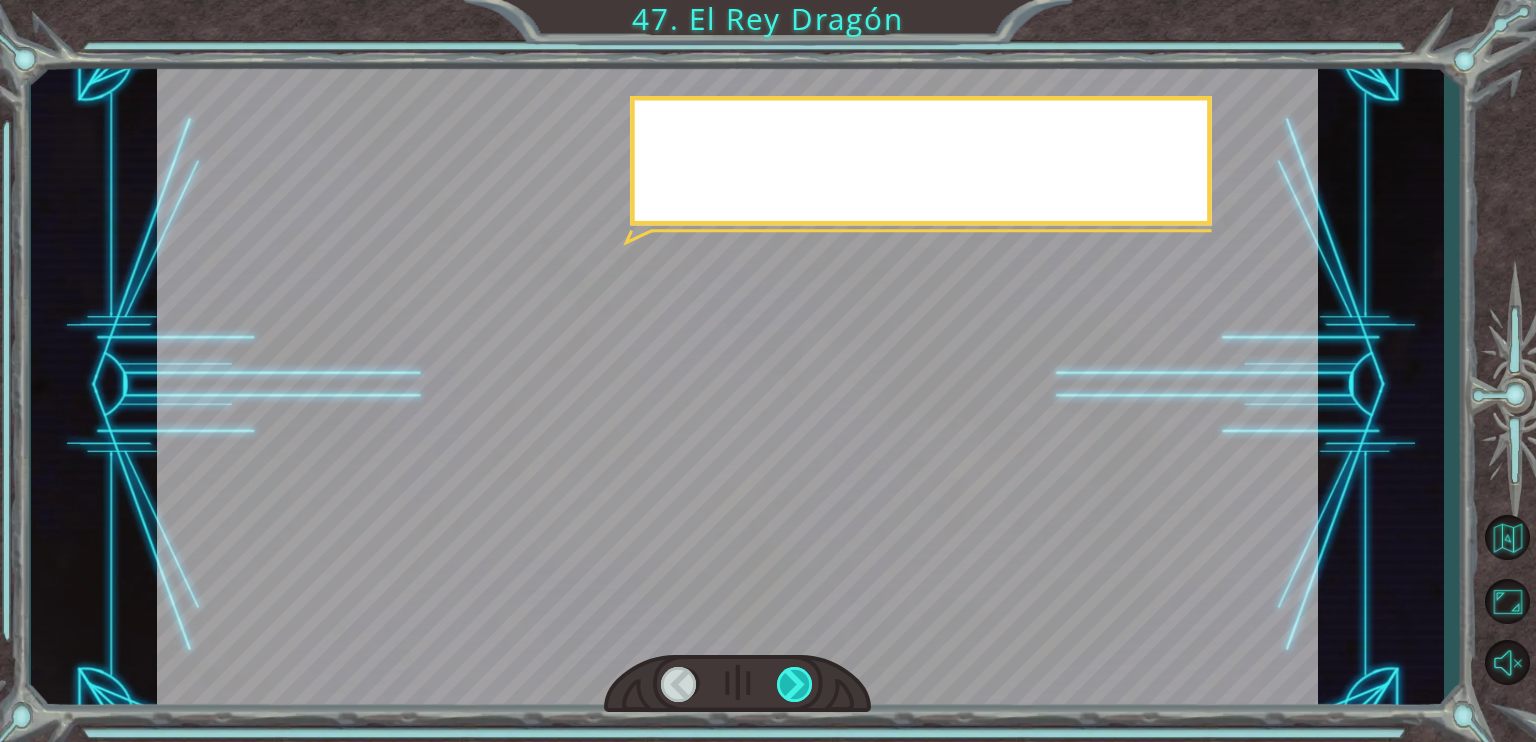 click at bounding box center [795, 684] 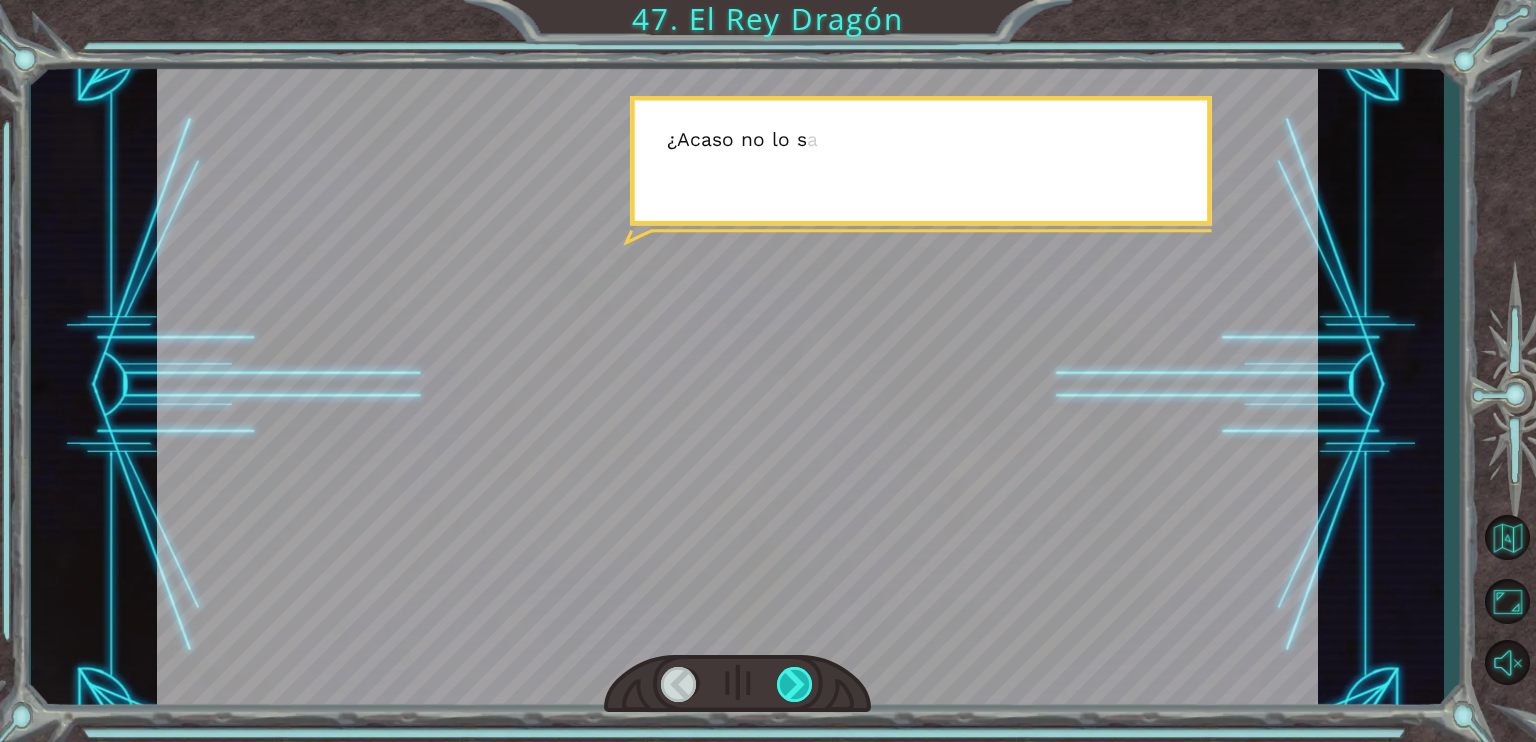 click at bounding box center [795, 684] 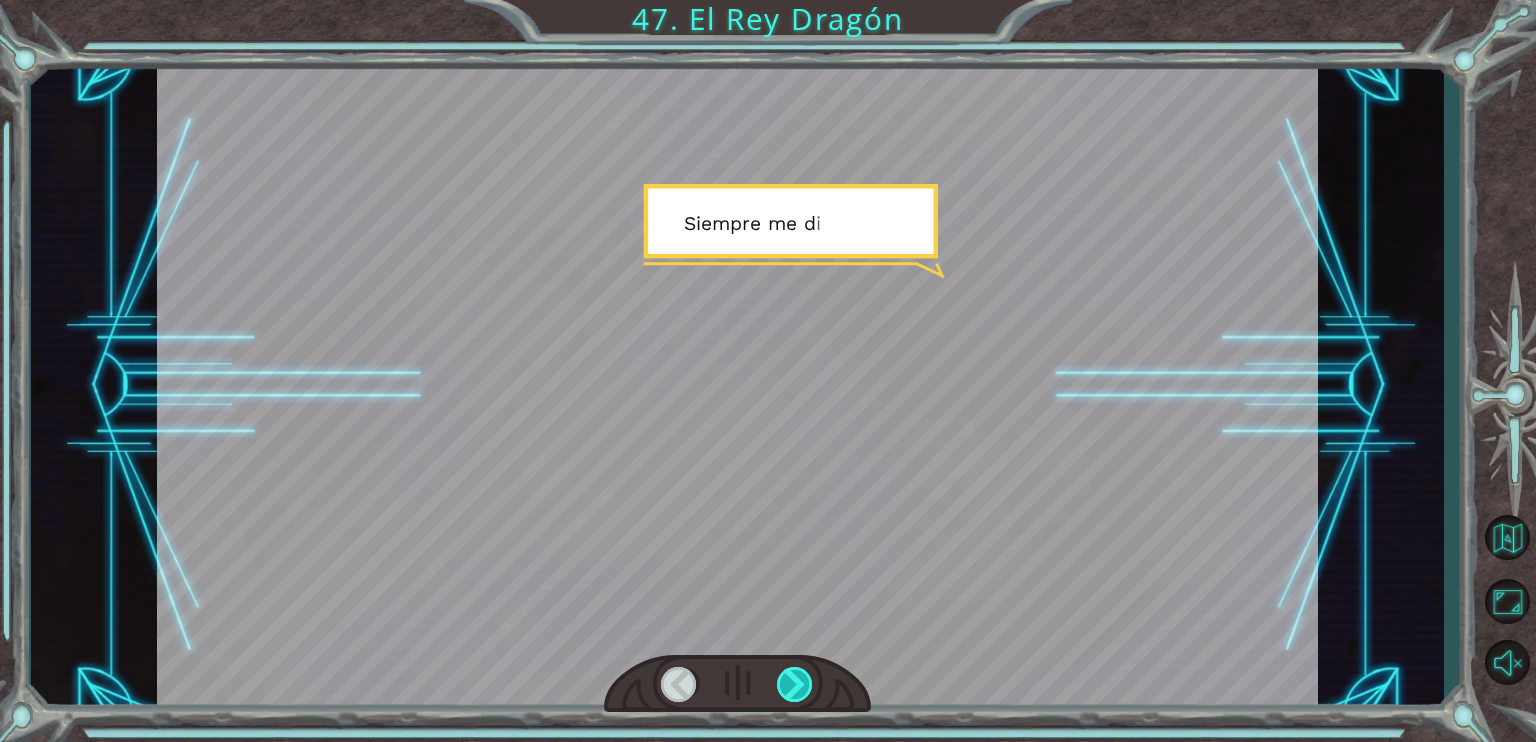 click at bounding box center [795, 684] 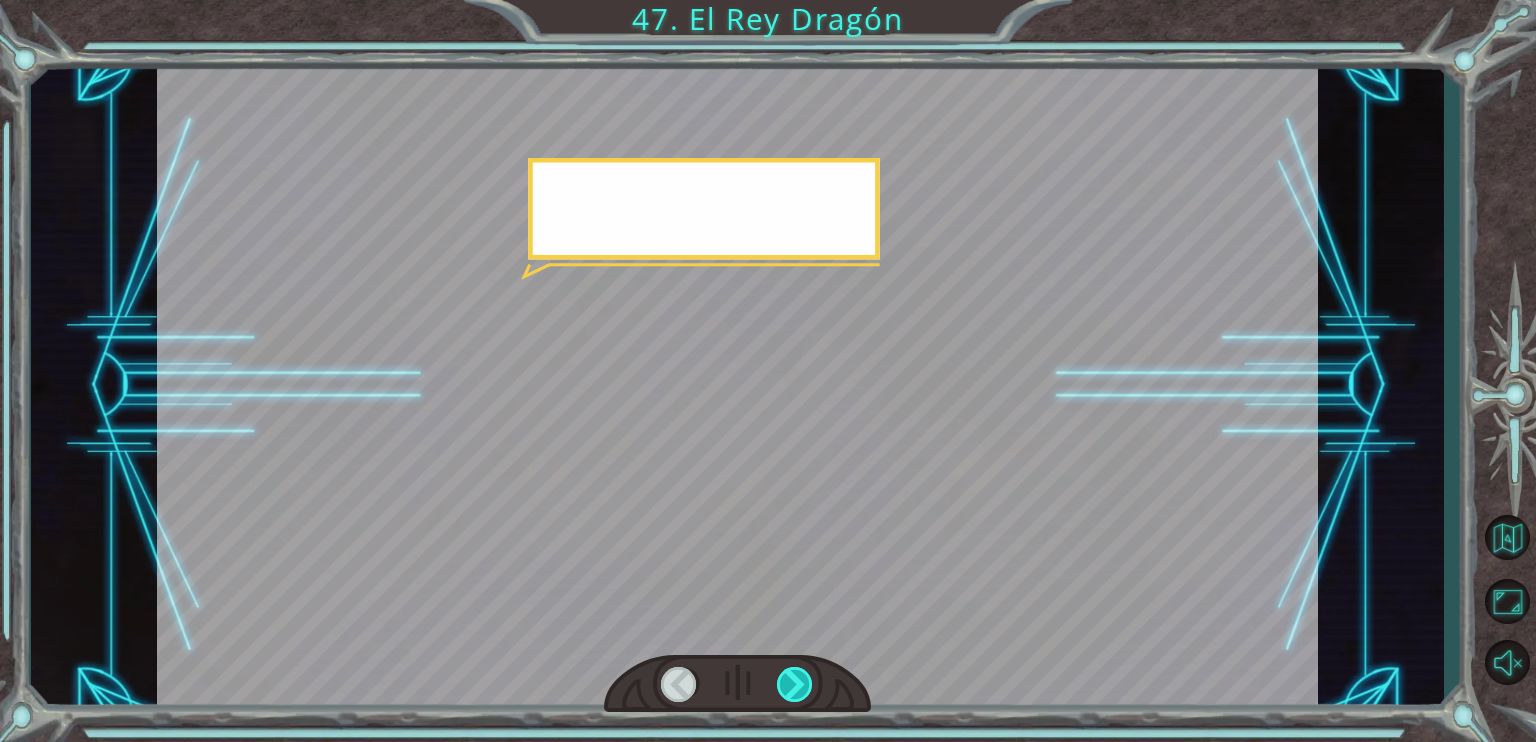 click at bounding box center (795, 684) 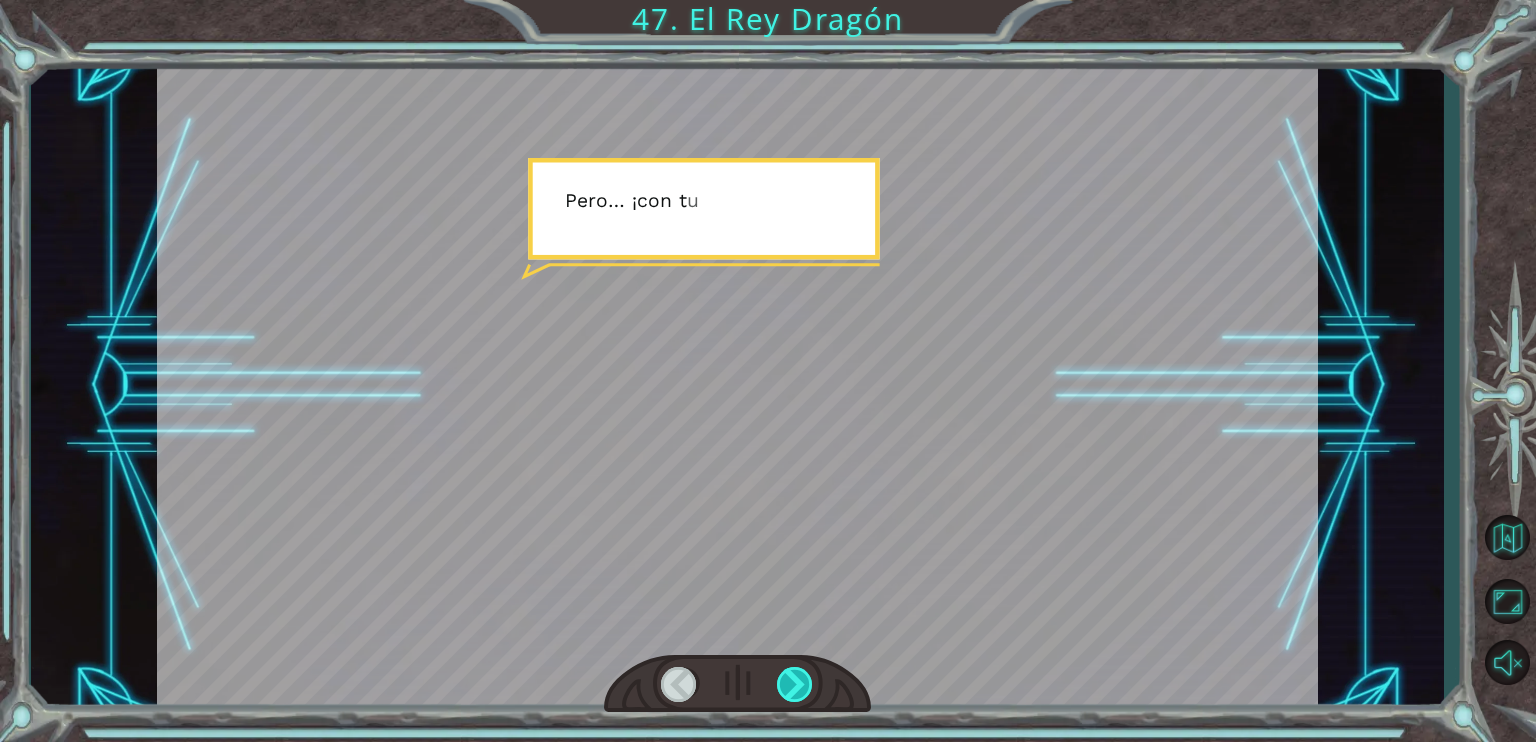 click at bounding box center [795, 684] 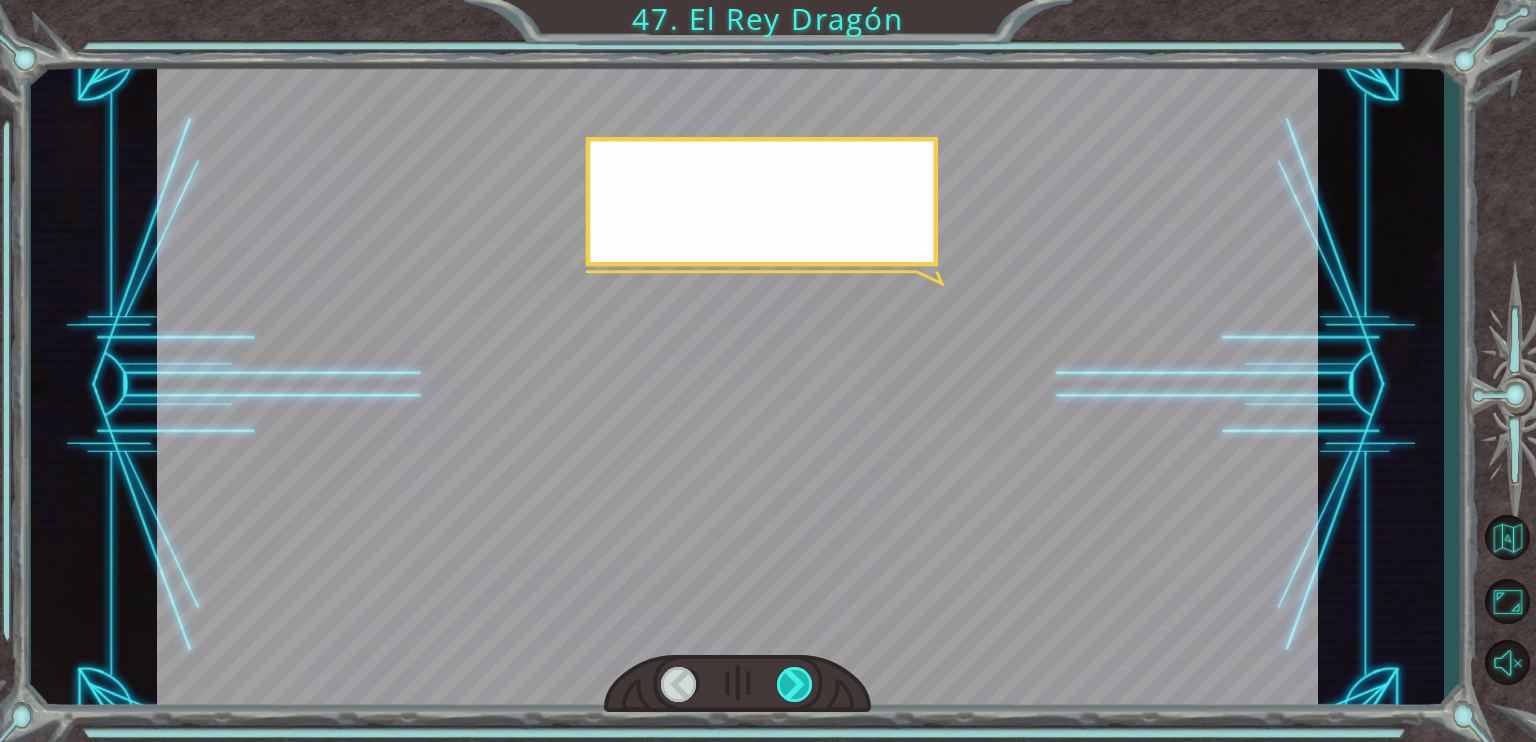 click at bounding box center [795, 684] 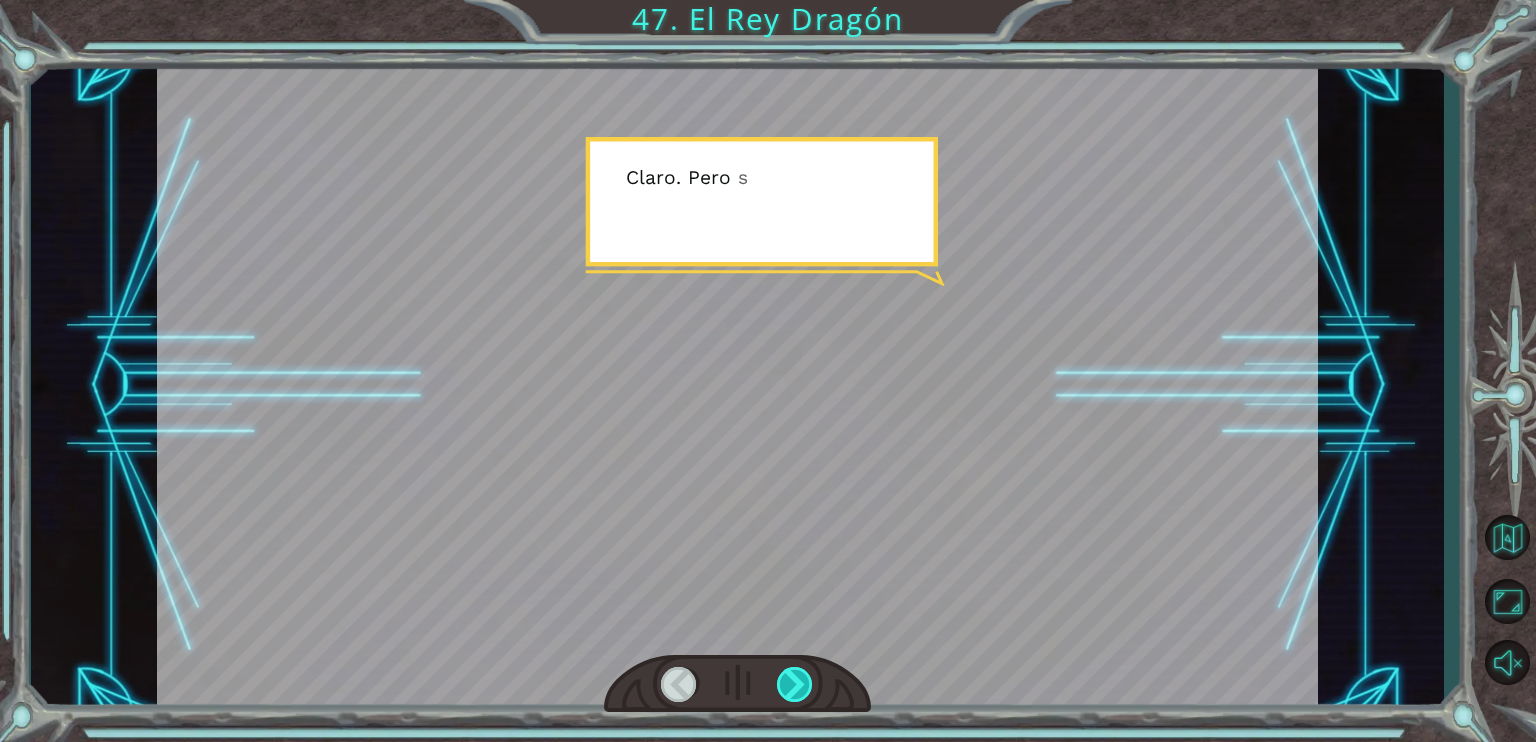 click at bounding box center [795, 684] 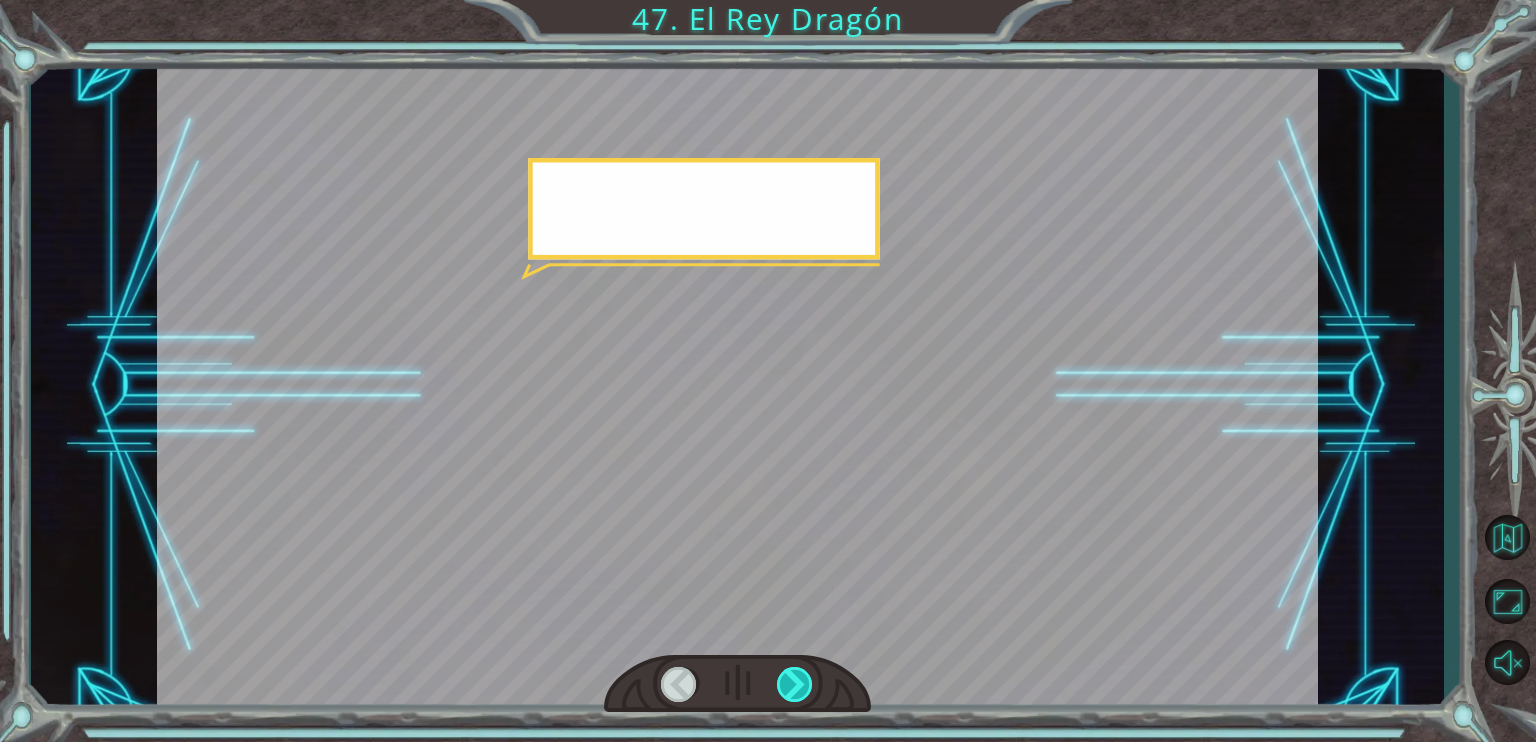 click at bounding box center [795, 684] 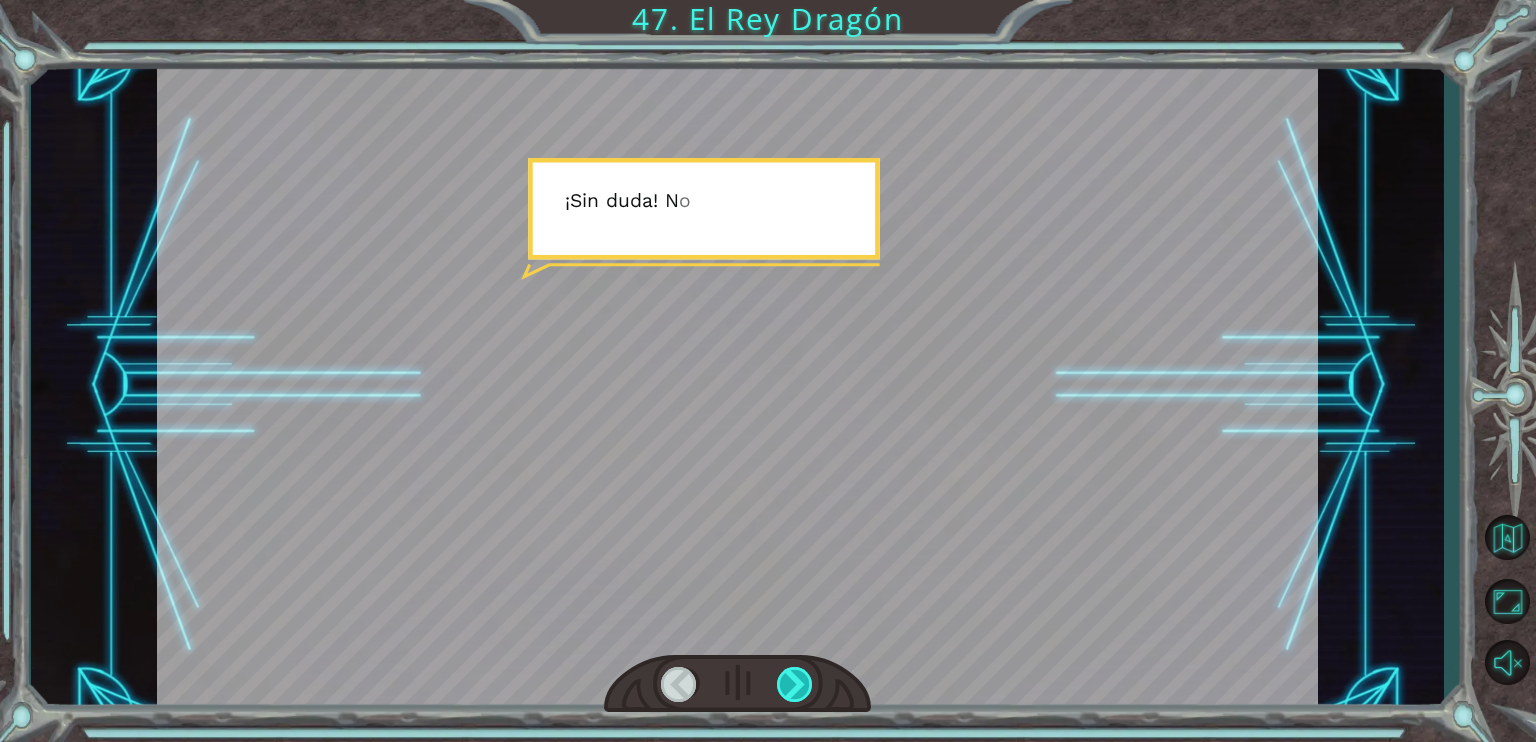 click at bounding box center (795, 684) 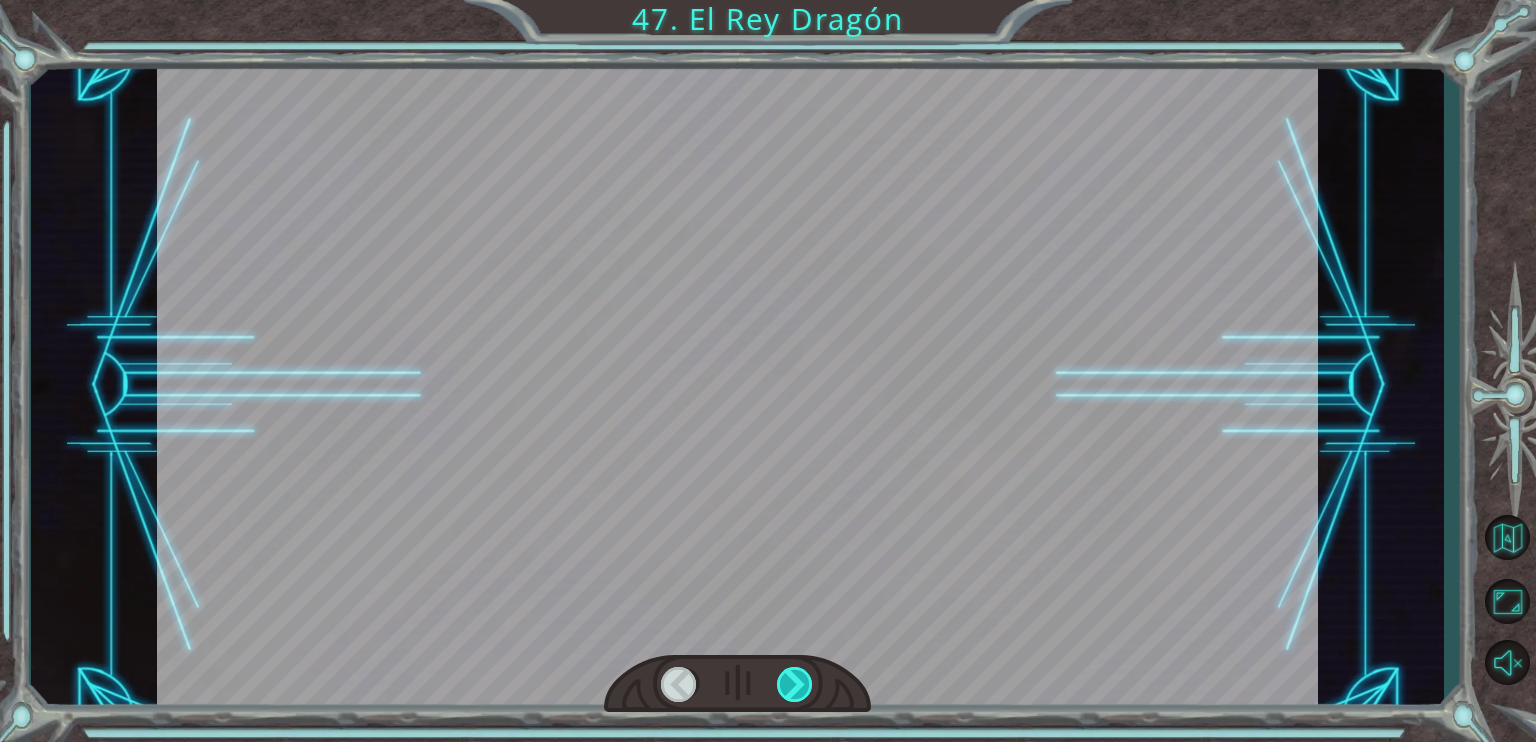 click at bounding box center (795, 684) 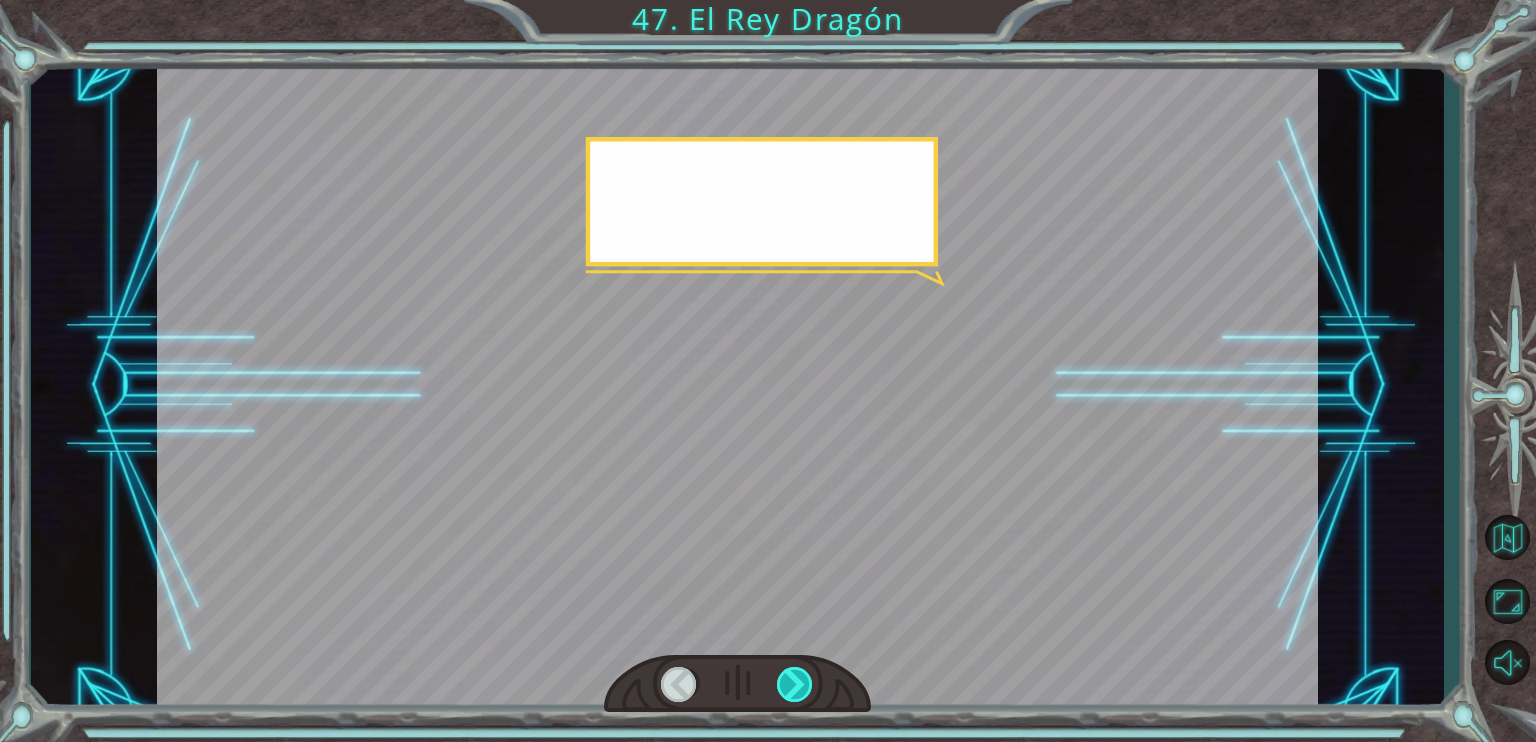 click at bounding box center [795, 684] 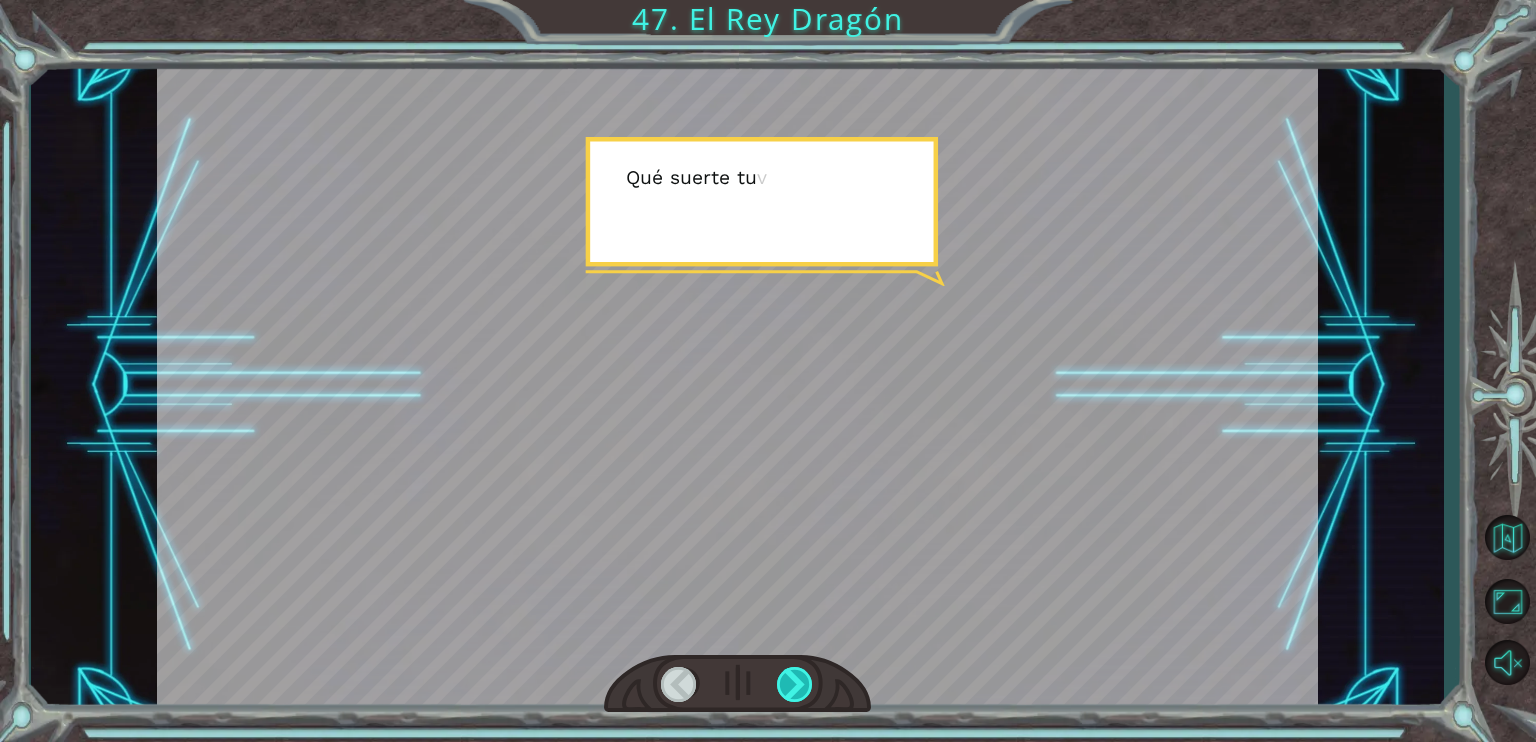 click at bounding box center [795, 684] 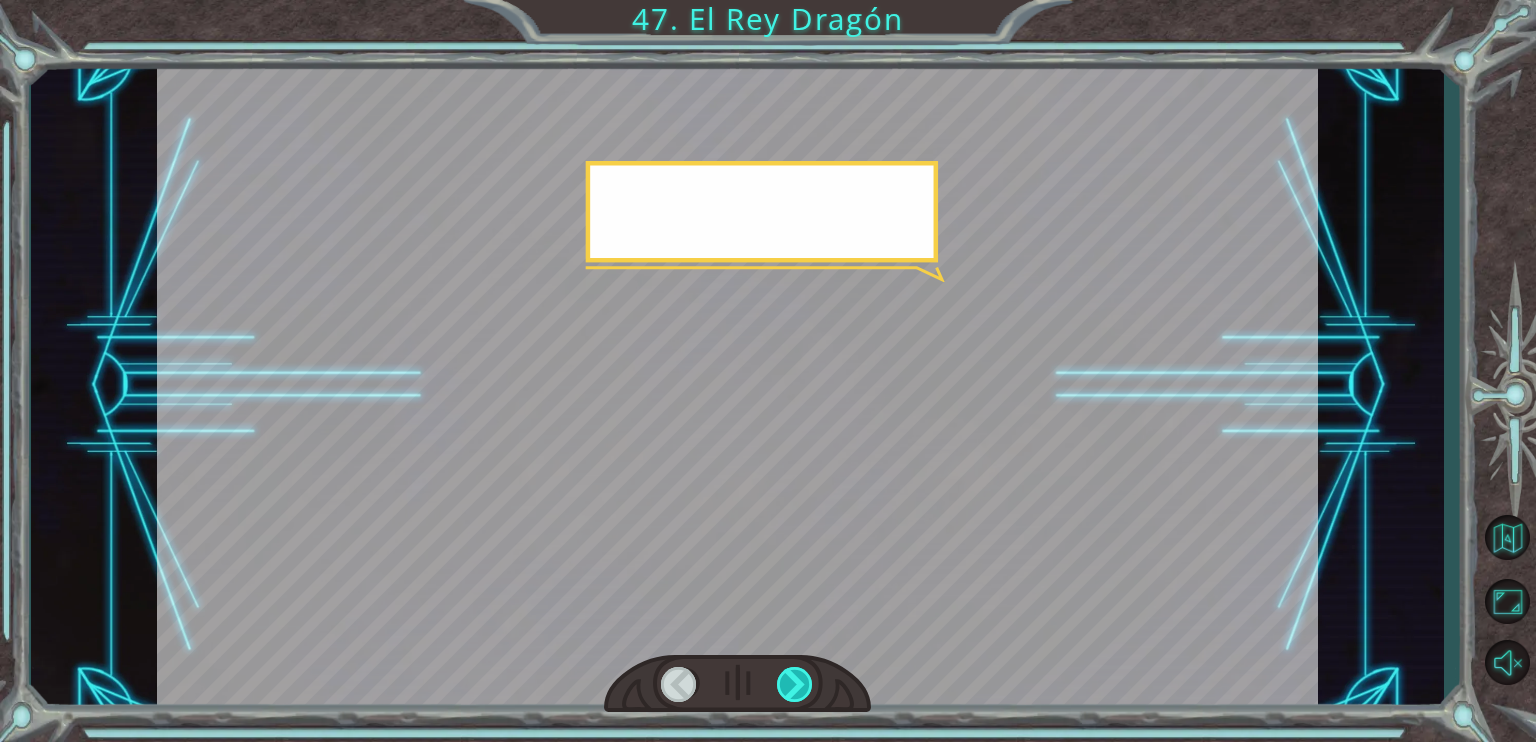 click at bounding box center (795, 684) 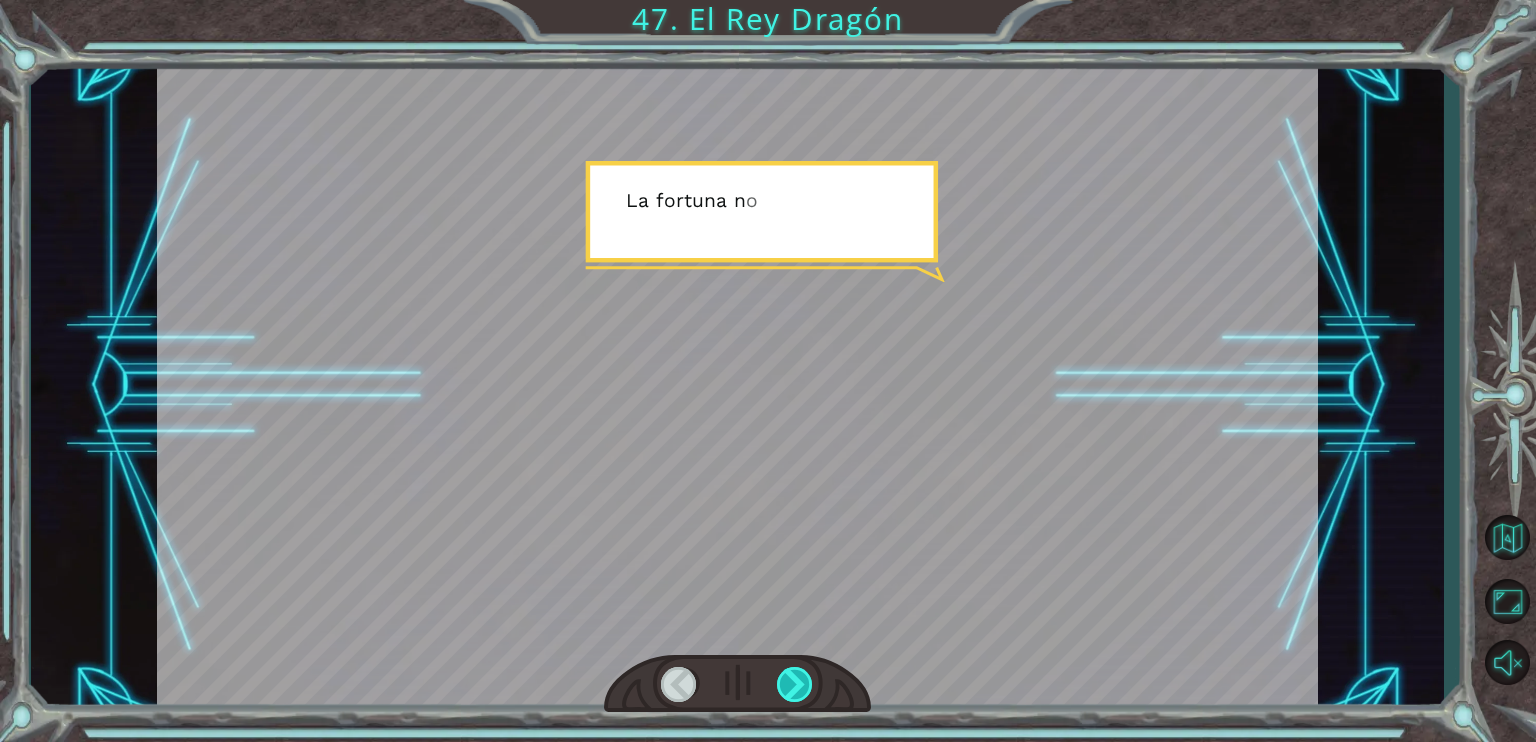 click at bounding box center [795, 684] 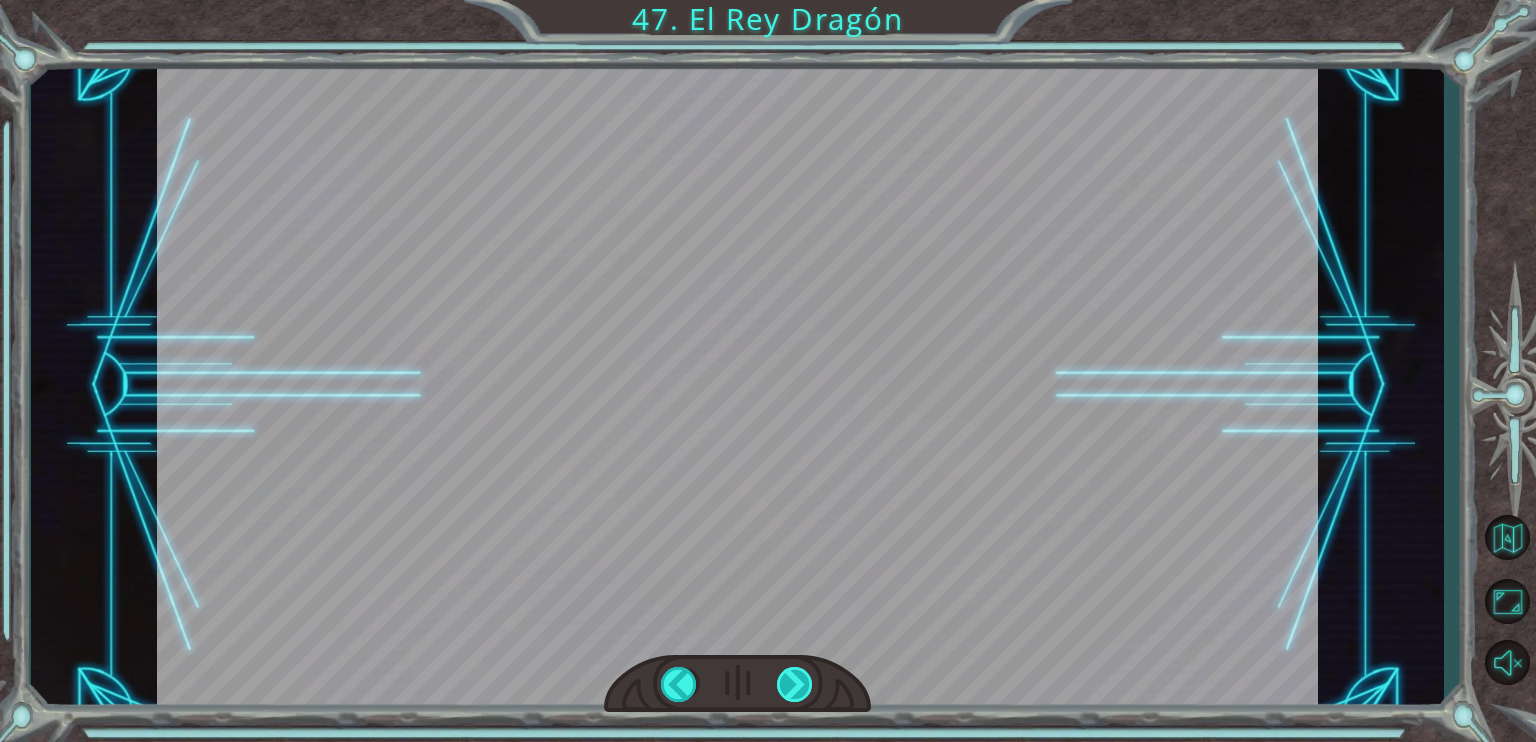 click at bounding box center (795, 684) 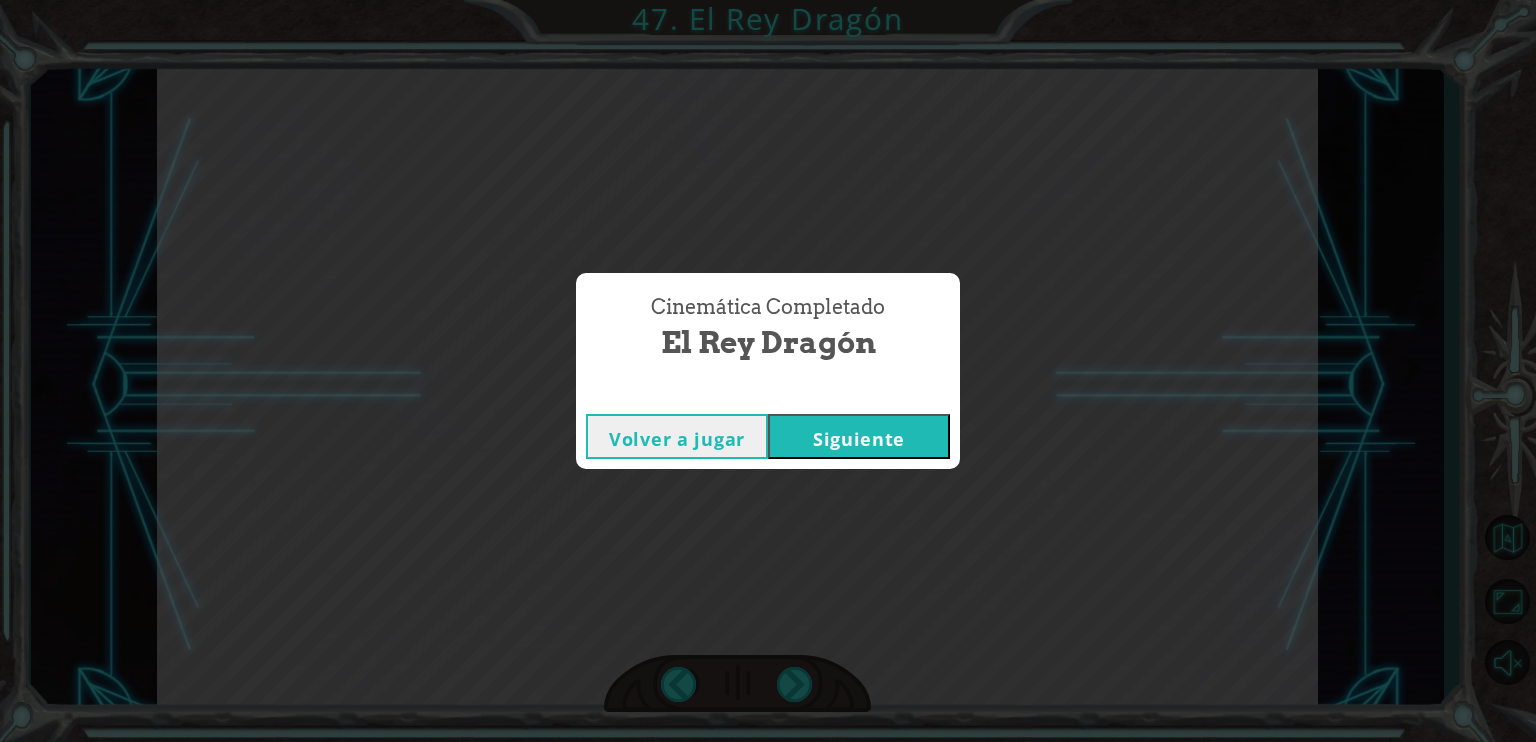 click on "Siguiente" at bounding box center (859, 436) 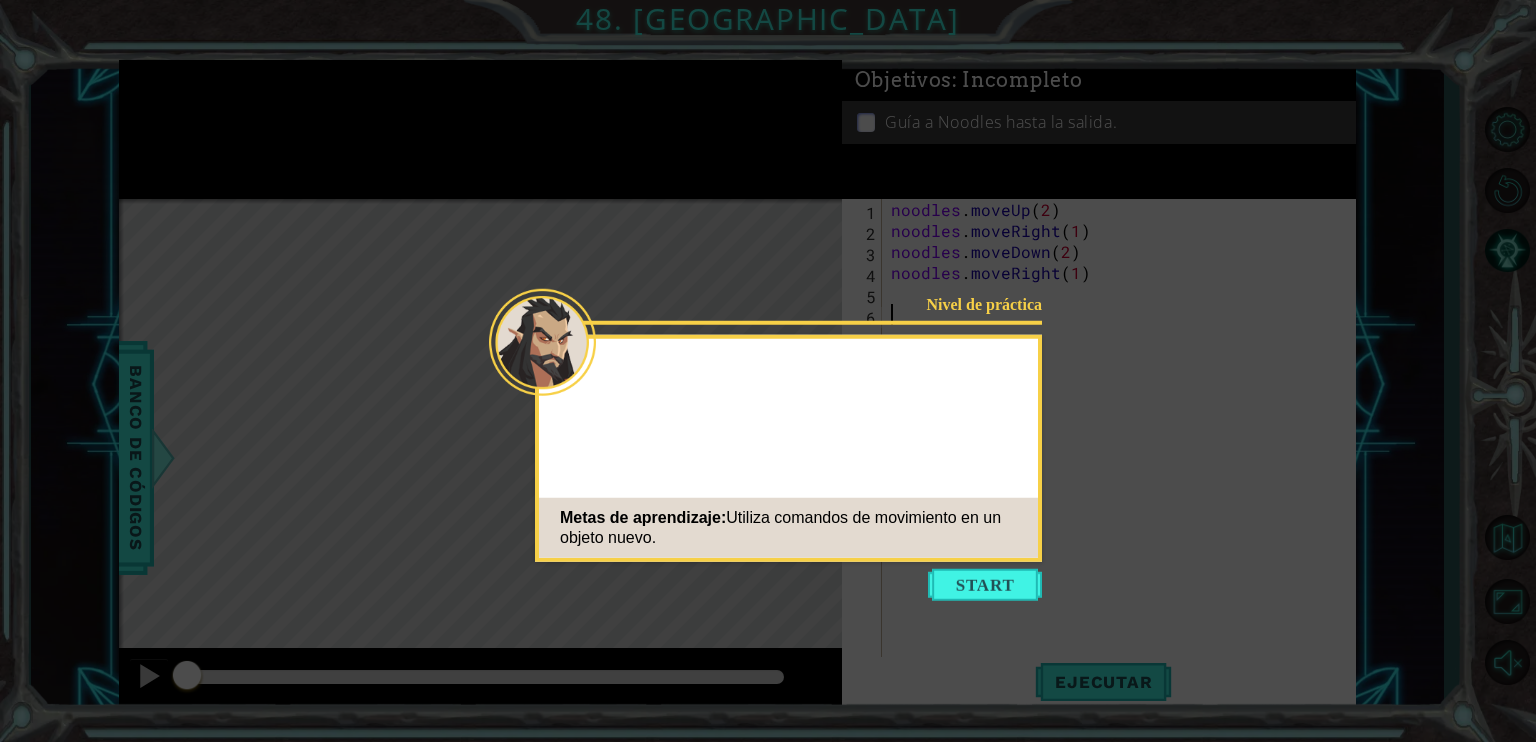 click 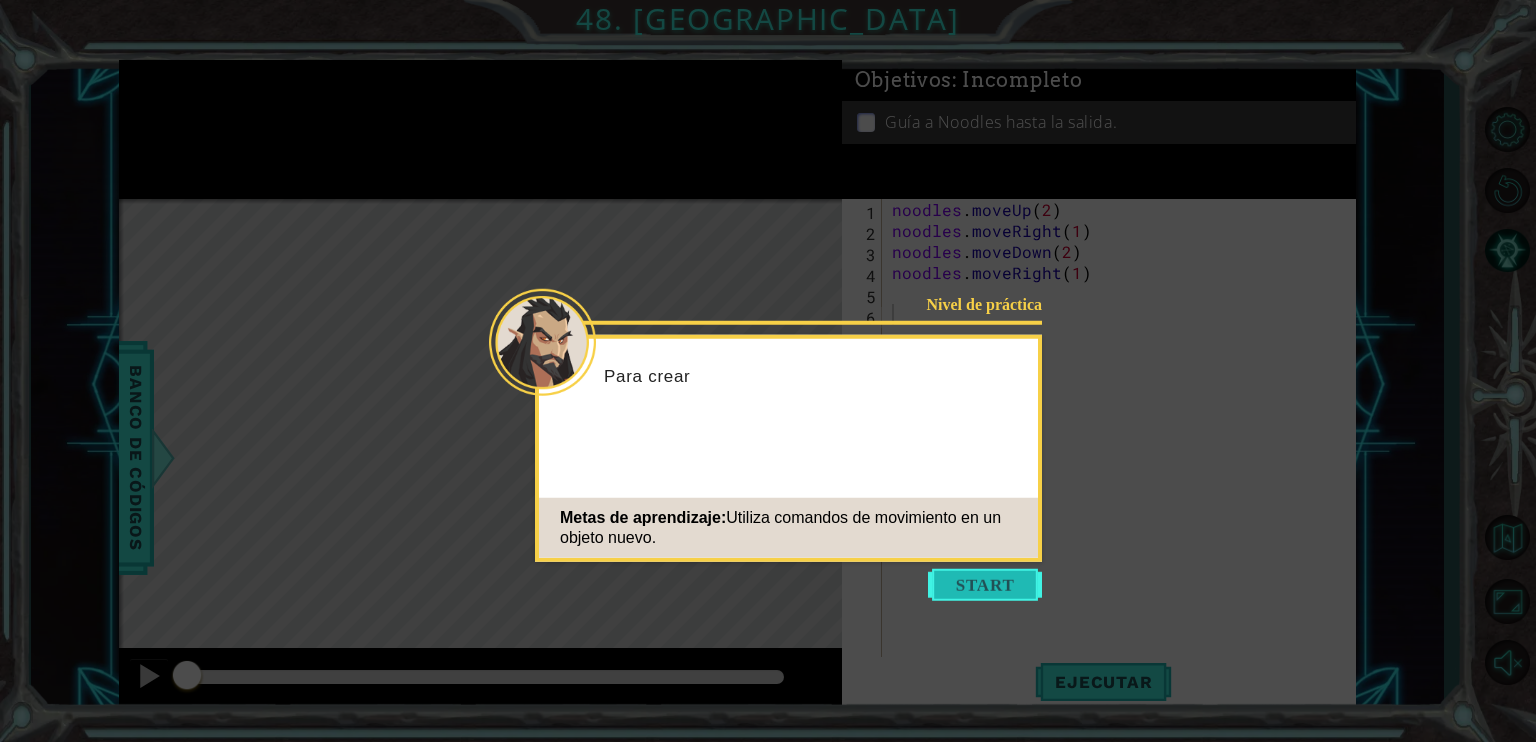 click at bounding box center (985, 585) 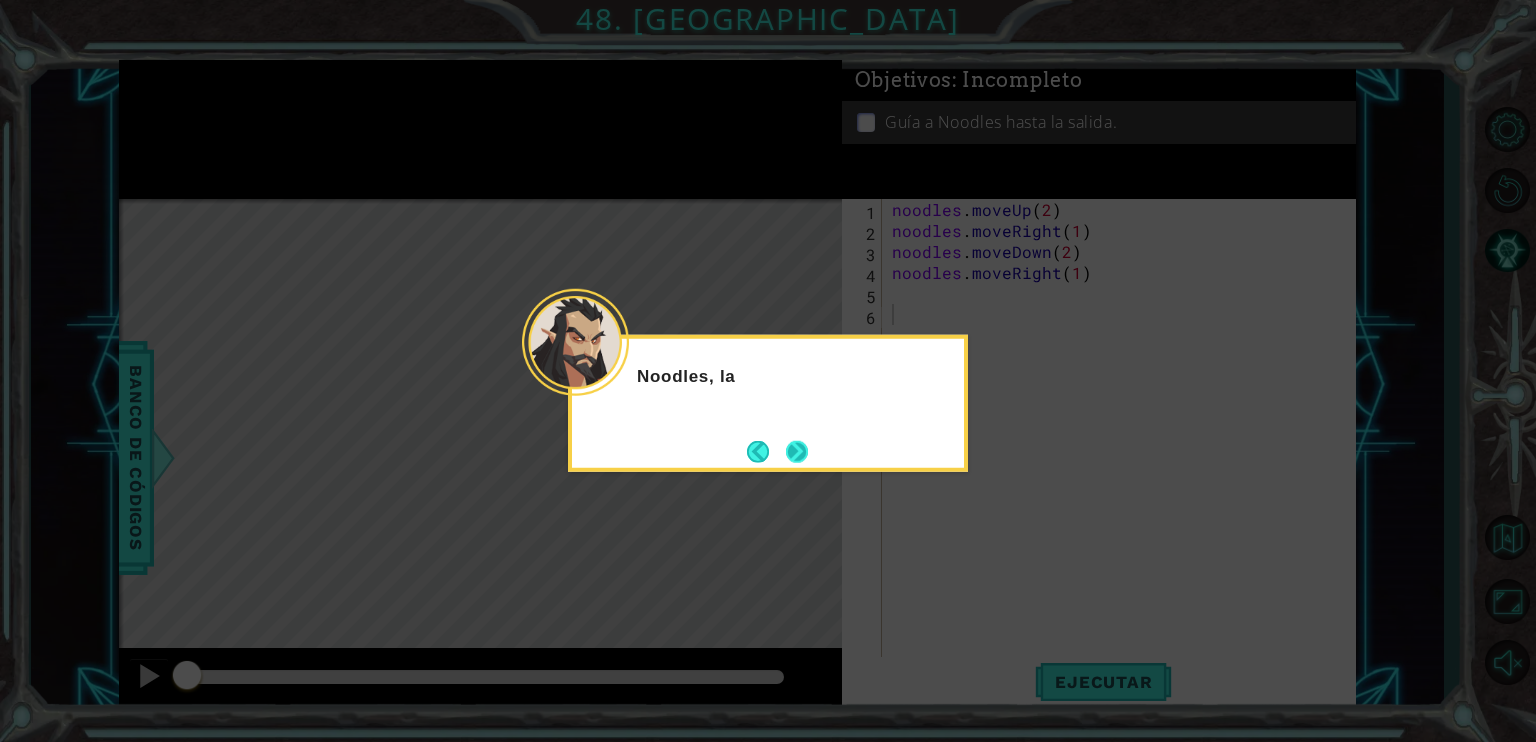 click at bounding box center [797, 451] 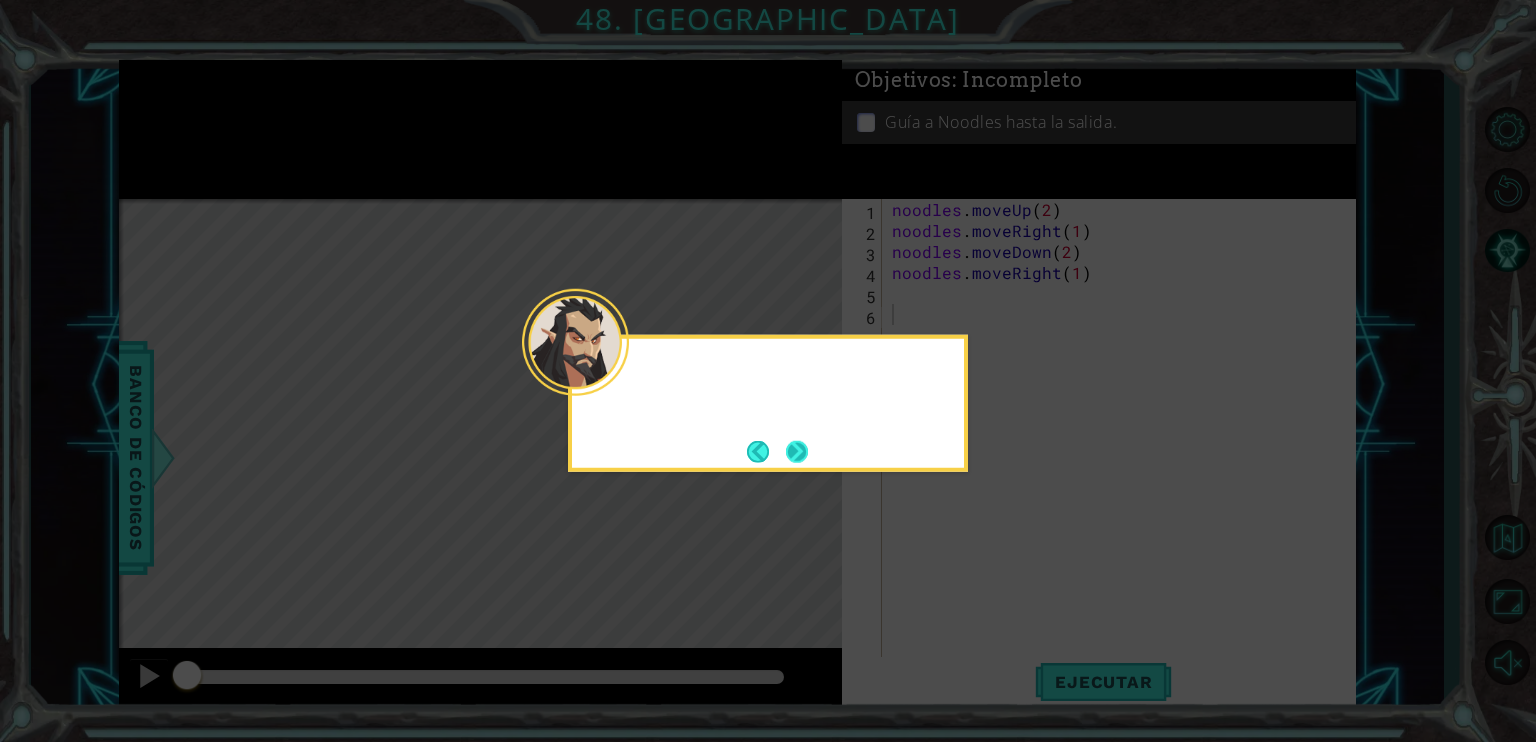 click at bounding box center [797, 451] 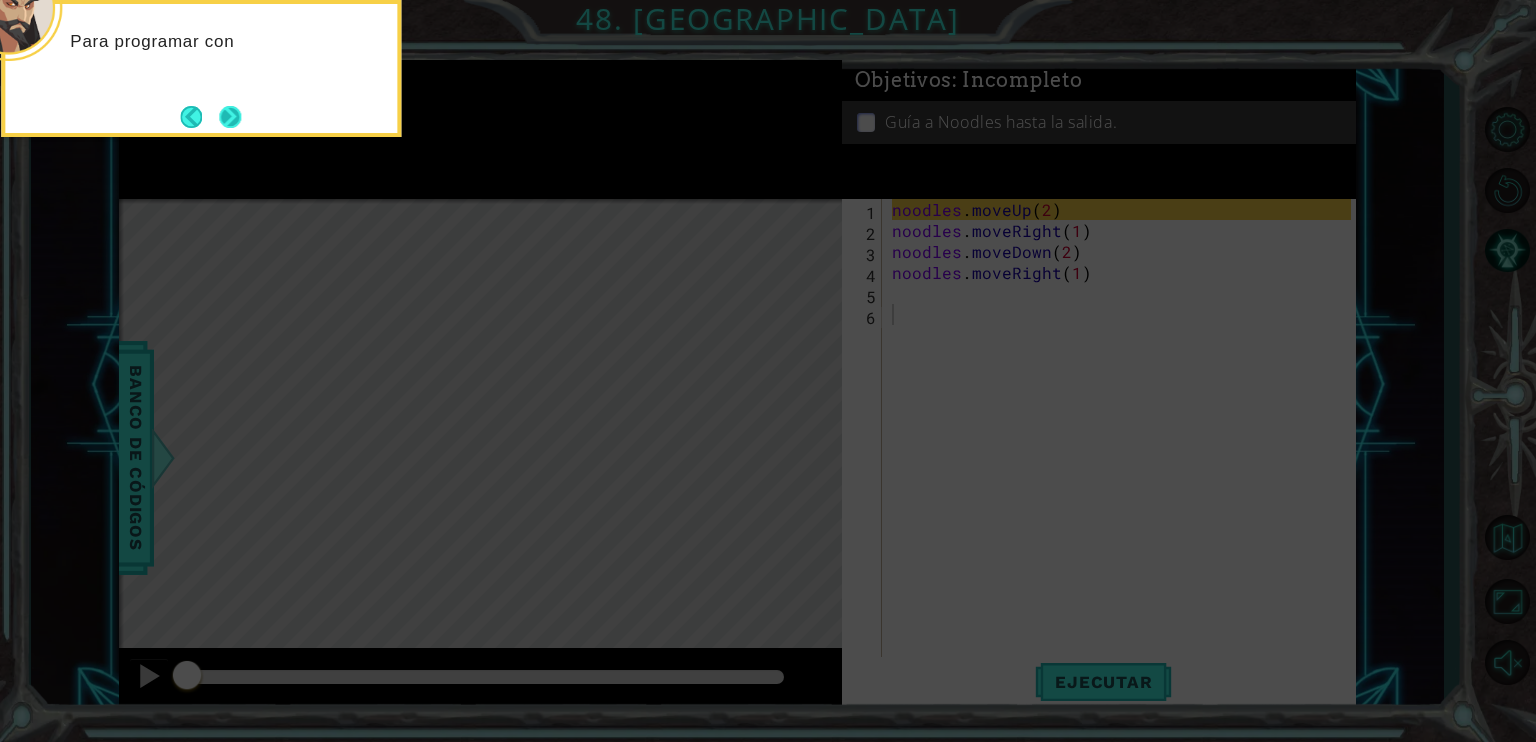 click at bounding box center (230, 117) 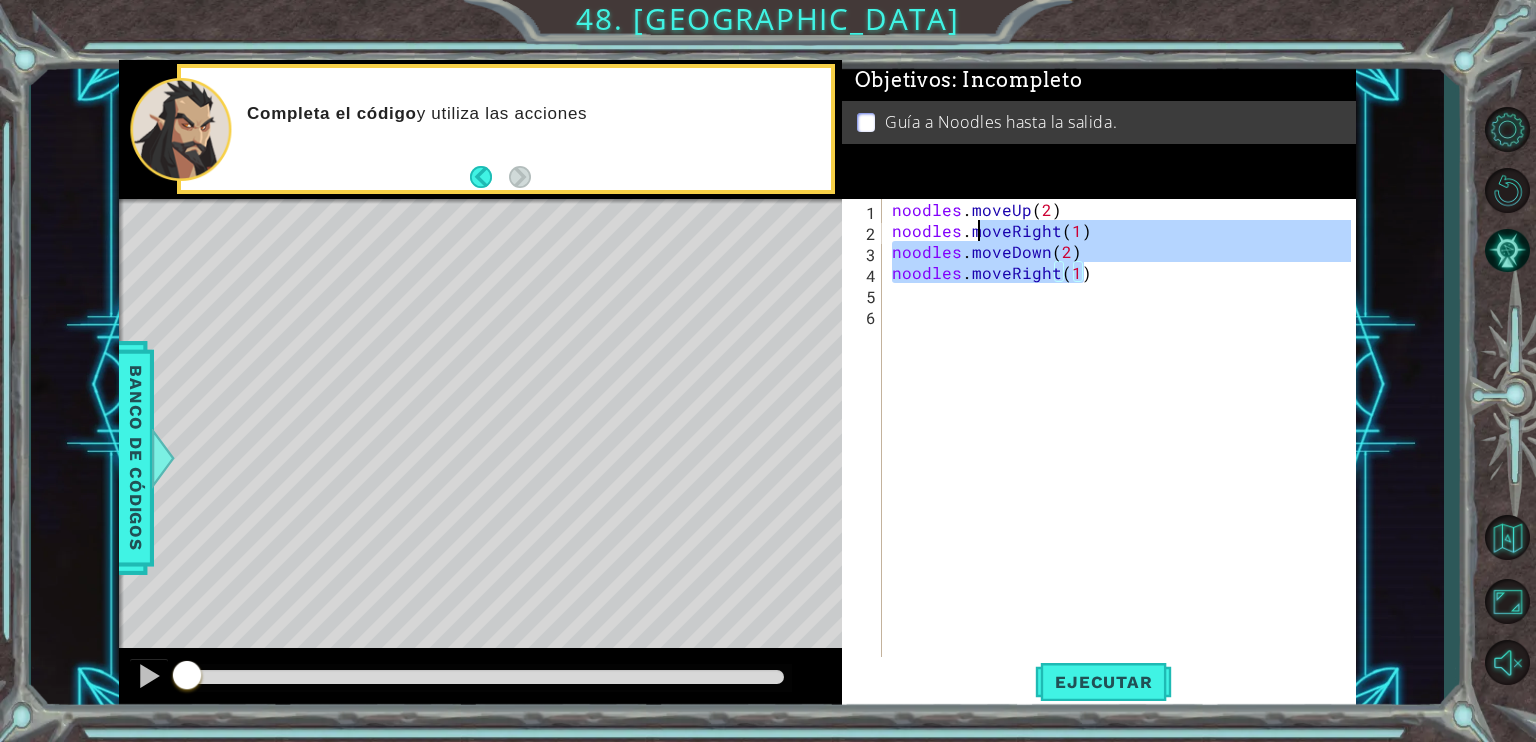 drag, startPoint x: 1137, startPoint y: 278, endPoint x: 841, endPoint y: 168, distance: 315.7784 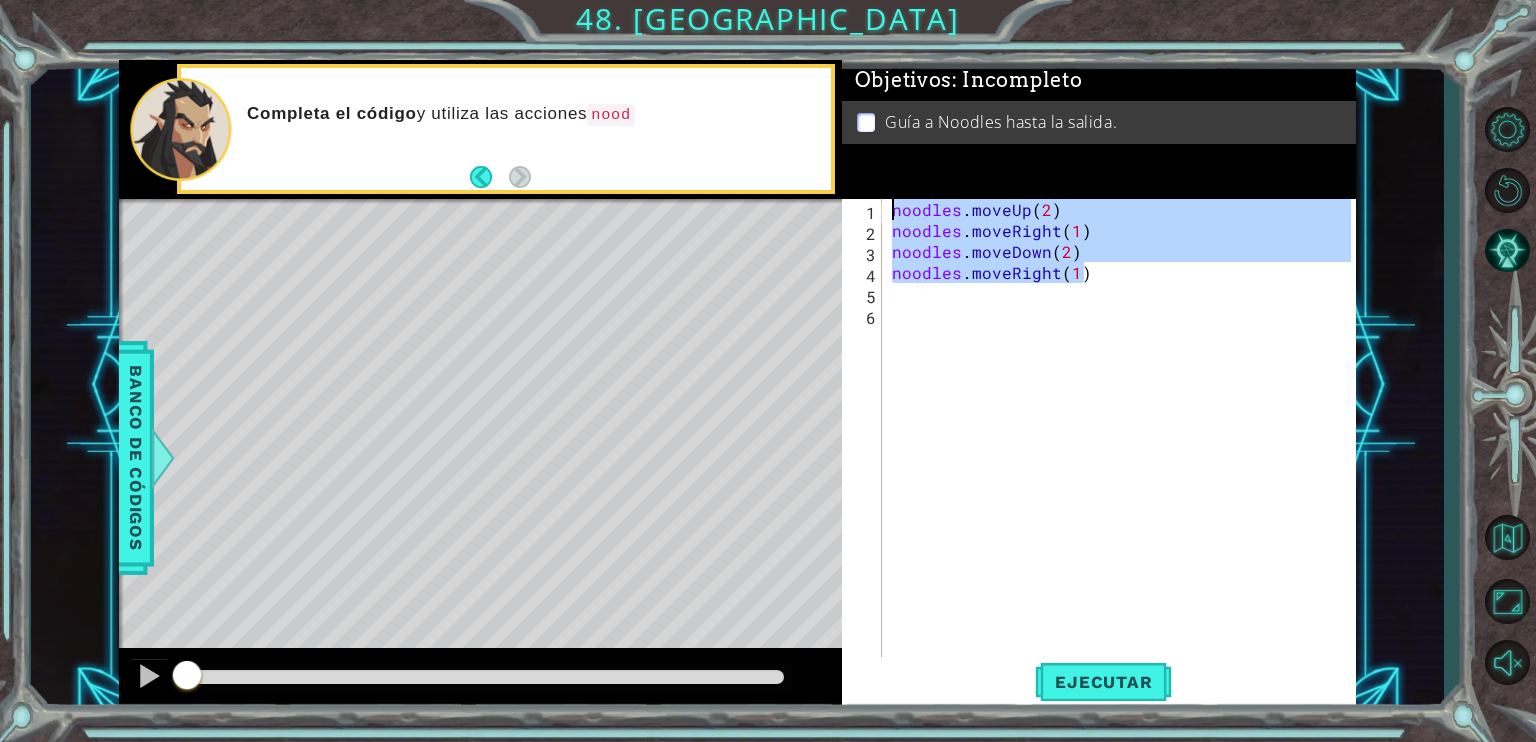 paste on "Right(1" 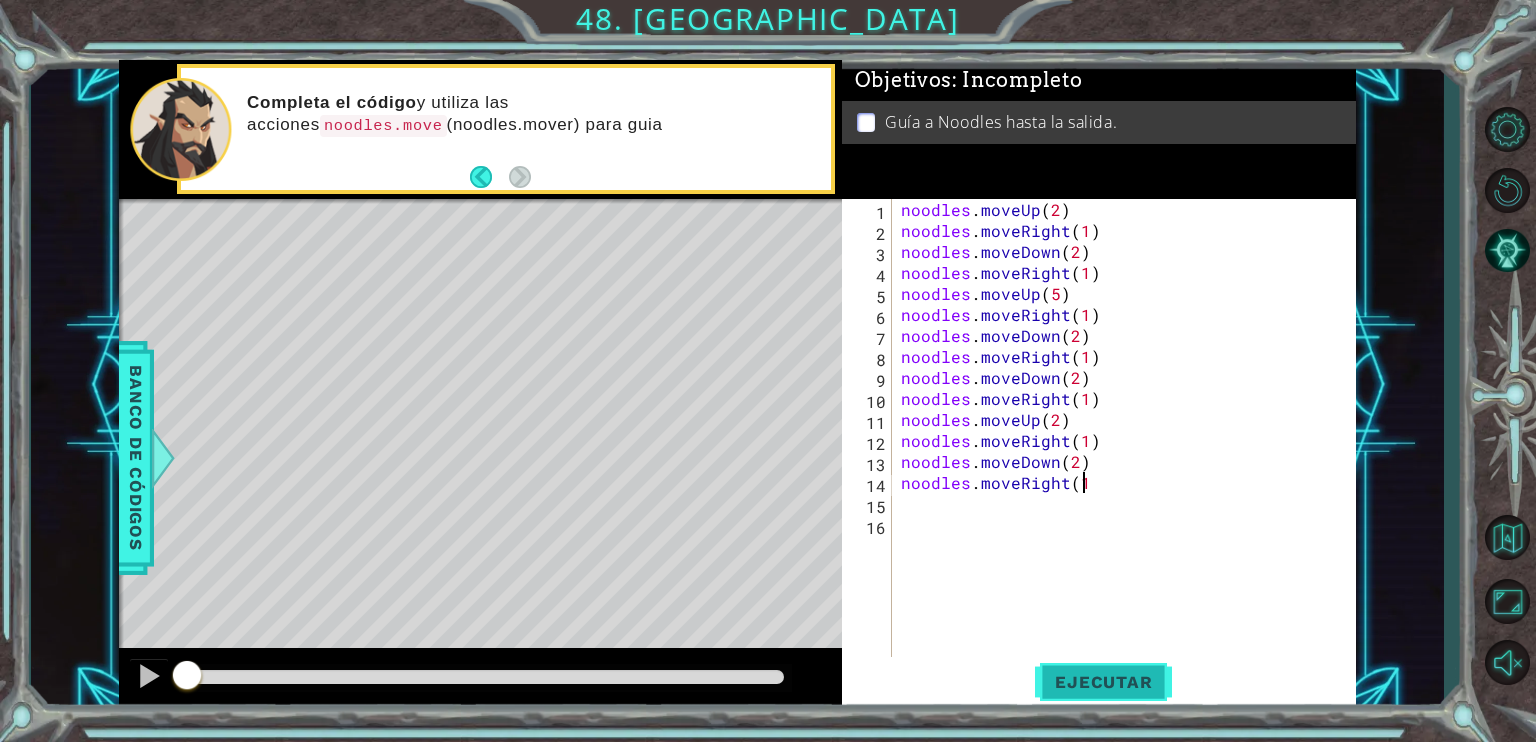 click on "Ejecutar" at bounding box center (1103, 682) 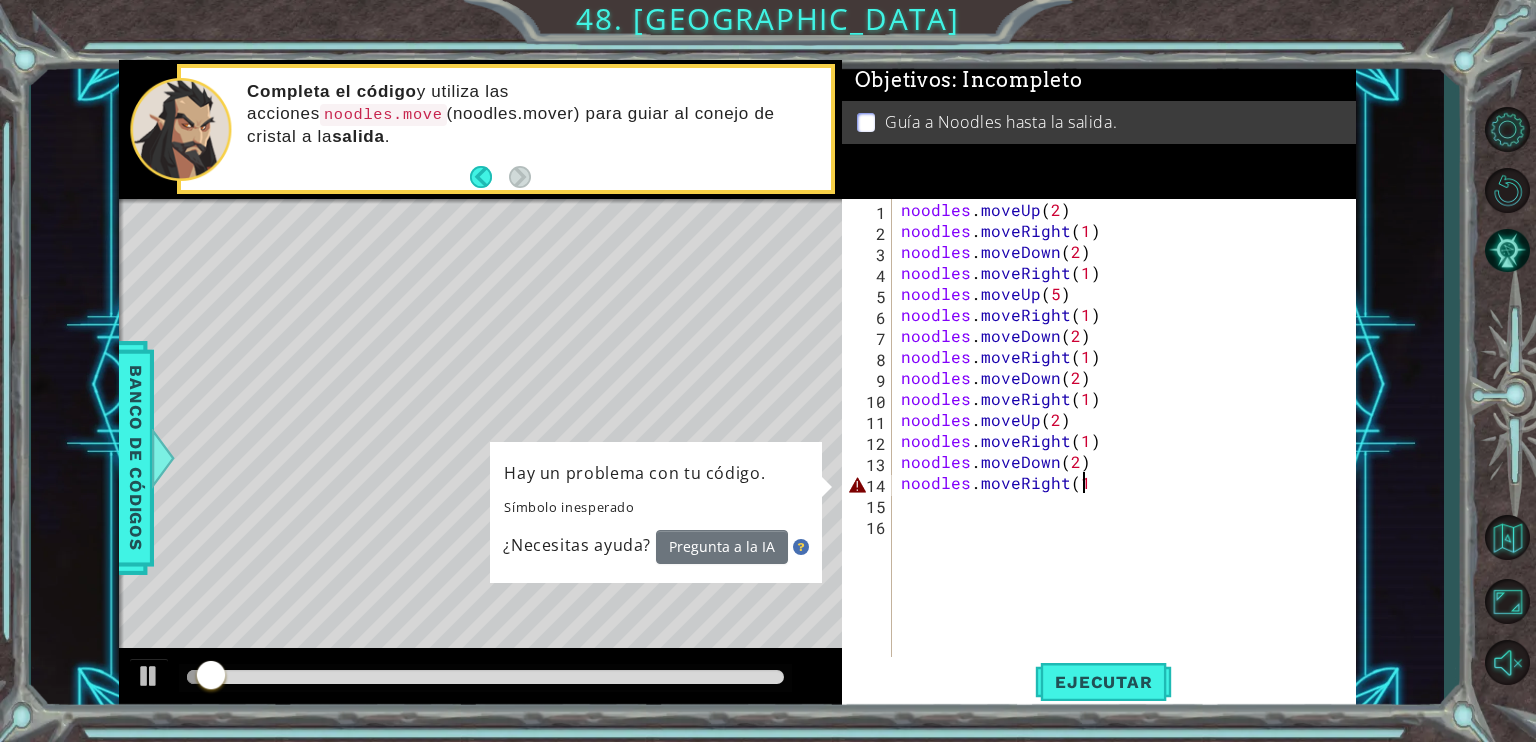 click on "noodles . moveUp ( 2 ) noodles . moveRight ( 1 ) noodles . moveDown ( 2 ) noodles . moveRight ( 1 ) noodles . moveUp ( 5 ) noodles . moveRight ( 1 ) noodles . moveDown ( 2 ) noodles . moveRight ( 1 ) noodles . moveDown ( 2 ) noodles . moveRight ( 1 ) noodles . moveUp ( 2 ) noodles . moveRight ( 1 ) noodles . moveDown ( 2 ) noodles . moveRight ( 1" at bounding box center [1129, 451] 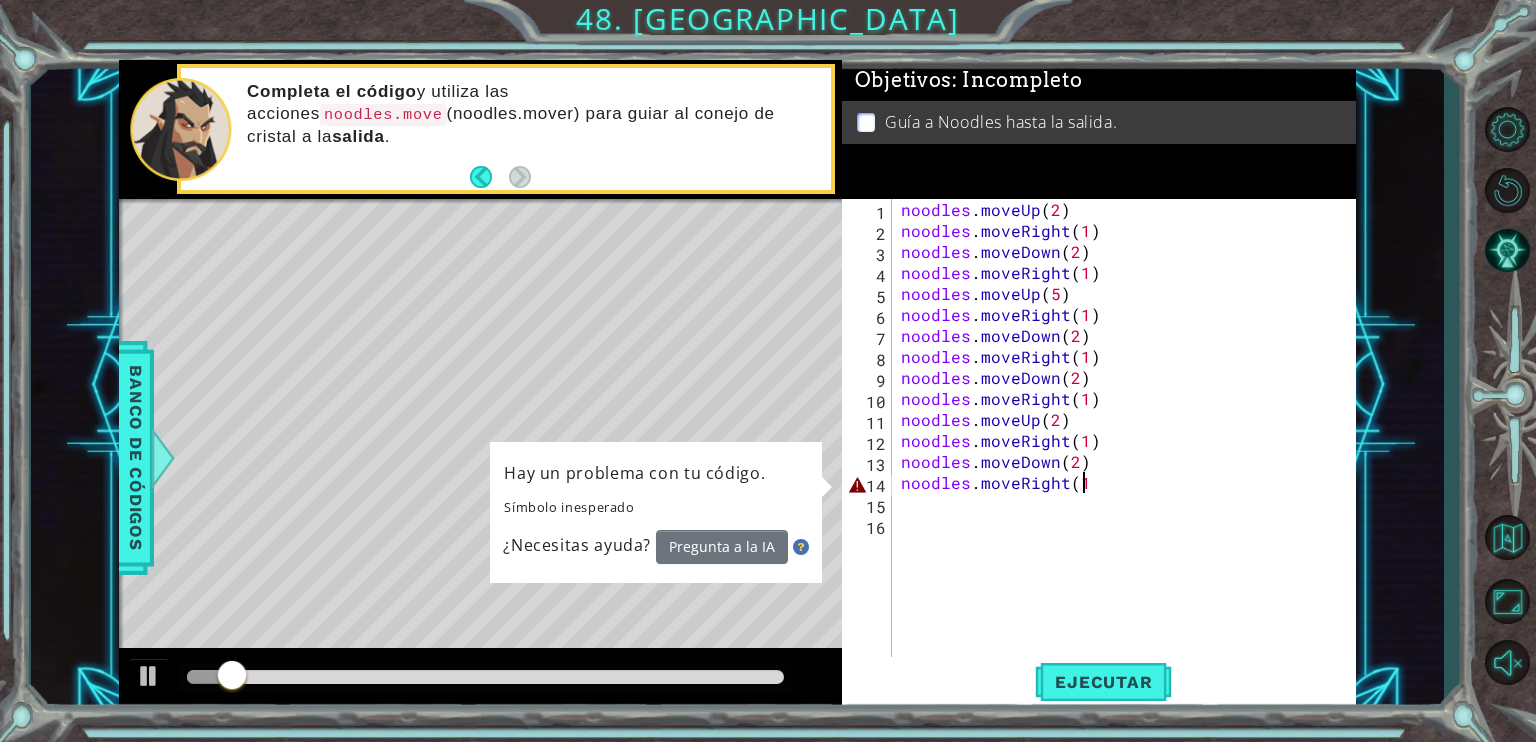 click on "noodles . moveUp ( 2 ) noodles . moveRight ( 1 ) noodles . moveDown ( 2 ) noodles . moveRight ( 1 ) noodles . moveUp ( 5 ) noodles . moveRight ( 1 ) noodles . moveDown ( 2 ) noodles . moveRight ( 1 ) noodles . moveDown ( 2 ) noodles . moveRight ( 1 ) noodles . moveUp ( 2 ) noodles . moveRight ( 1 ) noodles . moveDown ( 2 ) noodles . moveRight ( 1" at bounding box center (1129, 451) 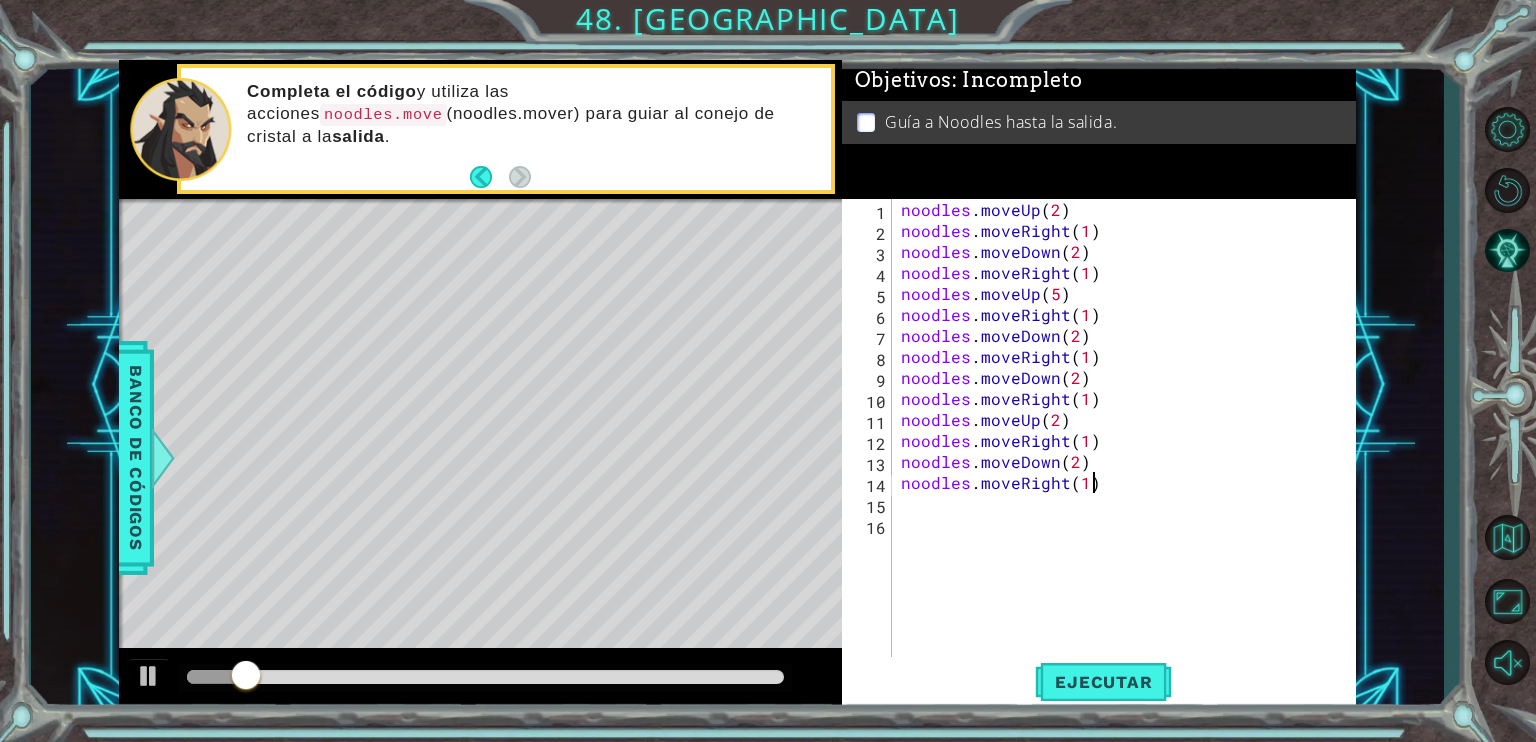 scroll, scrollTop: 0, scrollLeft: 10, axis: horizontal 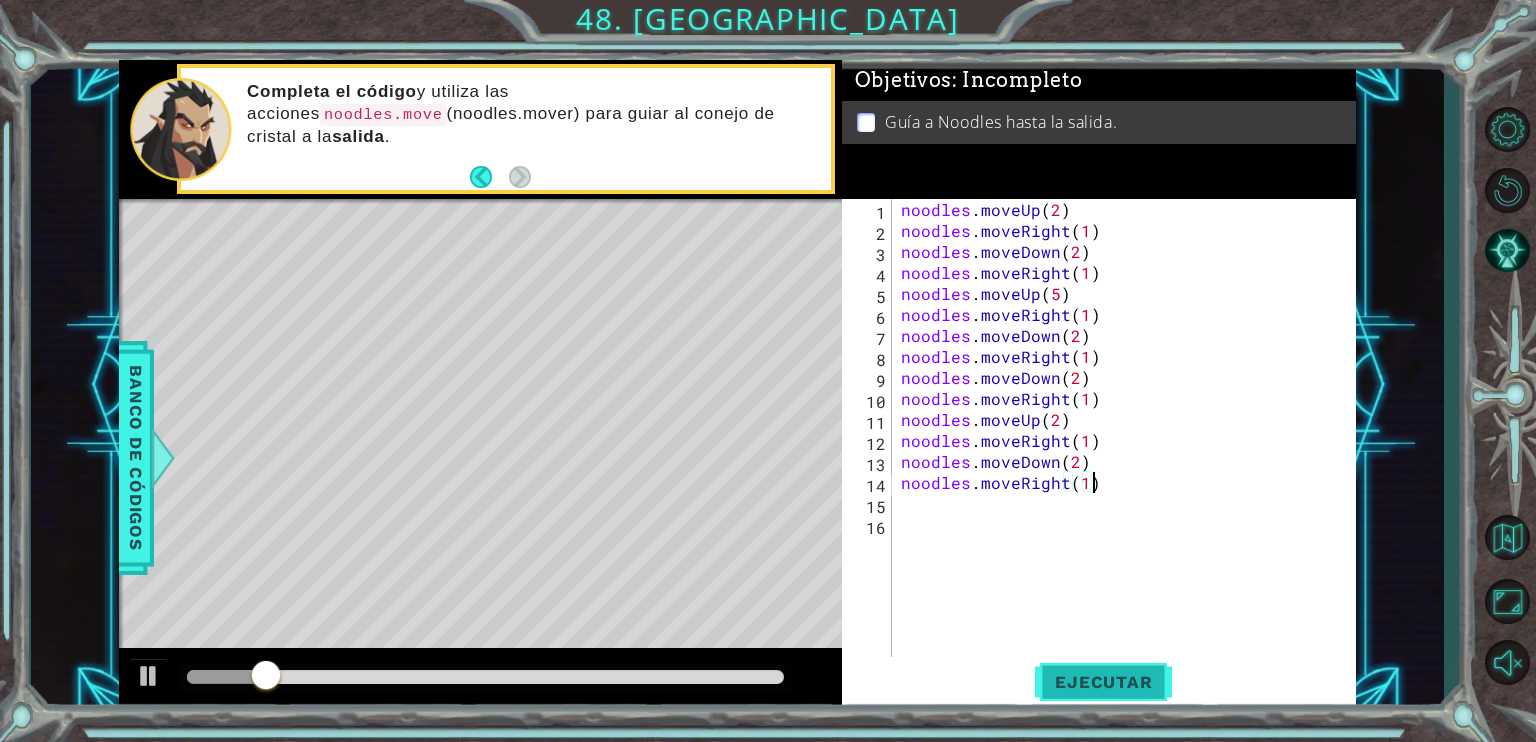type on "noodles.moveRight(1)" 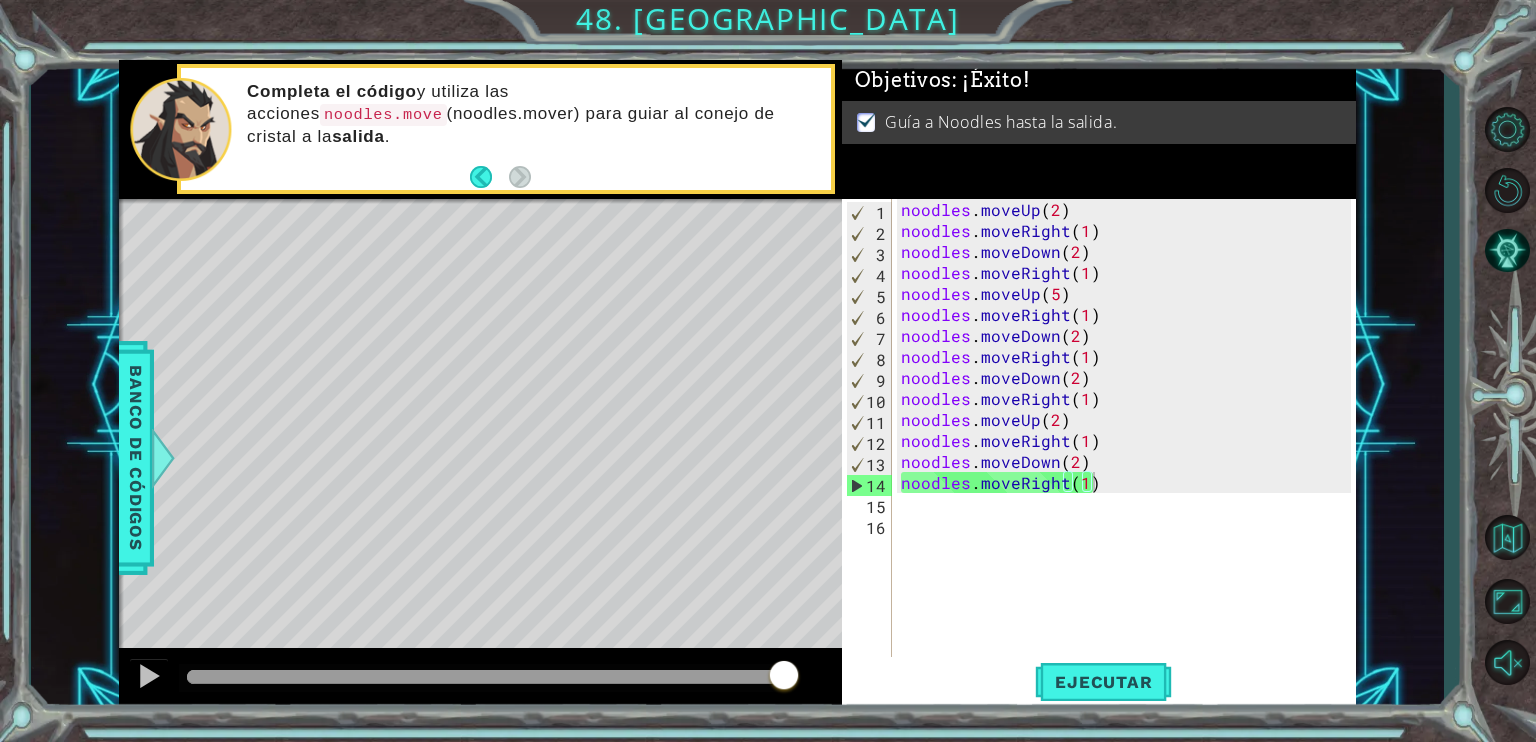 drag, startPoint x: 257, startPoint y: 675, endPoint x: 803, endPoint y: 671, distance: 546.01465 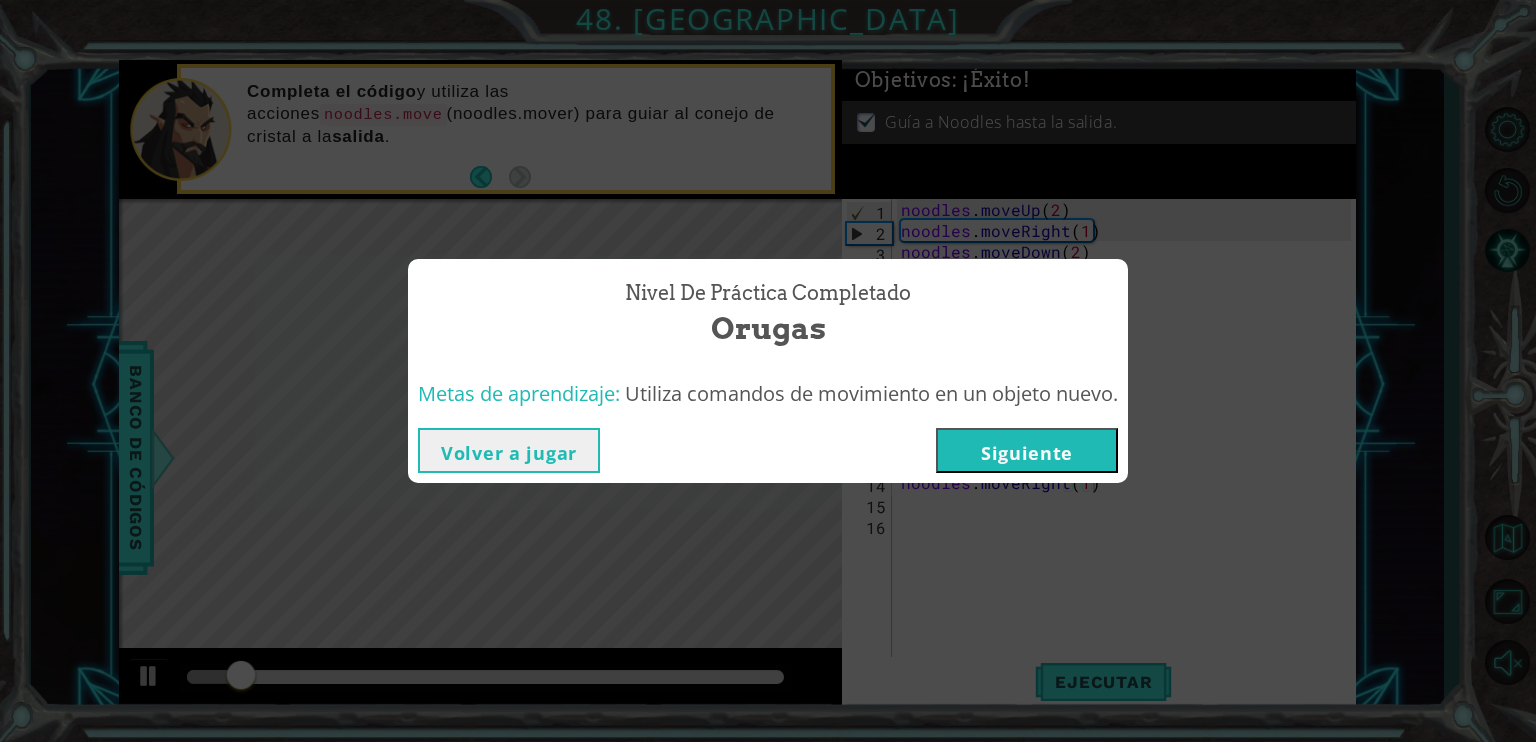 click on "Siguiente" at bounding box center (1027, 450) 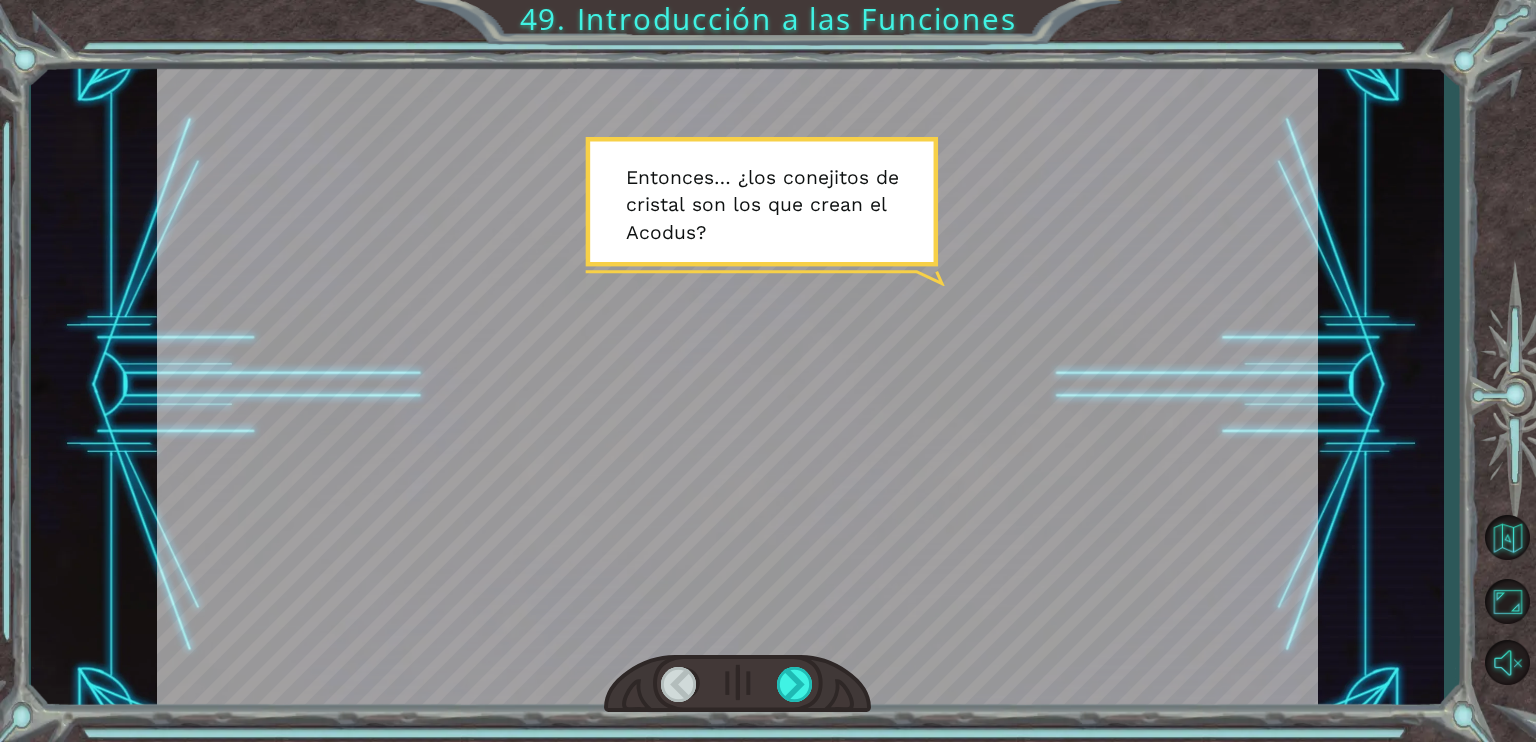 click at bounding box center (737, 386) 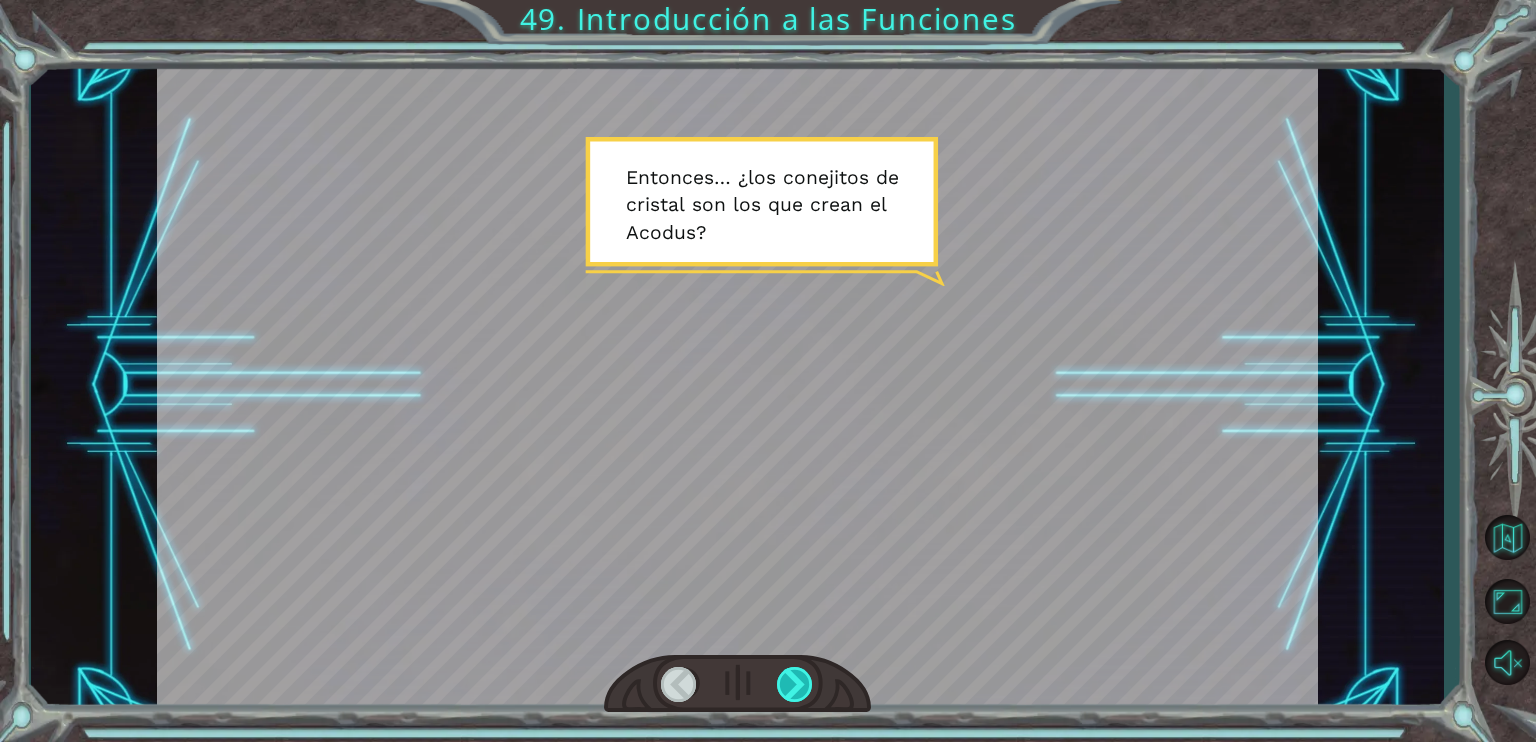 drag, startPoint x: 823, startPoint y: 705, endPoint x: 805, endPoint y: 700, distance: 18.681541 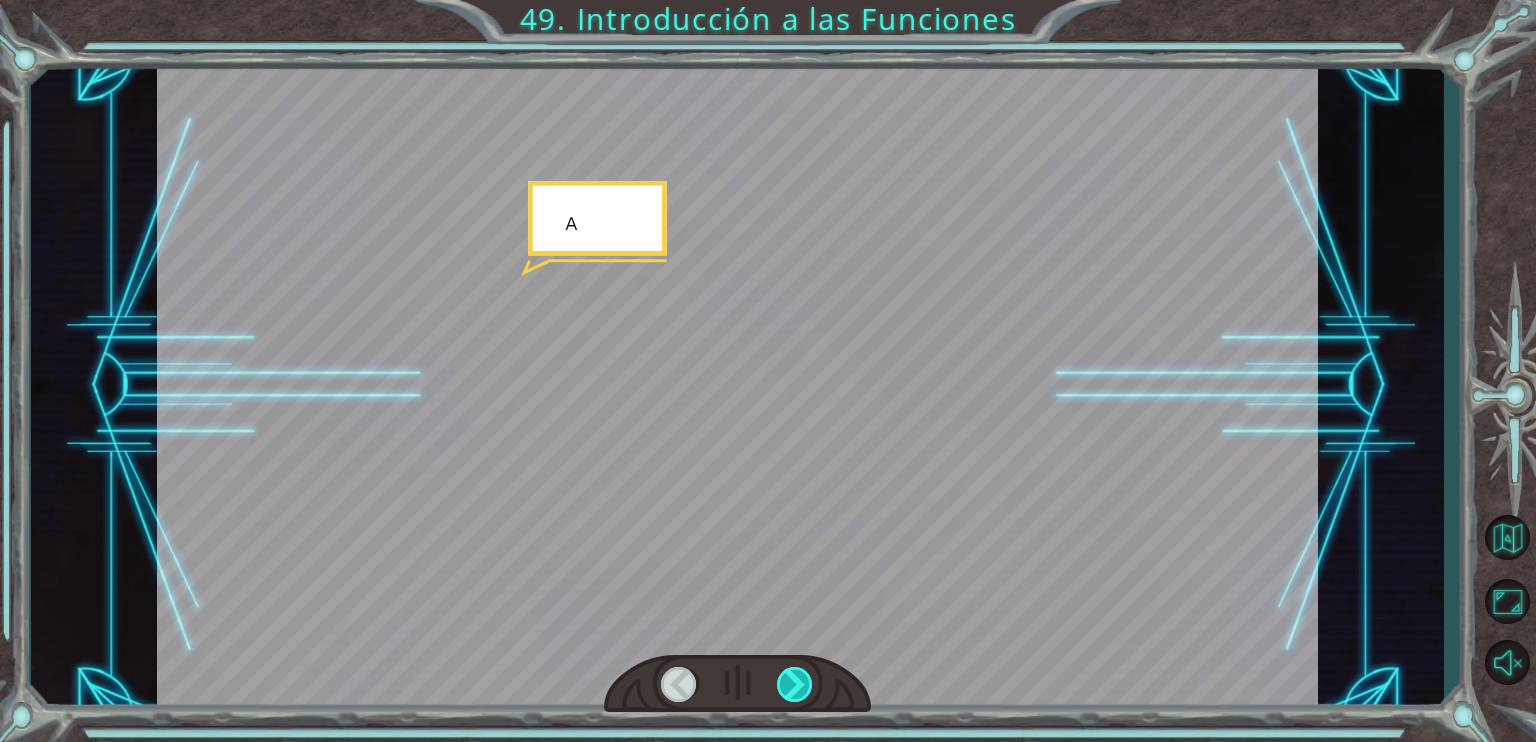 click at bounding box center (795, 684) 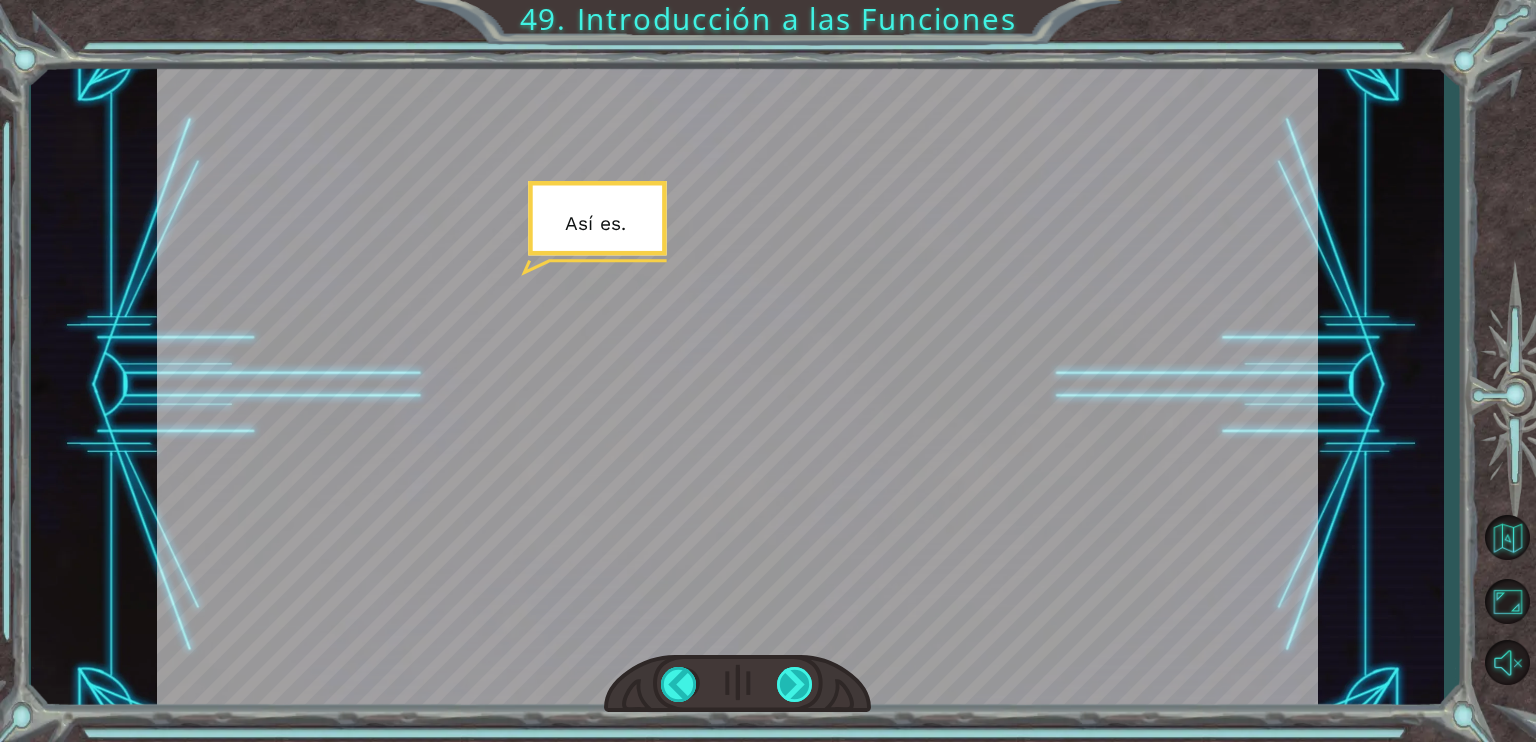 click at bounding box center (795, 684) 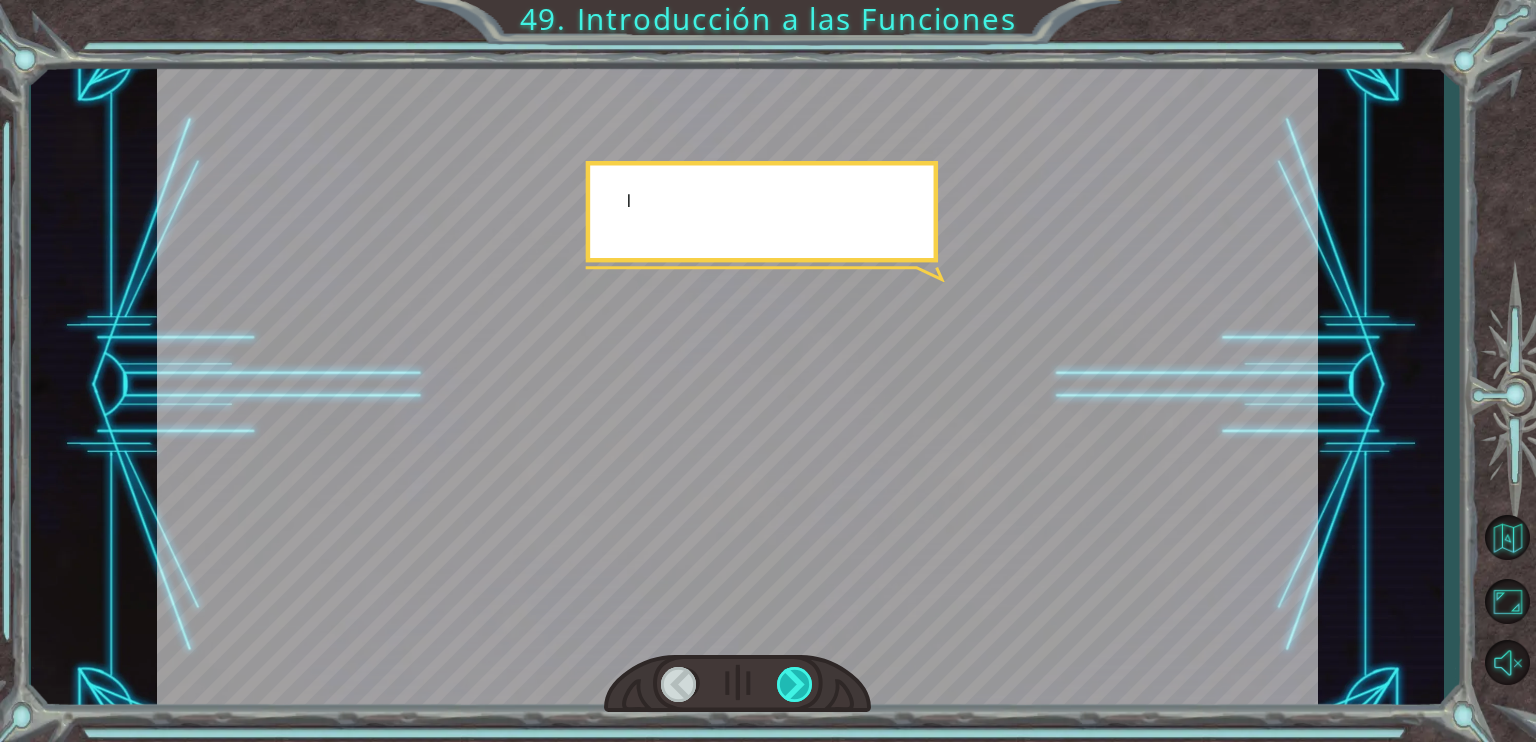 click at bounding box center [795, 684] 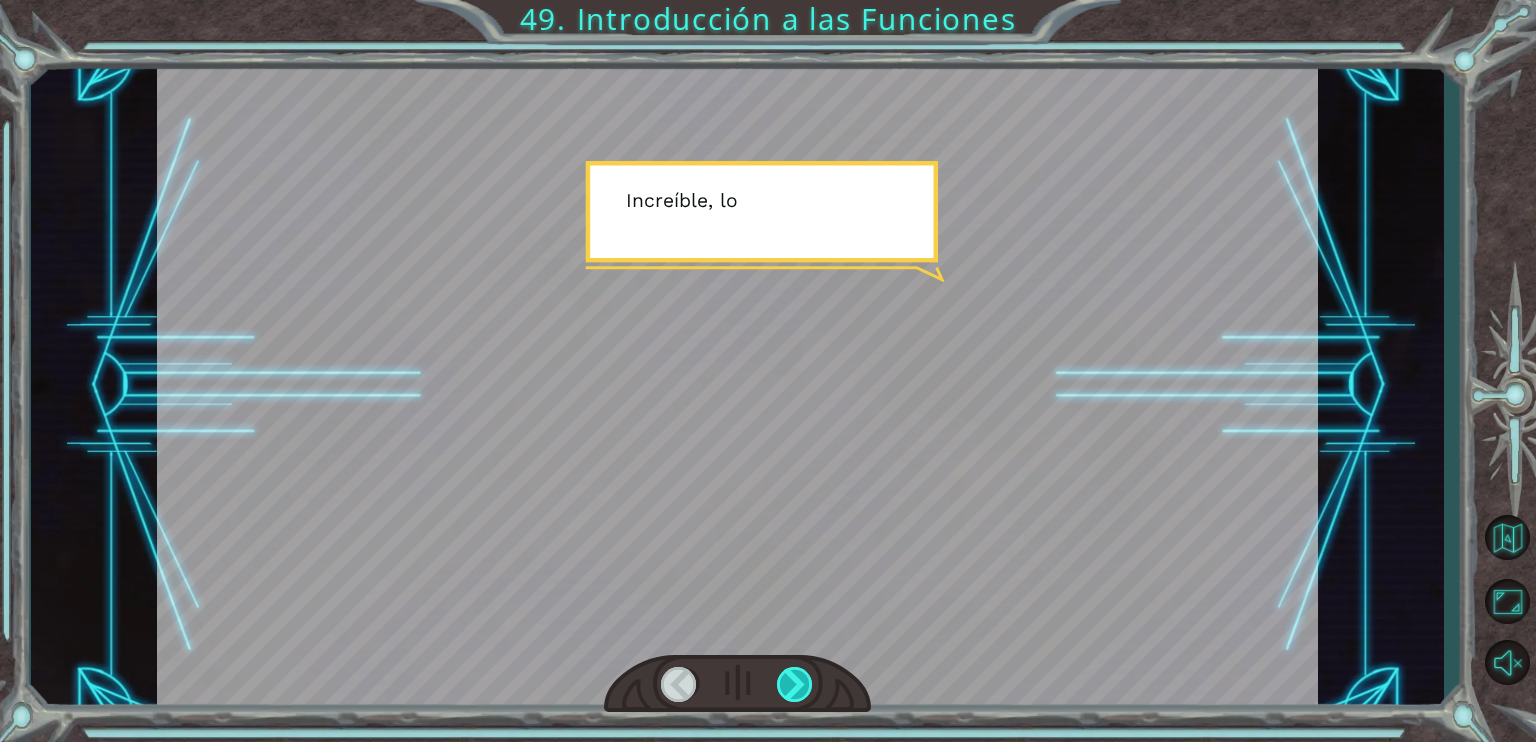 click at bounding box center [795, 684] 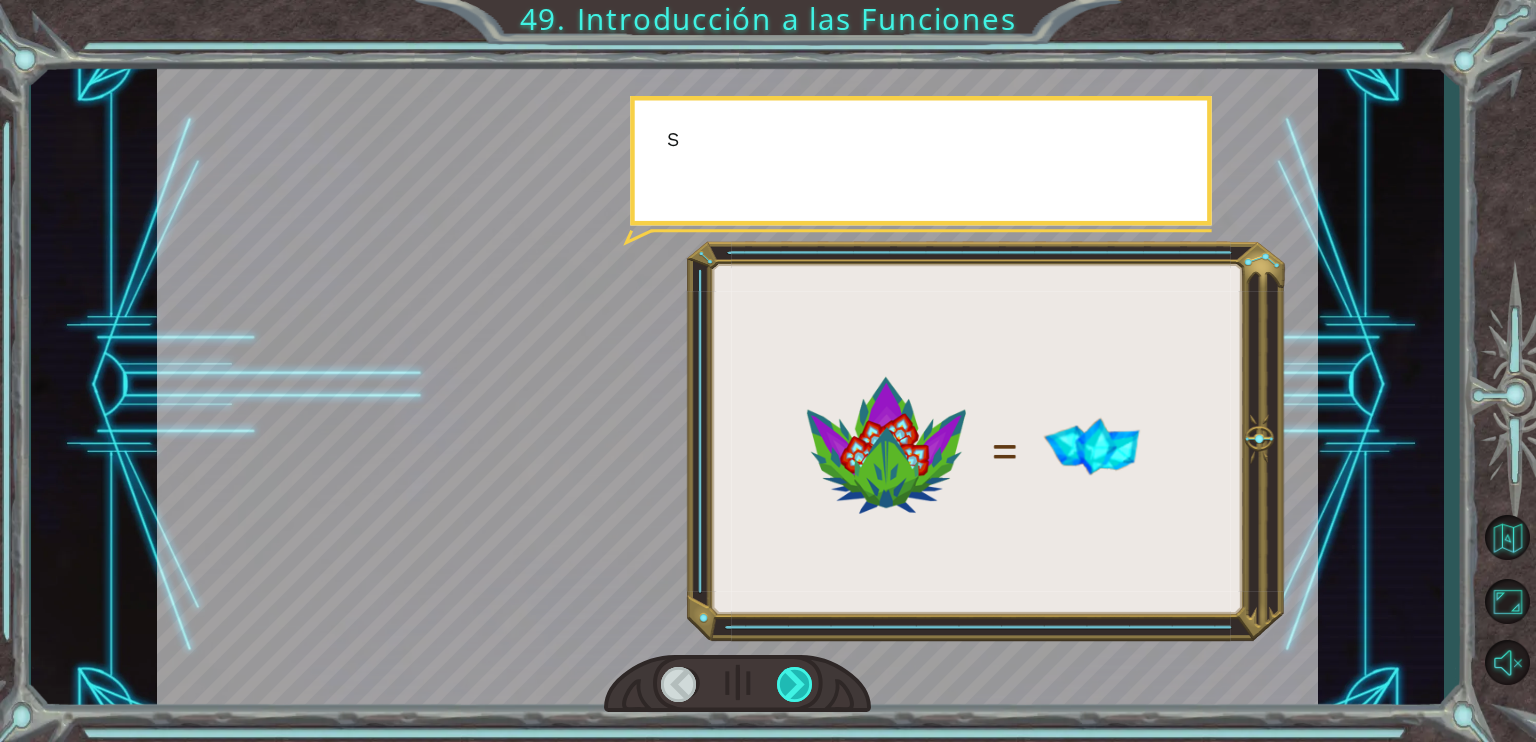 click at bounding box center (795, 684) 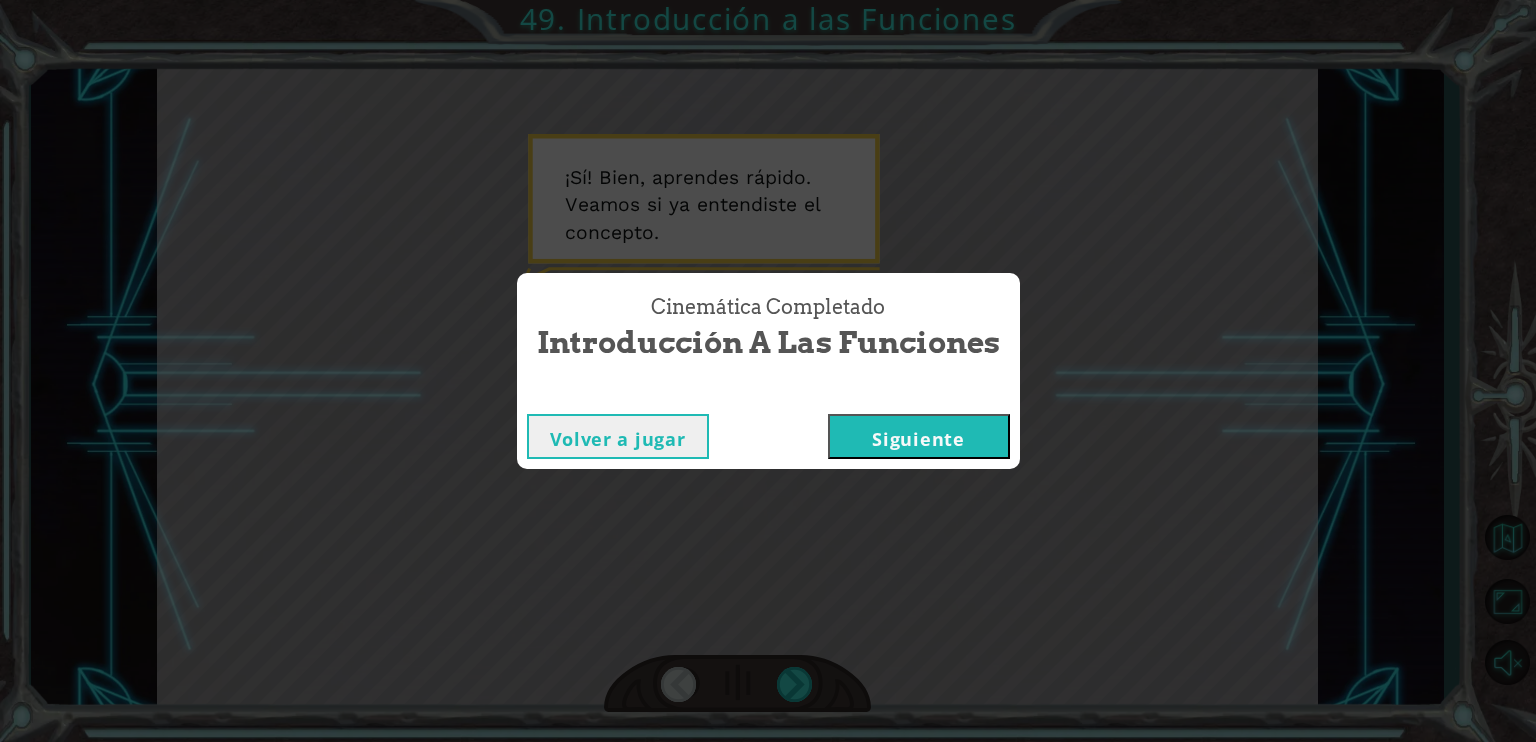 drag, startPoint x: 726, startPoint y: 440, endPoint x: 897, endPoint y: 423, distance: 171.84296 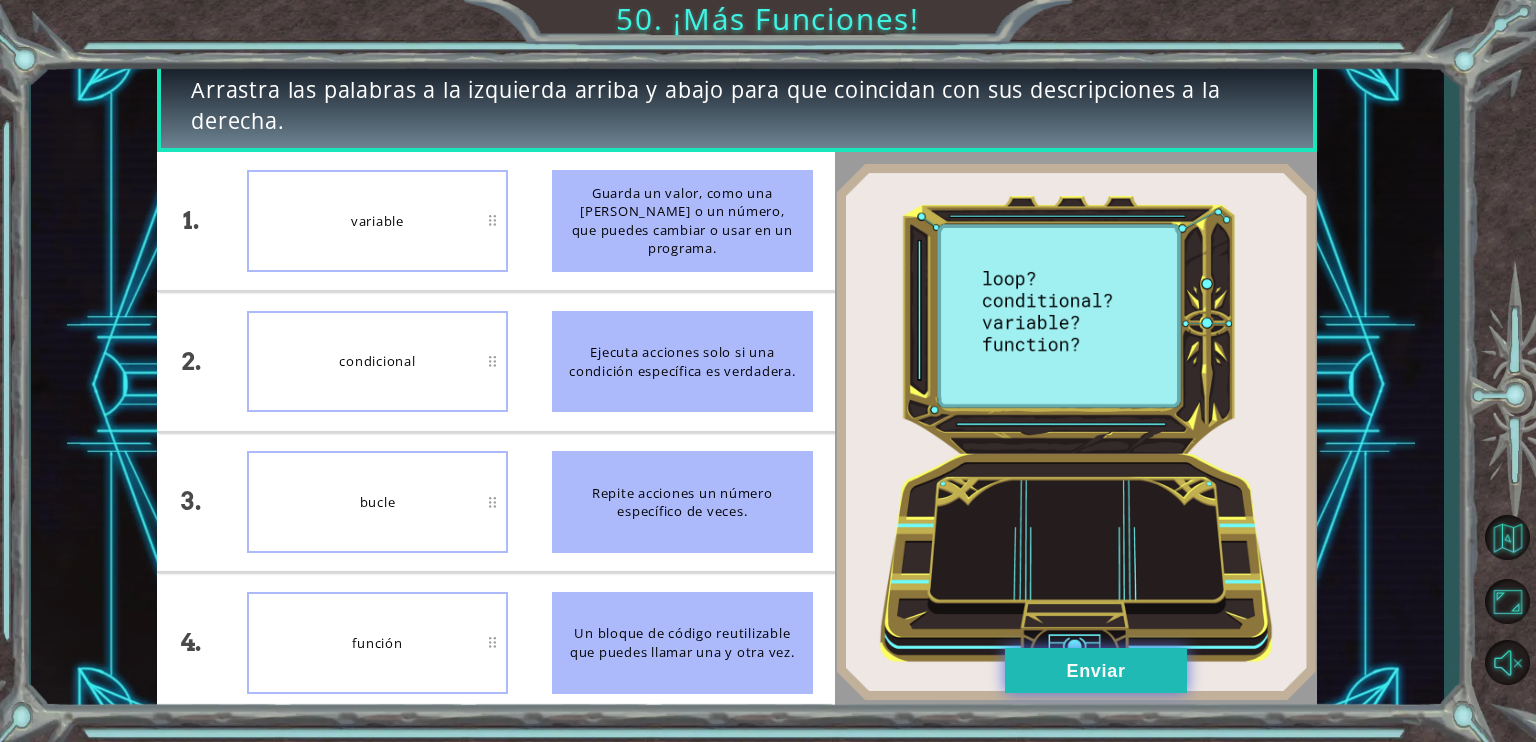 click on "Enviar" at bounding box center [1096, 670] 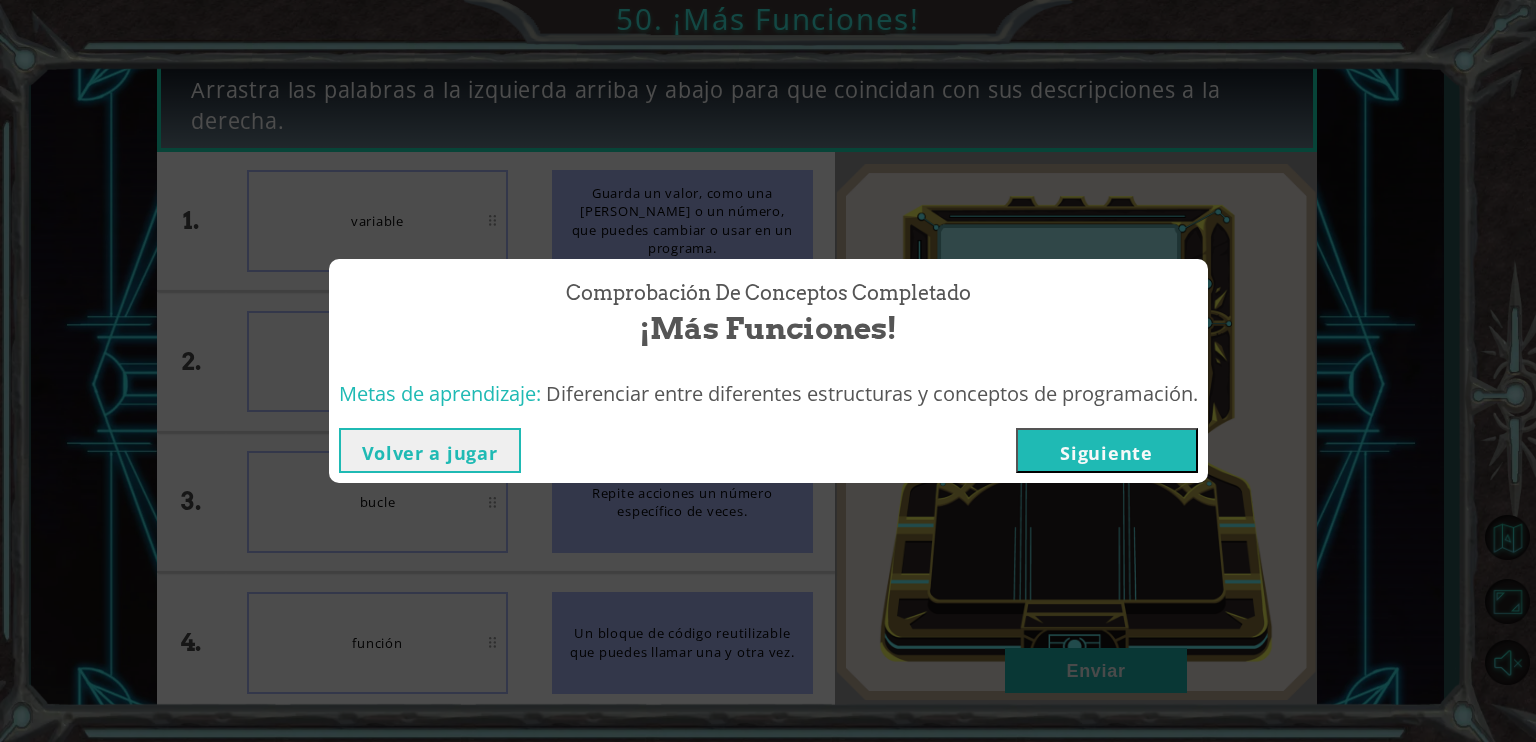 click on "Siguiente" at bounding box center [1107, 450] 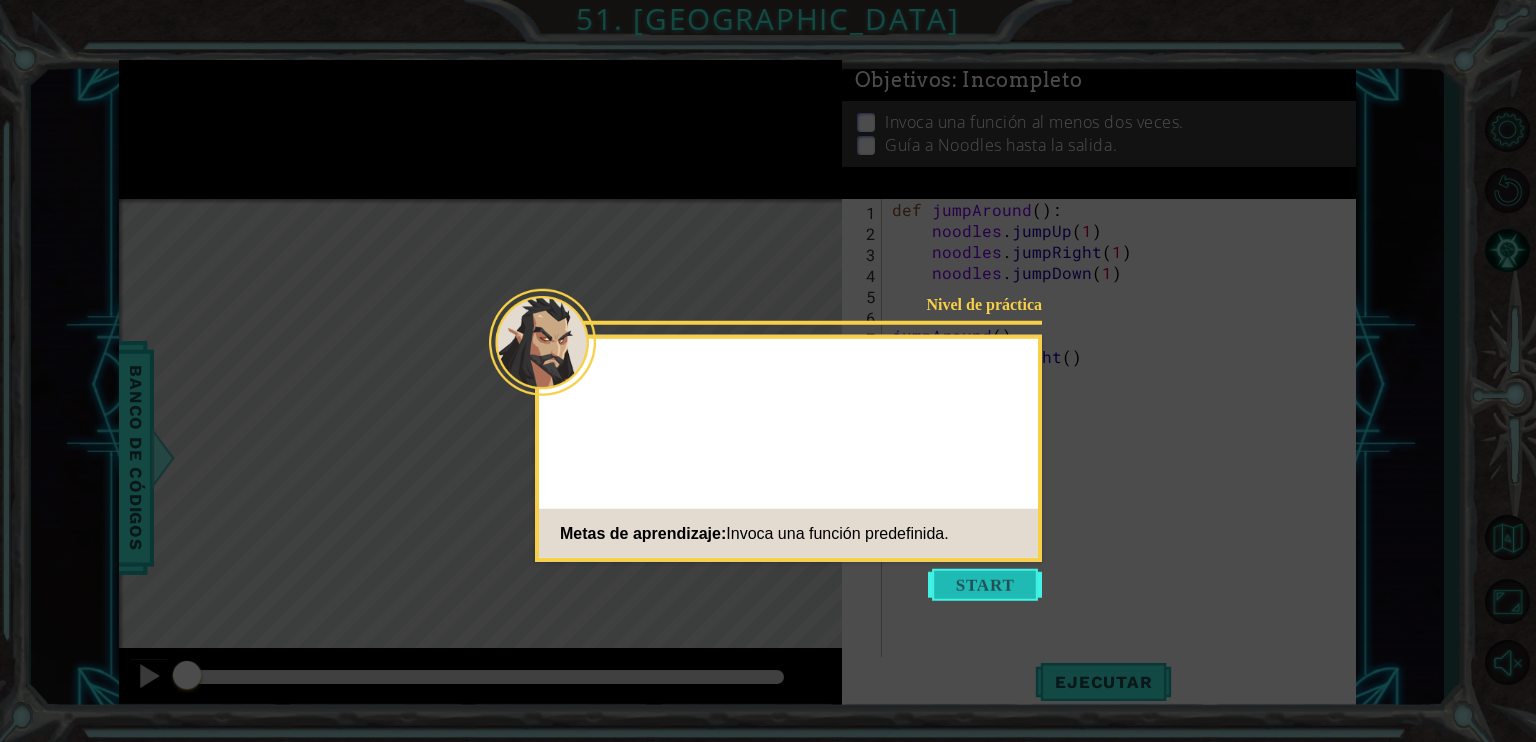 click at bounding box center (985, 585) 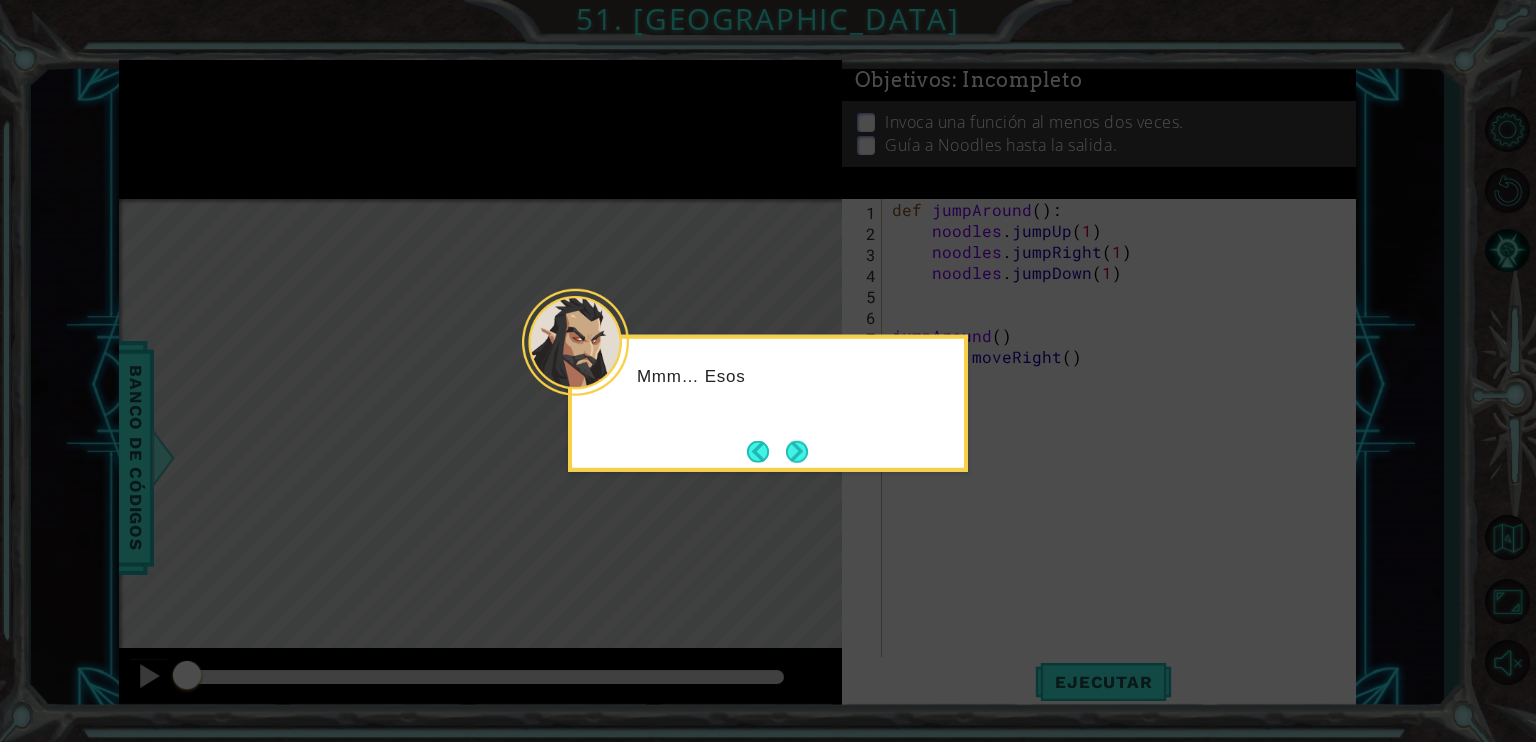 click at bounding box center [797, 451] 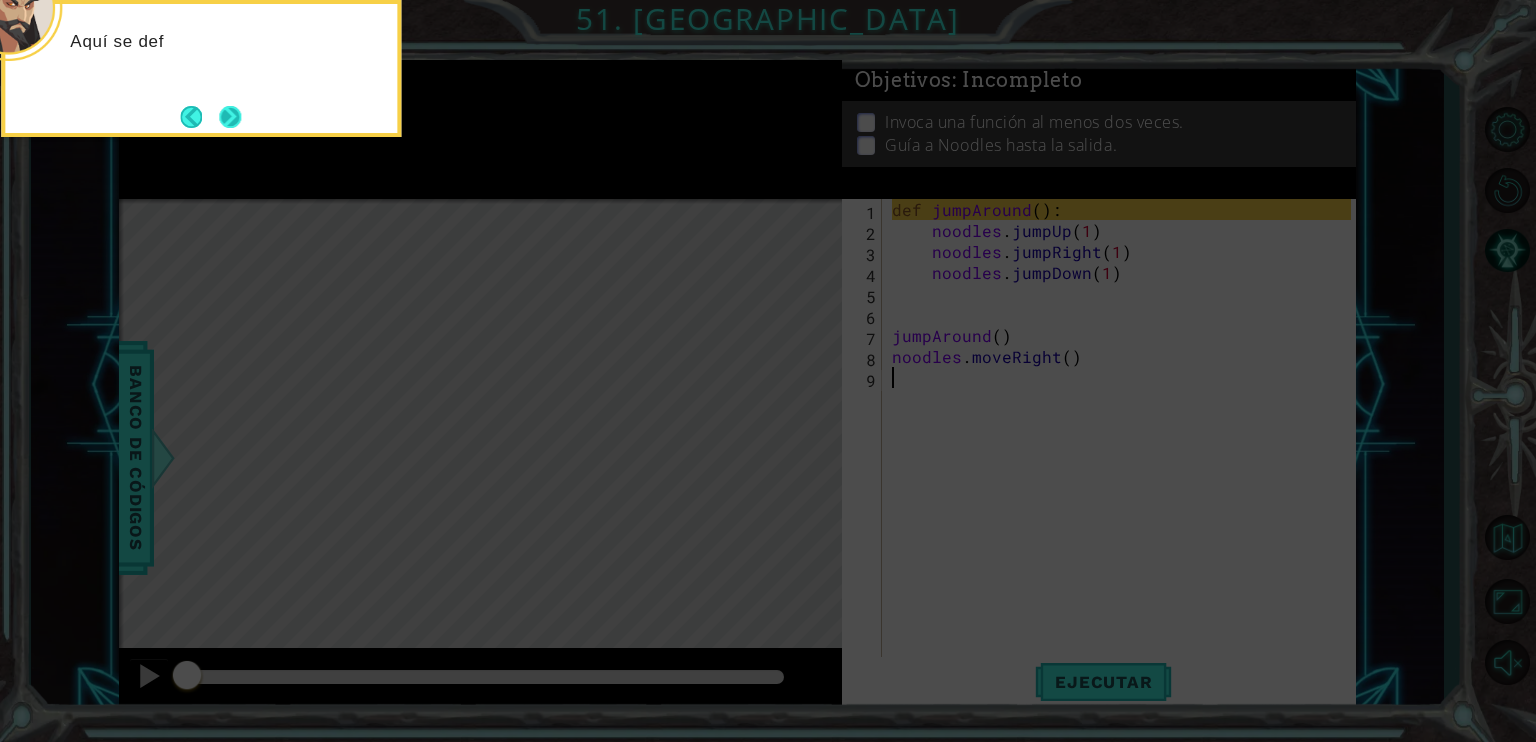 click at bounding box center [230, 117] 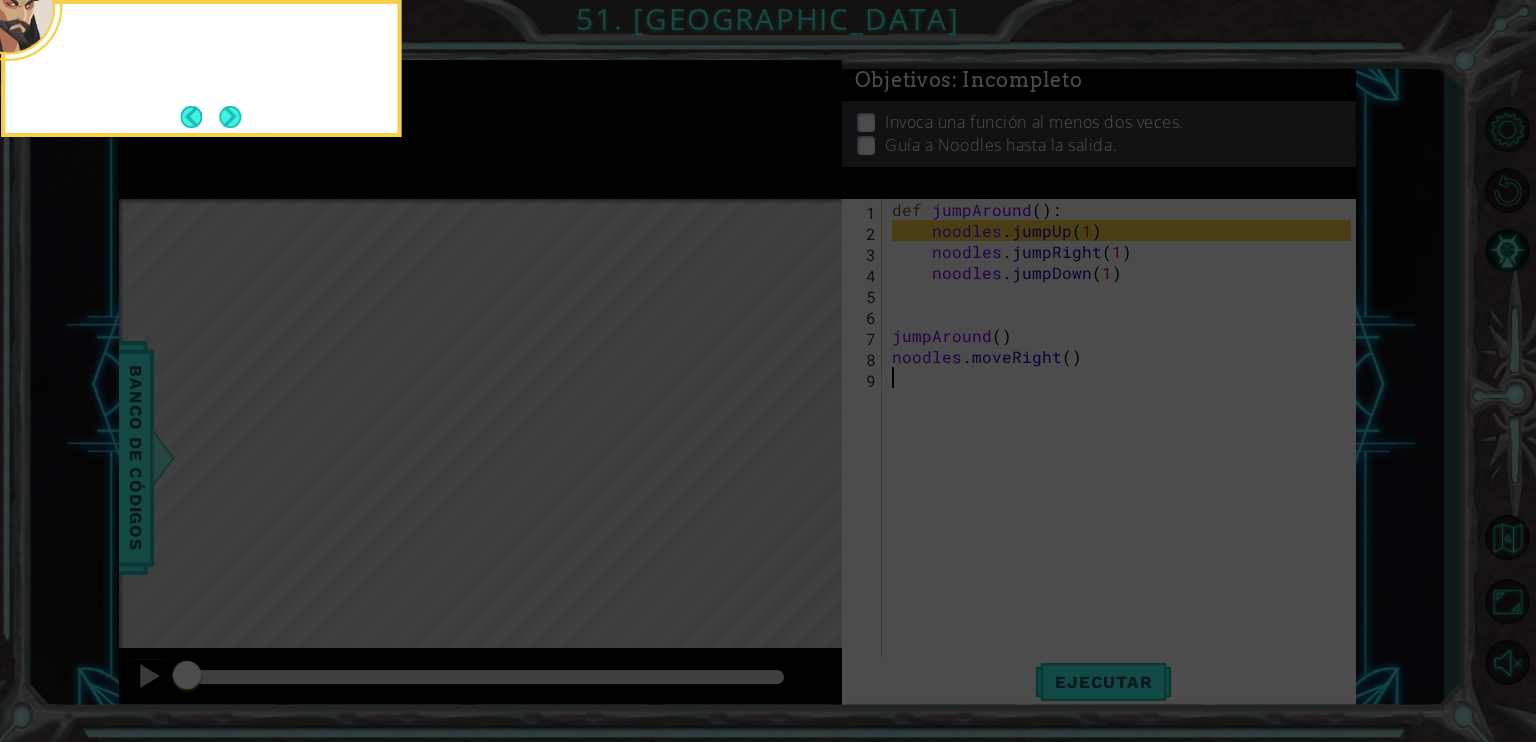 click at bounding box center [201, 68] 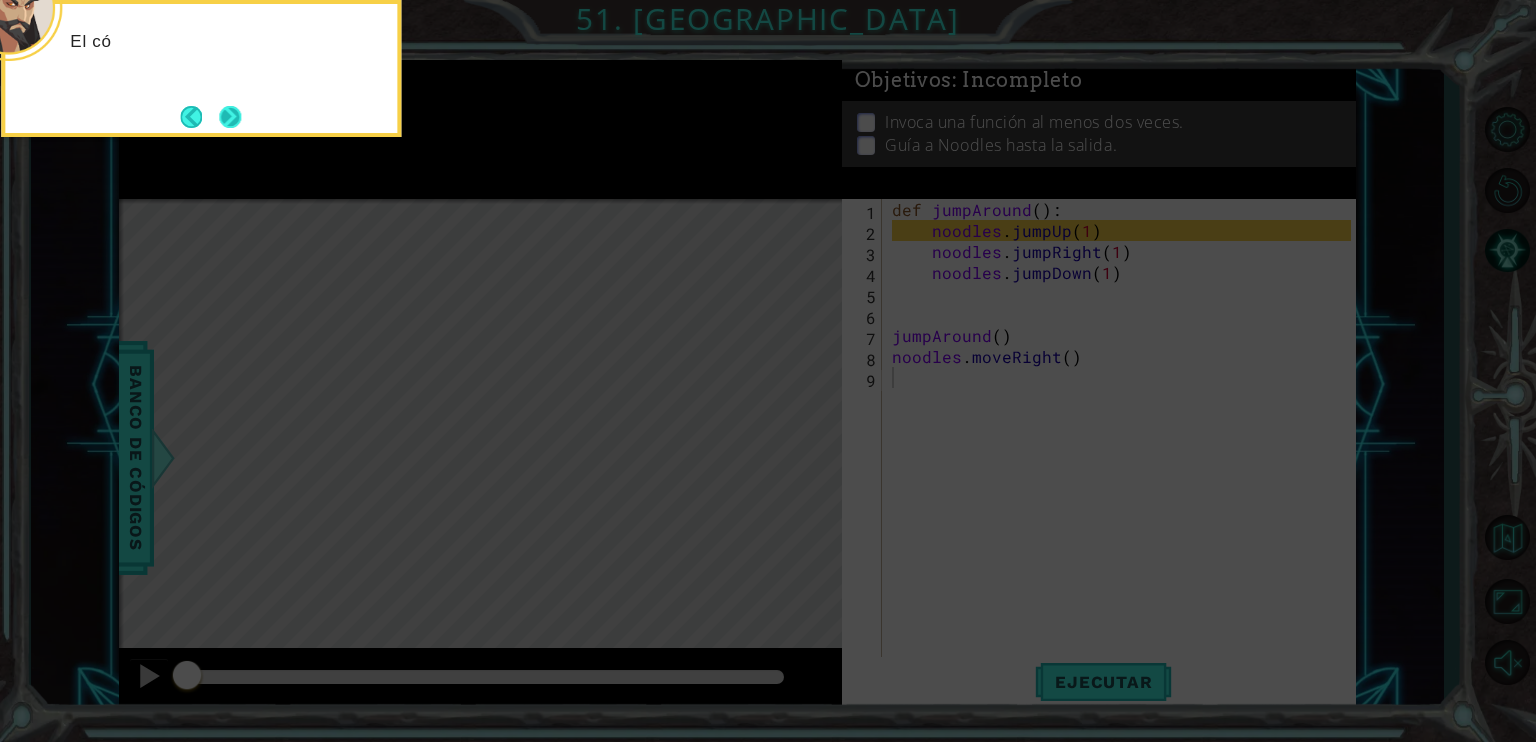 click at bounding box center (230, 117) 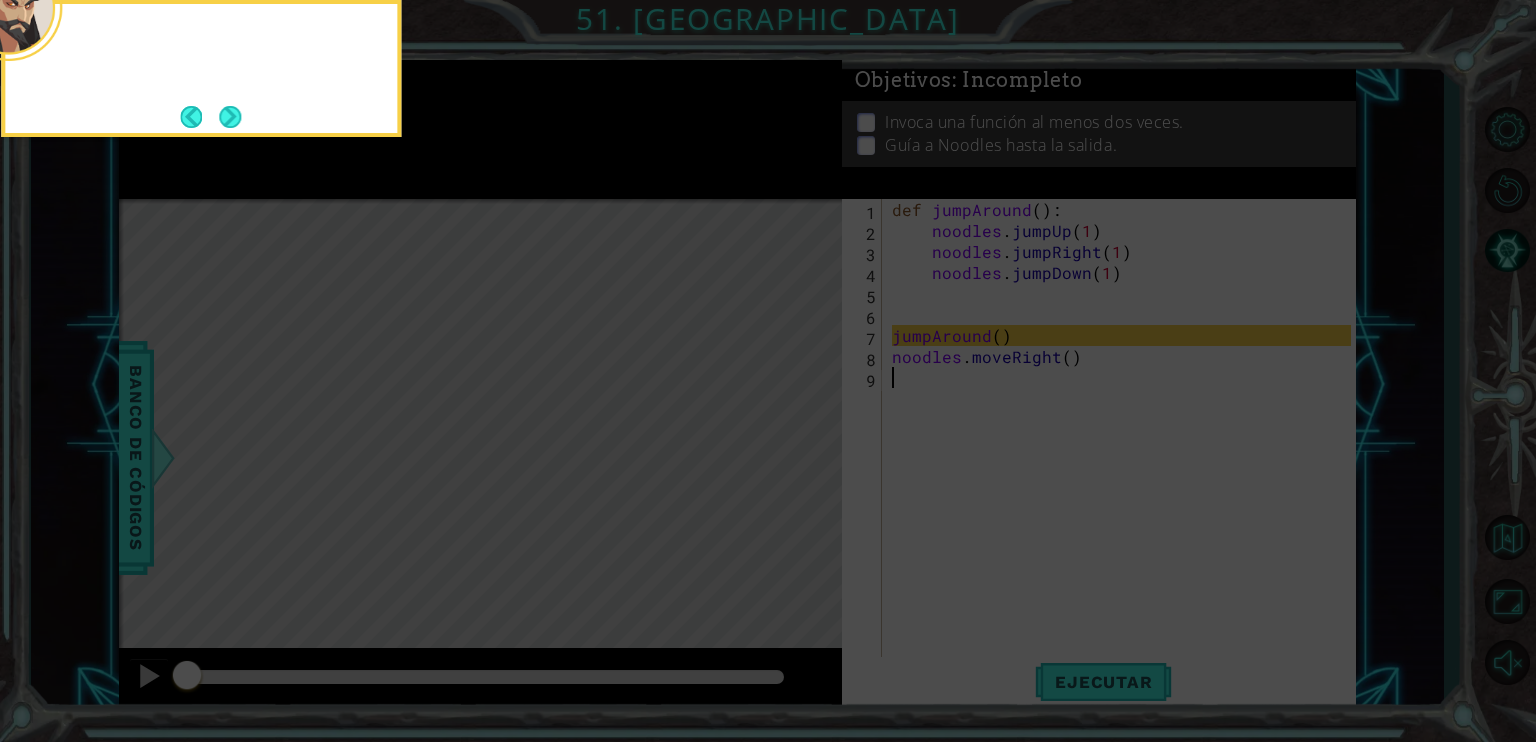 click at bounding box center (230, 117) 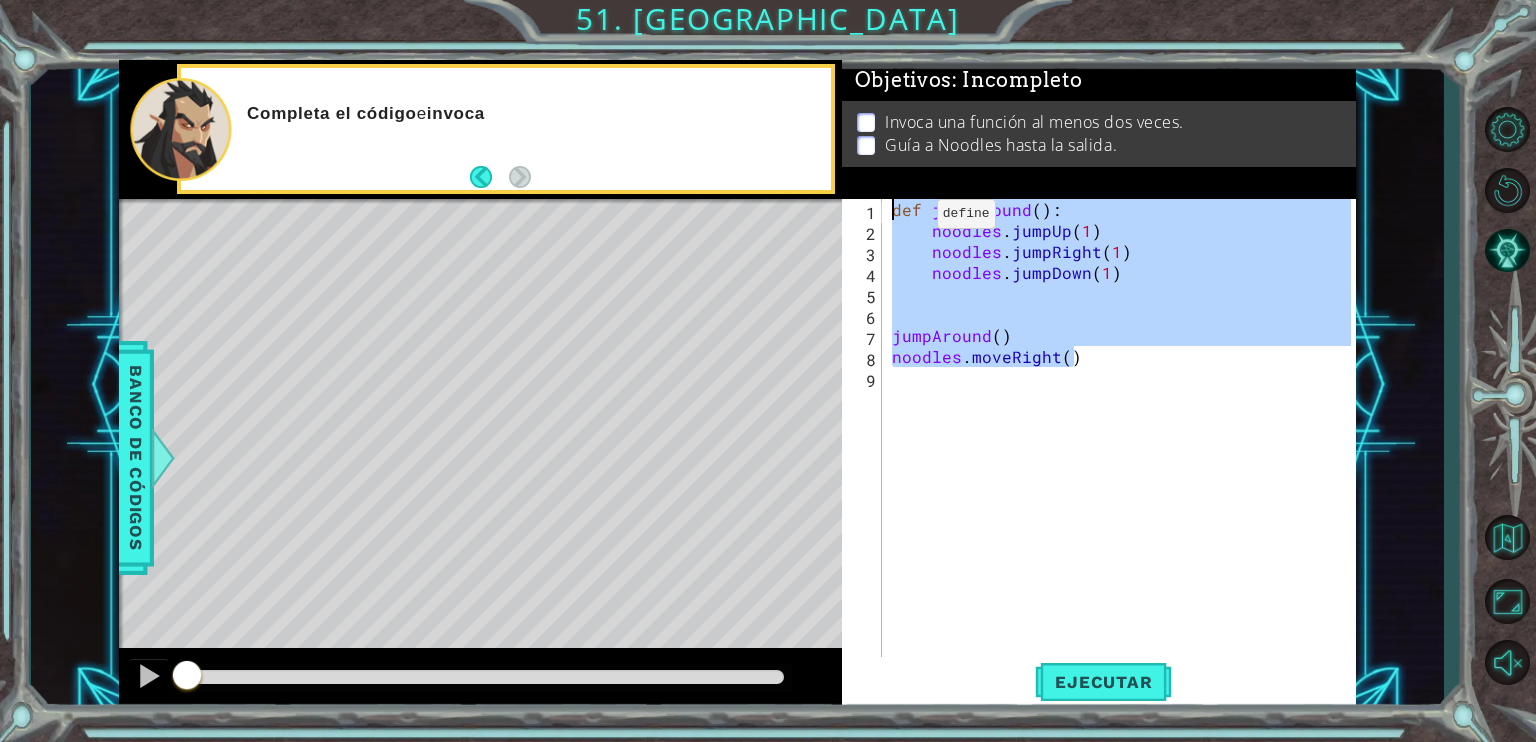 drag, startPoint x: 1085, startPoint y: 358, endPoint x: 759, endPoint y: 111, distance: 409.00488 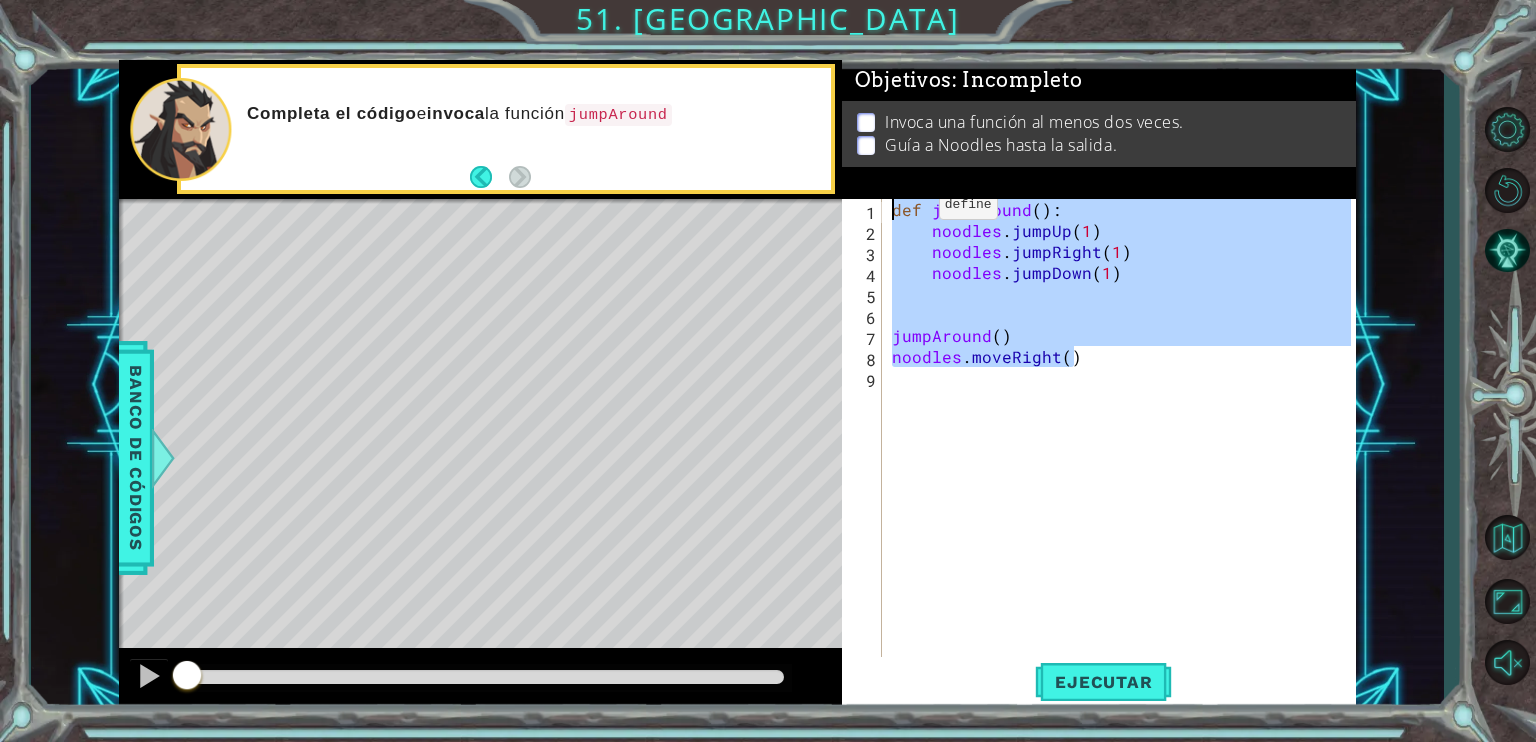 paste on "jumpAround(" 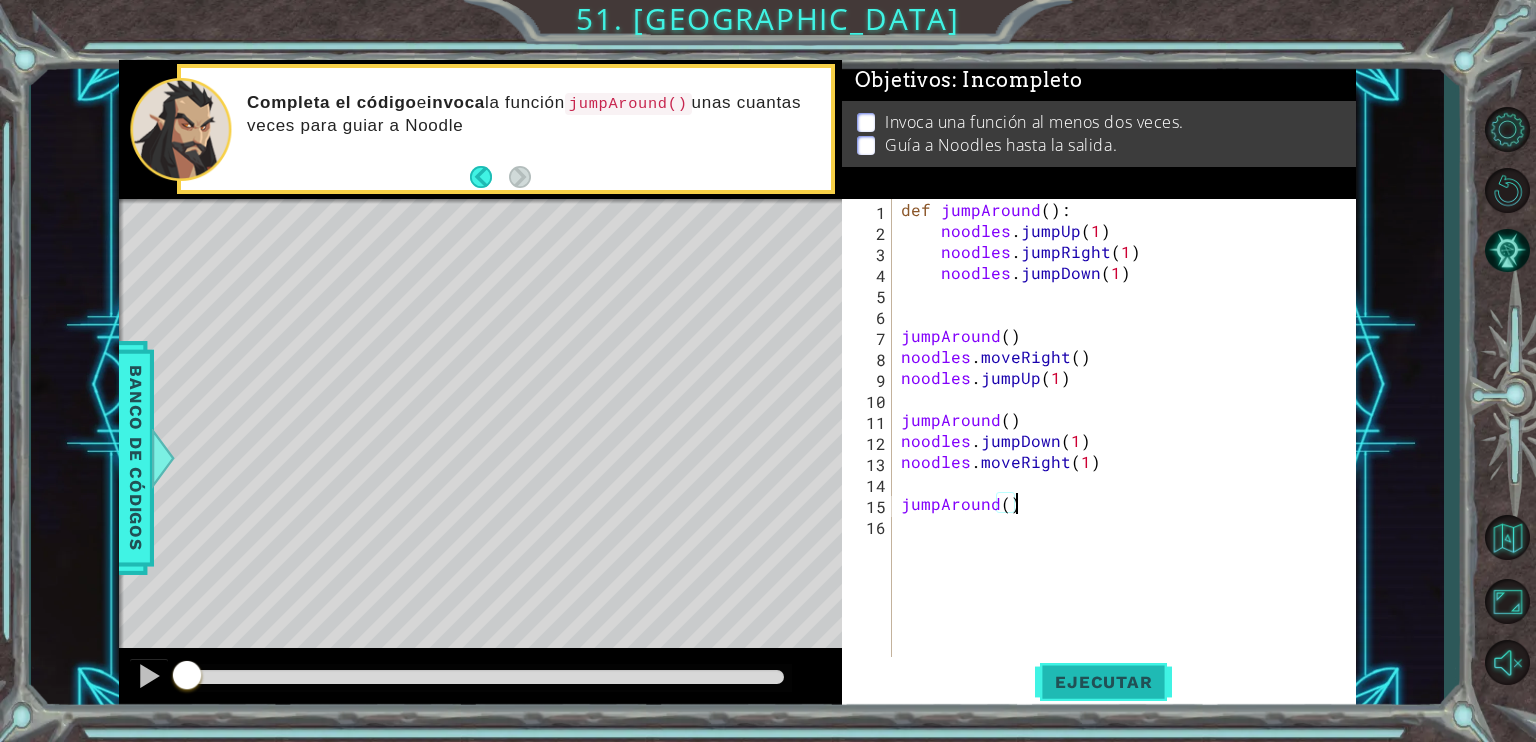 click on "Ejecutar" at bounding box center (1103, 682) 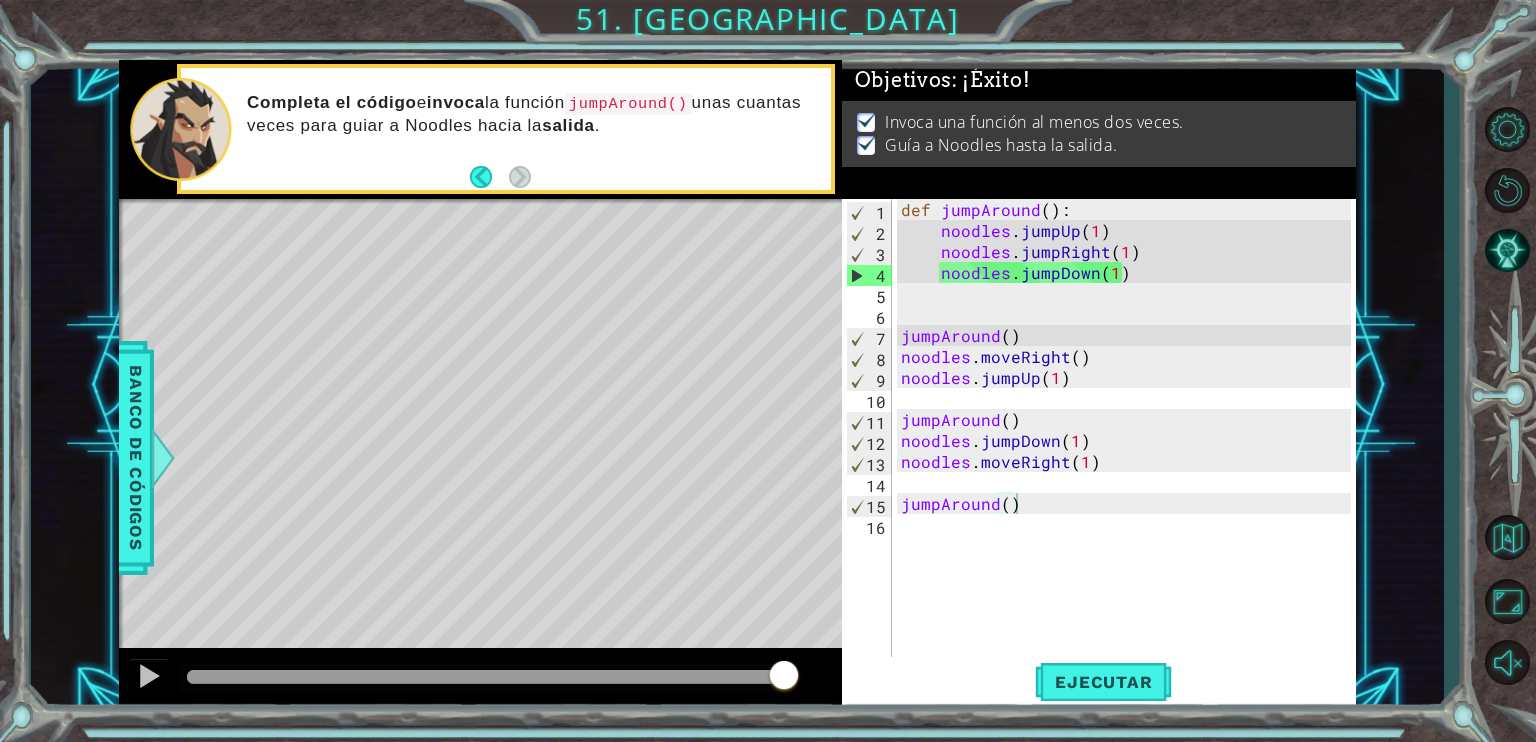 drag, startPoint x: 260, startPoint y: 679, endPoint x: 786, endPoint y: 679, distance: 526 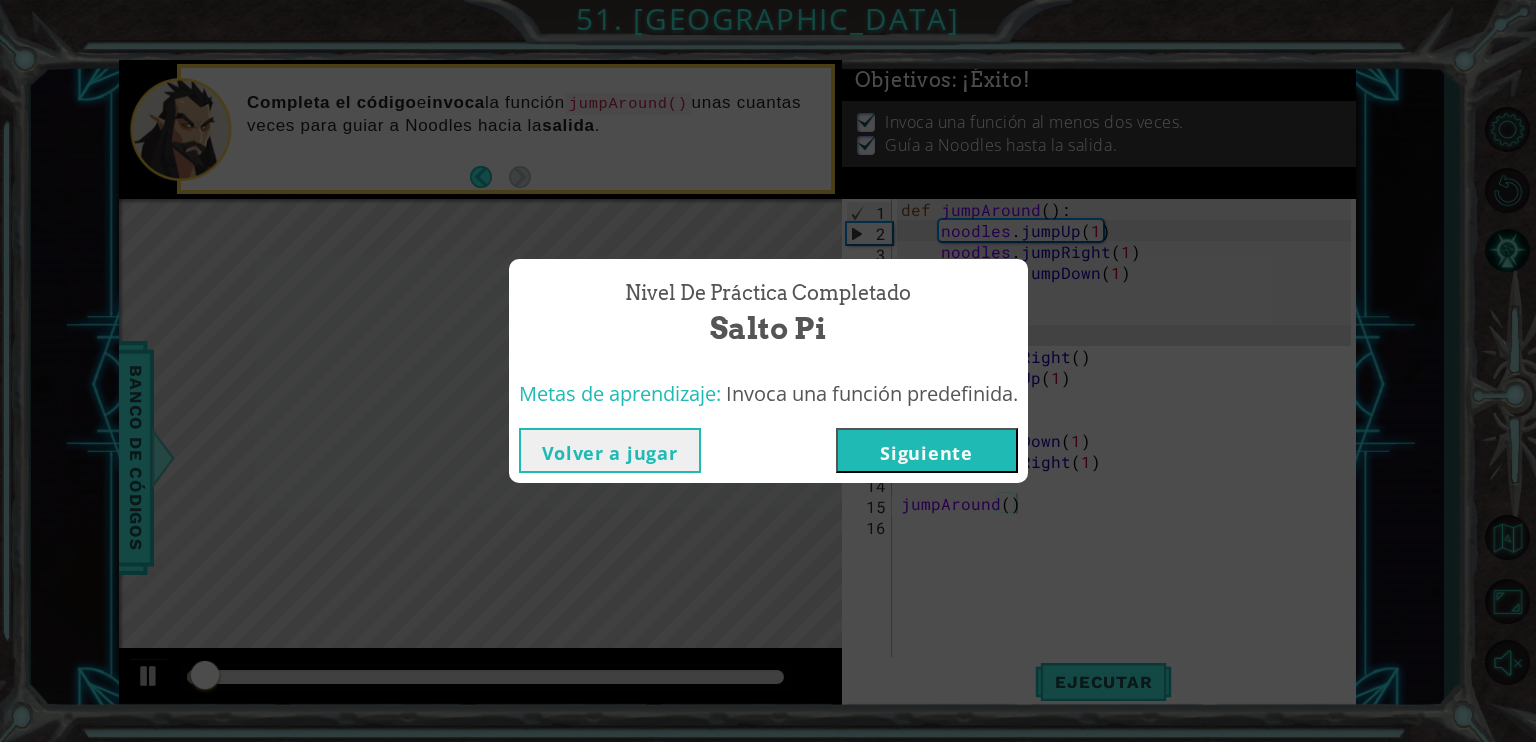 click on "Siguiente" at bounding box center (927, 450) 